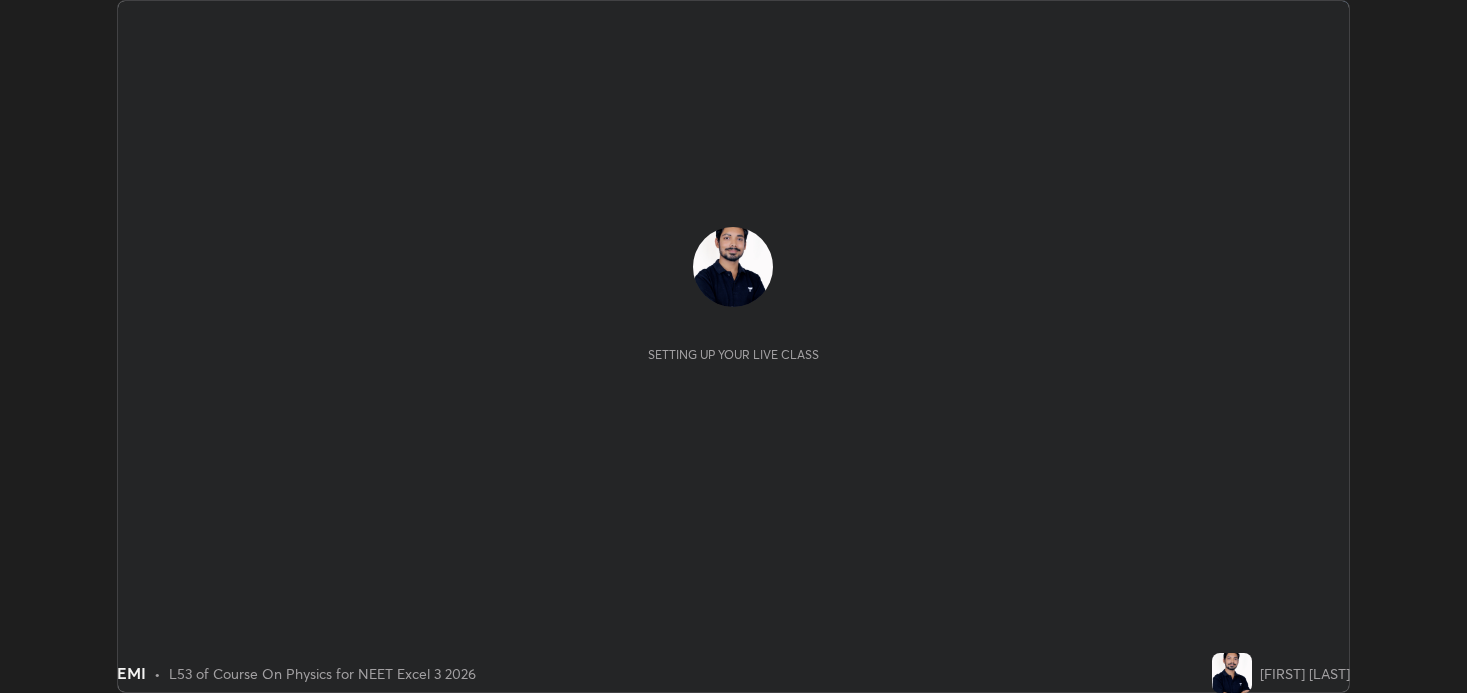 scroll, scrollTop: 0, scrollLeft: 0, axis: both 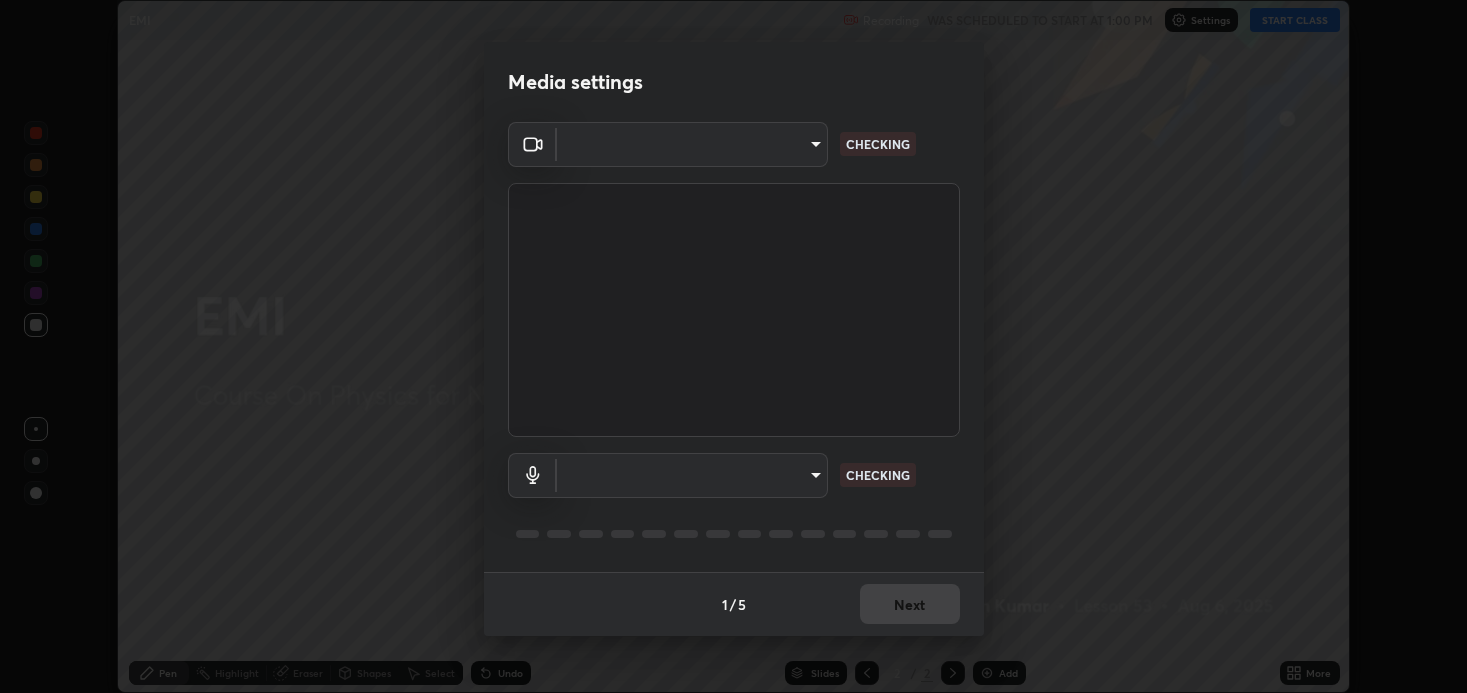 type on "aa30e45b114c903434f162b434c69d4acb95b5bb8662bb25dc14f8925d63489c" 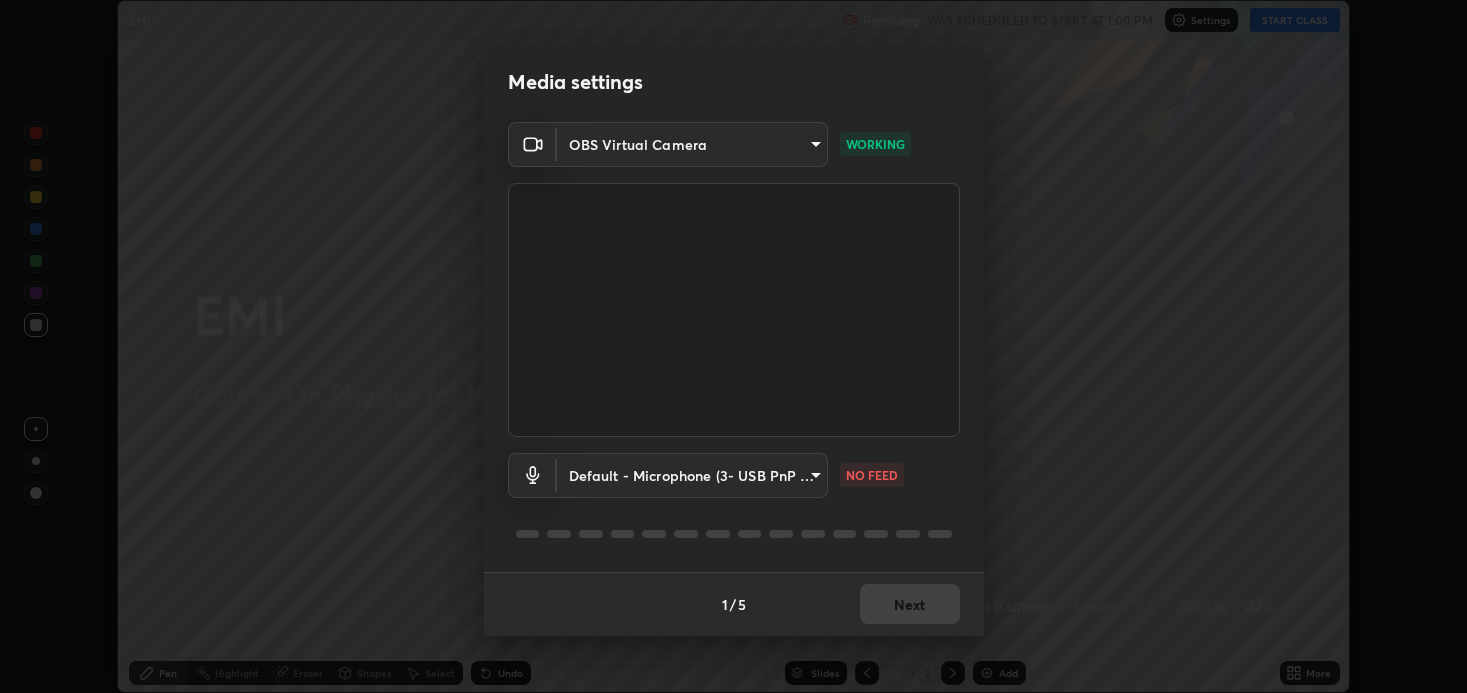 click on "Erase all EMI Recording WAS SCHEDULED TO START AT  1:00 PM Settings START CLASS Setting up your live class EMI • L53 of Course On Physics for NEET Excel 3 2026 [FIRST] [LAST] Pen Highlight Eraser Shapes Select Undo Slides 2 / 2 Add More No doubts shared Encourage your learners to ask a doubt for better clarity Report an issue Reason for reporting Buffering Chat not working Audio - Video sync issue Educator video quality low ​ Attach an image Report Media settings OBS Virtual Camera aa30e45b114c903434f162b434c69d4acb95b5bb8662bb25dc14f8925d63489c WORKING Default - Microphone (3- USB PnP Sound Device) default NO FEED 1 / 5 Next" at bounding box center [733, 346] 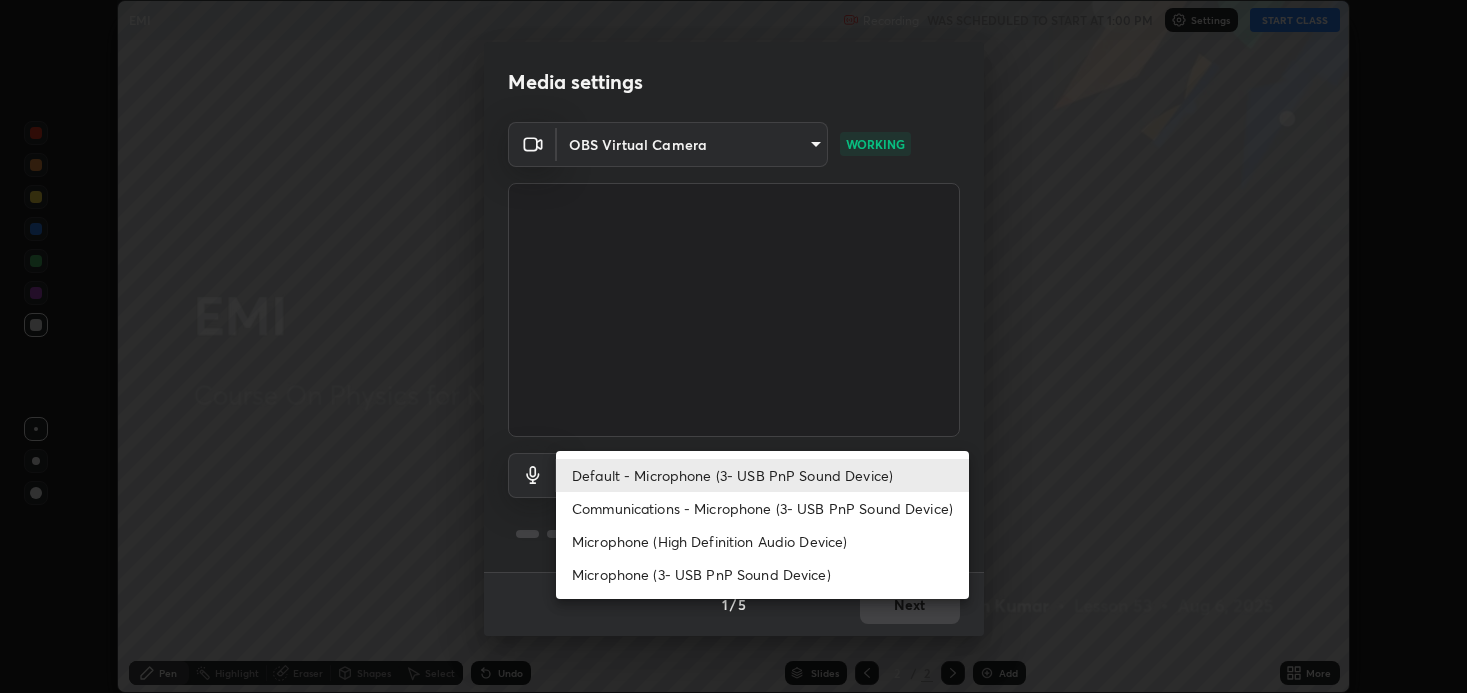 click on "Communications - Microphone (3- USB PnP Sound Device)" at bounding box center (762, 508) 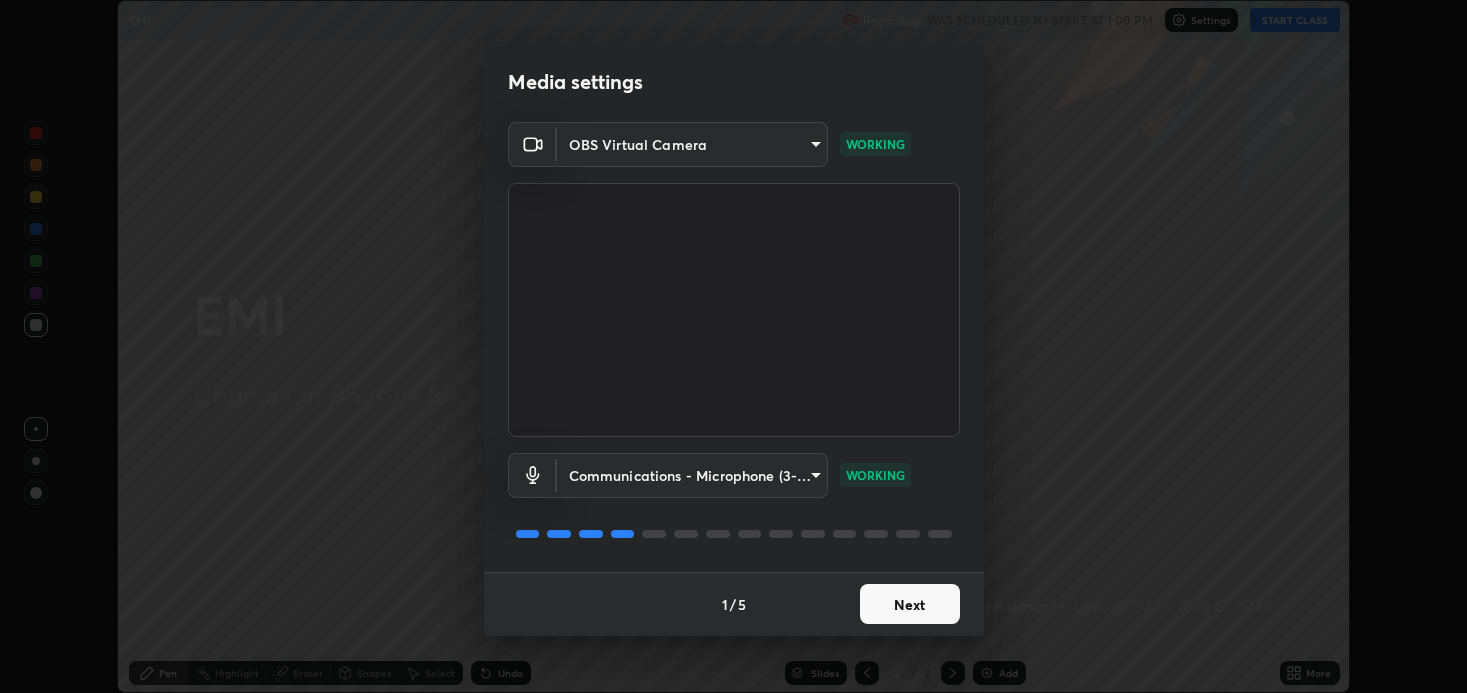 click on "Next" at bounding box center (910, 604) 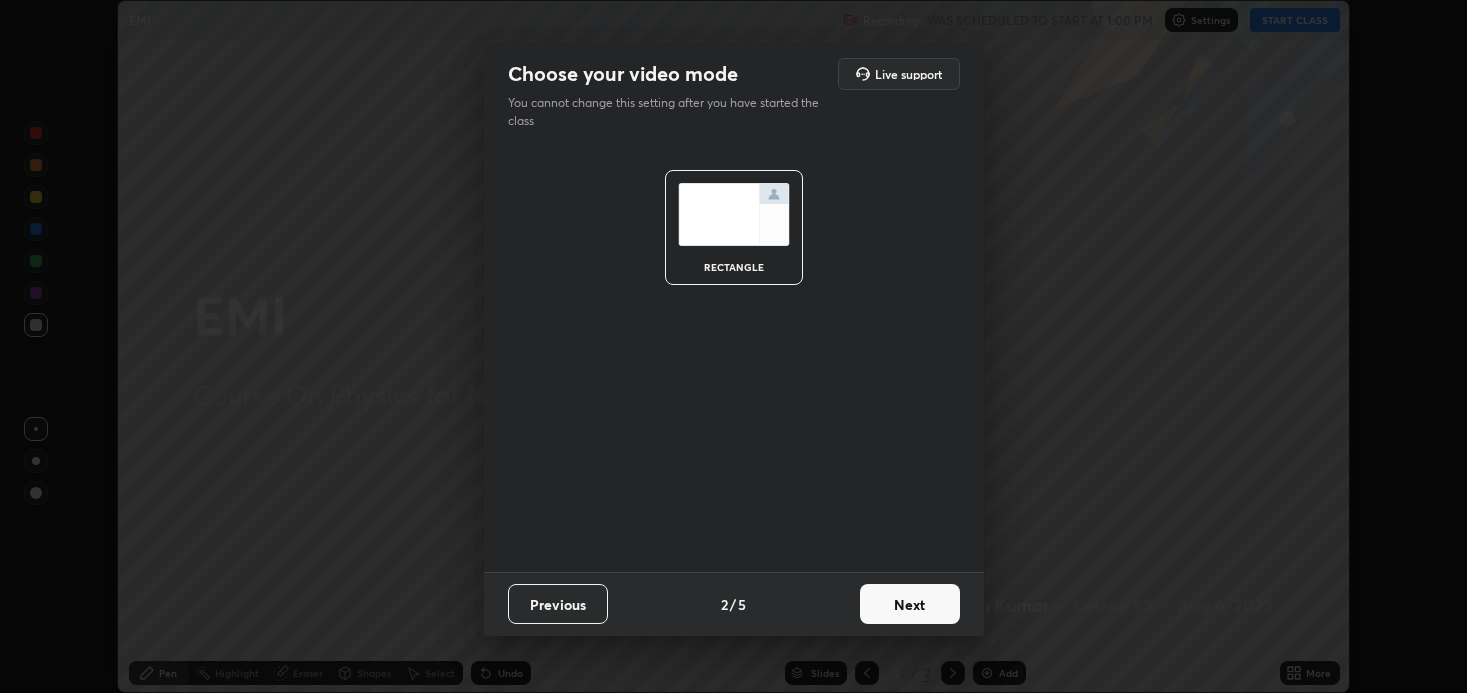 click on "Next" at bounding box center [910, 604] 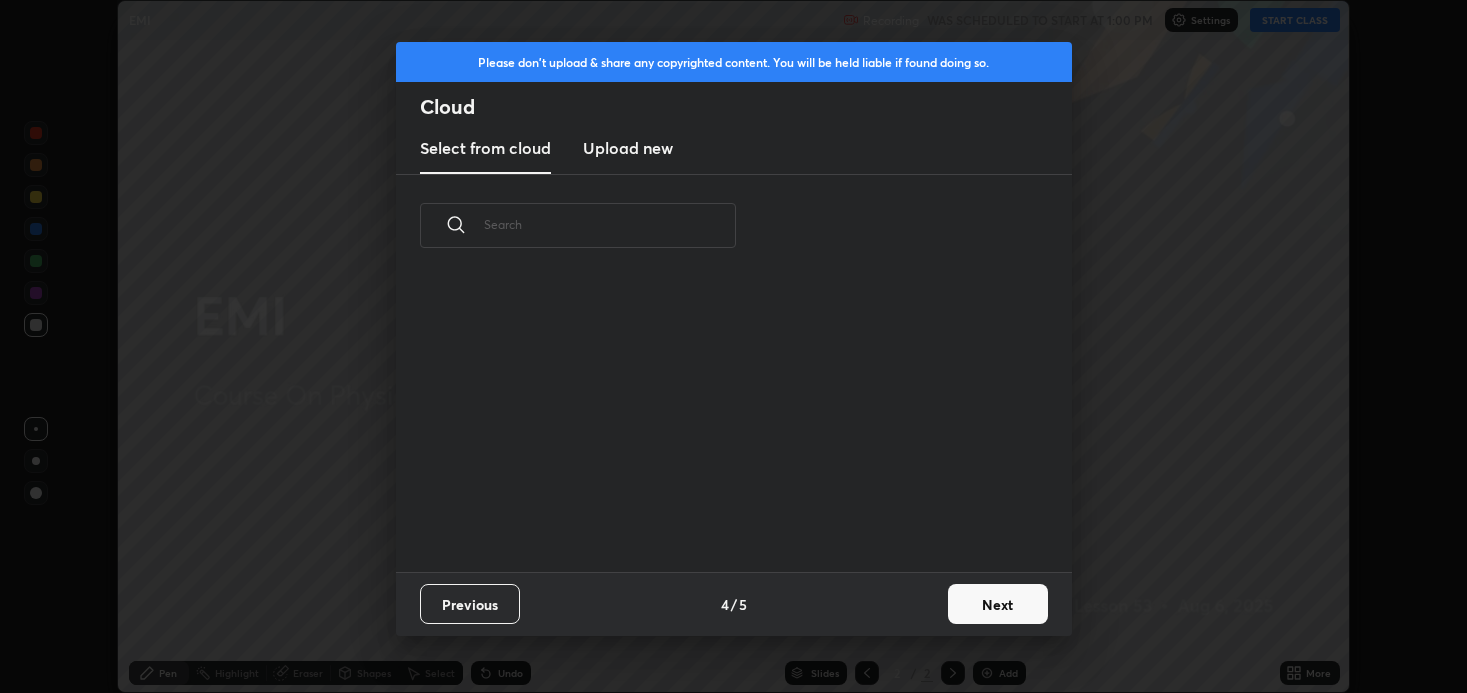 click on "Next" at bounding box center [998, 604] 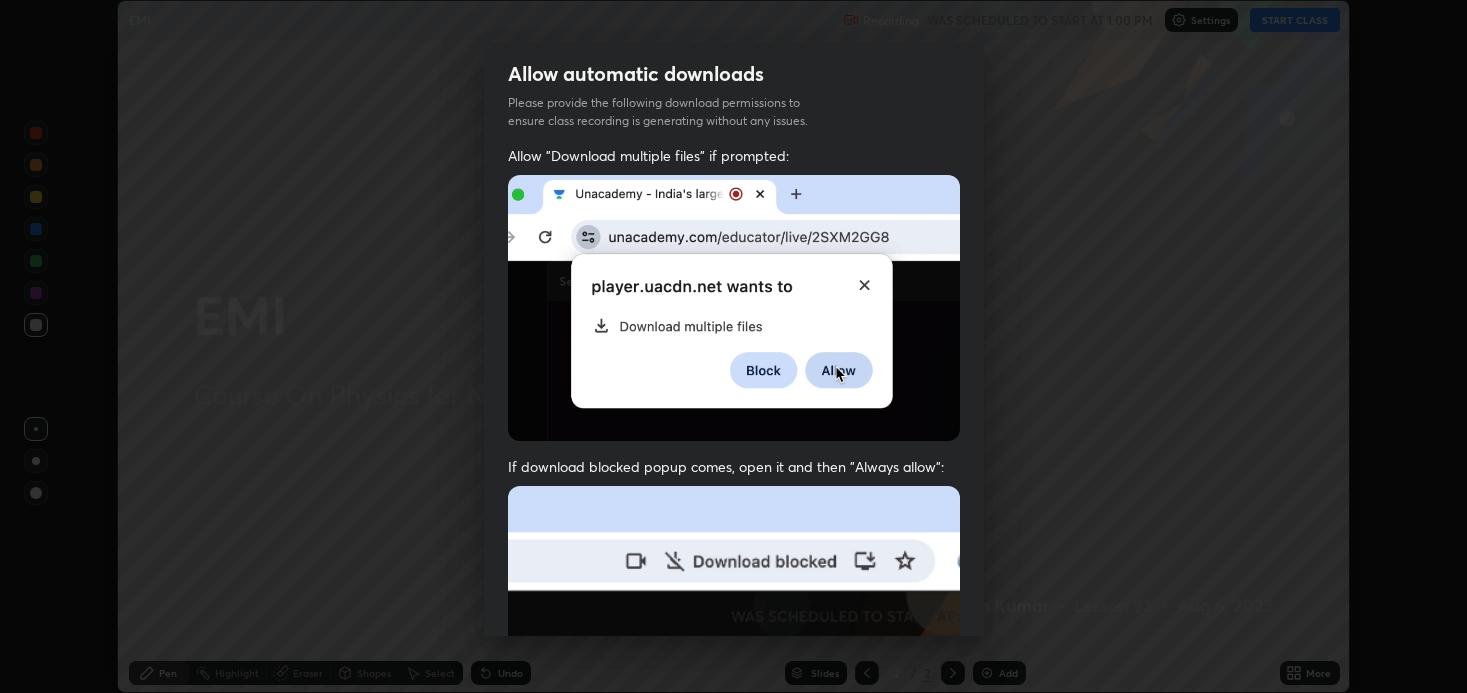 click on "Allow "Download multiple files" if prompted: If download blocked popup comes, open it and then "Always allow": I agree that if I don't provide required permissions, class recording will not be generated" at bounding box center (734, 567) 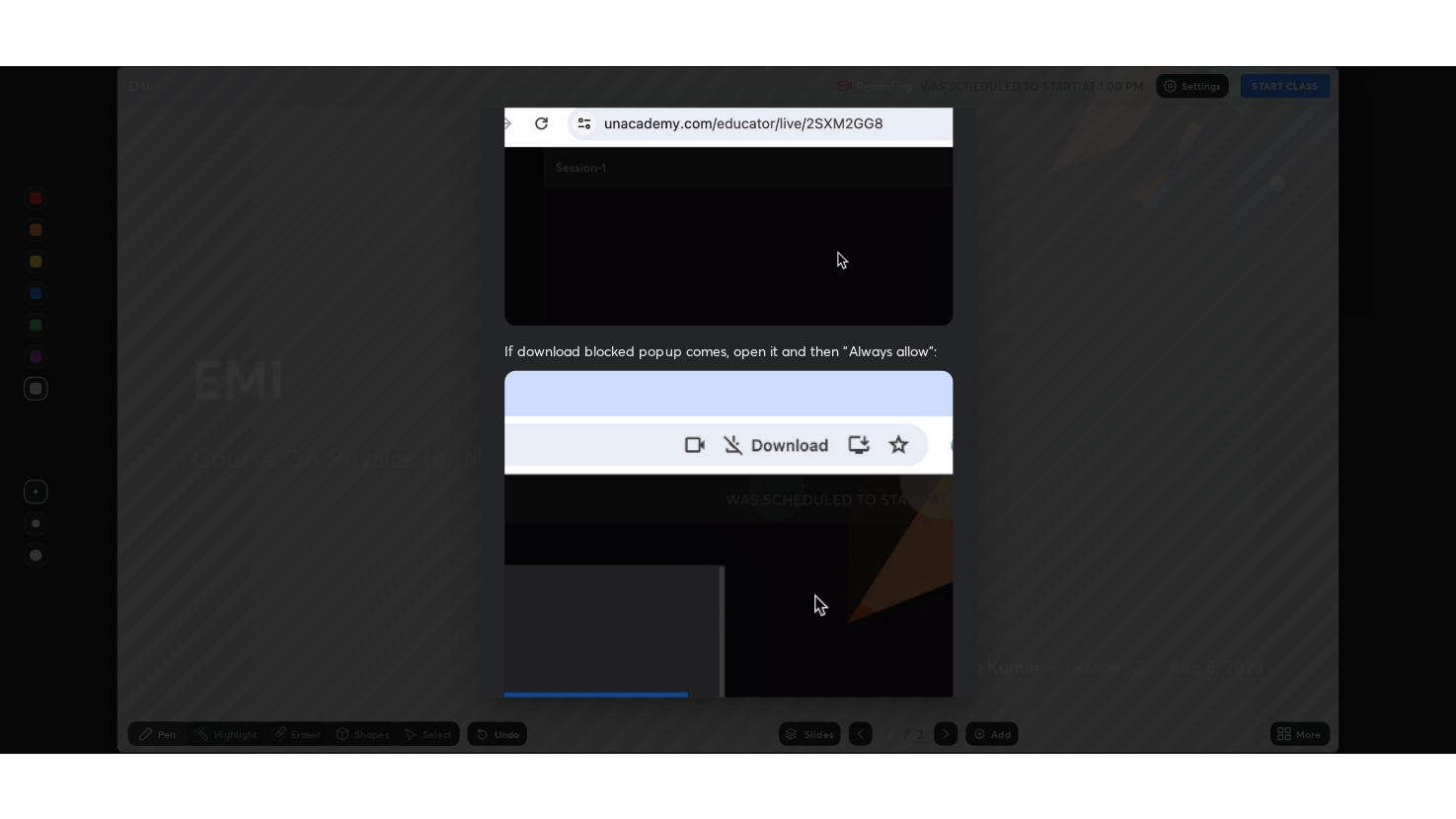 scroll, scrollTop: 400, scrollLeft: 0, axis: vertical 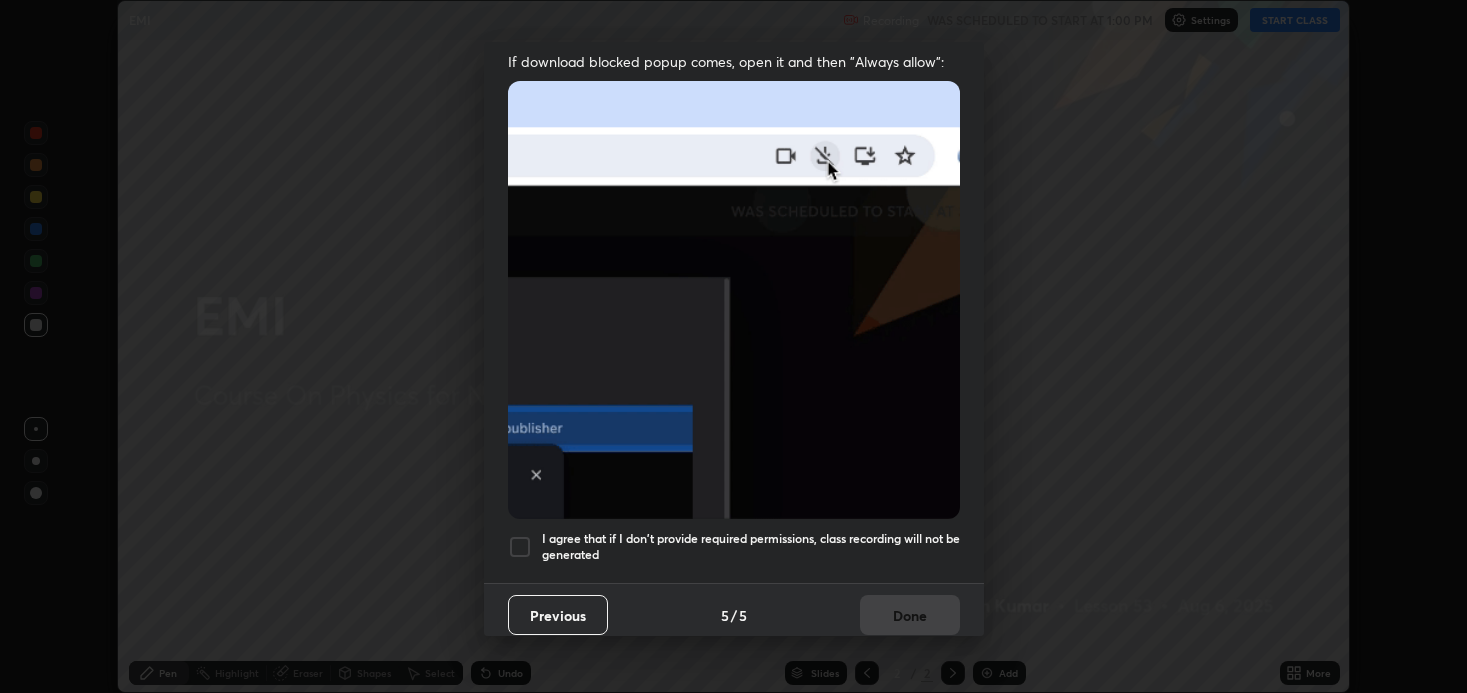click on "I agree that if I don't provide required permissions, class recording will not be generated" at bounding box center [751, 546] 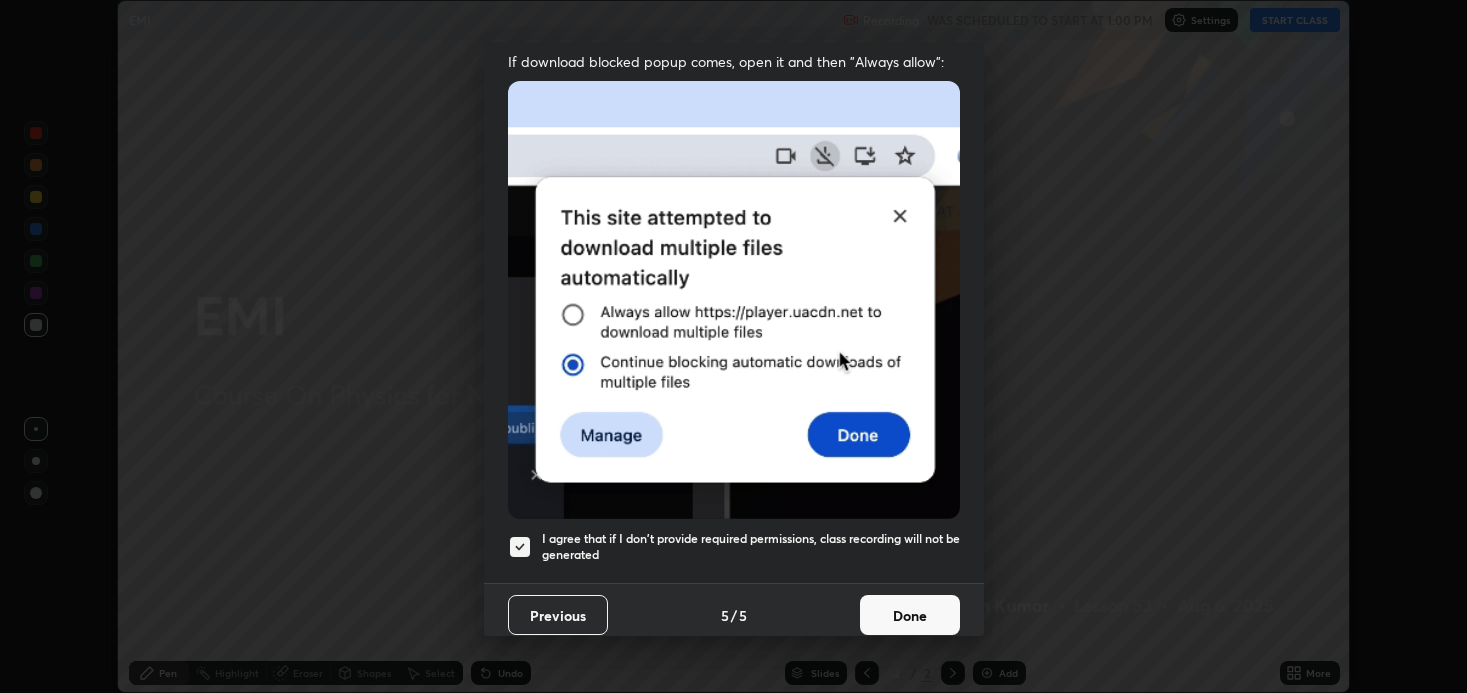 click on "Done" at bounding box center (910, 615) 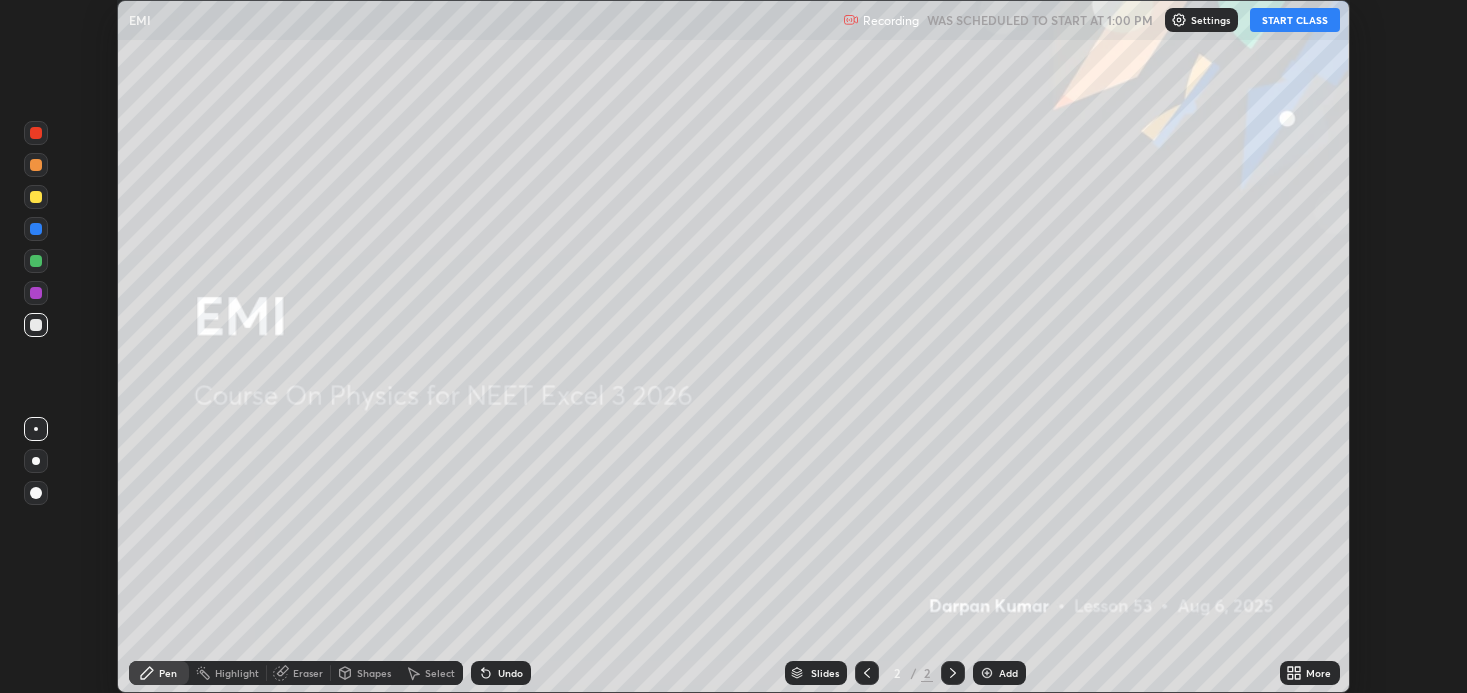 click 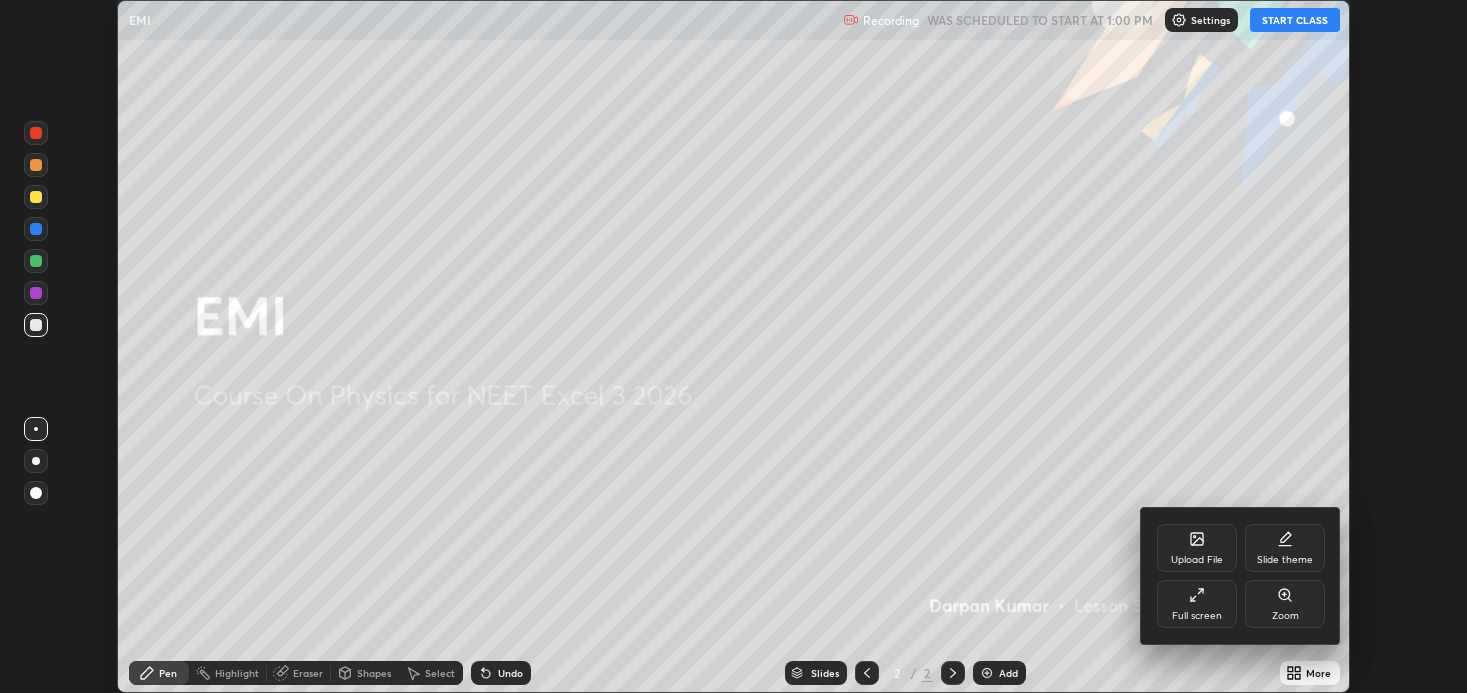 click on "Full screen" at bounding box center (1197, 616) 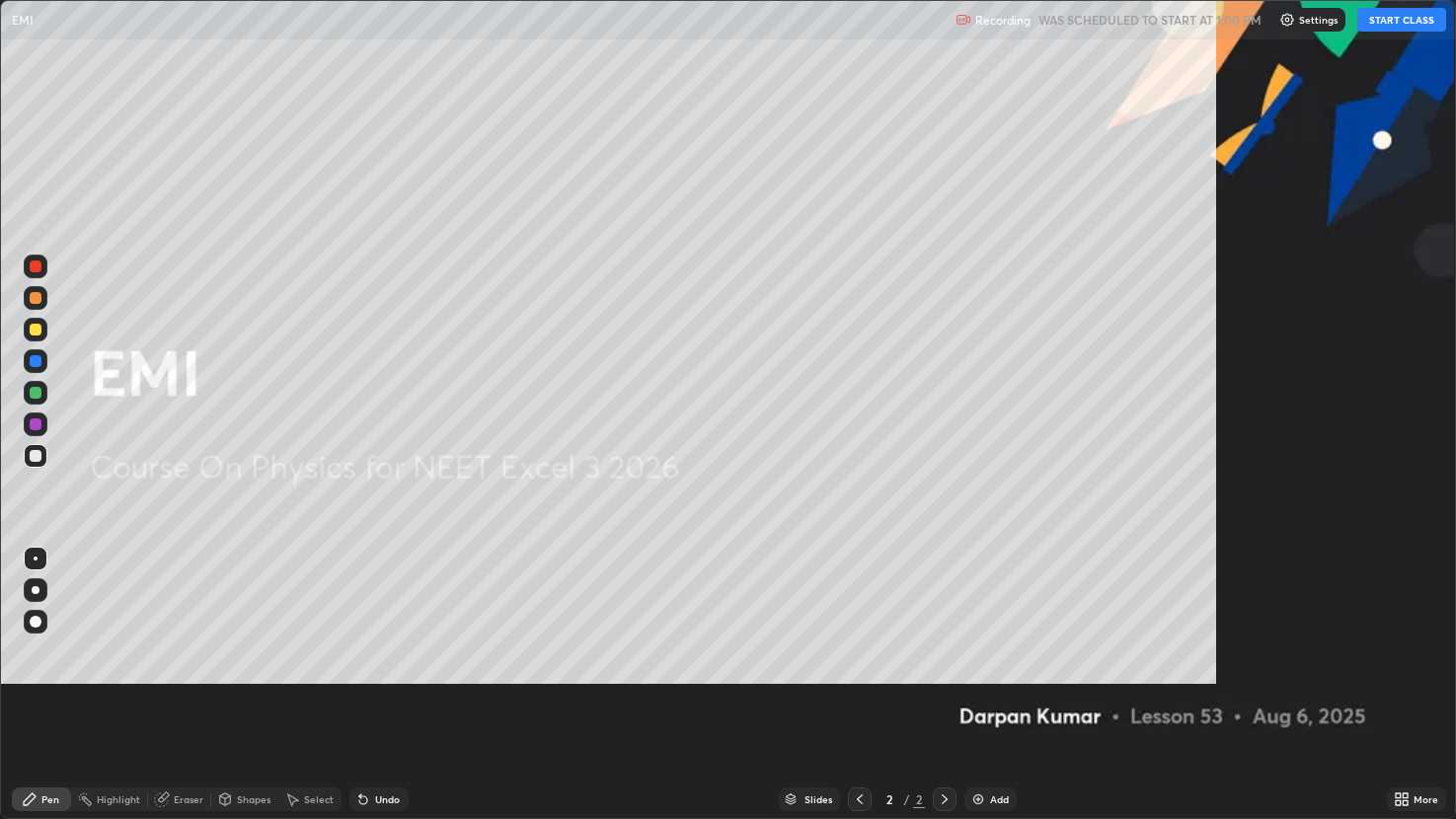 scroll, scrollTop: 97855, scrollLeft: 97255, axis: both 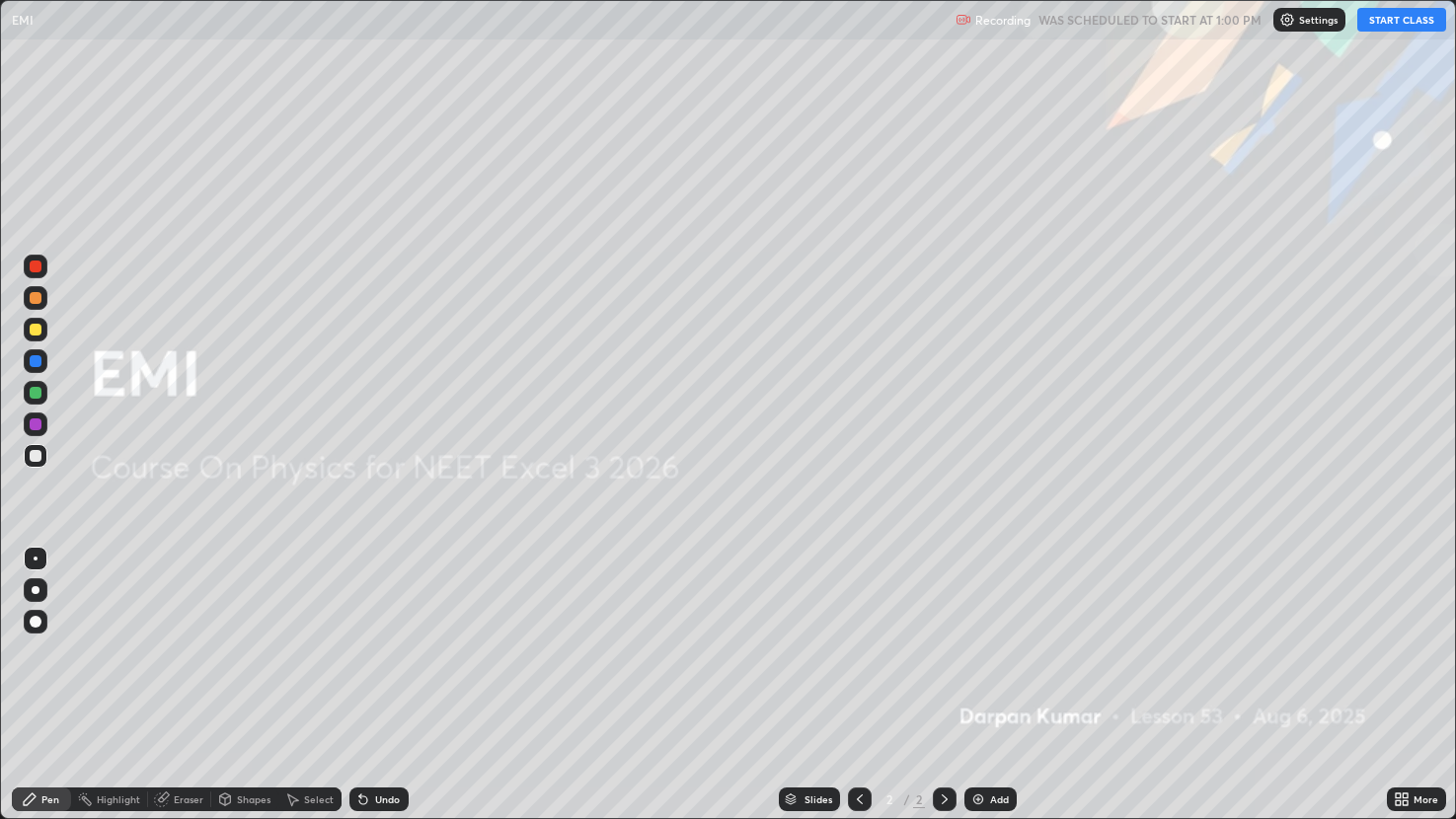 click on "START CLASS" at bounding box center (1402, 20) 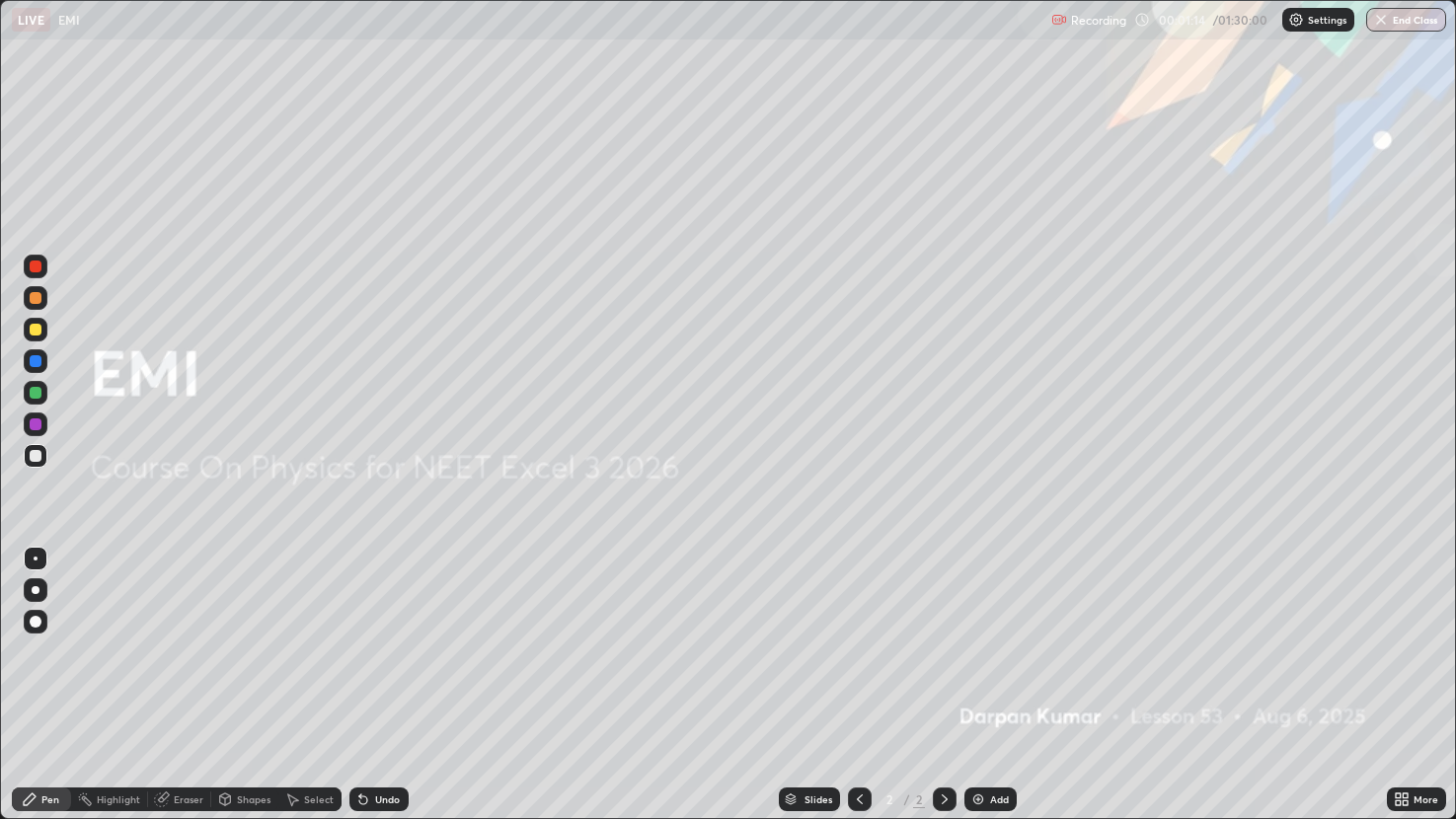 click on "Add" at bounding box center (990, 799) 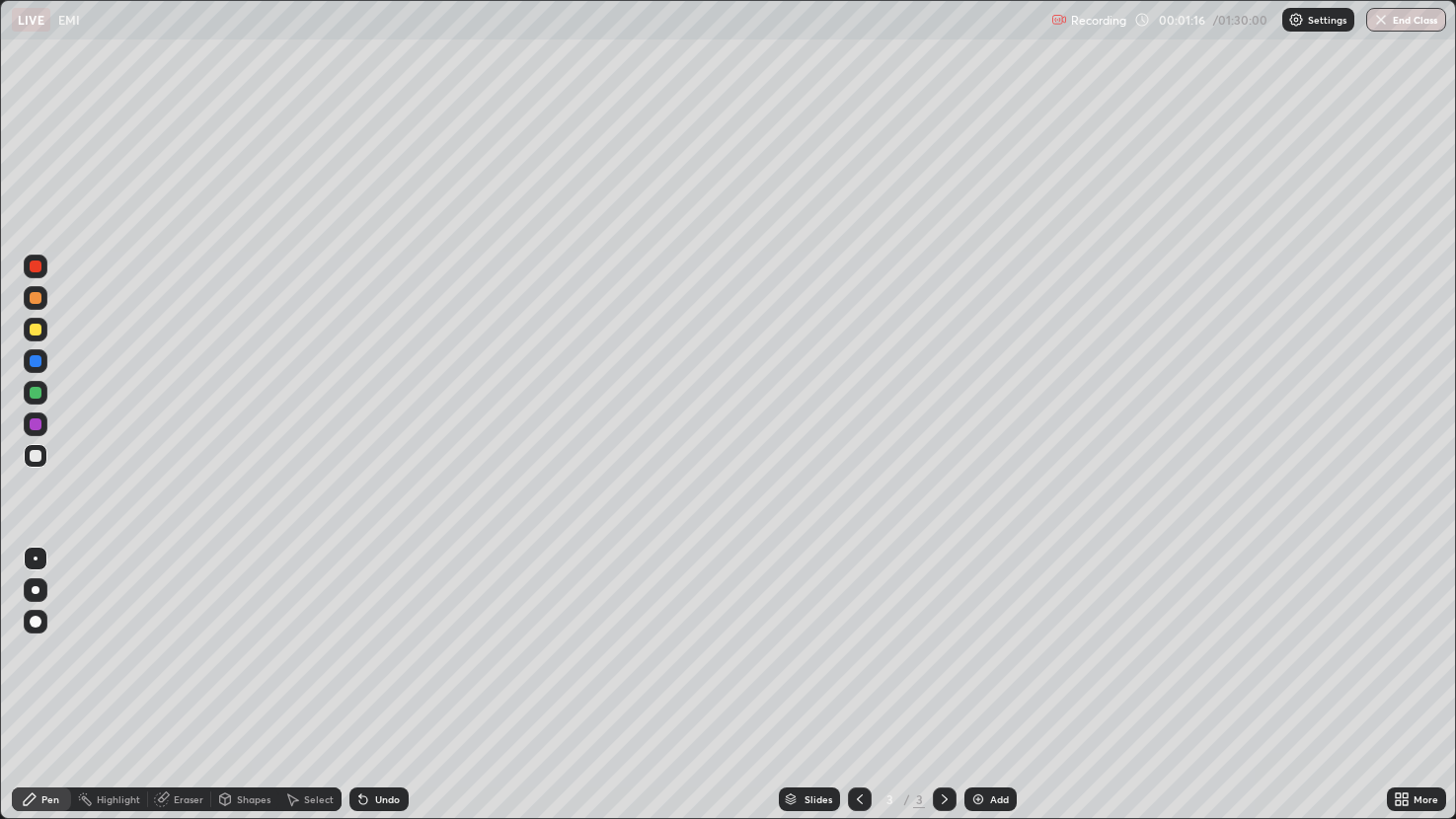 click at bounding box center [36, 424] 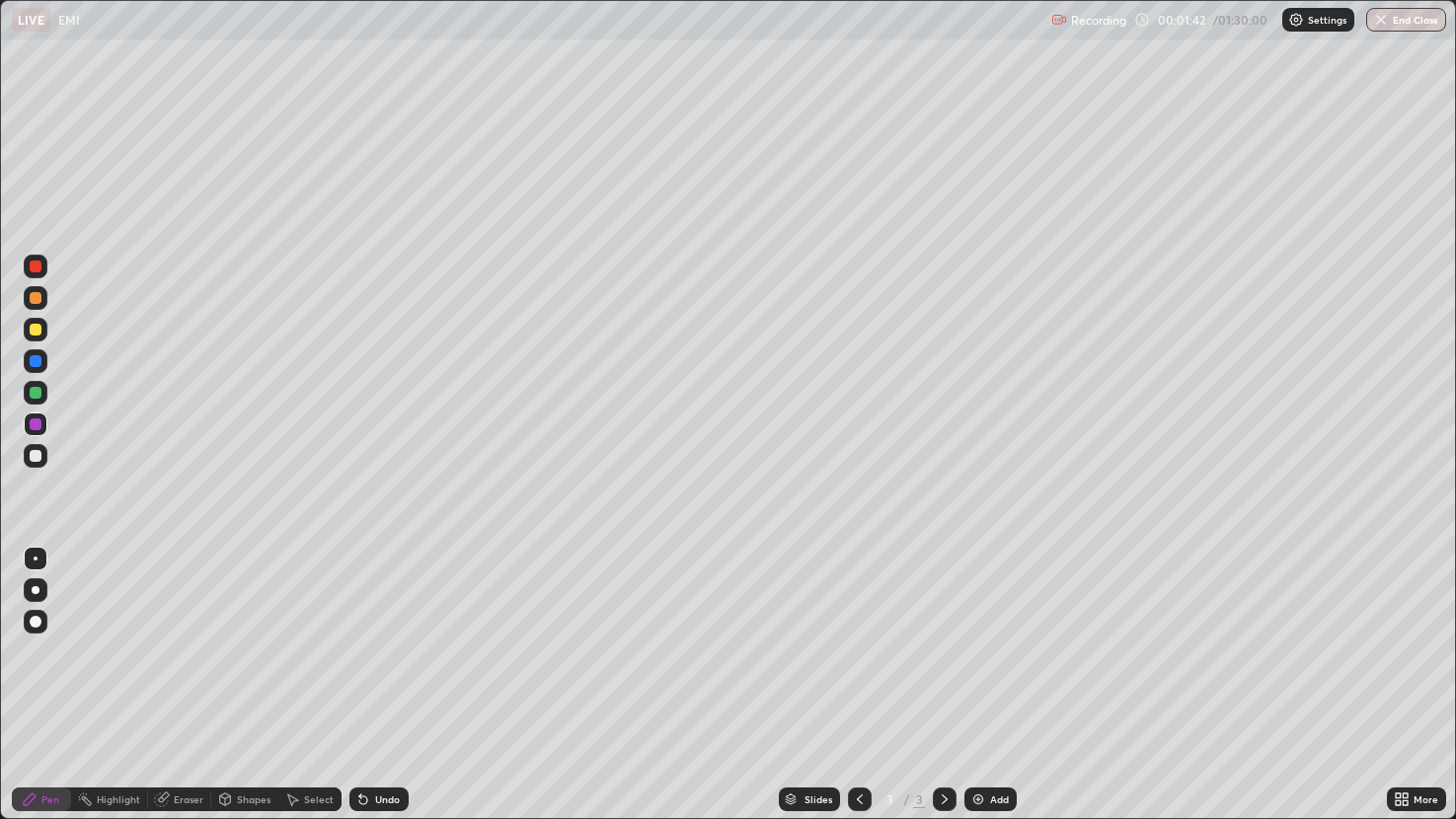 click at bounding box center (36, 393) 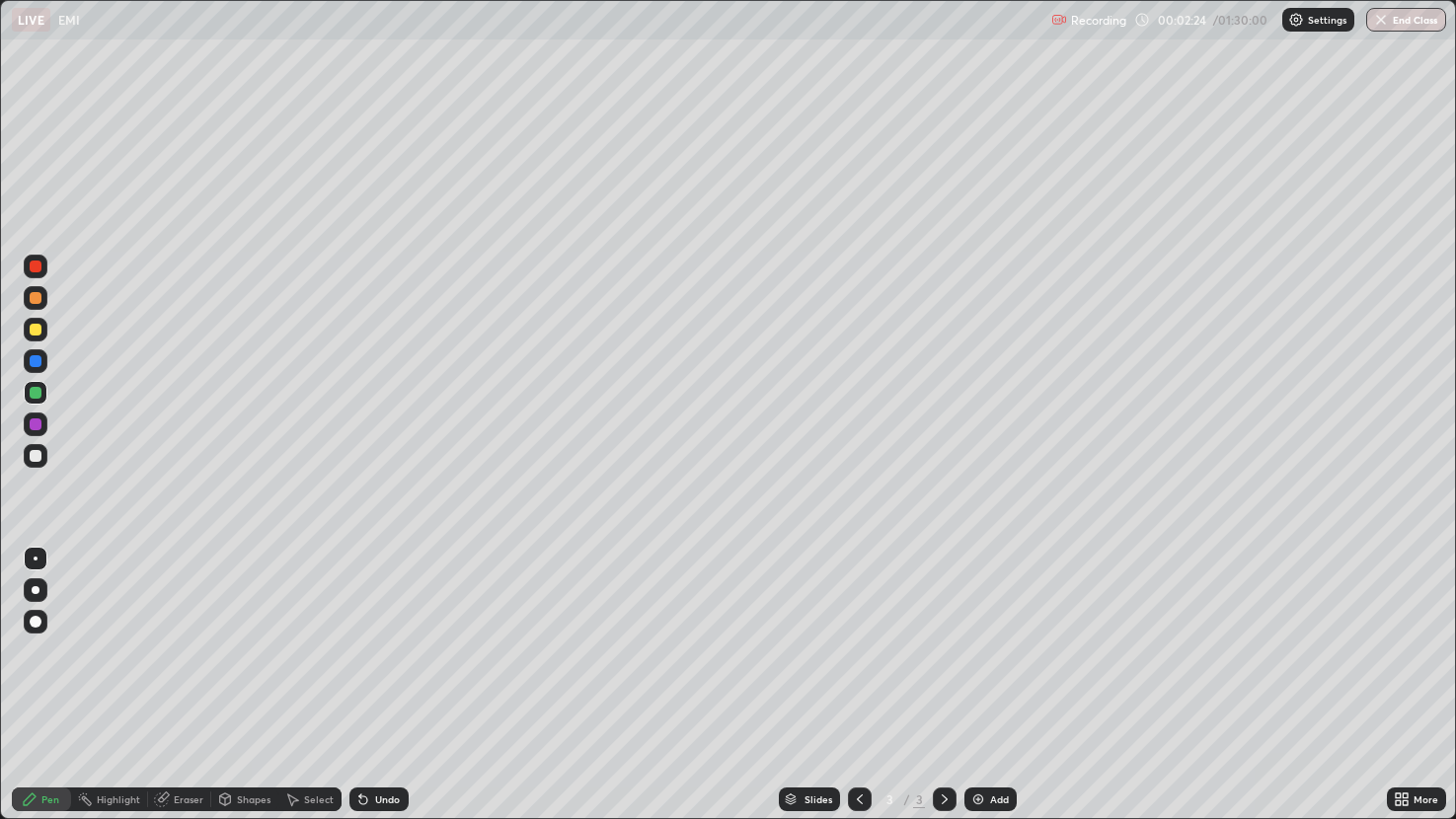click at bounding box center (36, 330) 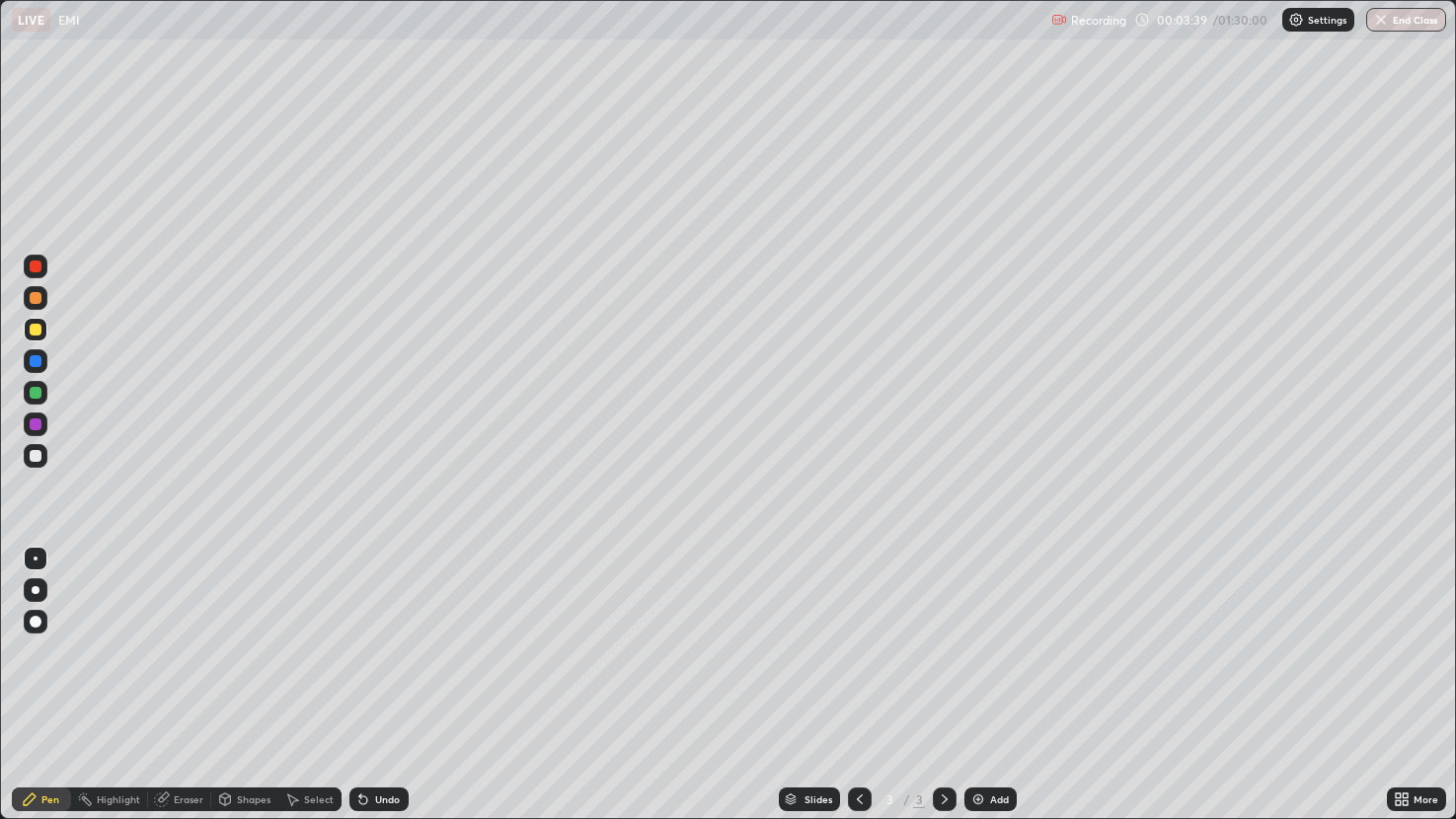 click on "Undo" at bounding box center [387, 799] 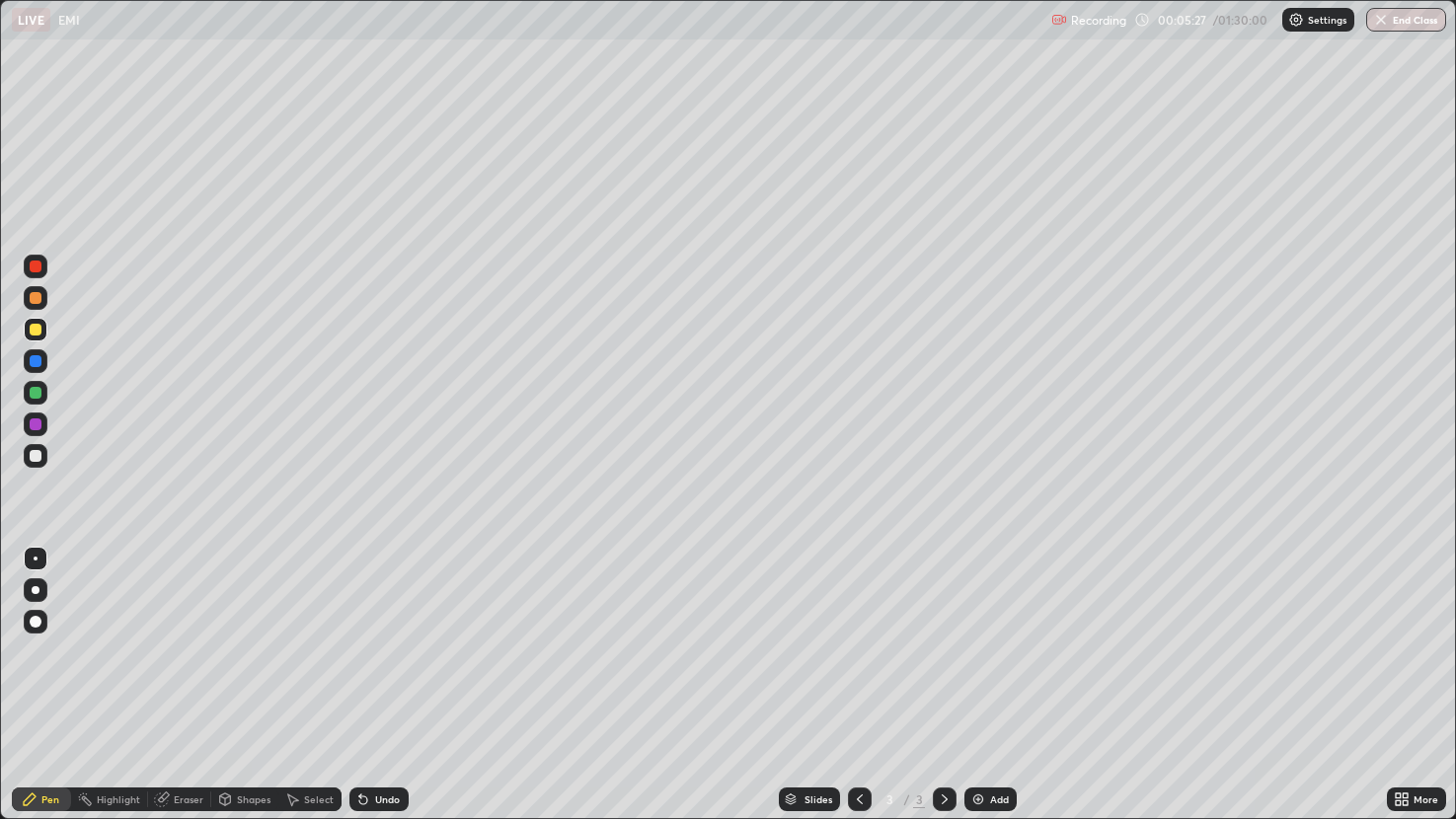 click at bounding box center (36, 393) 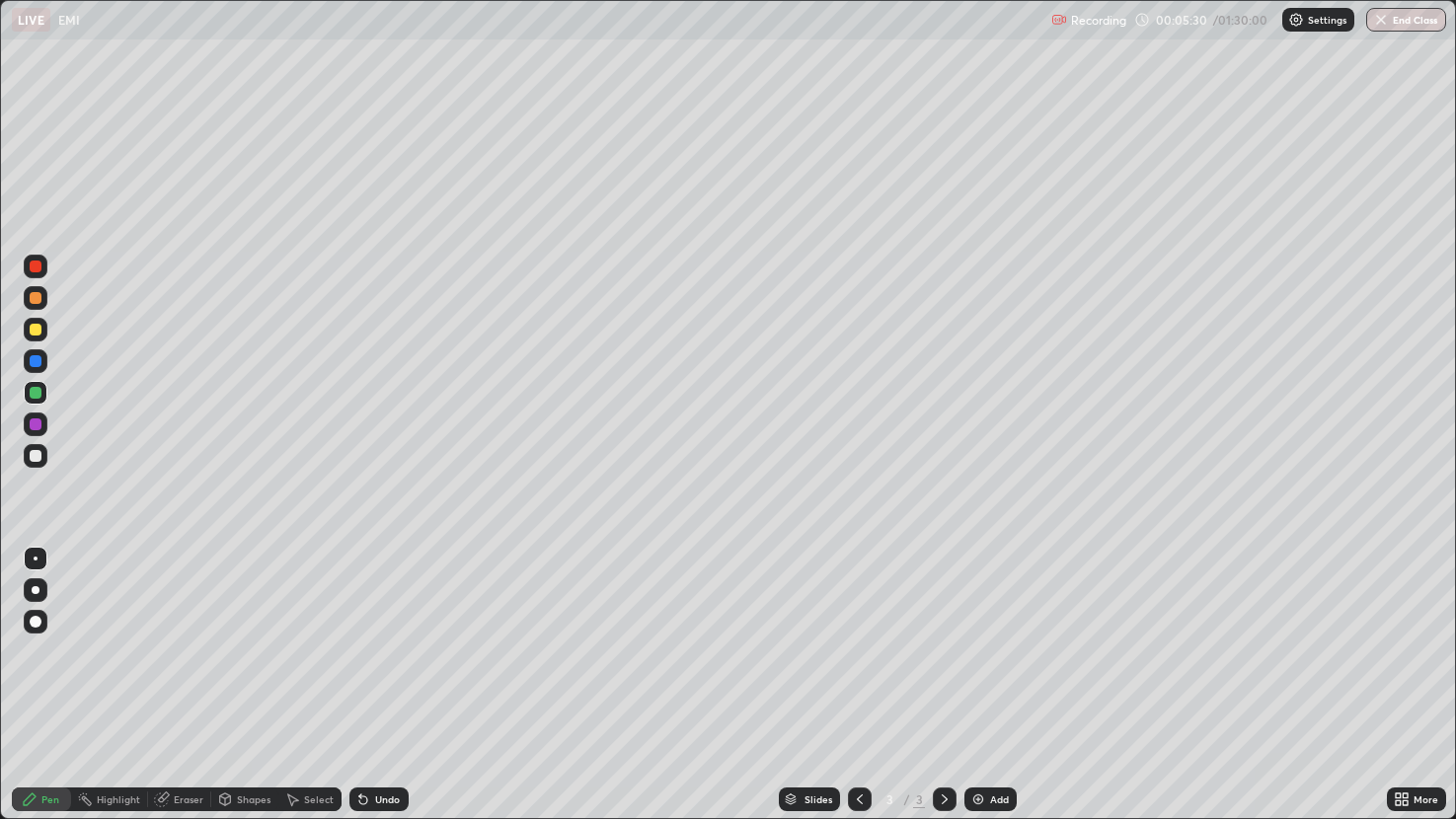 click on "Shapes" at bounding box center [254, 799] 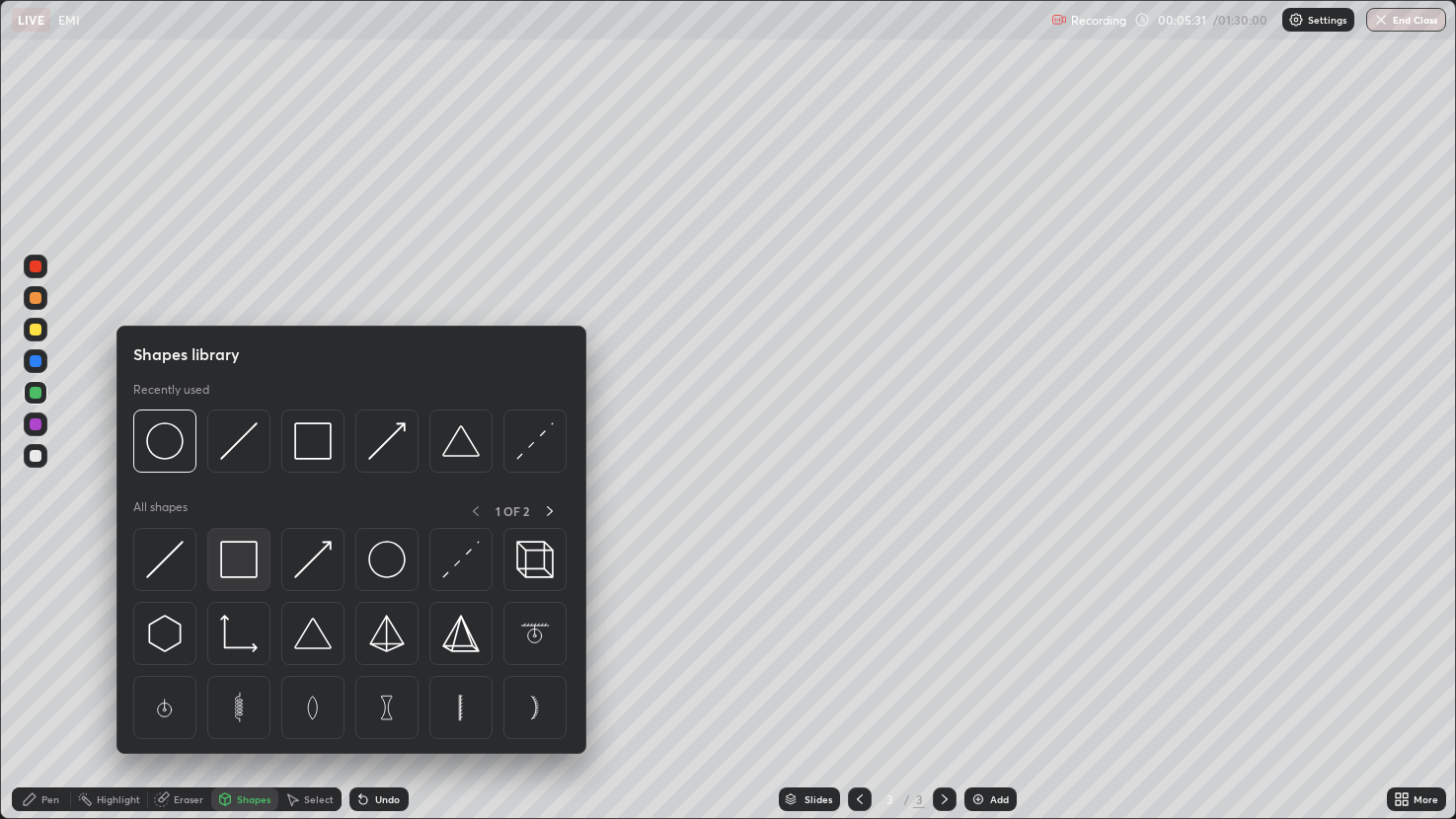 click at bounding box center [239, 559] 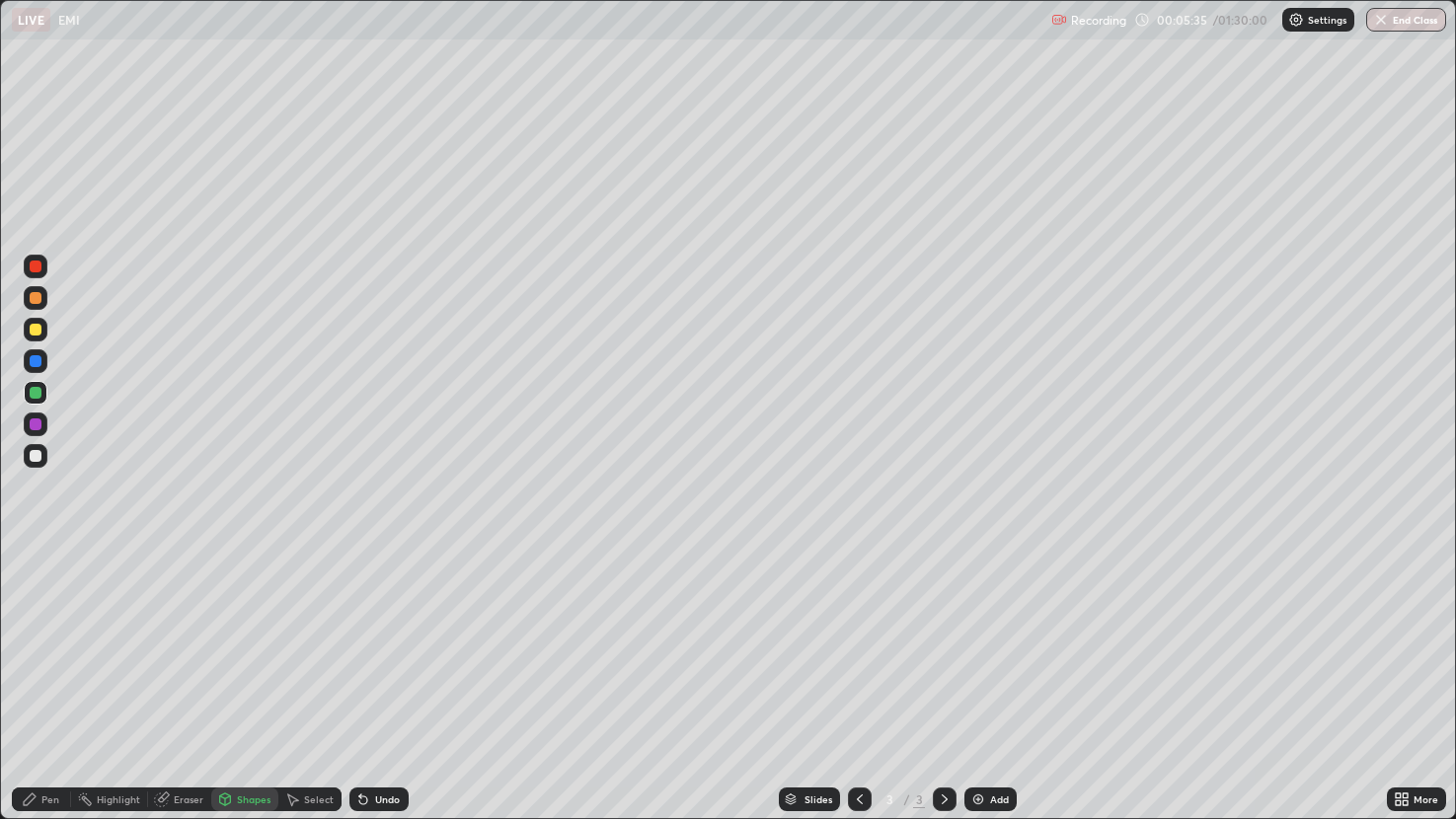 click on "Pen" at bounding box center [41, 799] 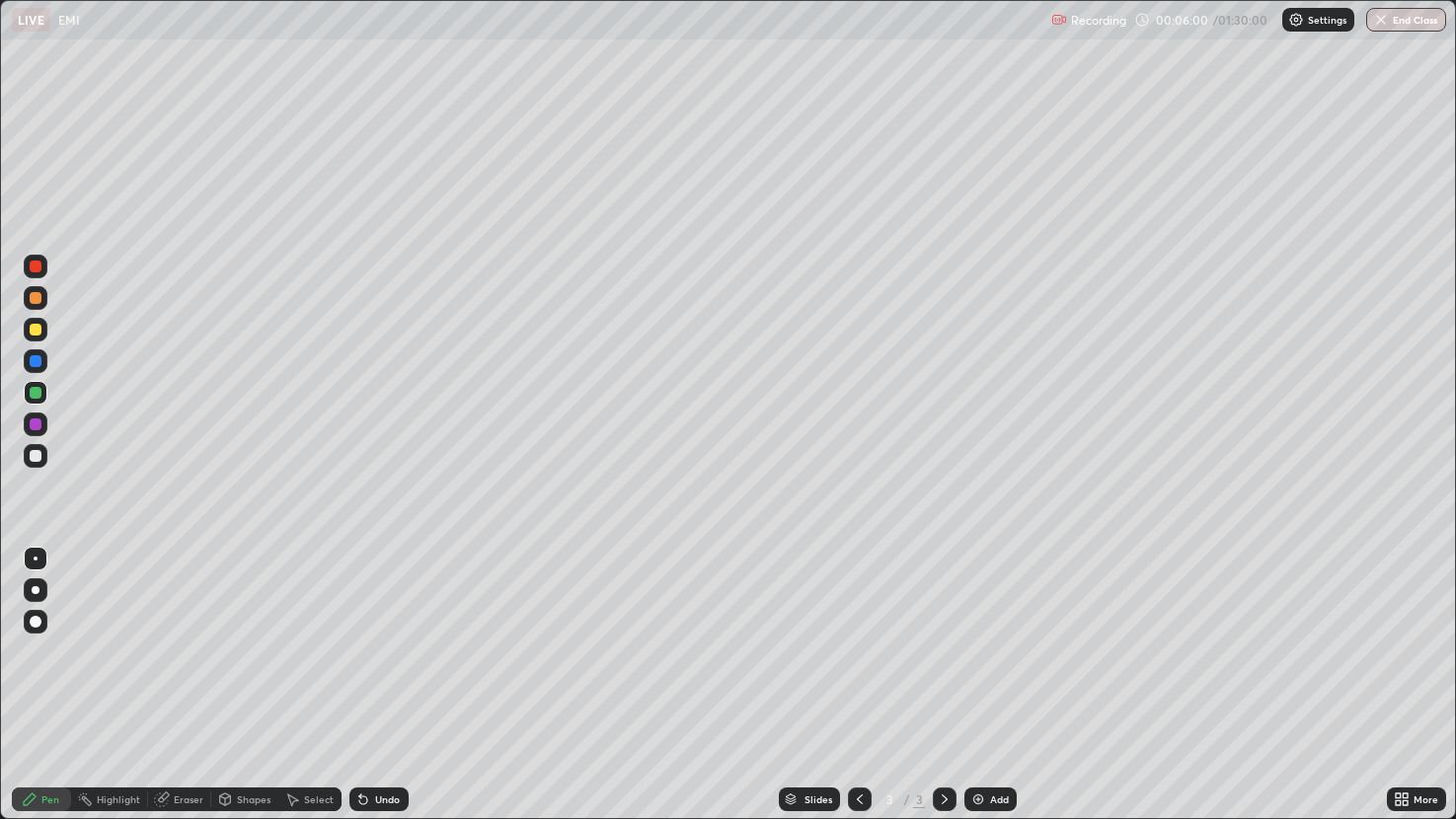 click at bounding box center [36, 330] 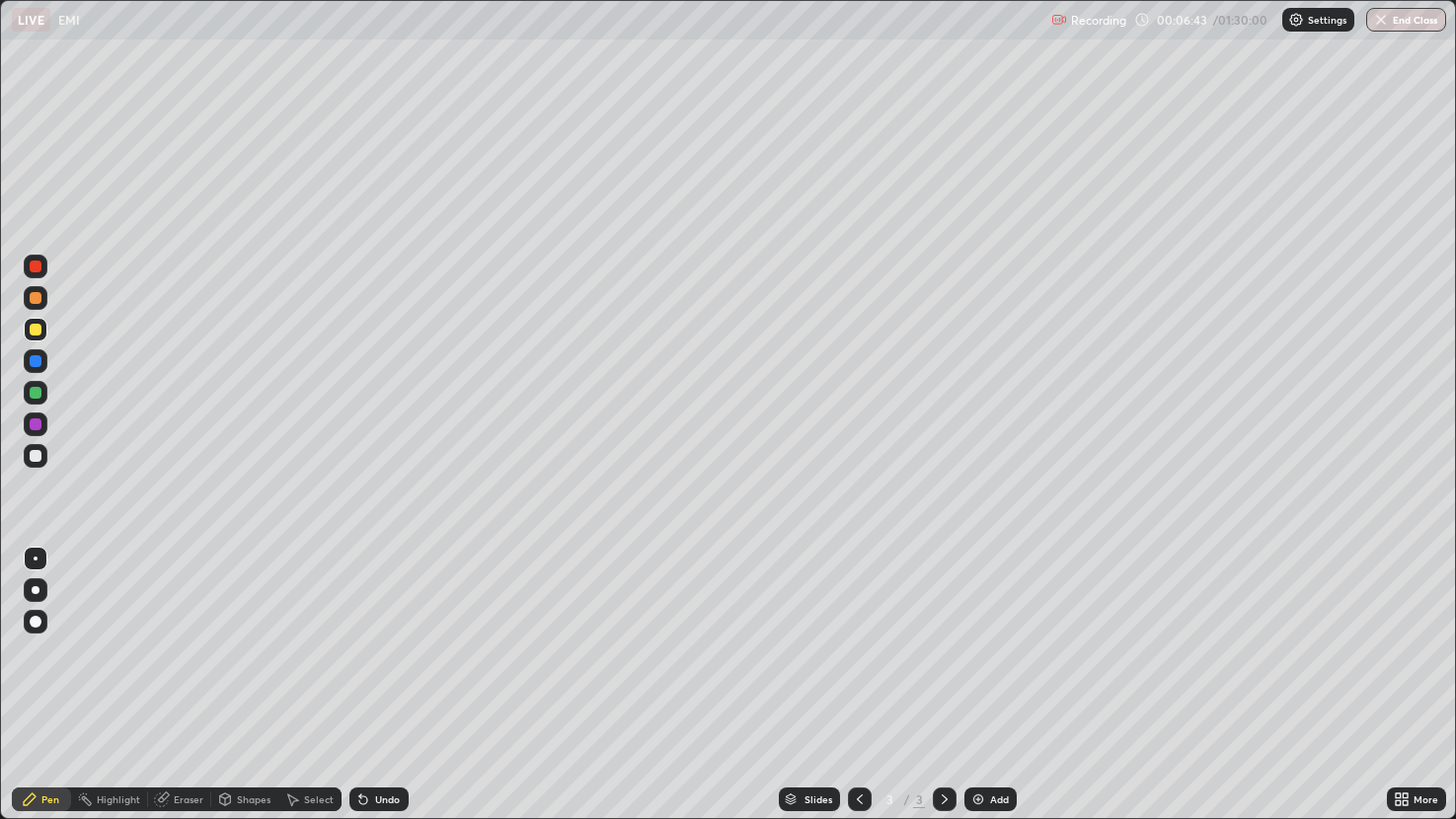 click on "Undo" at bounding box center [379, 799] 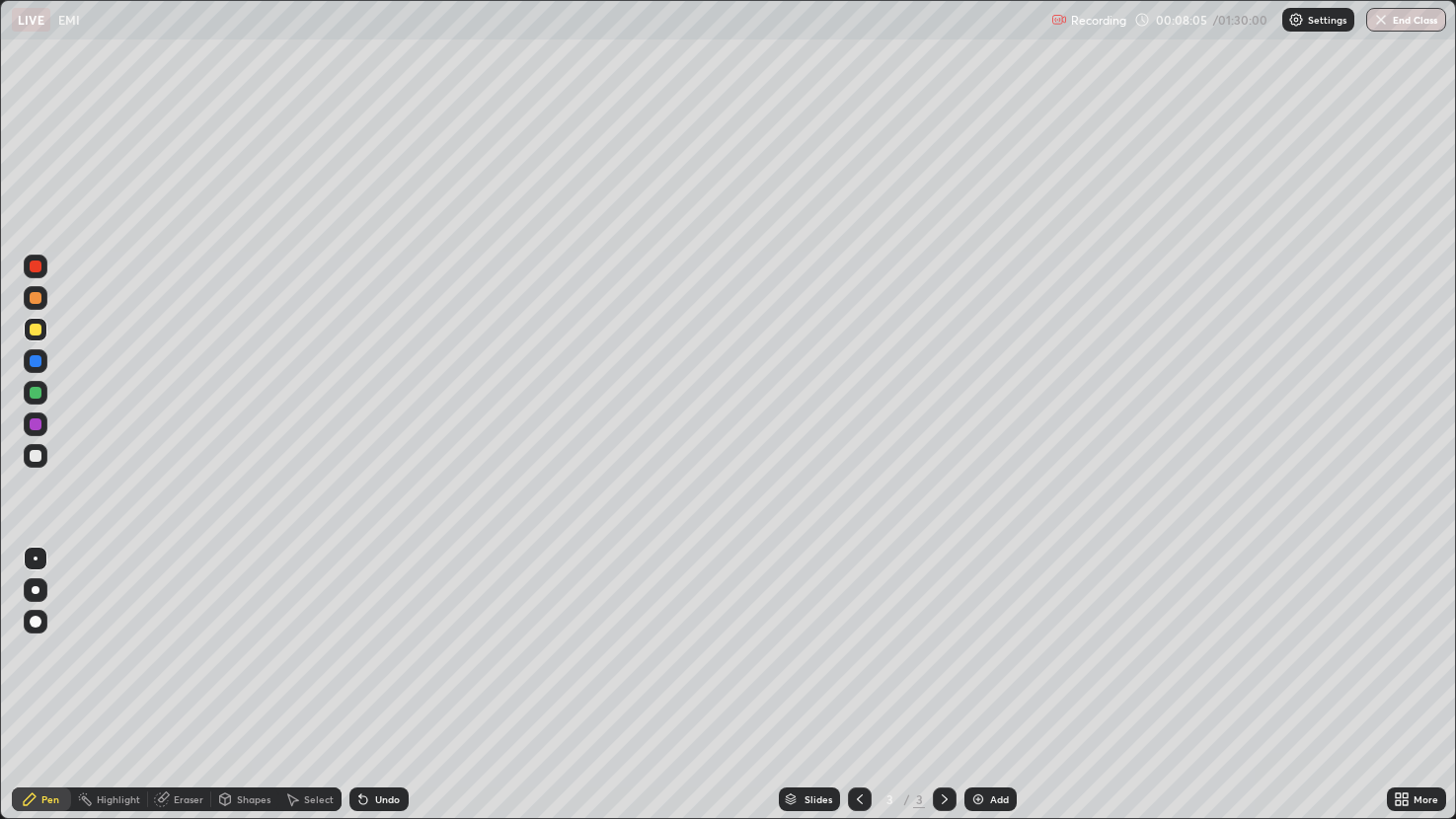 click on "Select" at bounding box center (319, 799) 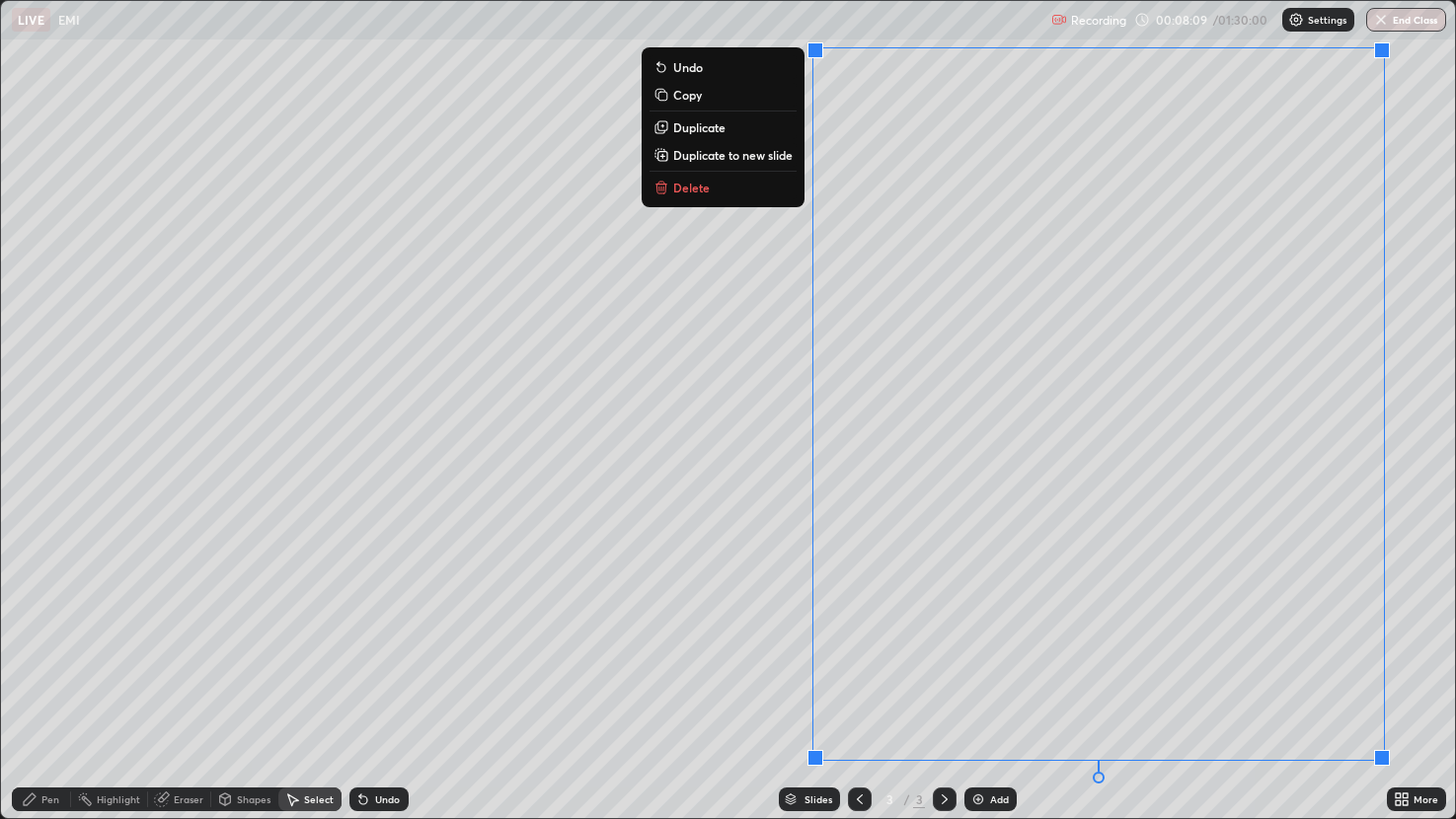 click on "Duplicate to new slide" at bounding box center [732, 155] 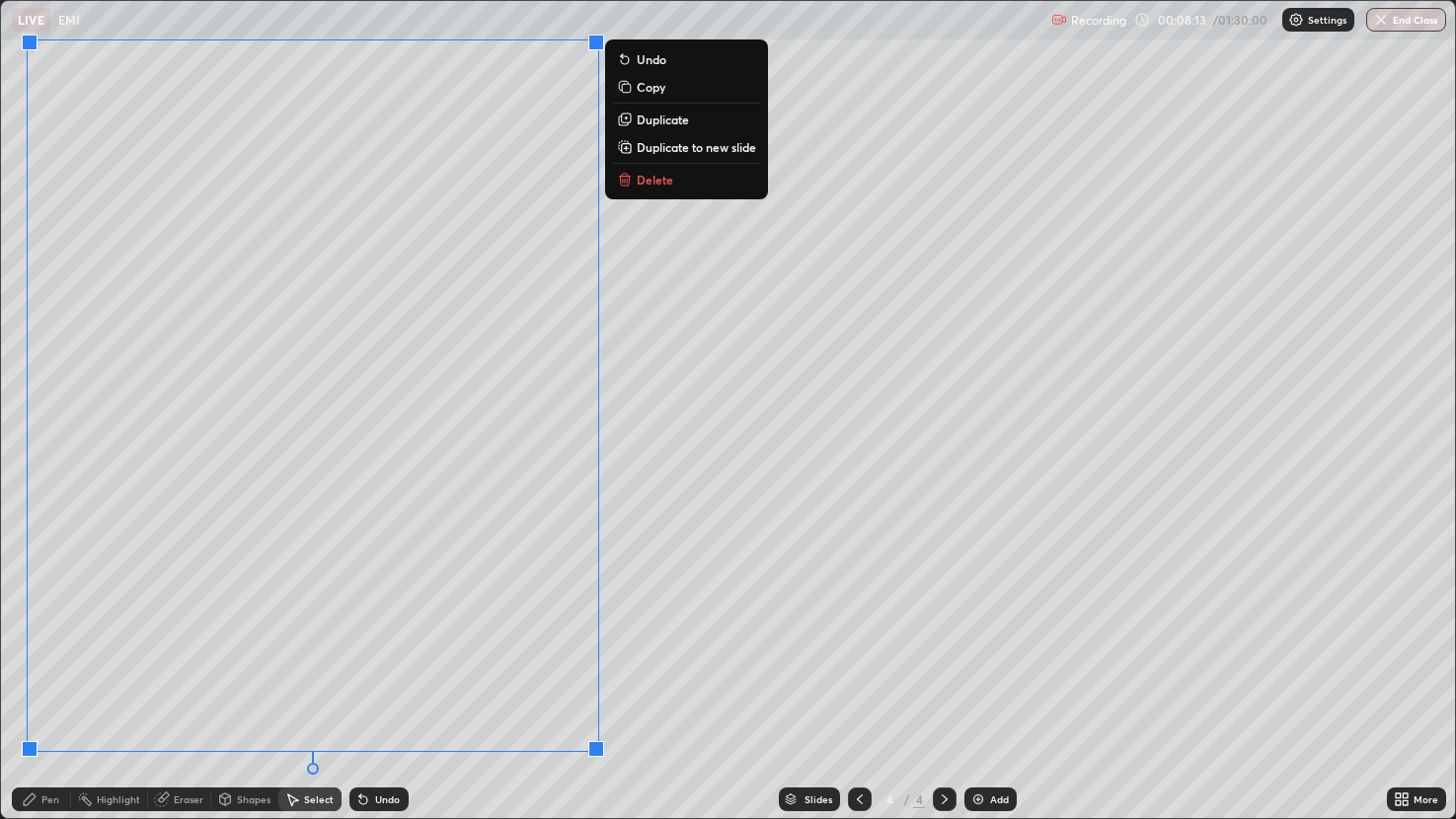 click on "Pen" at bounding box center (50, 799) 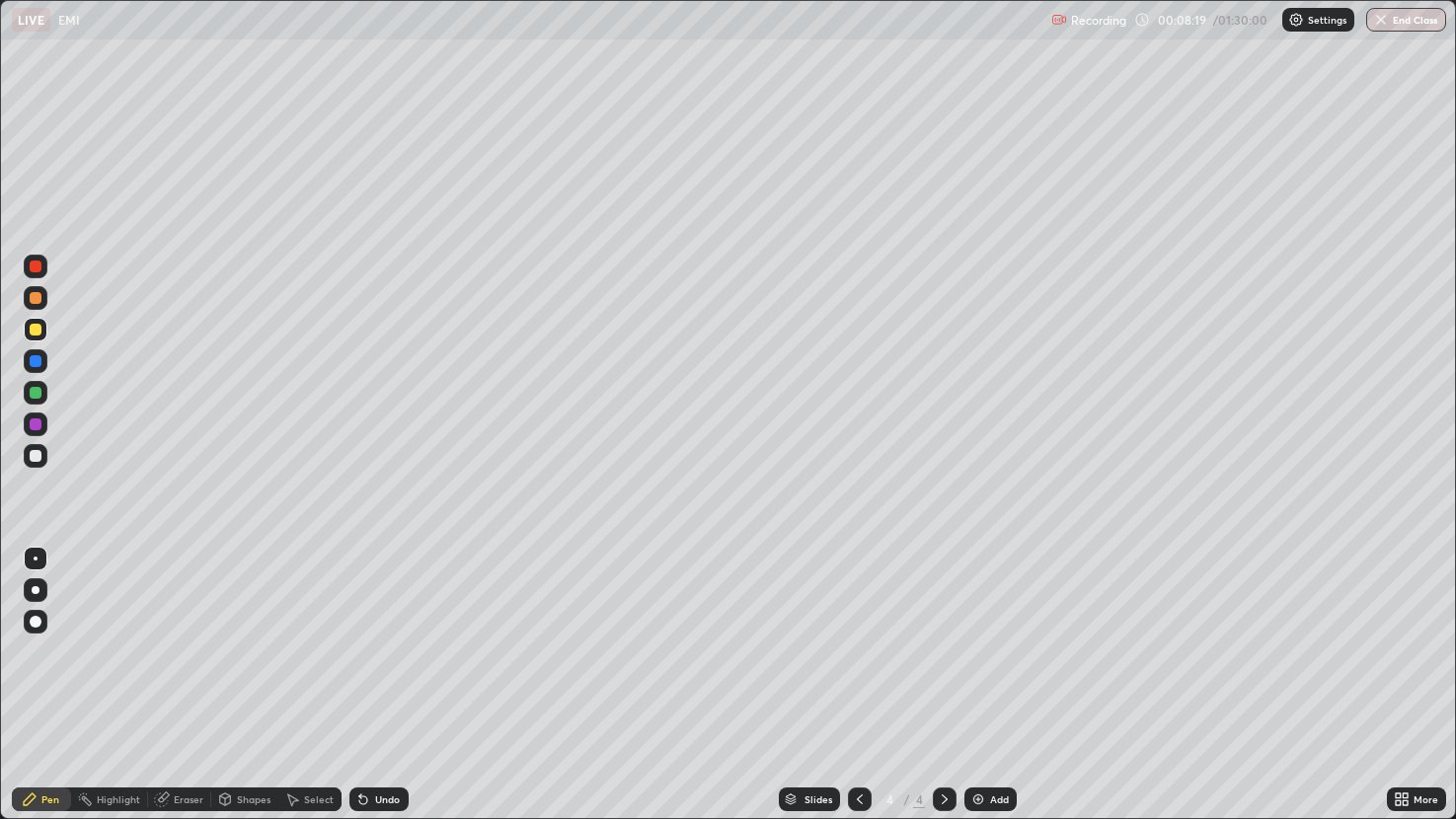 click on "Shapes" at bounding box center (254, 799) 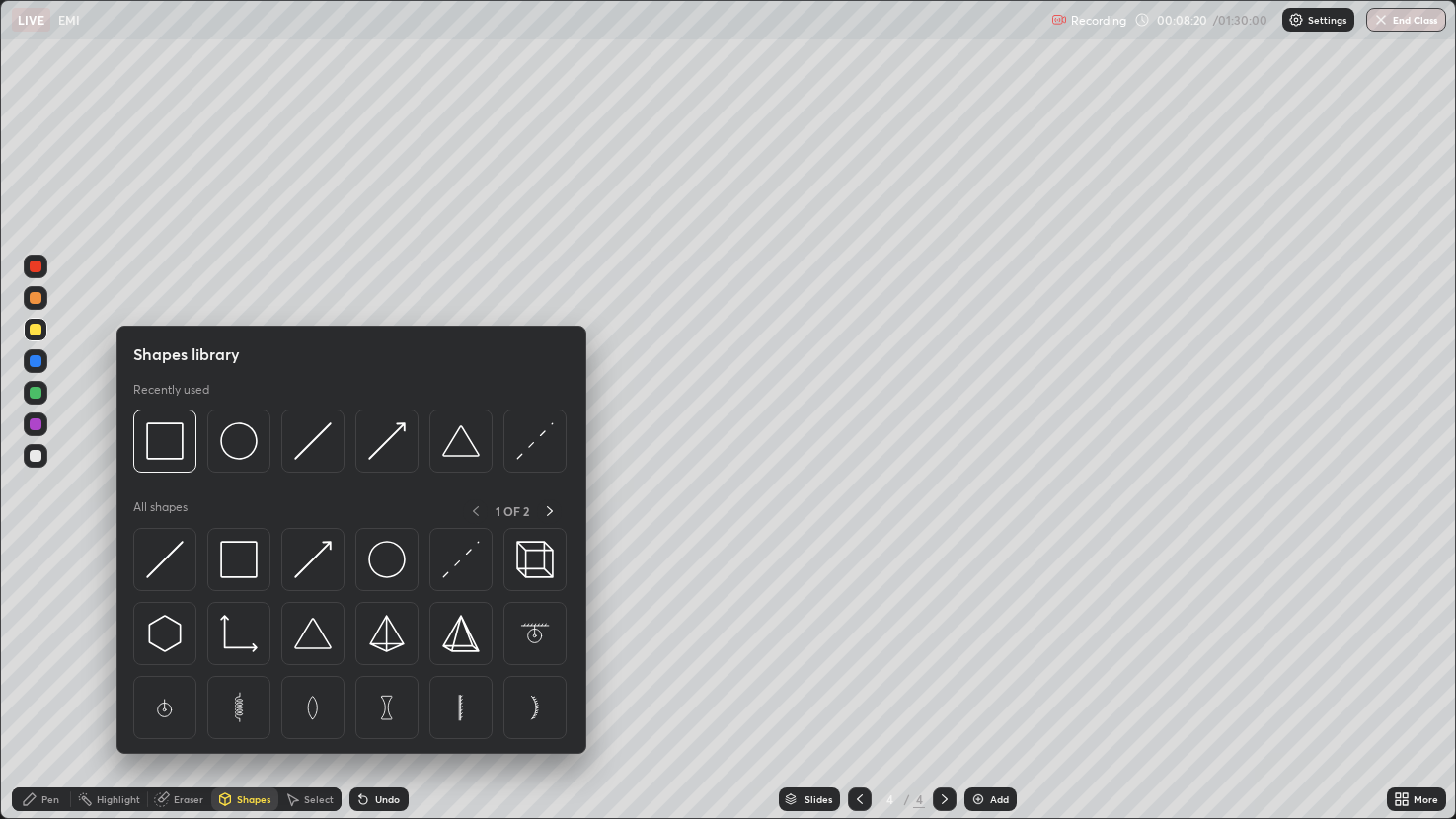 click at bounding box center [36, 393] 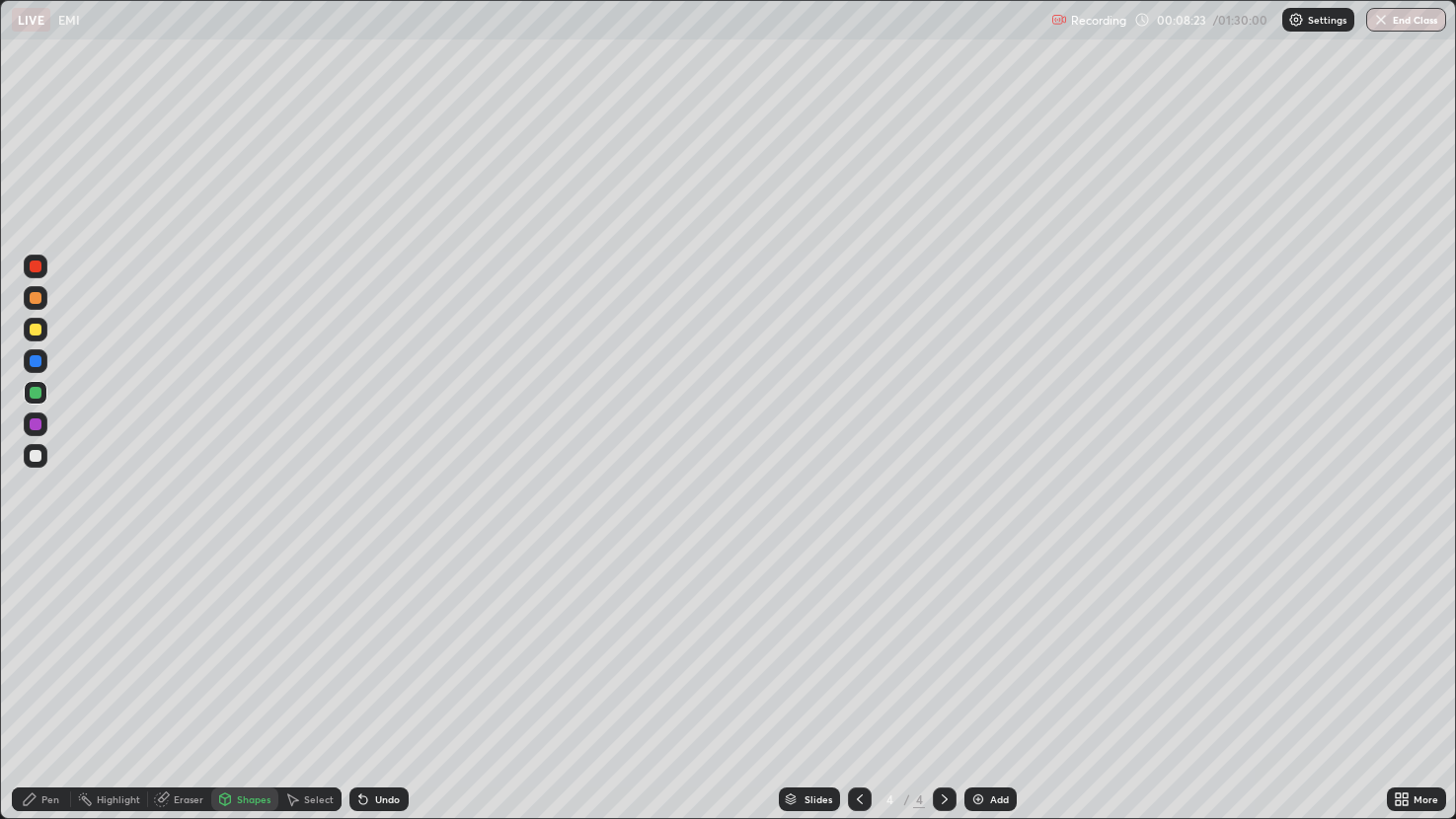 click on "Pen" at bounding box center (41, 799) 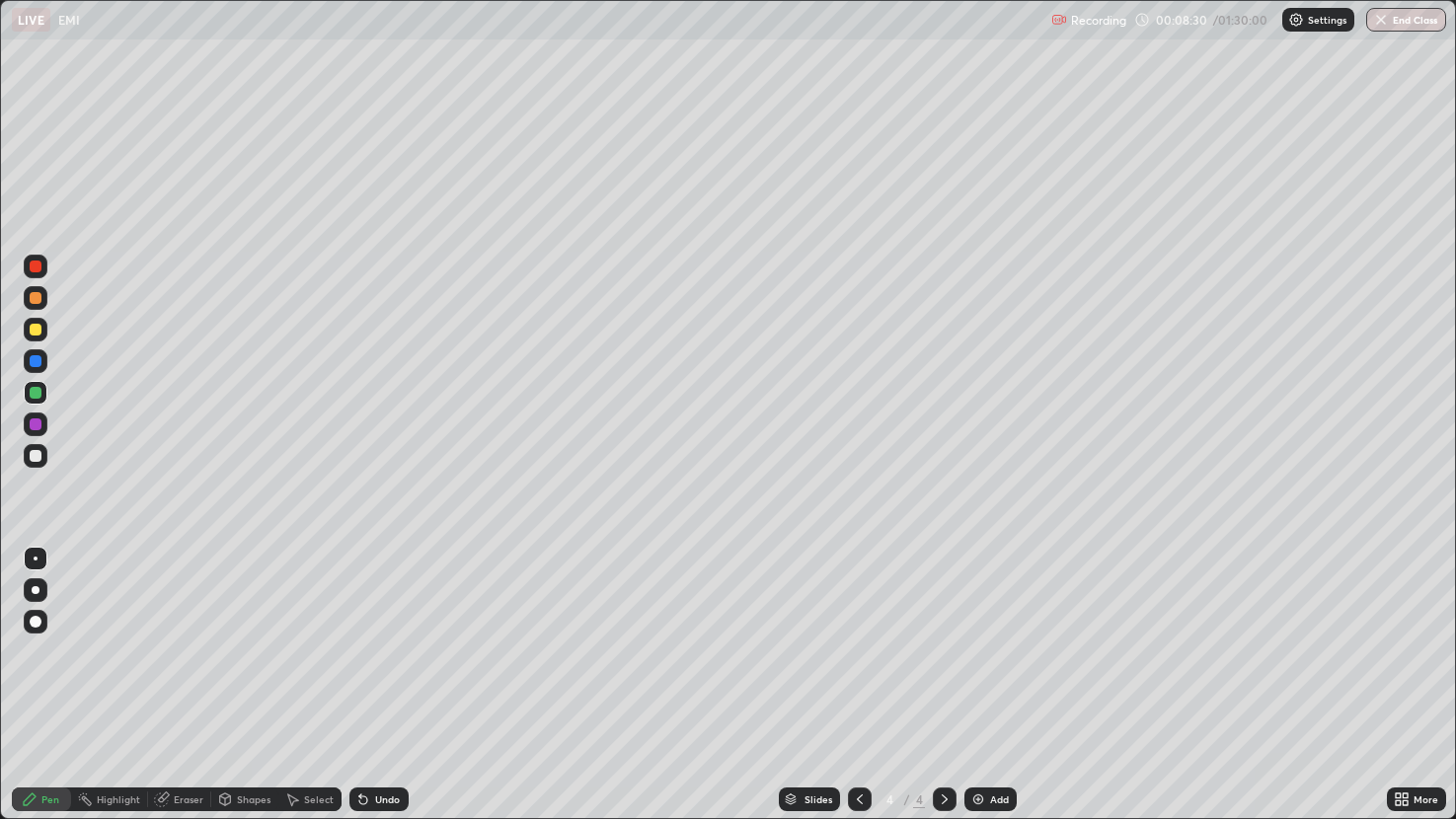 click at bounding box center [36, 330] 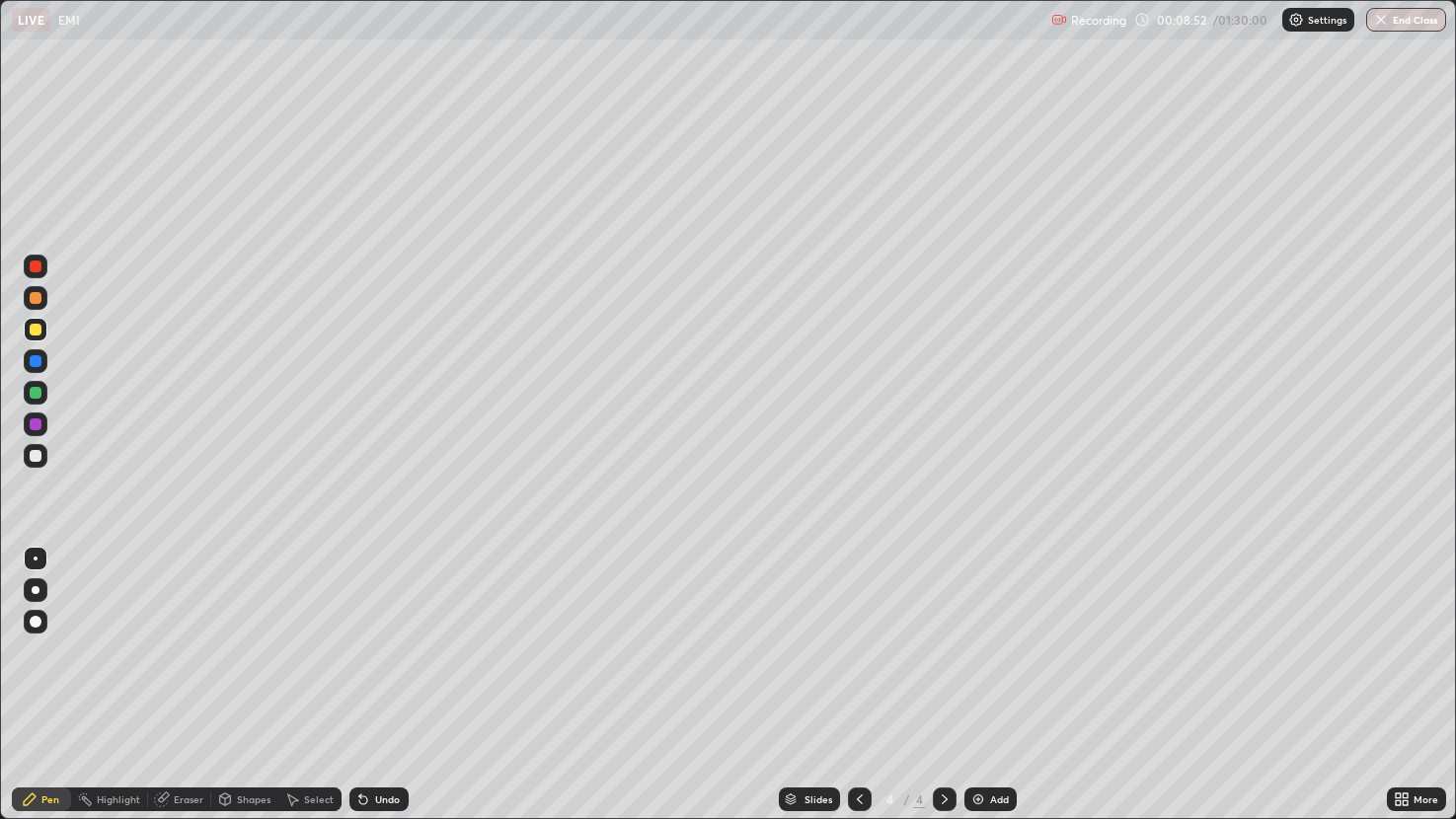 click at bounding box center (36, 393) 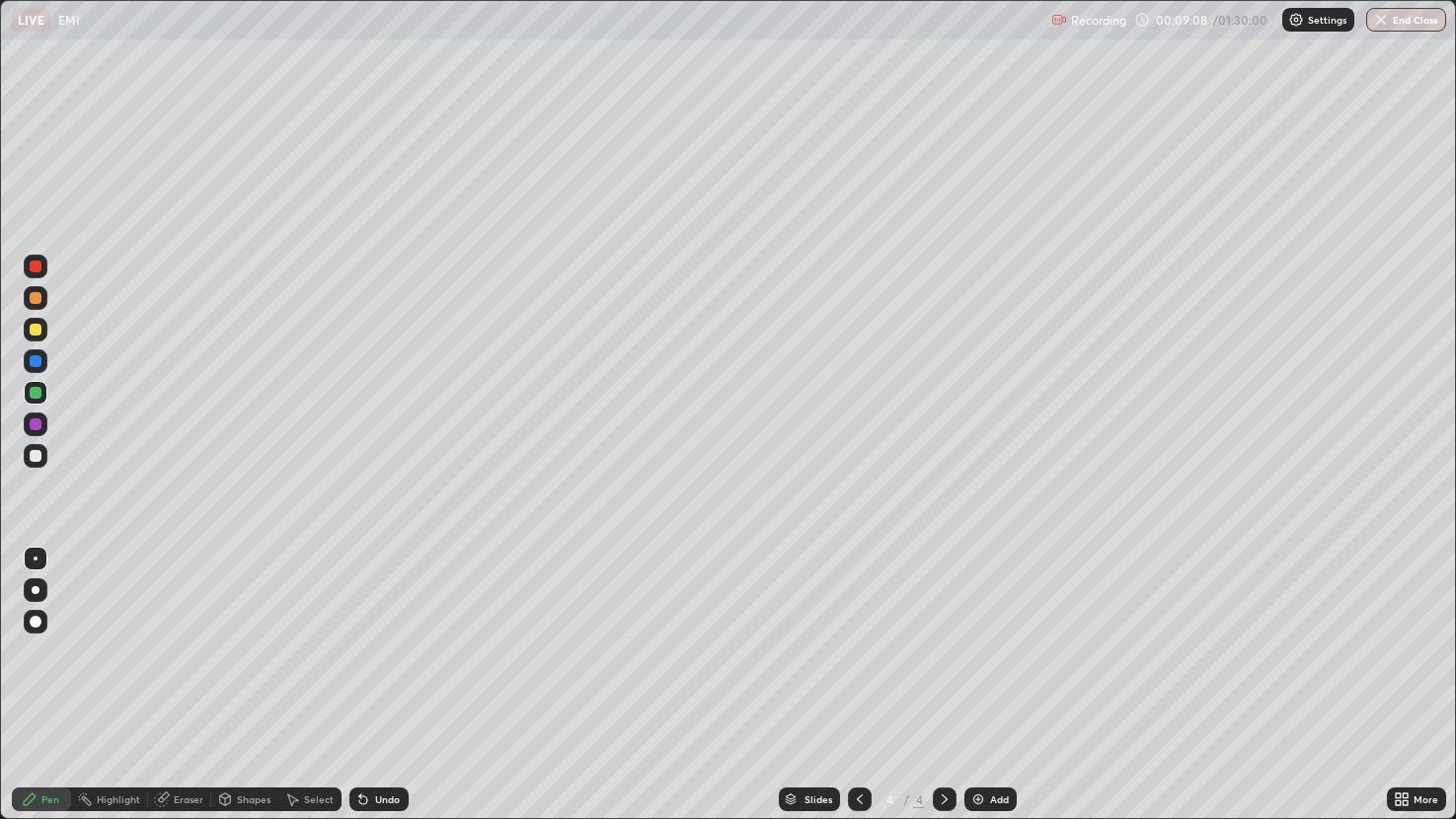 click at bounding box center [36, 456] 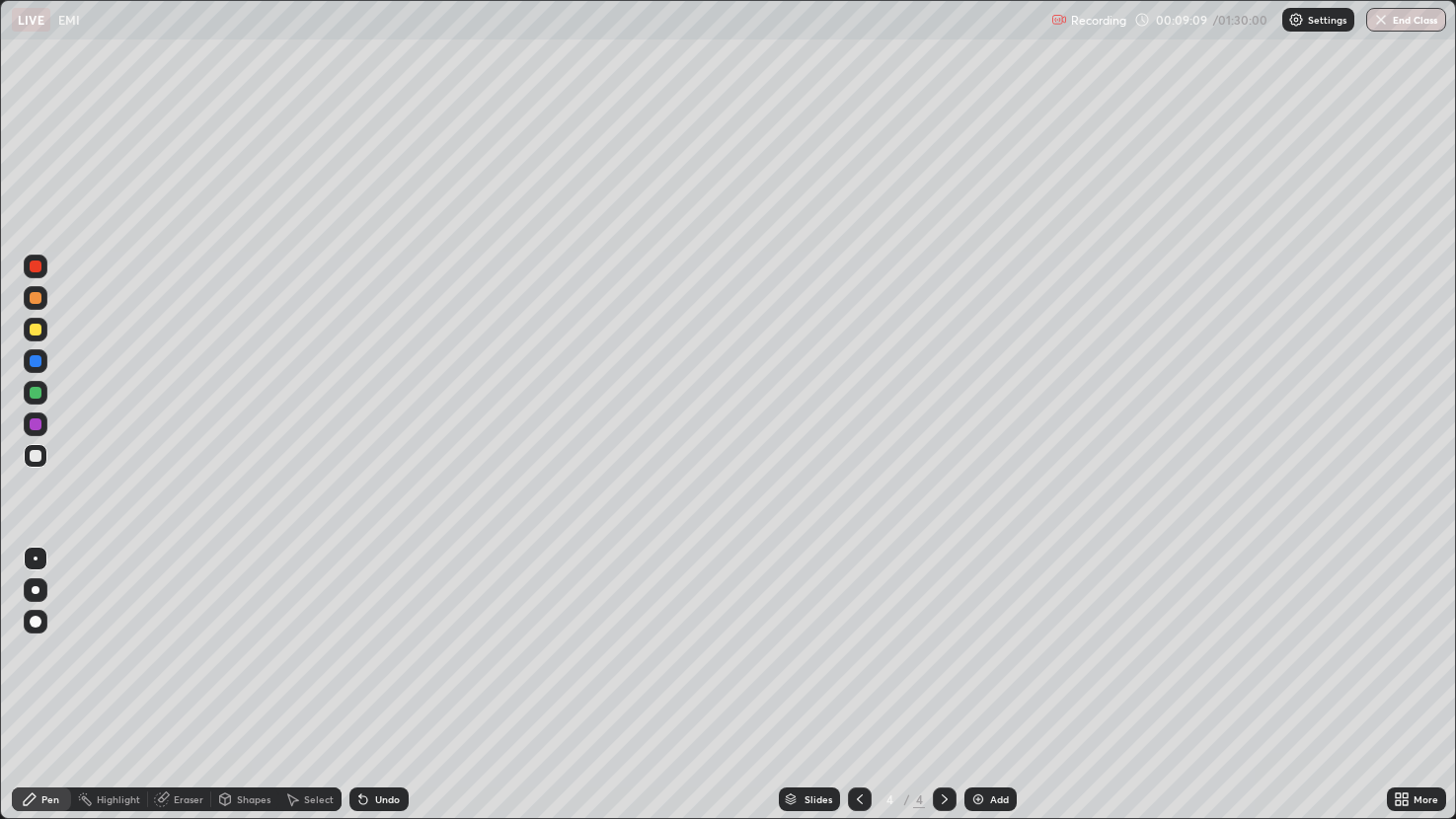click on "Eraser" at bounding box center [189, 799] 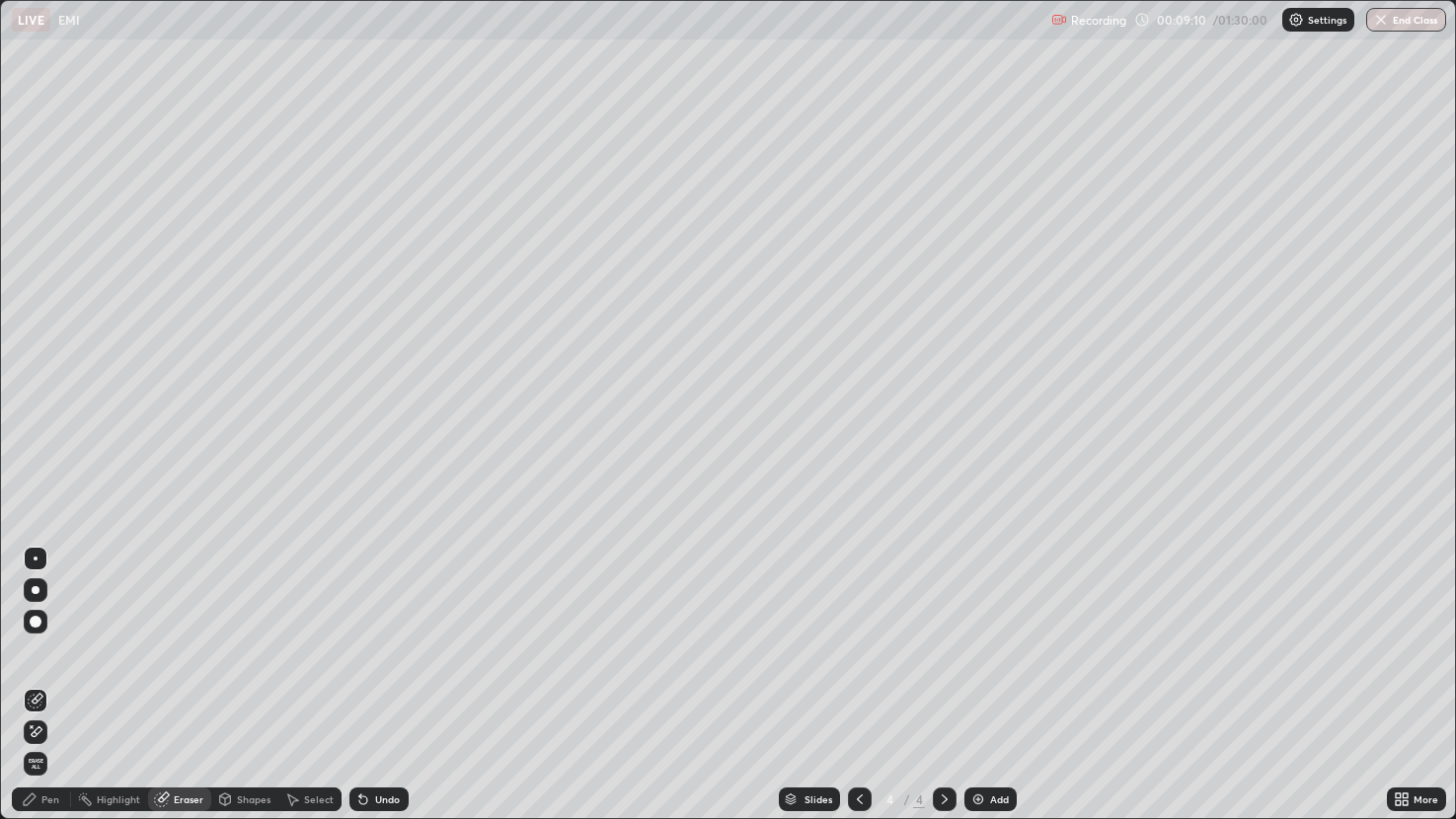 click 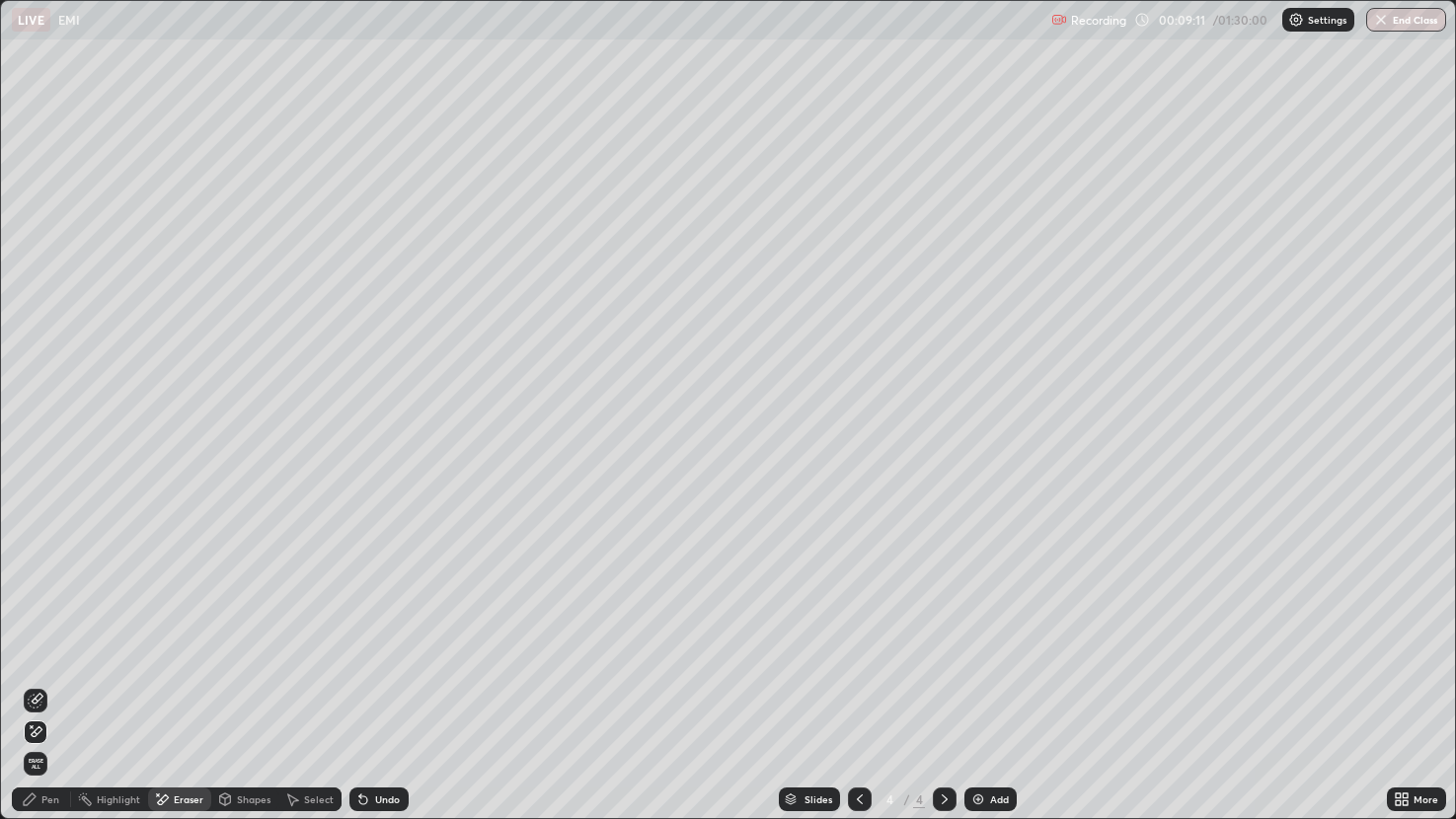 click on "Pen" at bounding box center [41, 799] 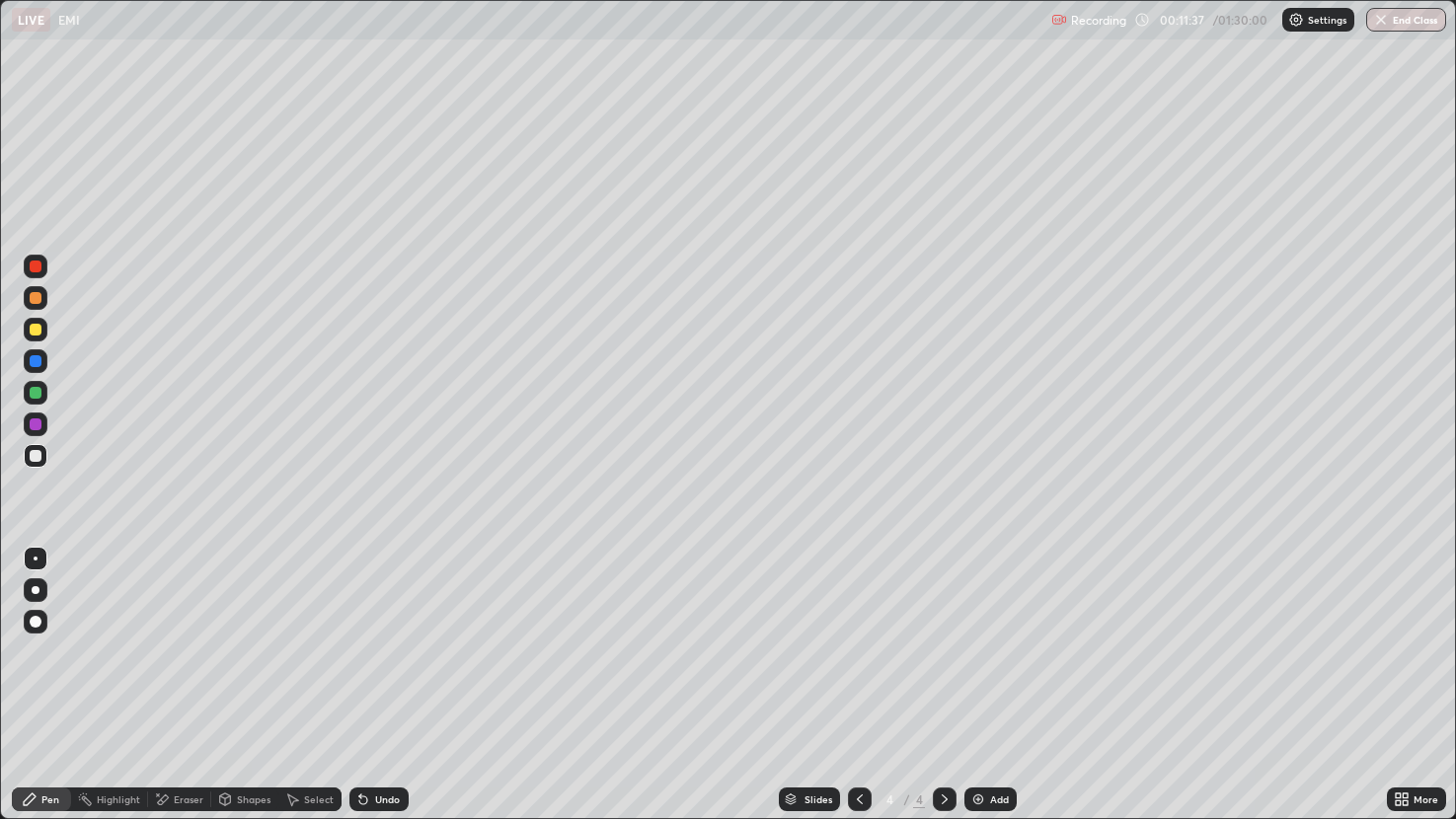 click 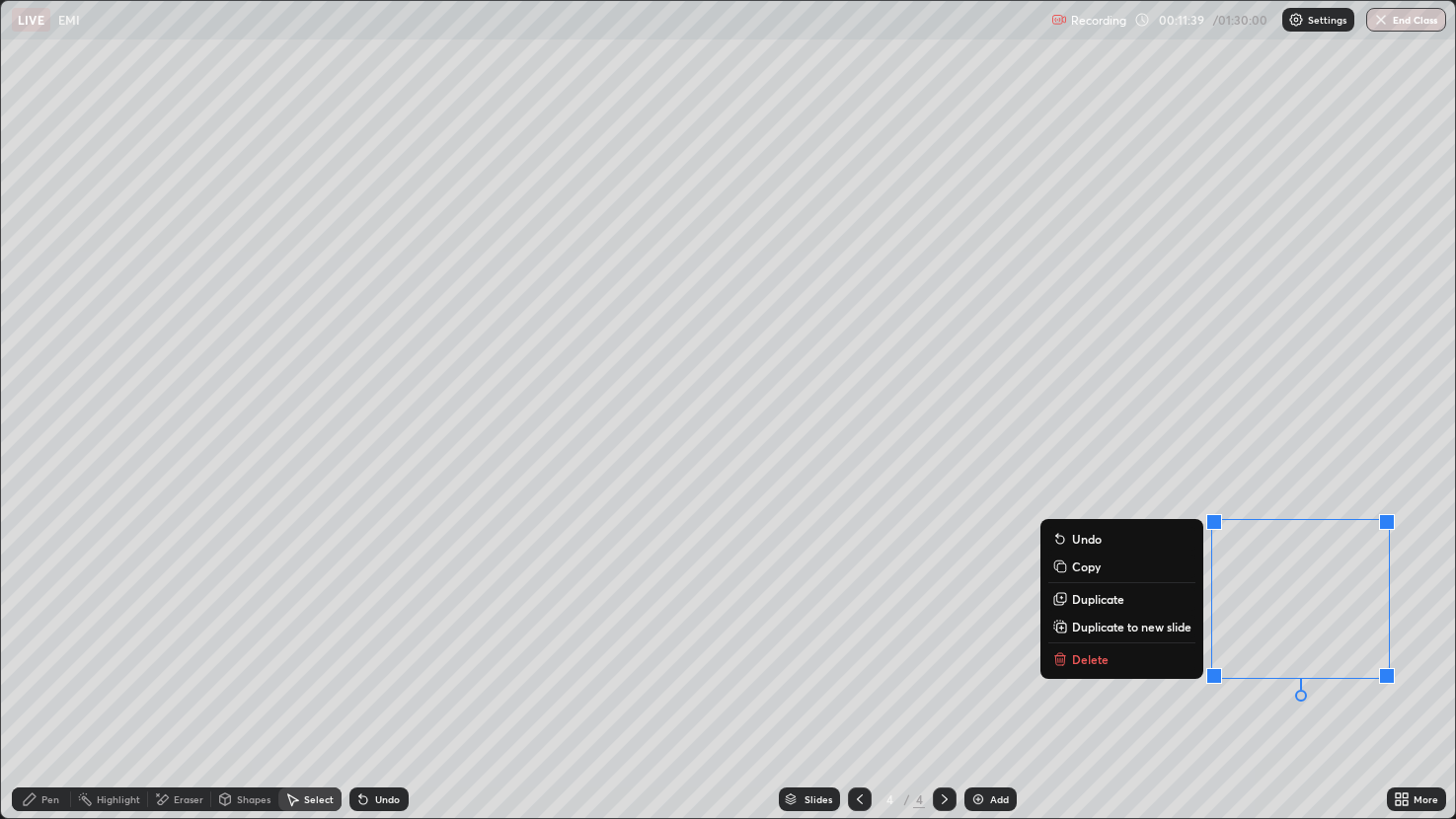 click on "Delete" at bounding box center [1090, 659] 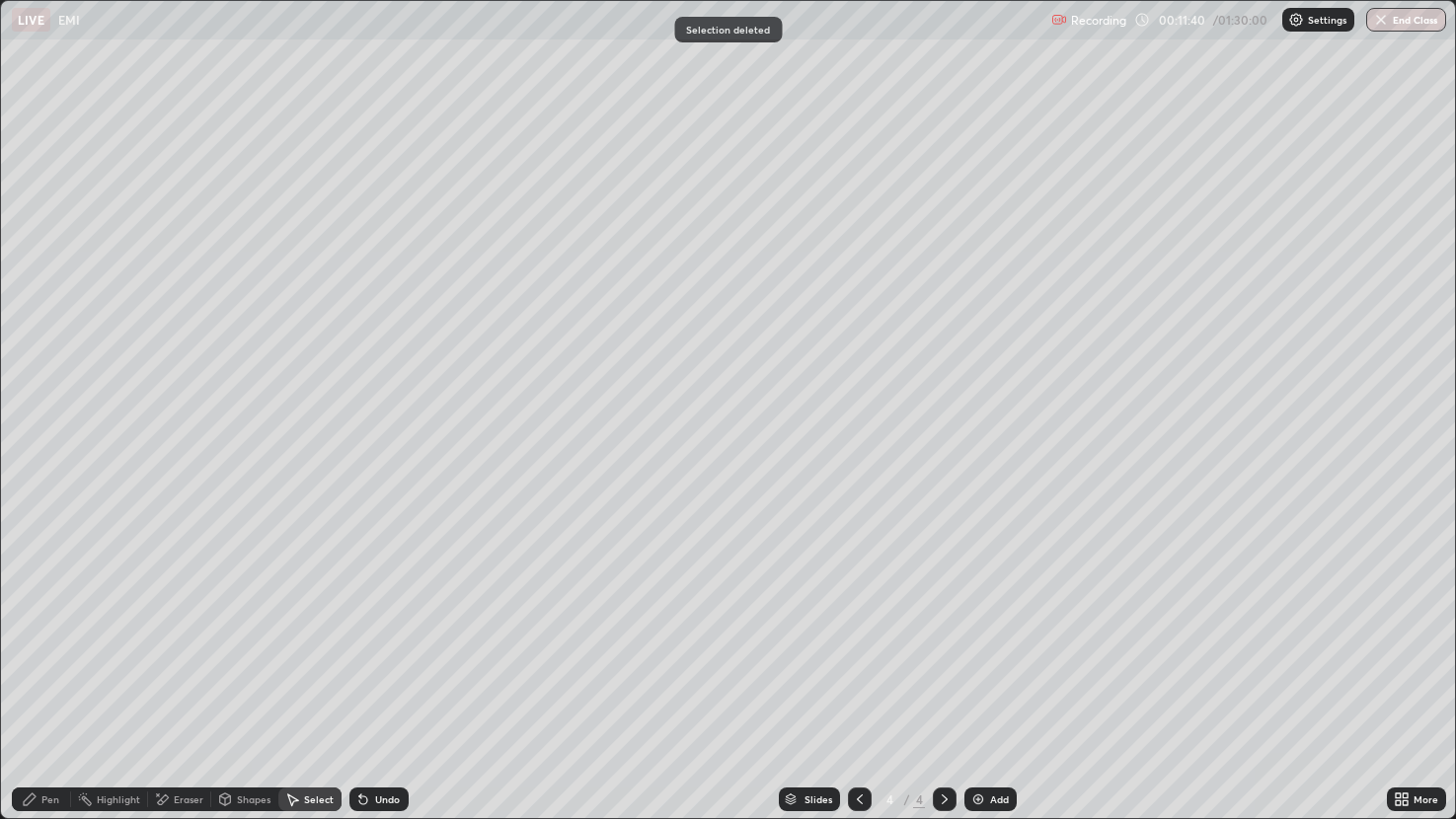 click on "Pen" at bounding box center [50, 799] 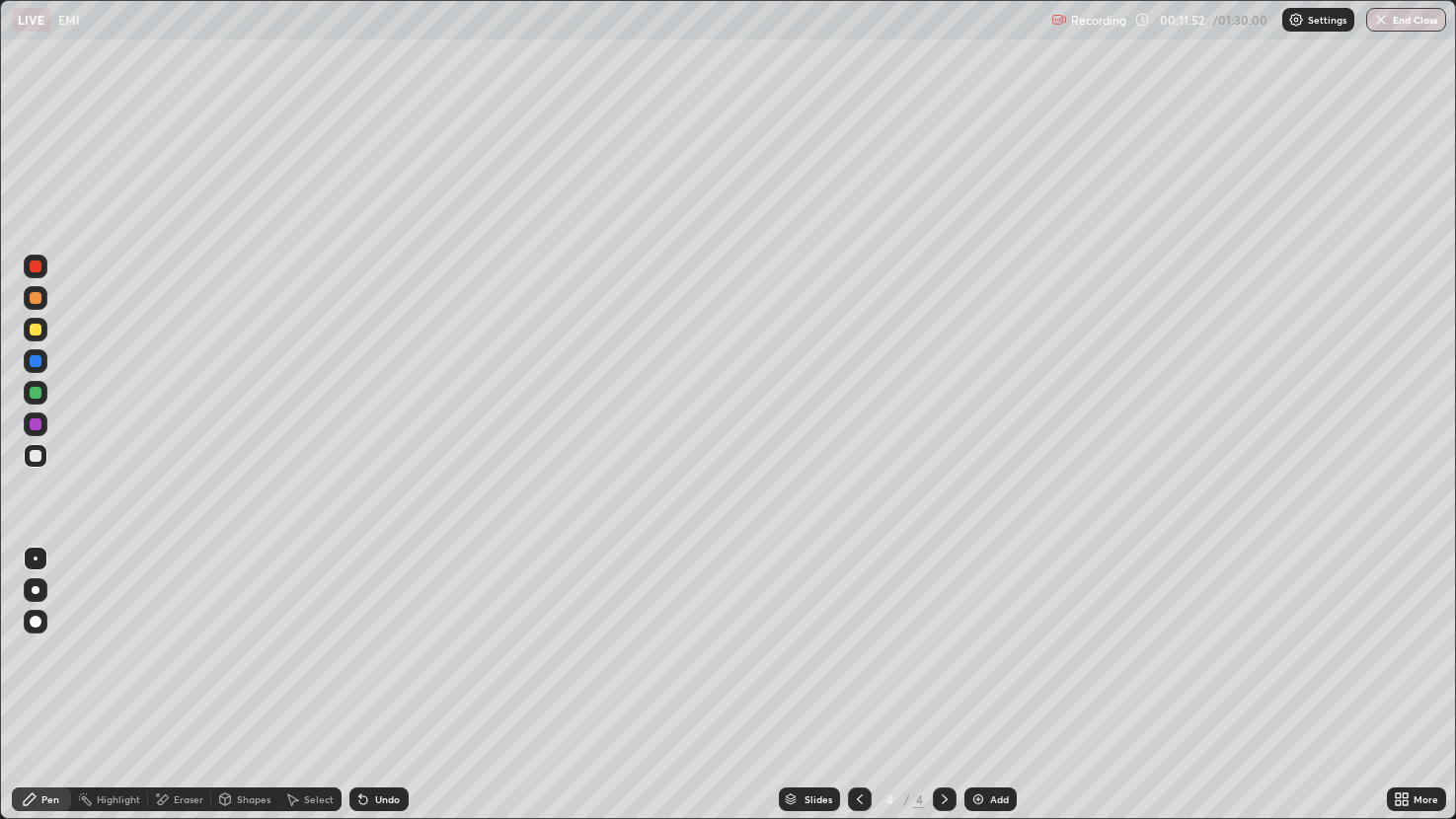 click on "Shapes" at bounding box center [254, 799] 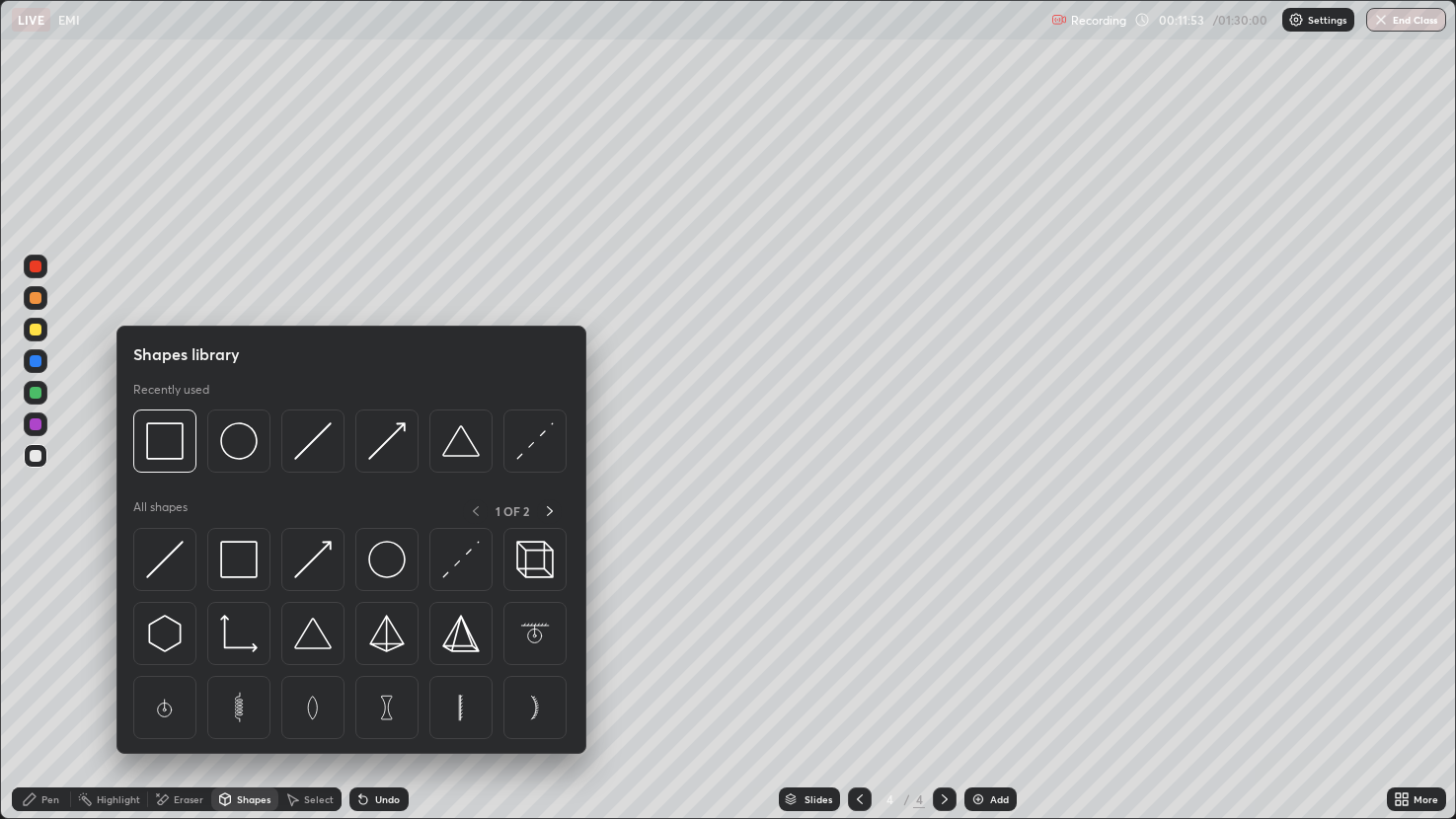 click on "Pen" at bounding box center [50, 799] 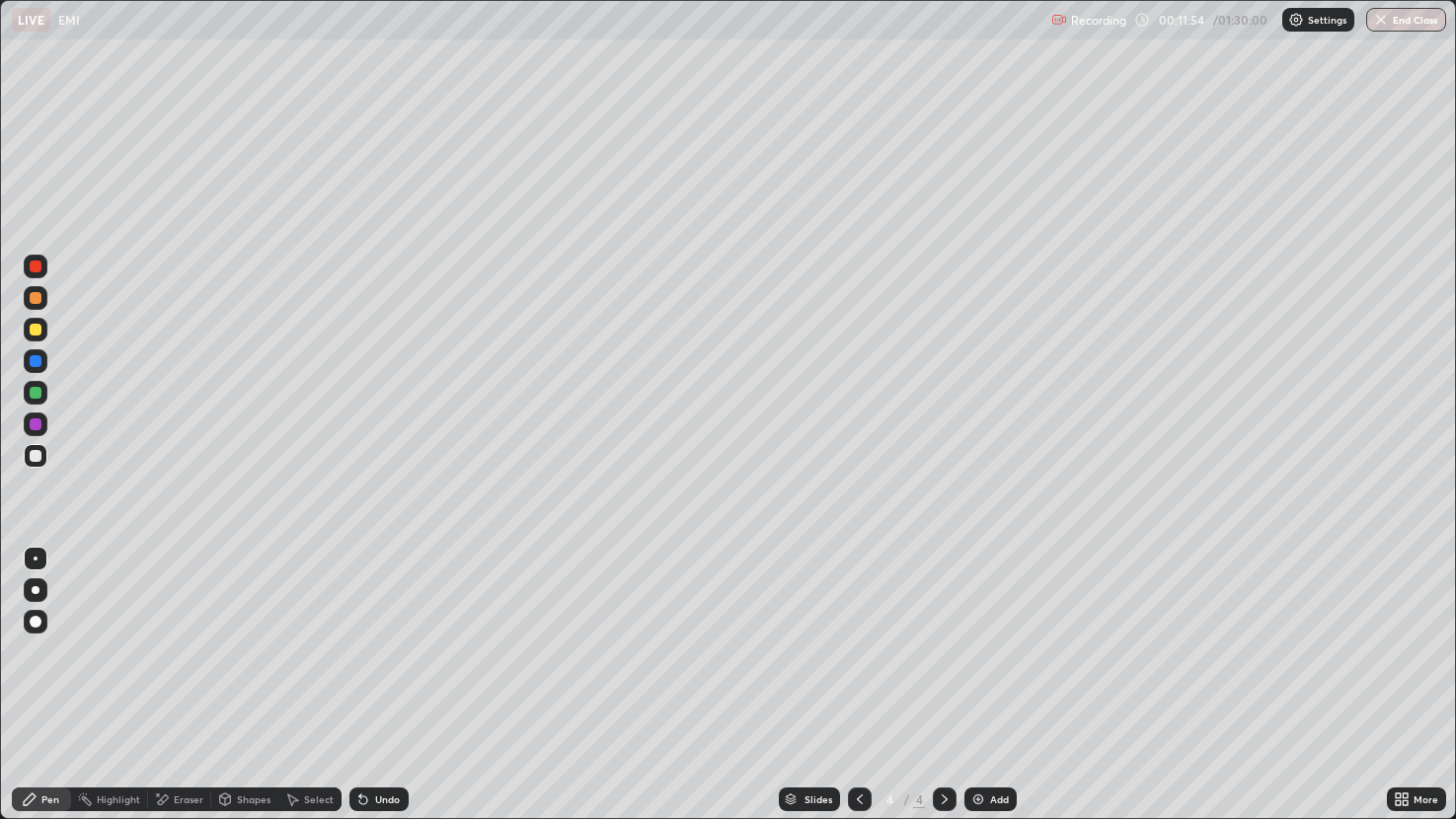 click on "Shapes" at bounding box center [254, 799] 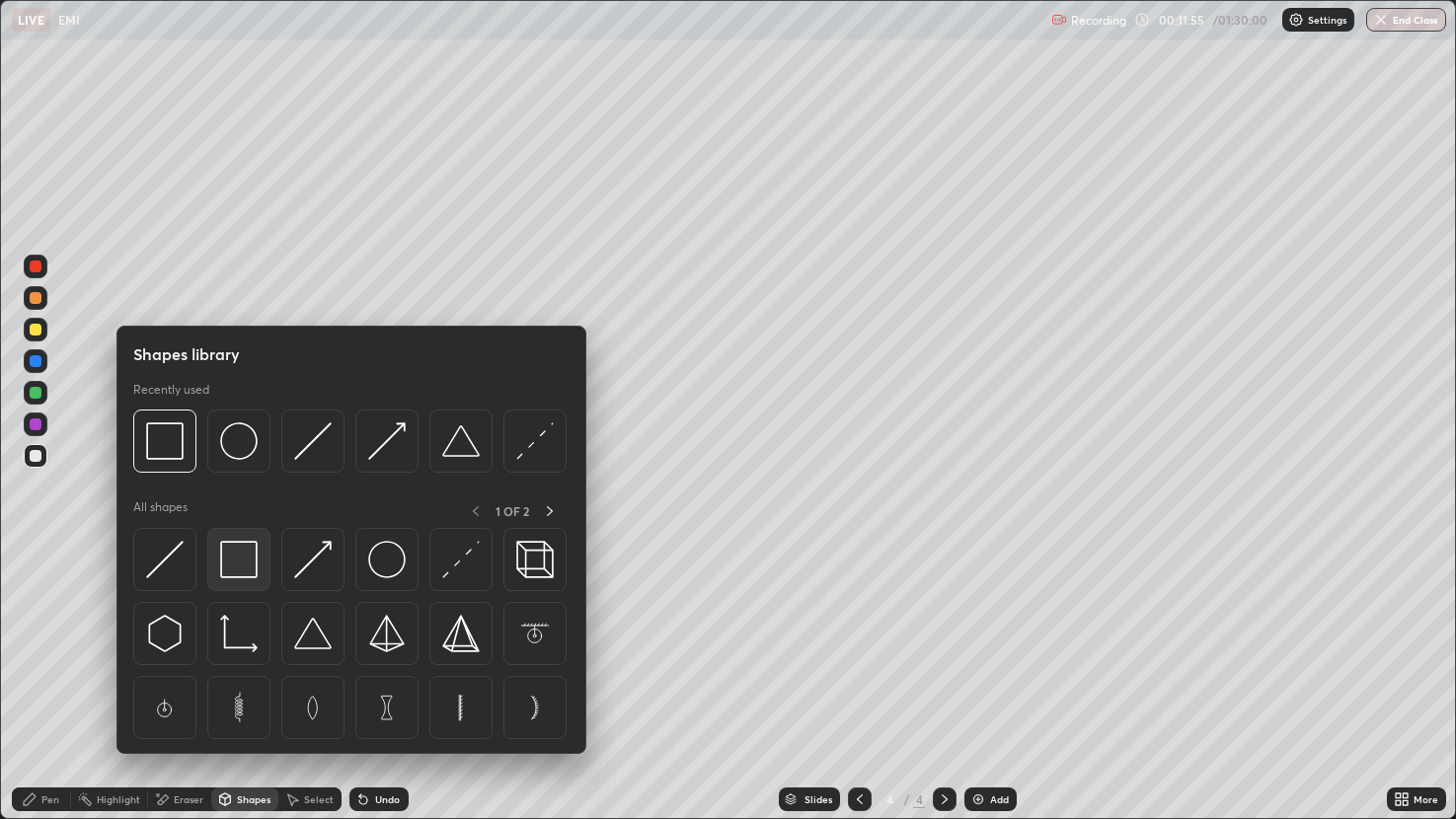 click at bounding box center [239, 559] 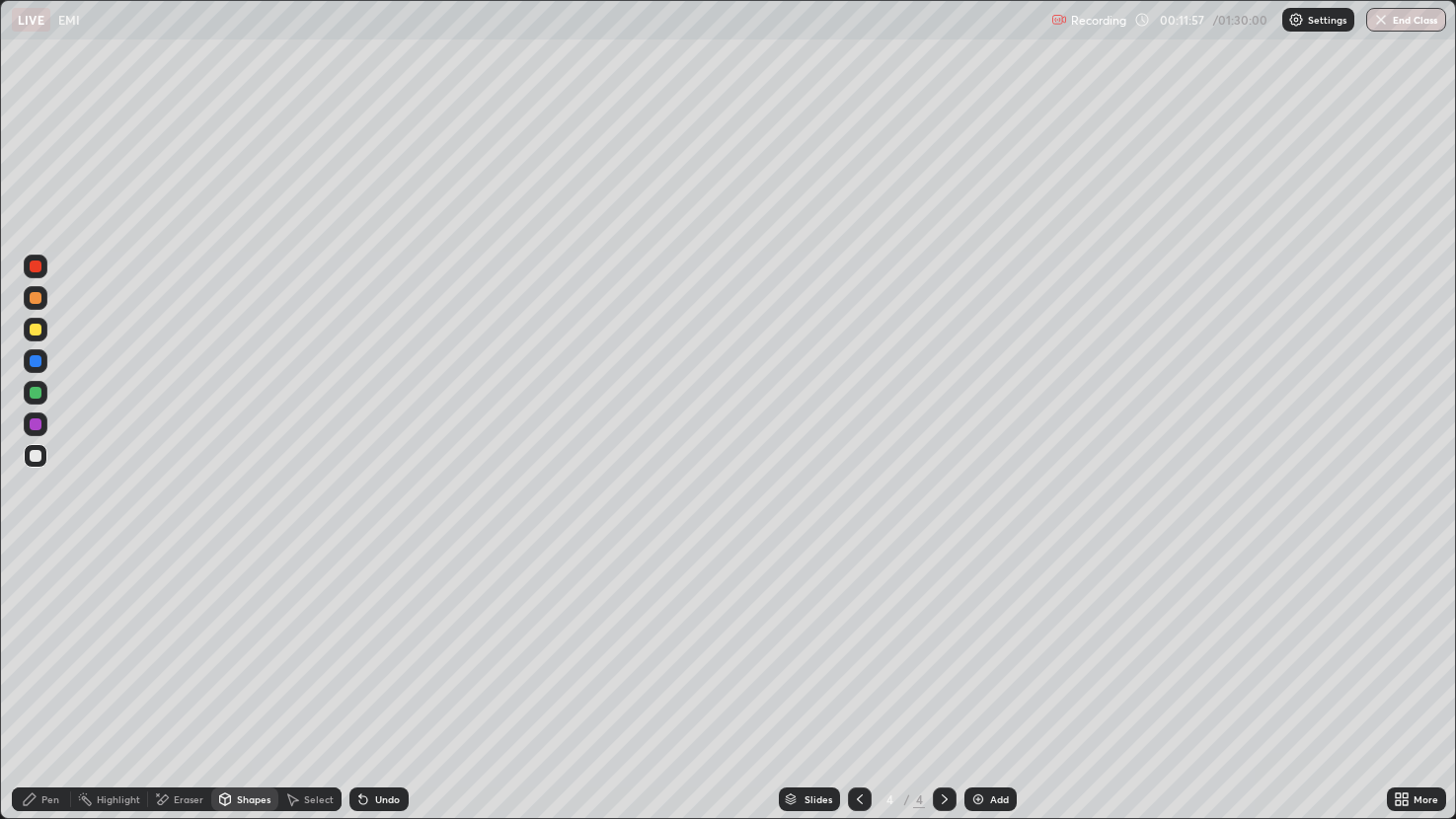 click on "Pen" at bounding box center [50, 799] 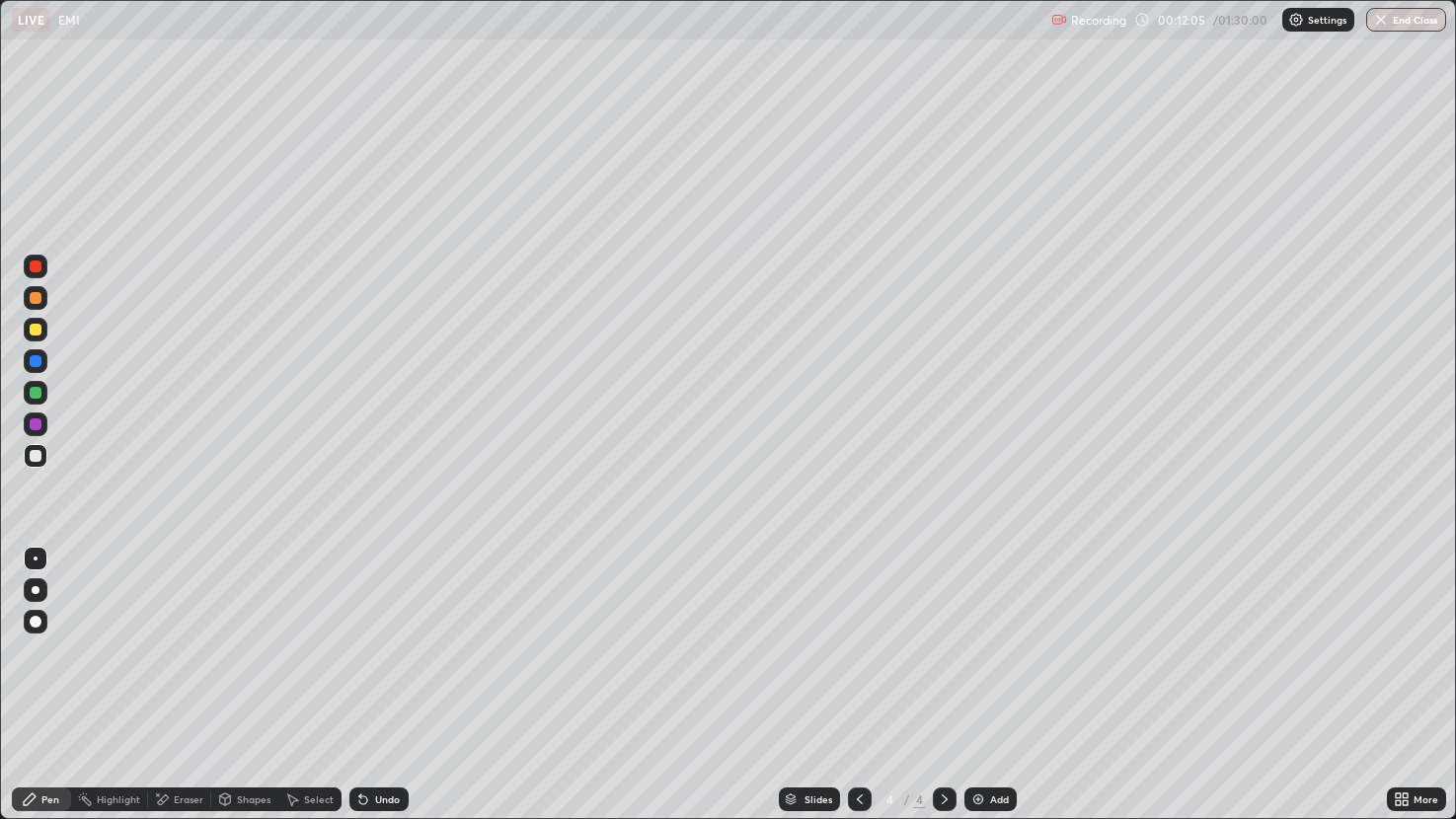 click on "Select" at bounding box center [319, 799] 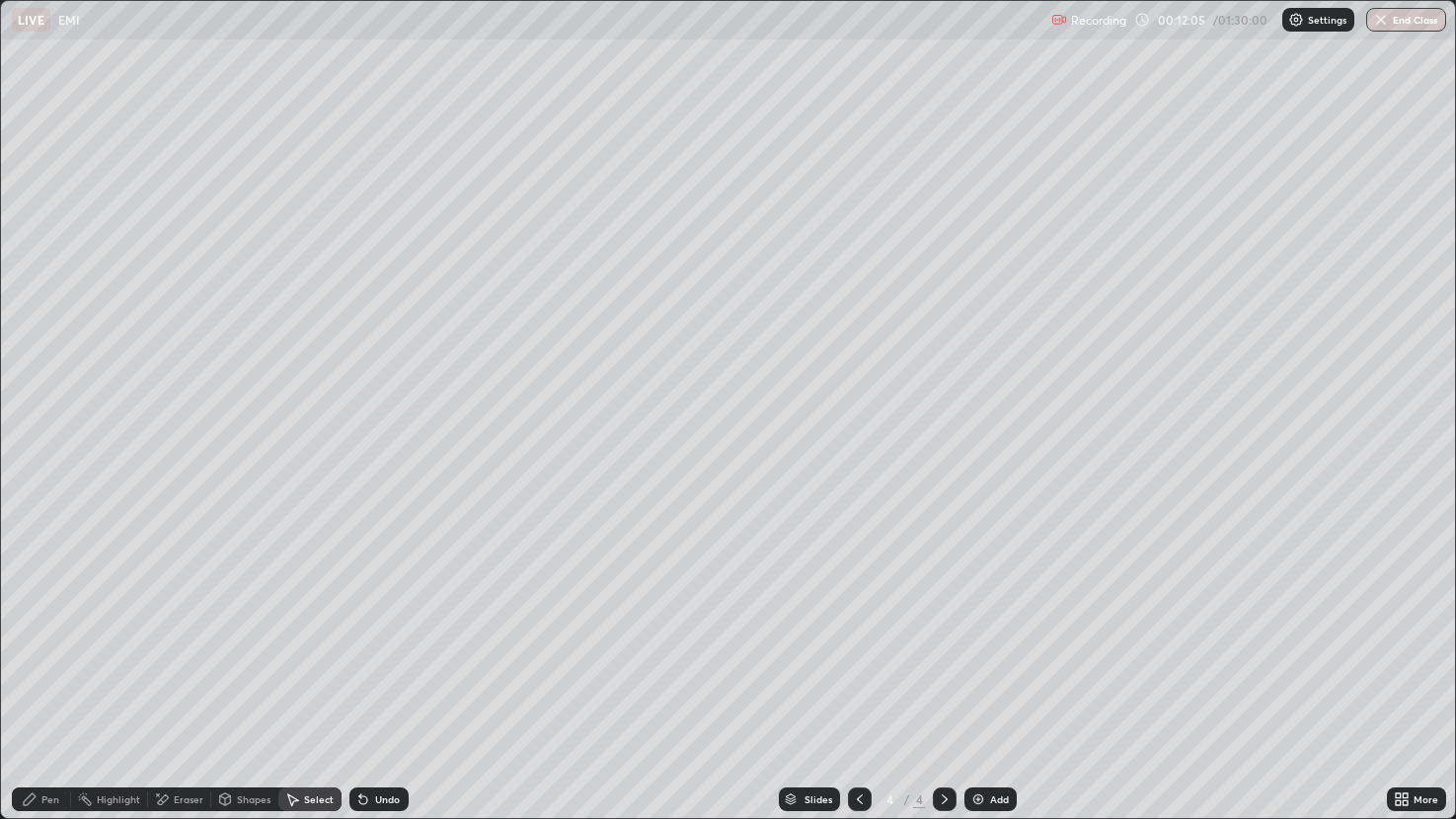 click on "Shapes" at bounding box center [254, 799] 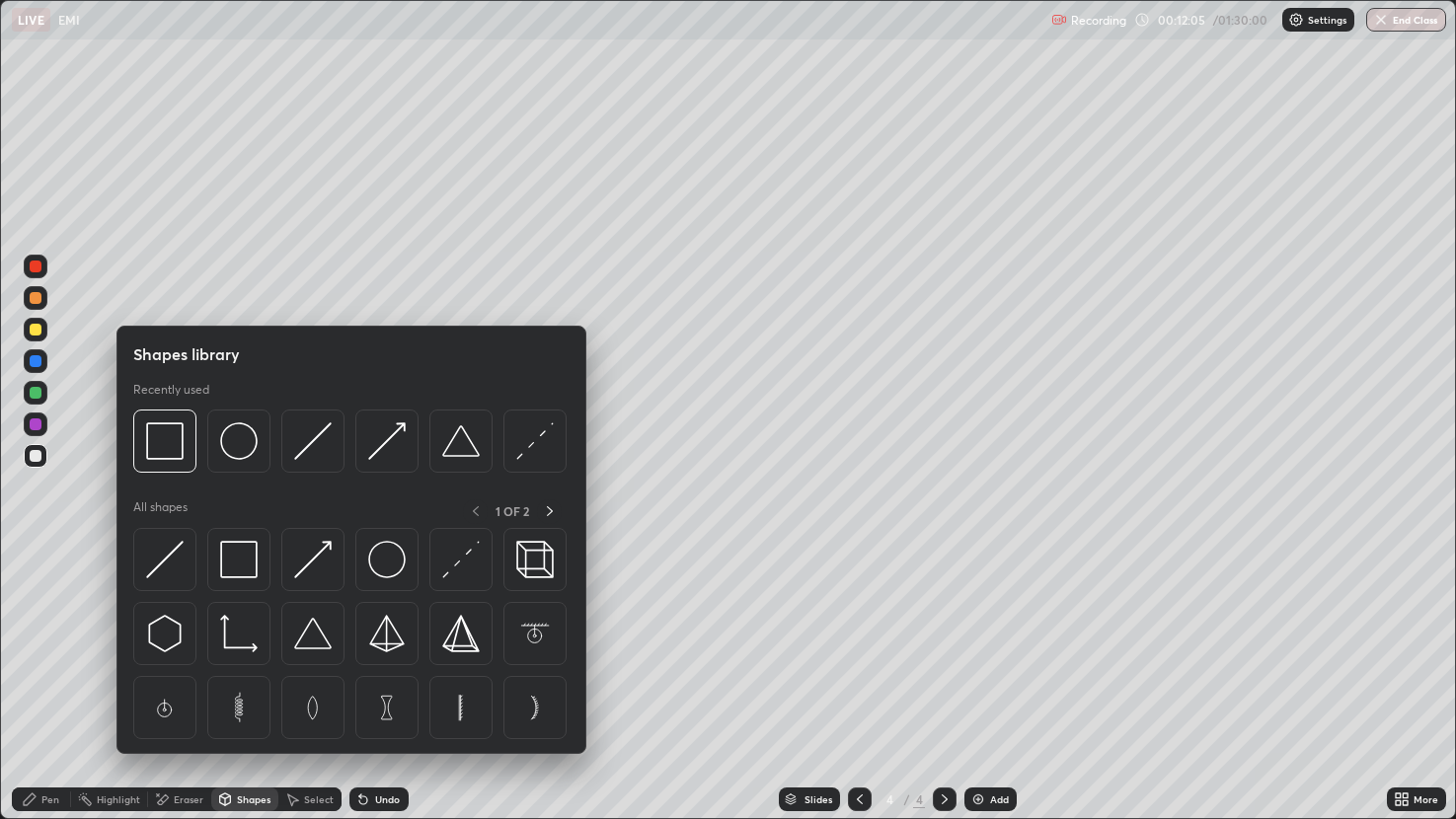 click on "Shapes" at bounding box center (245, 799) 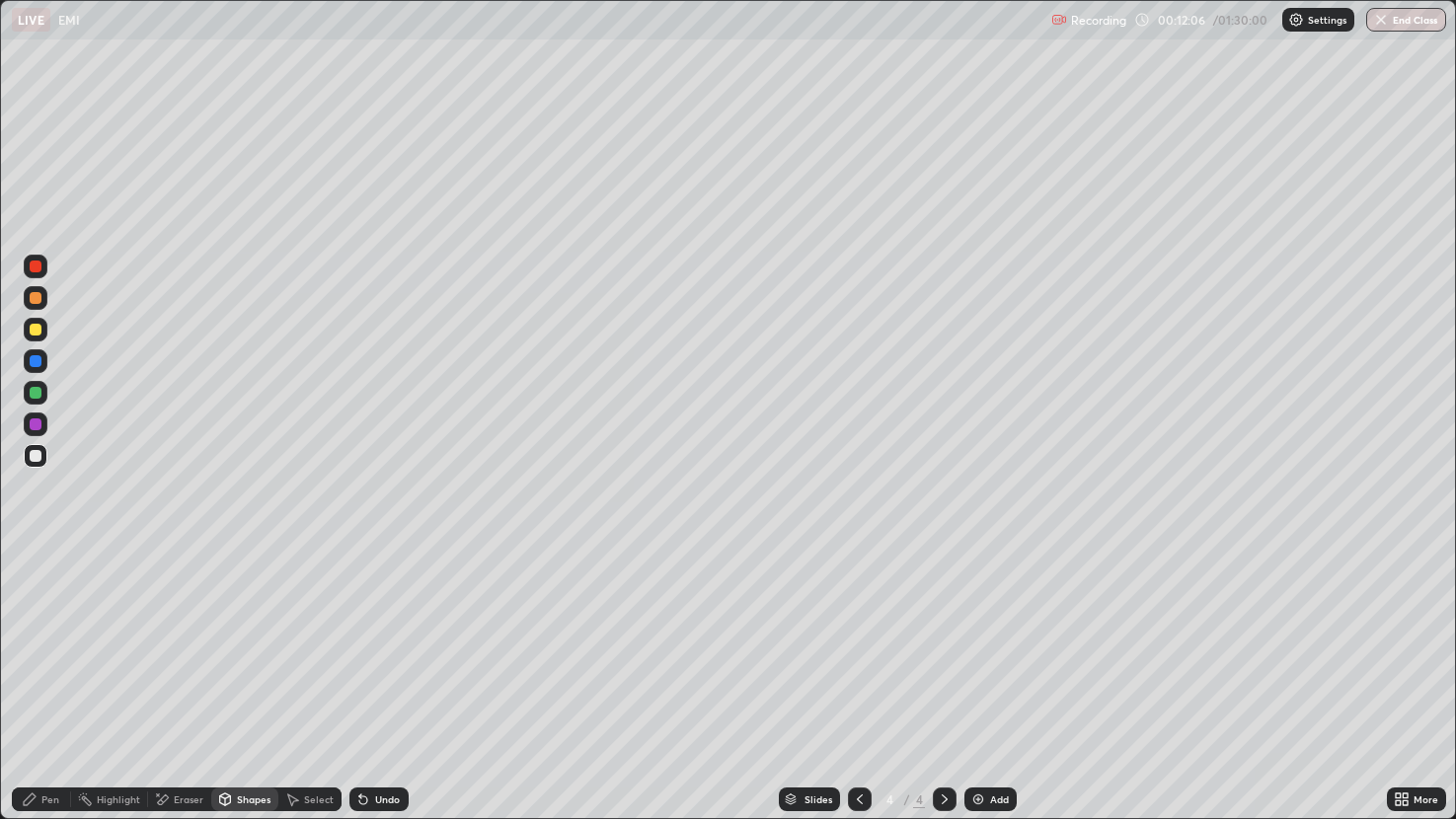 click on "Shapes" at bounding box center (254, 799) 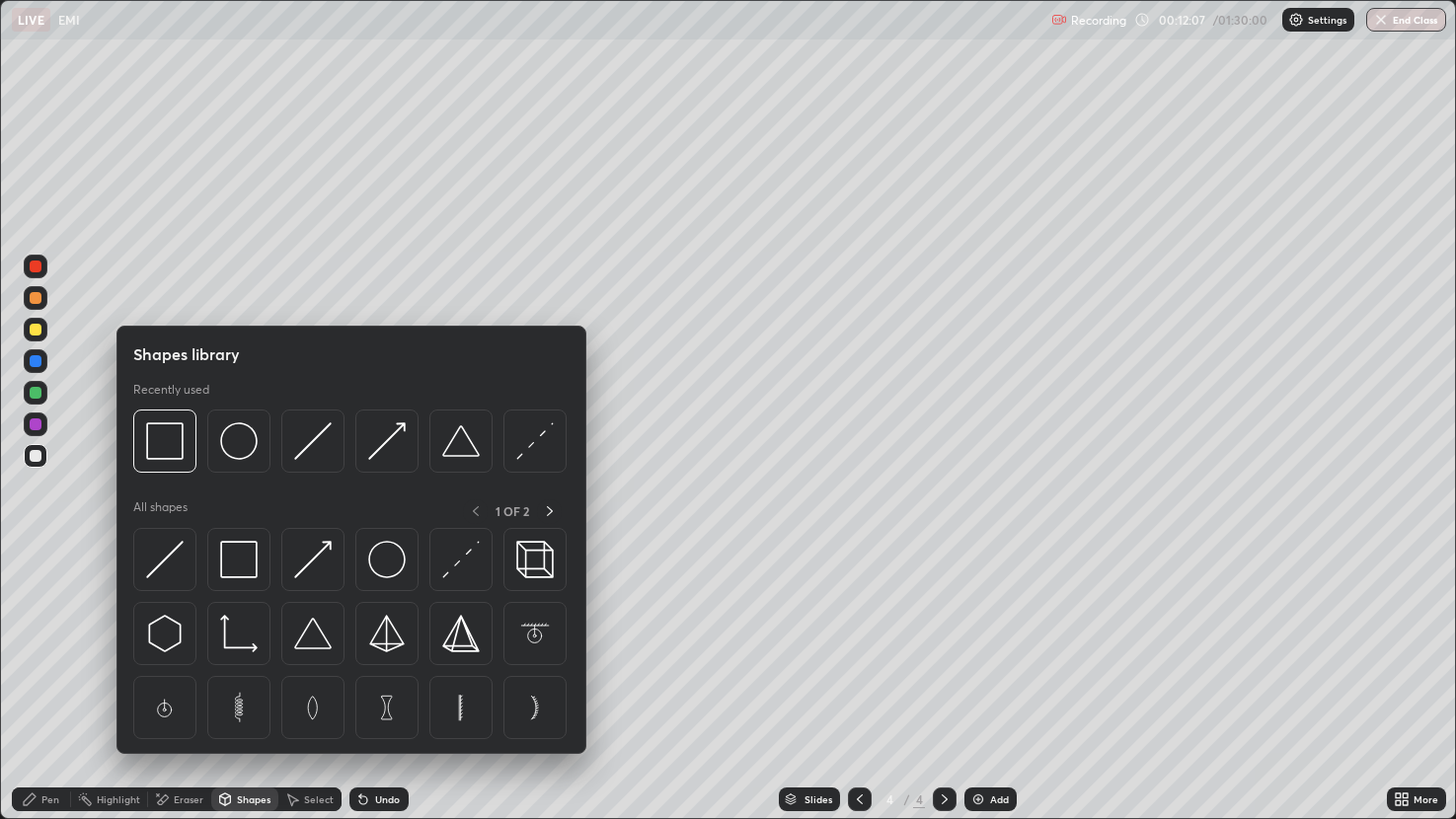 click on "Shapes" at bounding box center [245, 799] 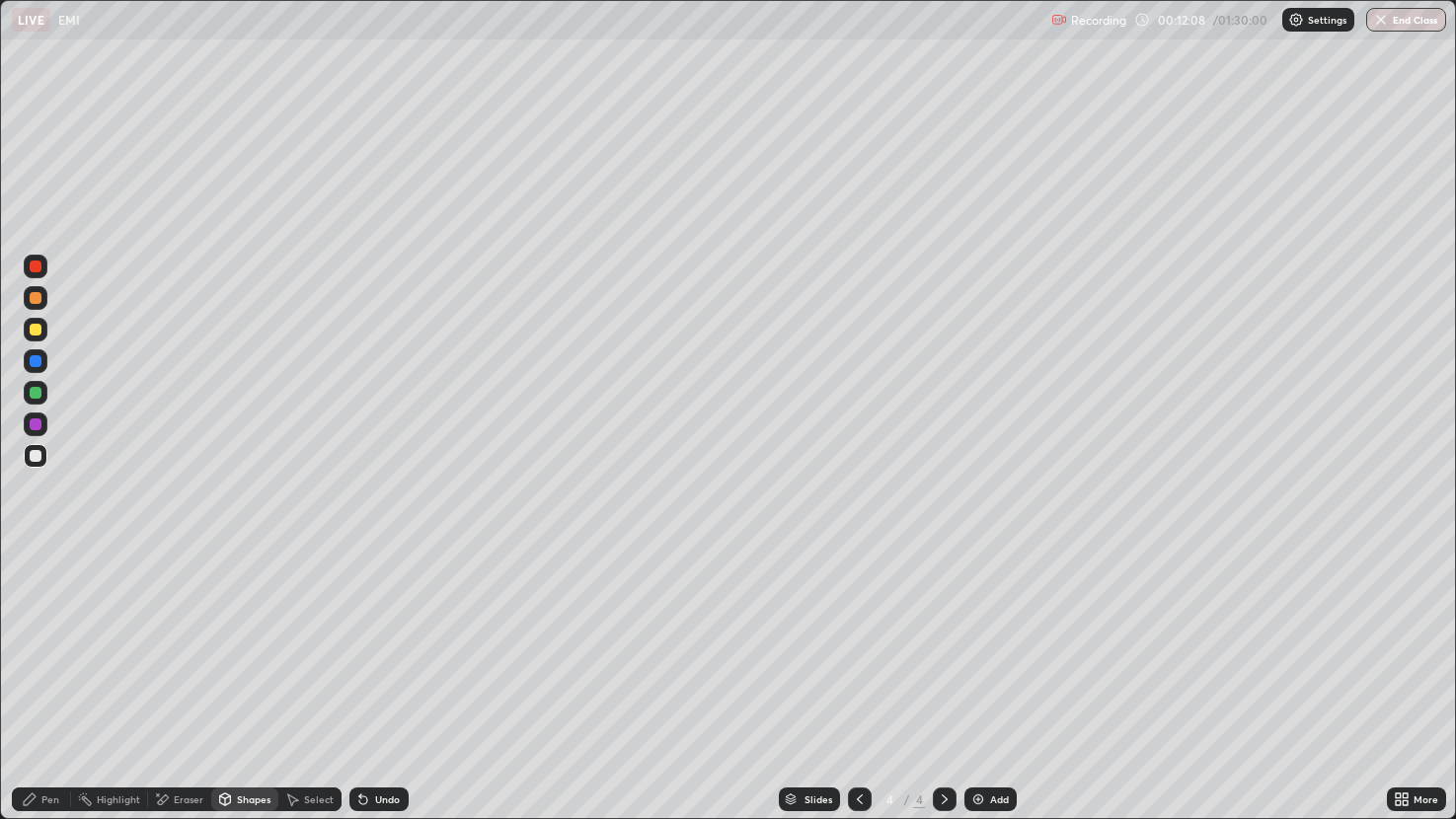 click at bounding box center (36, 424) 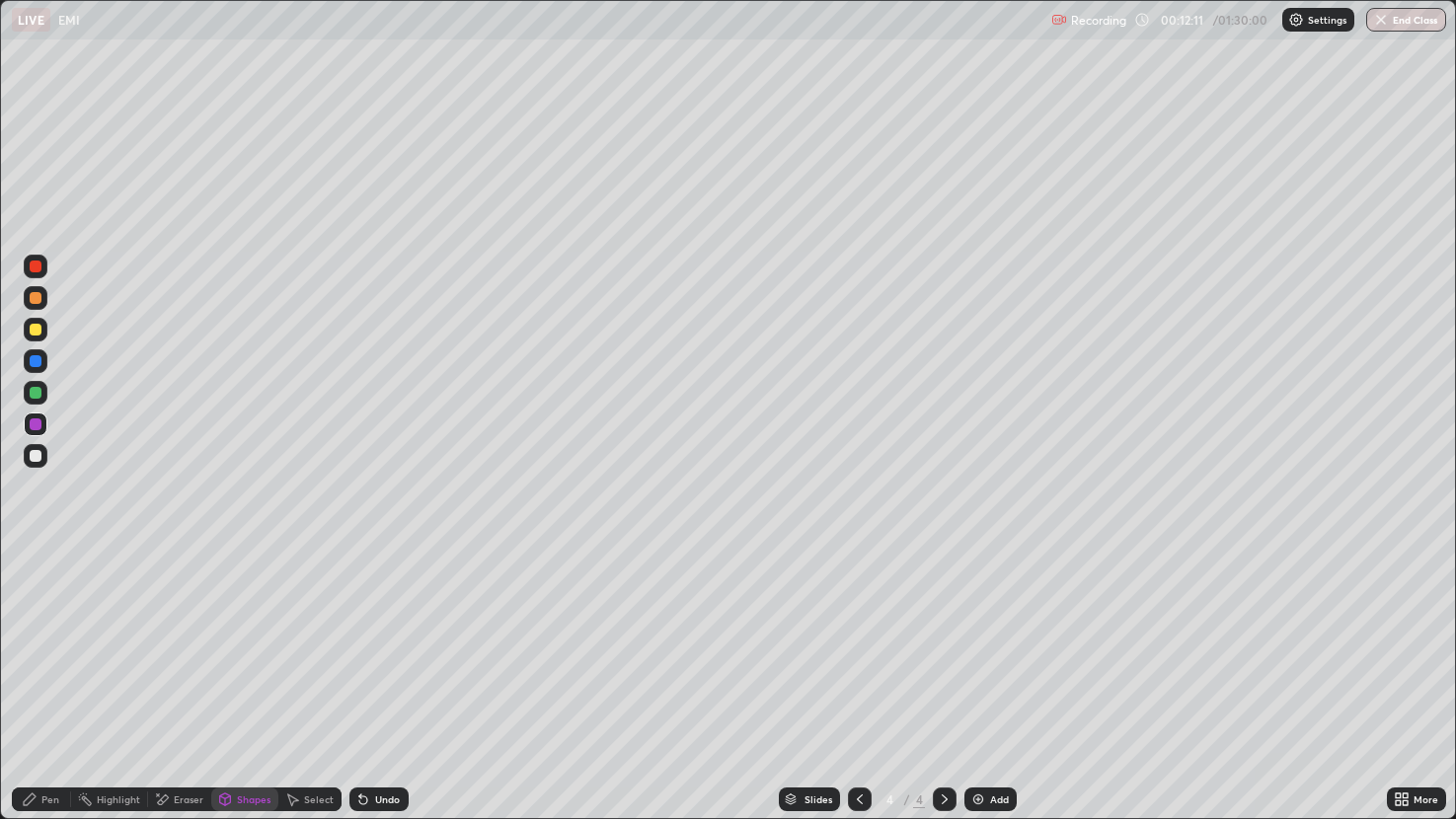 click on "Pen" at bounding box center (50, 799) 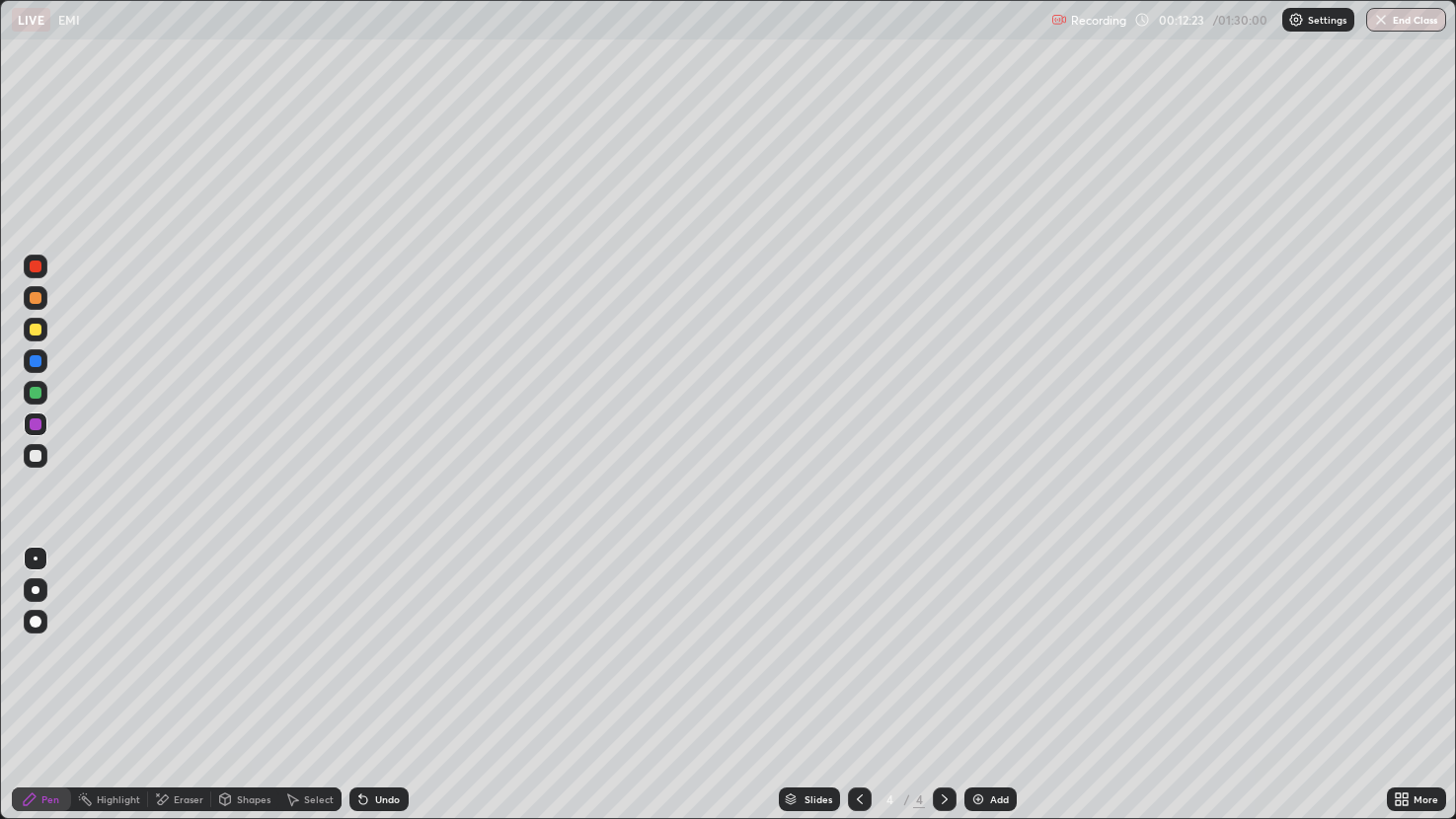 click at bounding box center [36, 393] 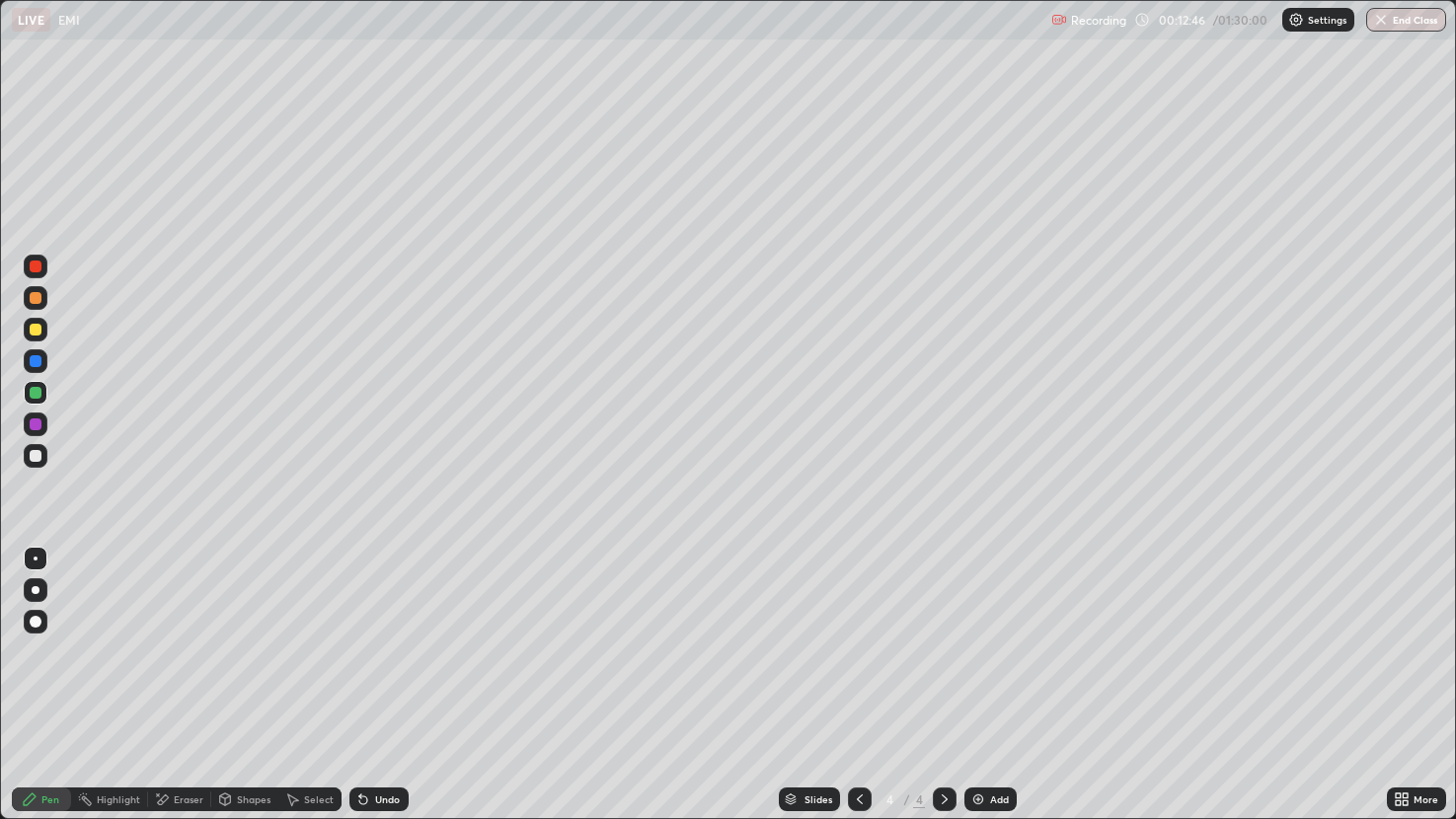 click at bounding box center [36, 330] 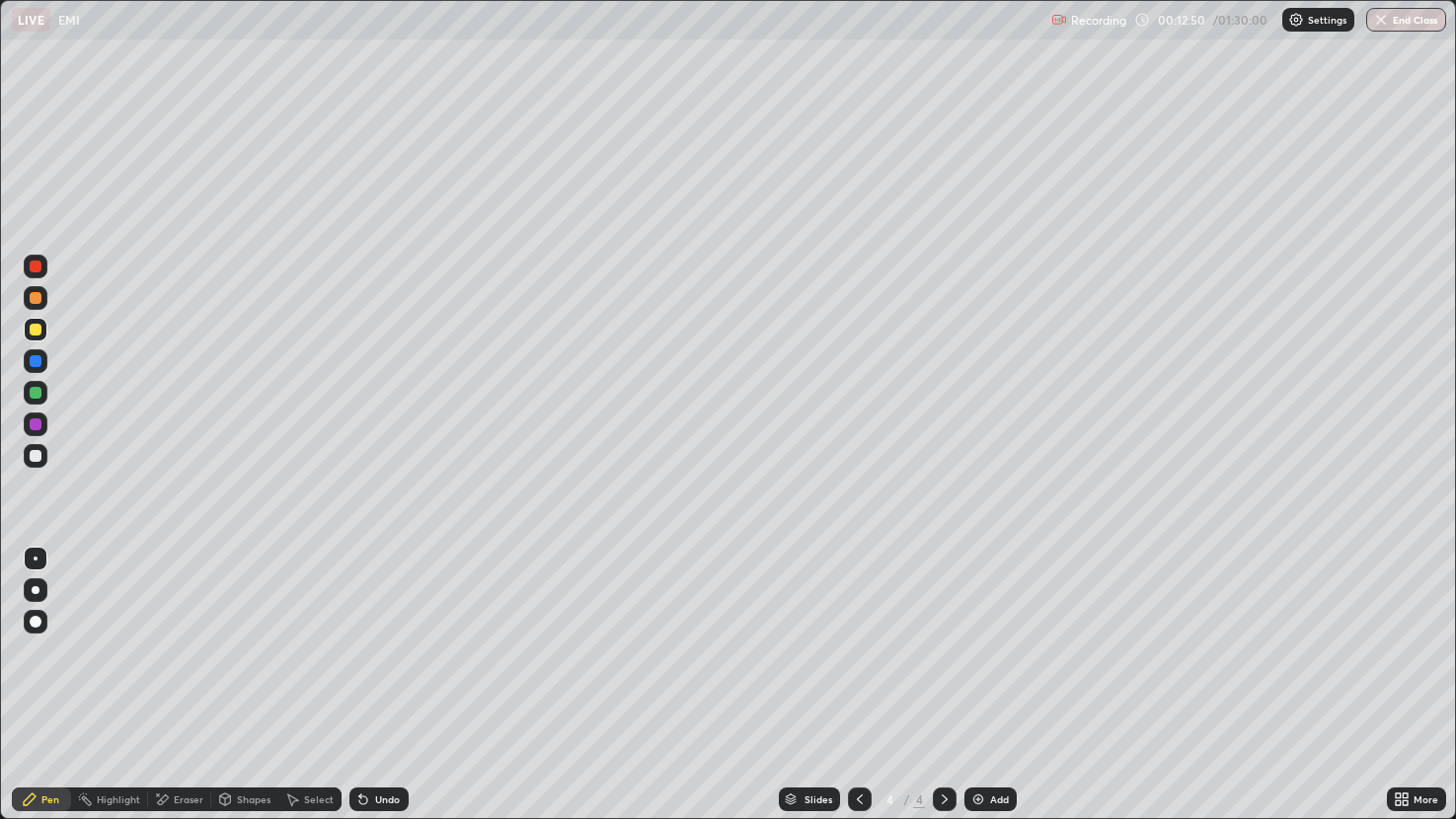 click on "Undo" at bounding box center (387, 799) 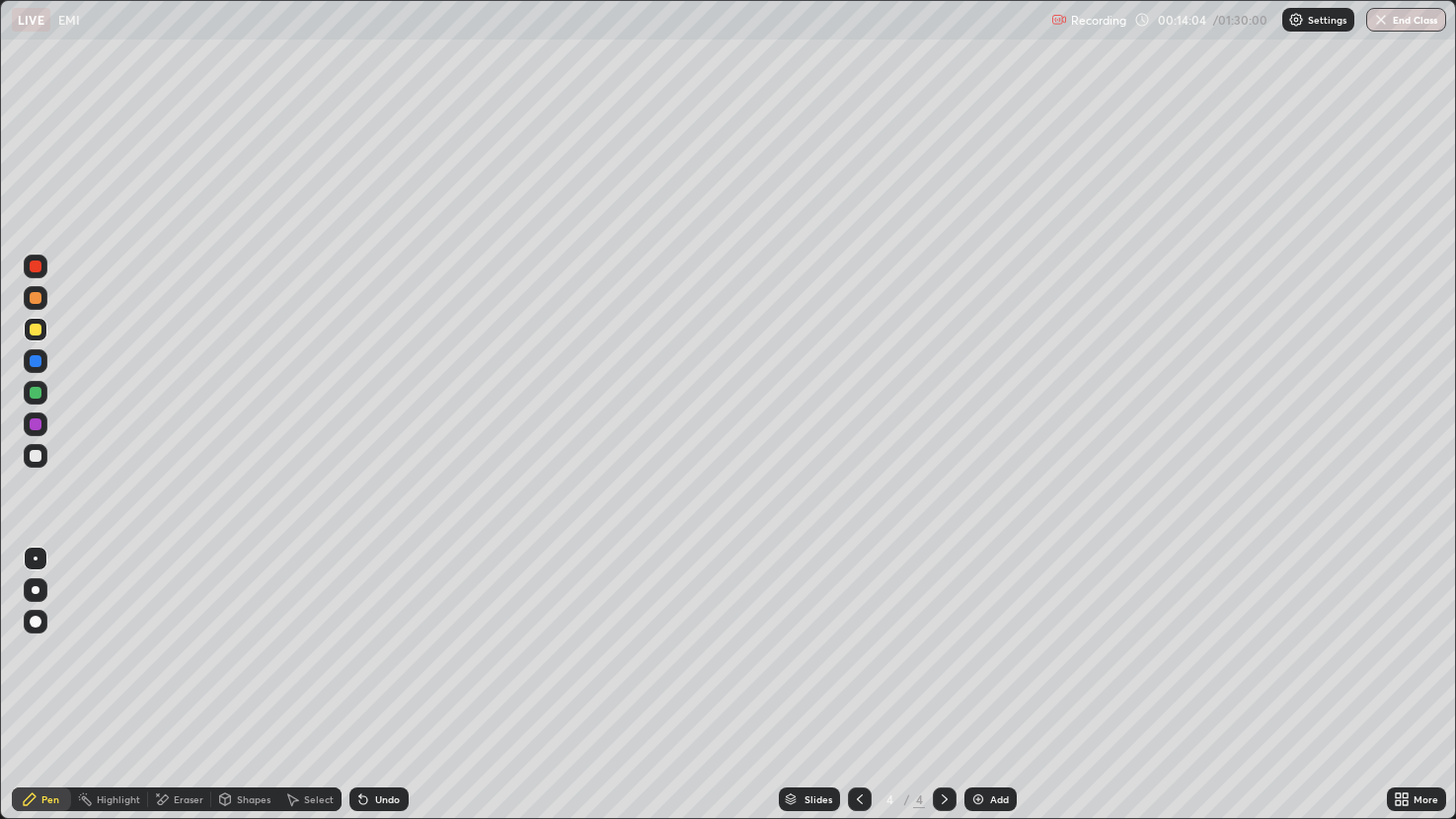 click at bounding box center (36, 424) 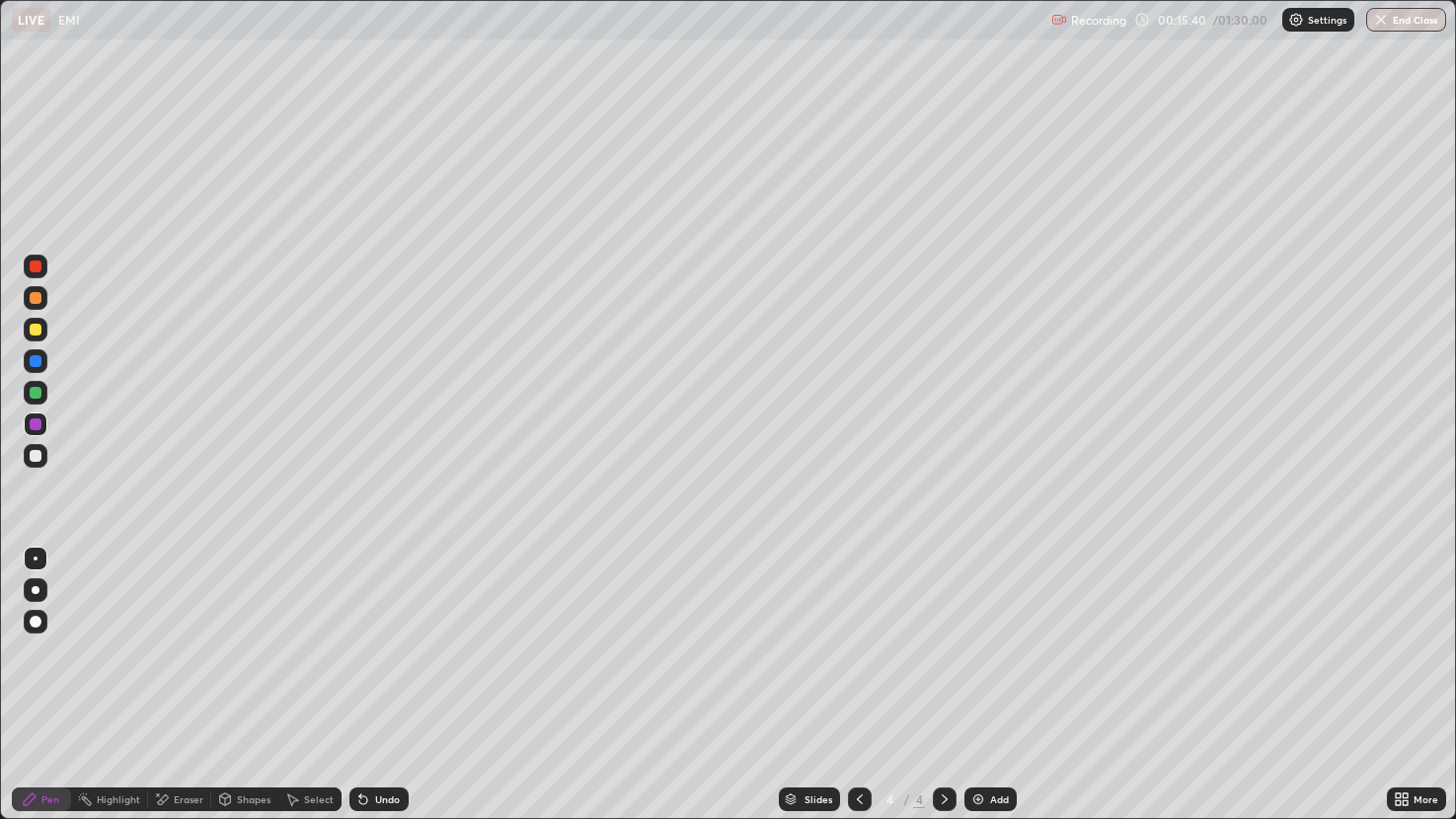 click at bounding box center (36, 456) 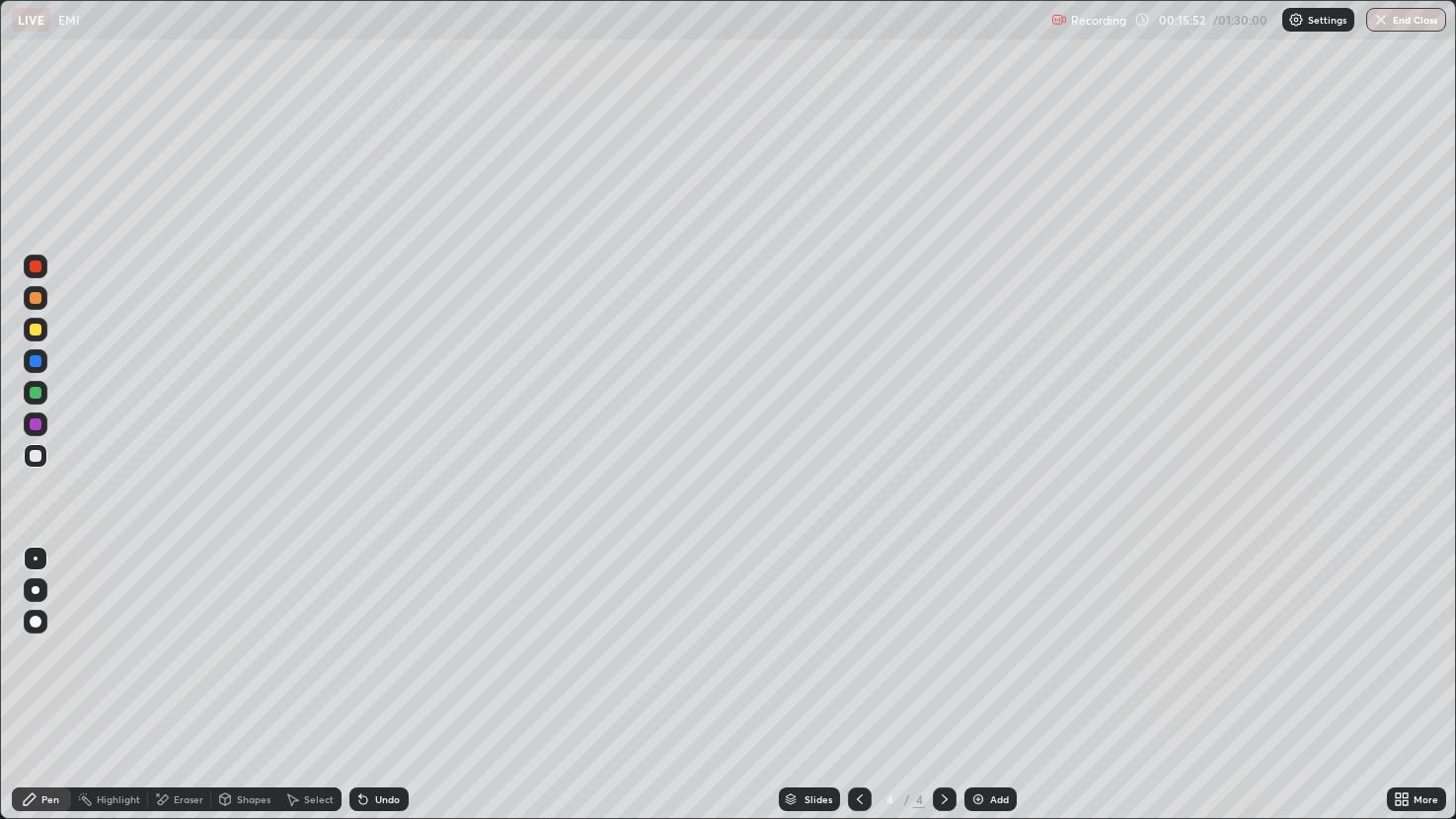 click on "Add" at bounding box center [990, 799] 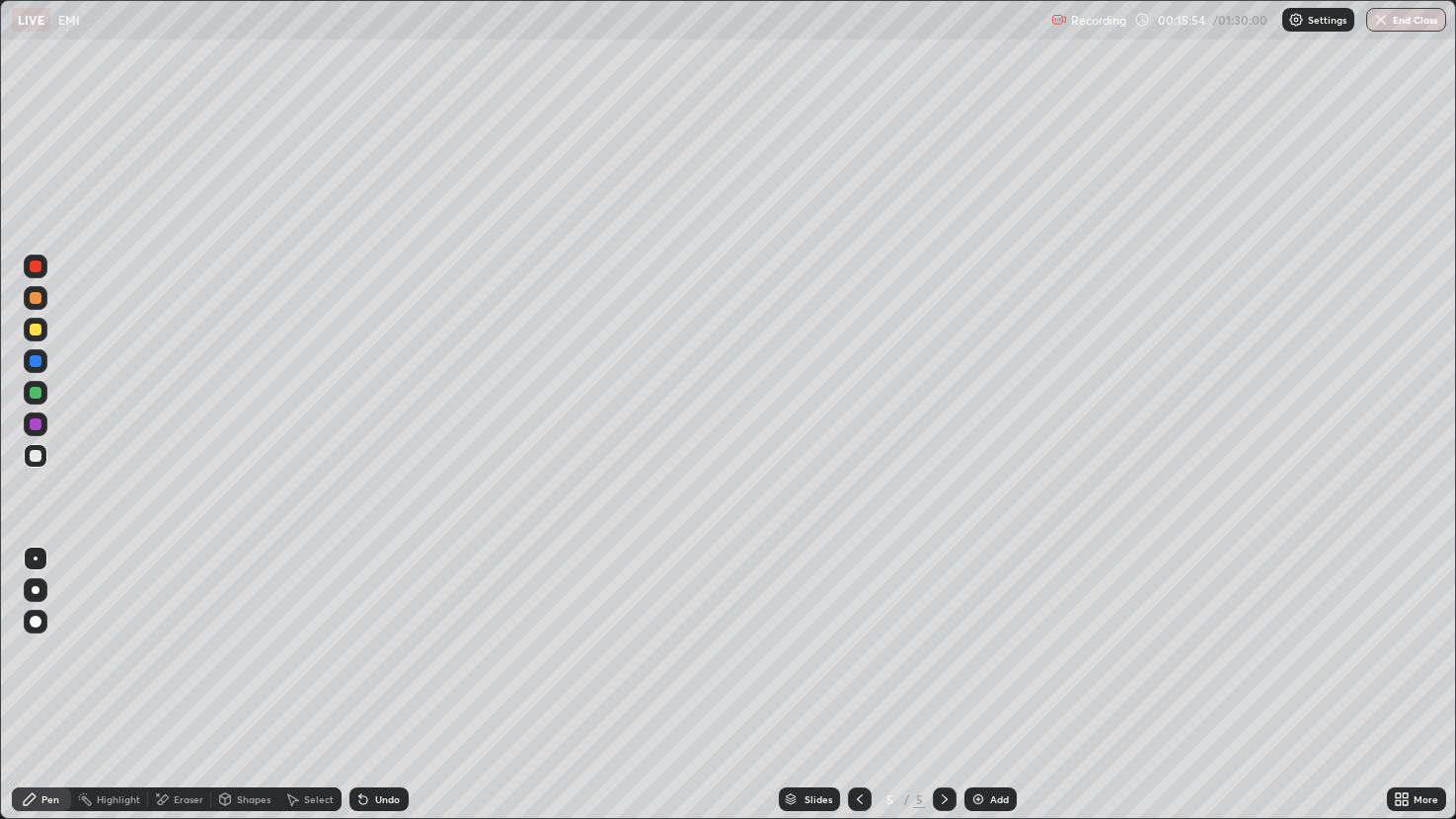 click at bounding box center [36, 424] 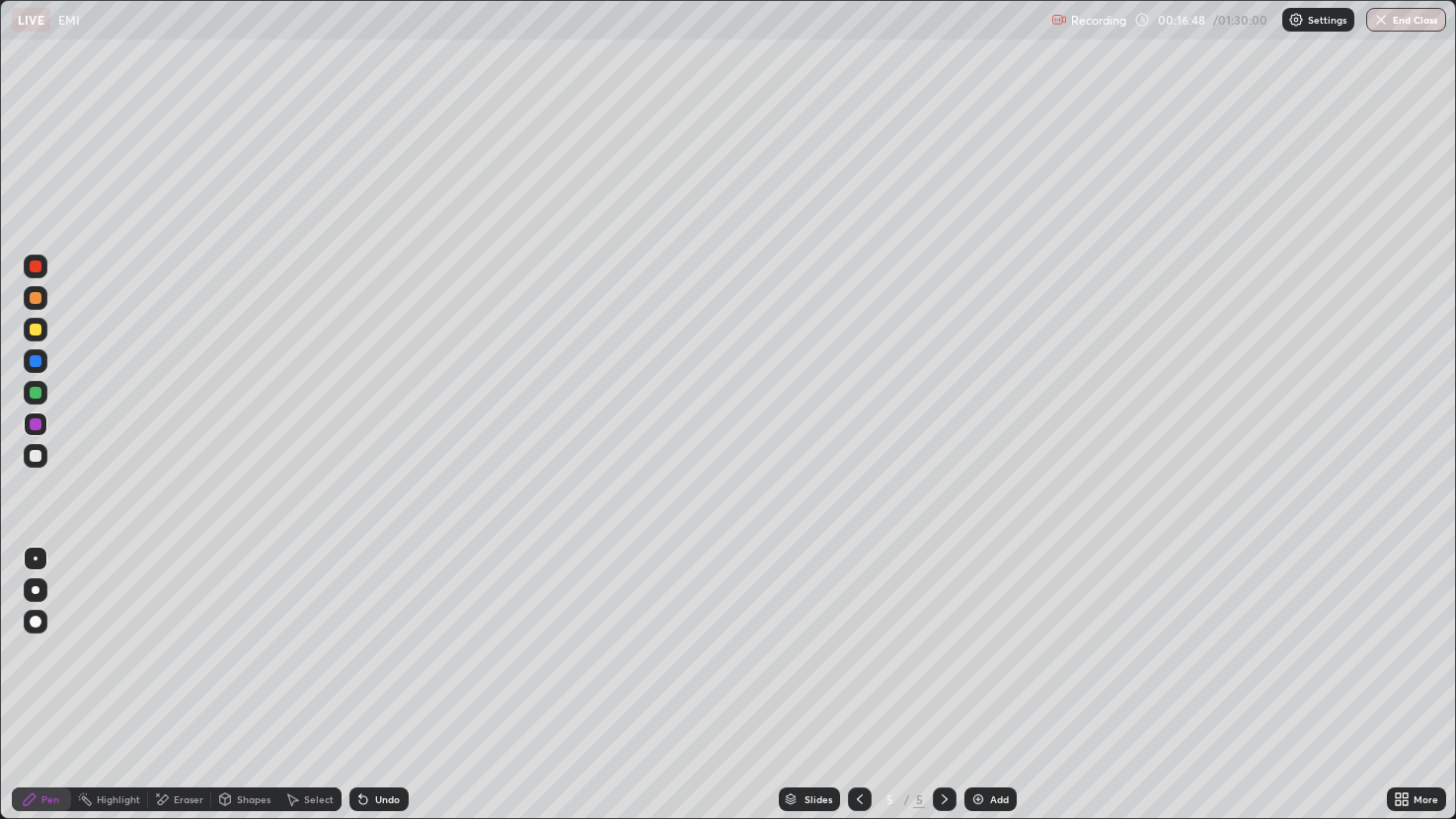 click at bounding box center (36, 330) 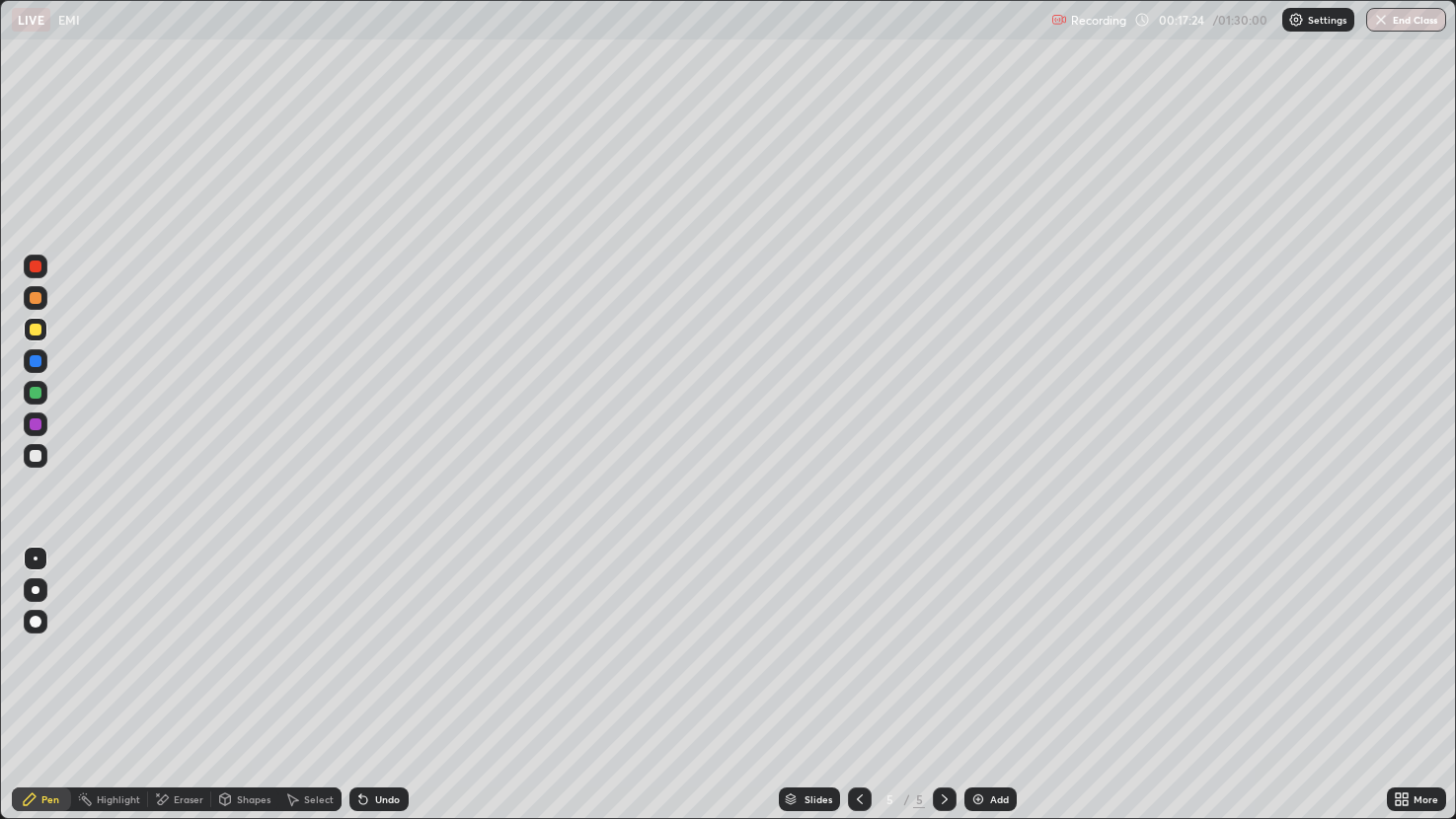 click 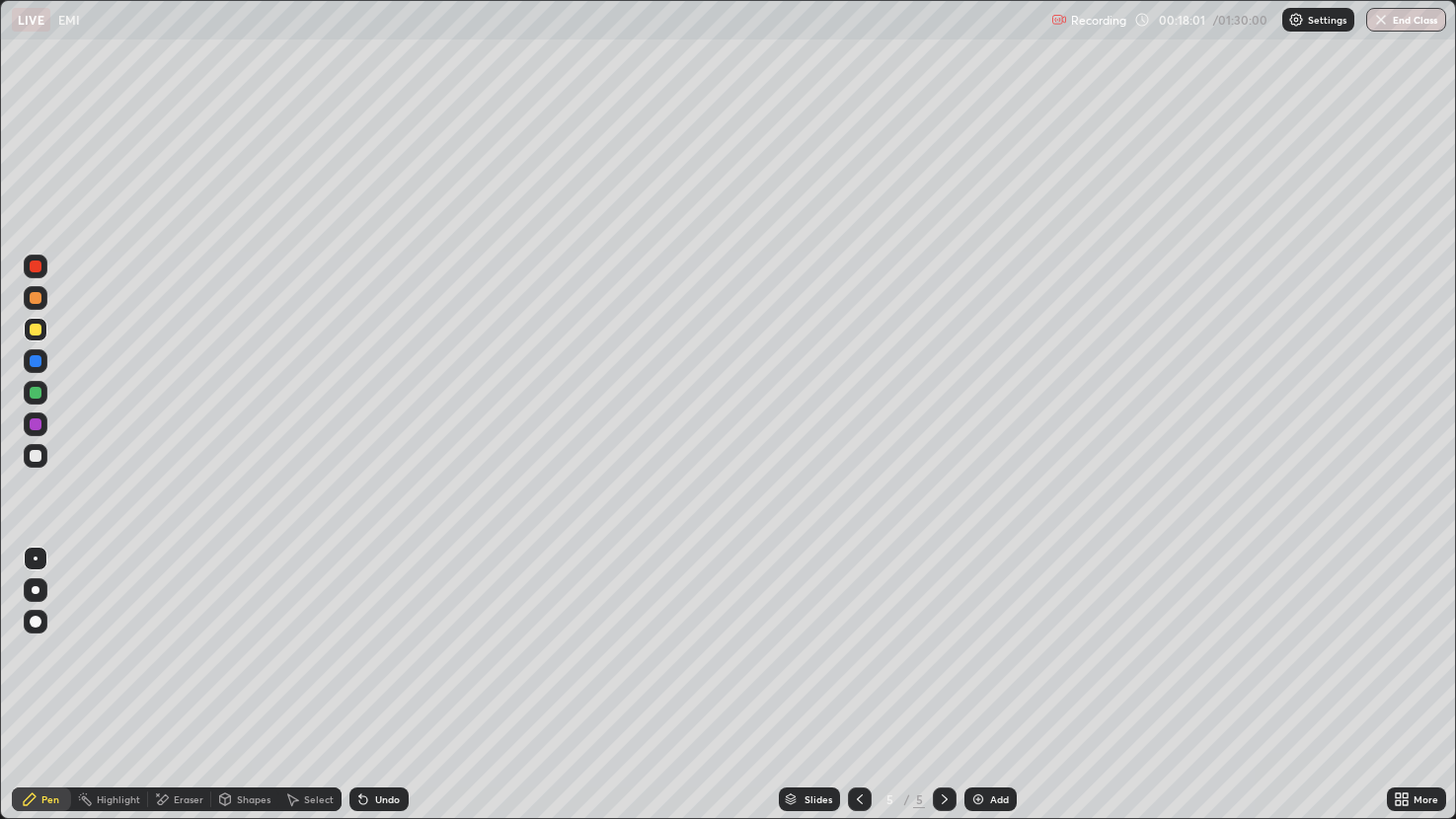 click at bounding box center (36, 393) 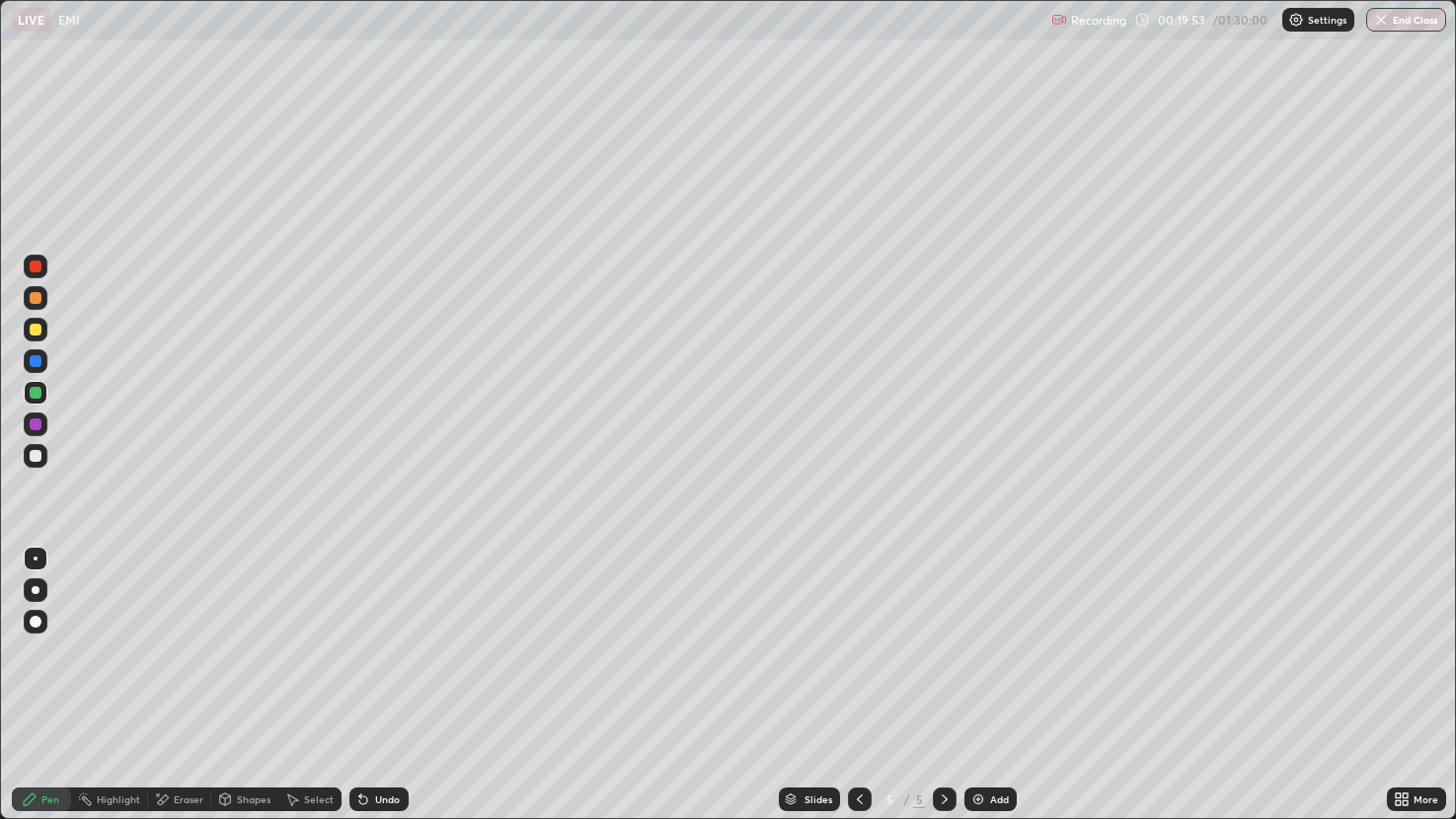 click on "Select" at bounding box center (319, 799) 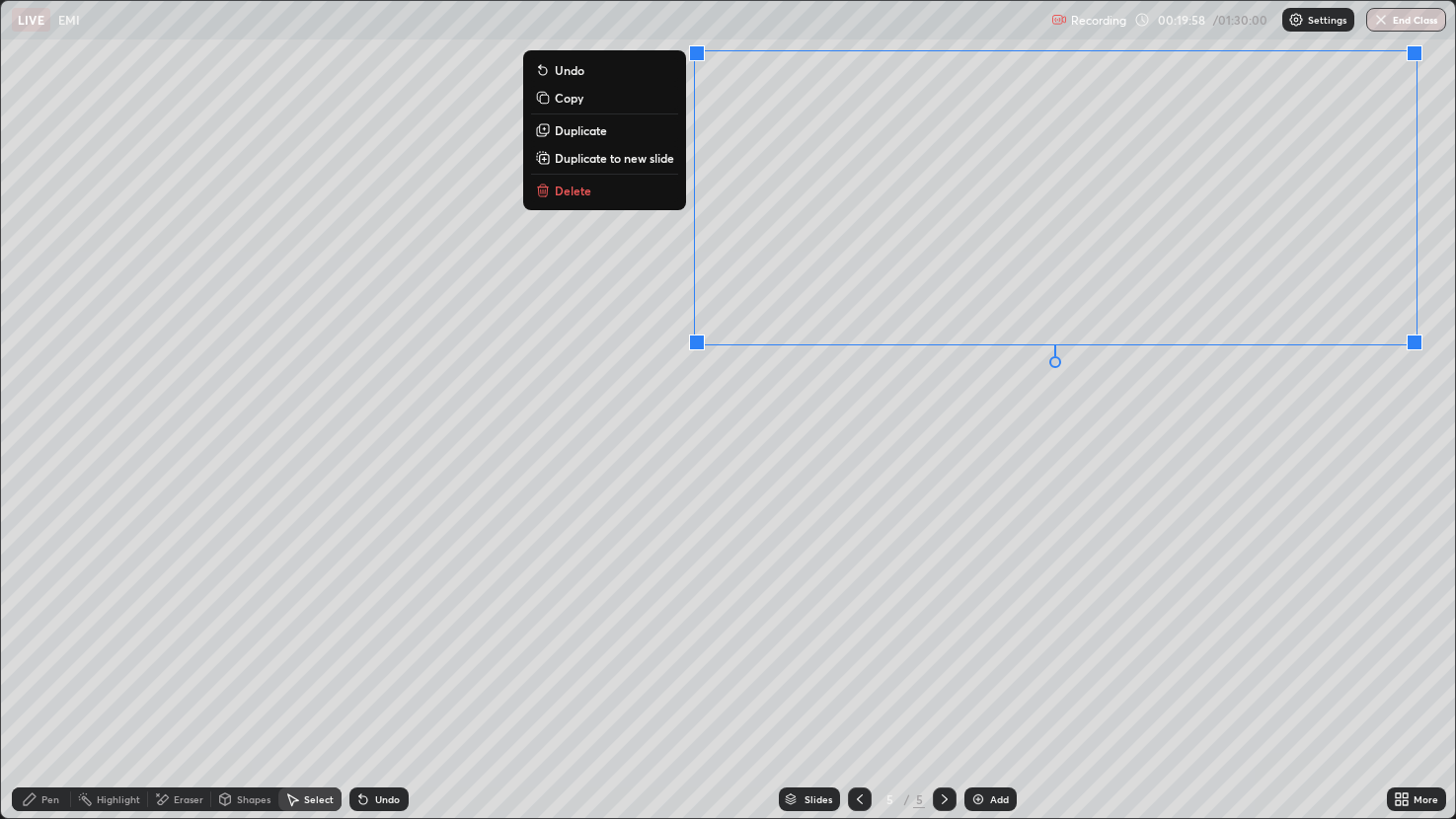 click on "Pen" at bounding box center [41, 799] 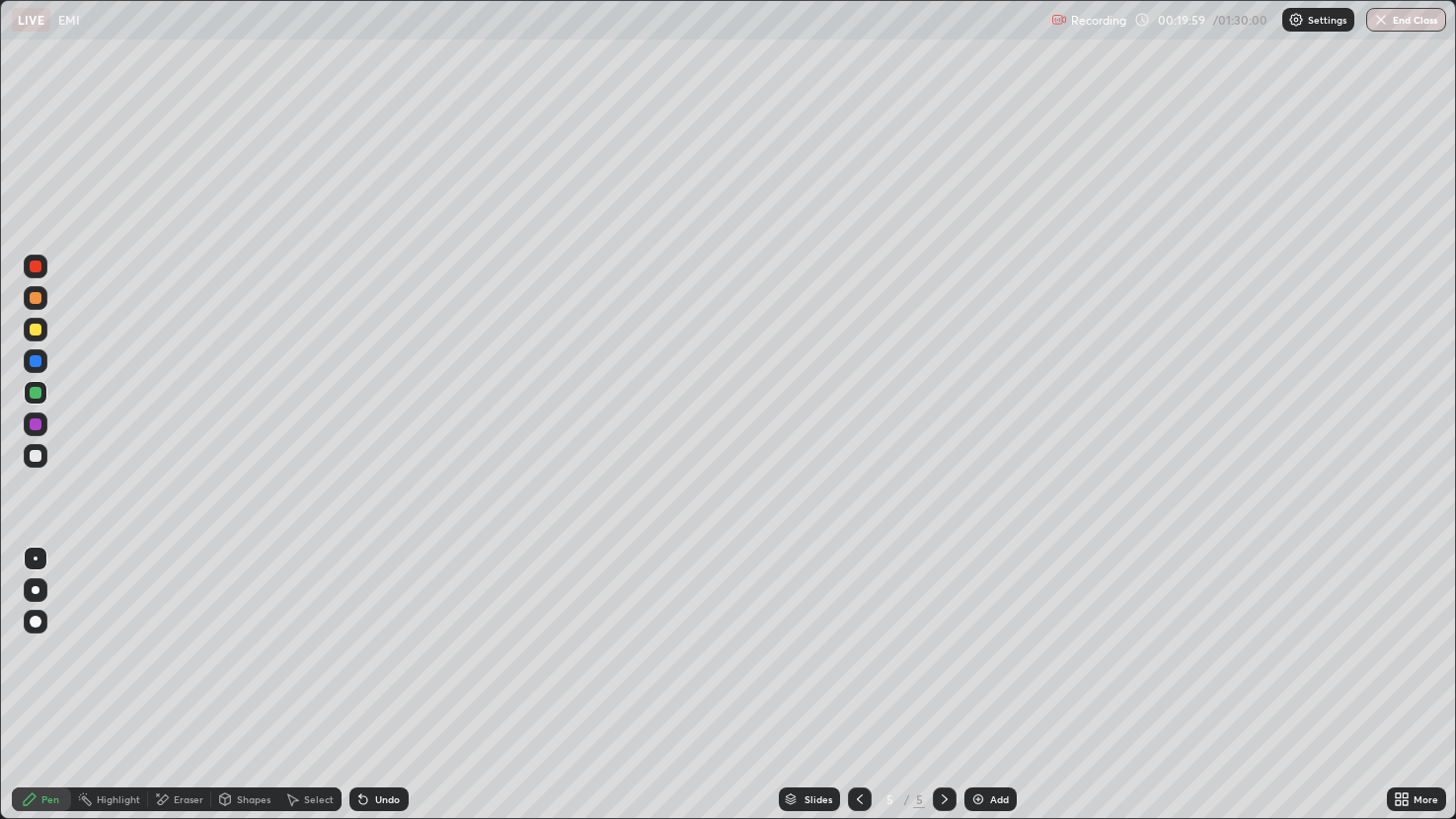 click at bounding box center [36, 456] 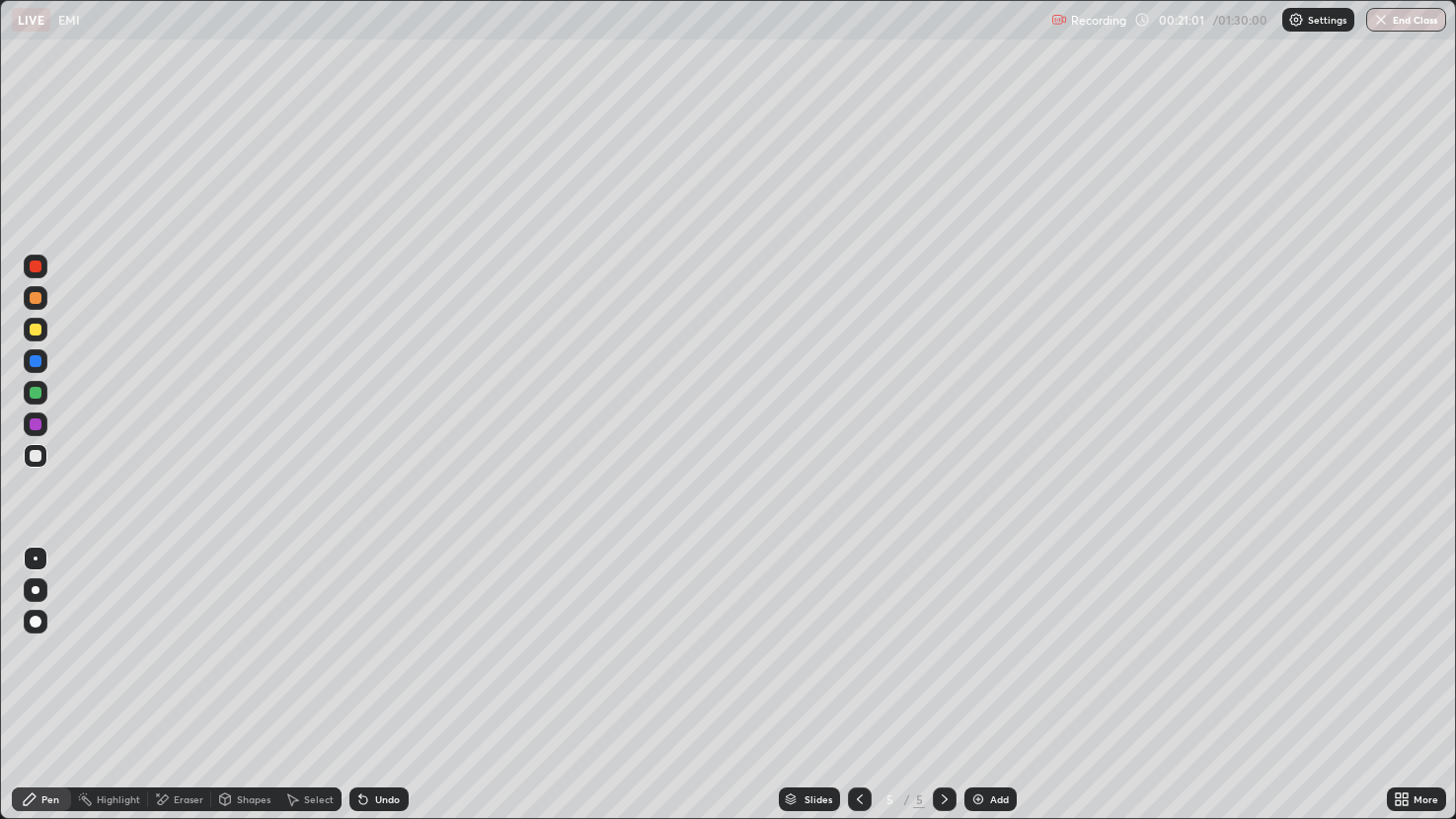 click on "Undo" at bounding box center (387, 799) 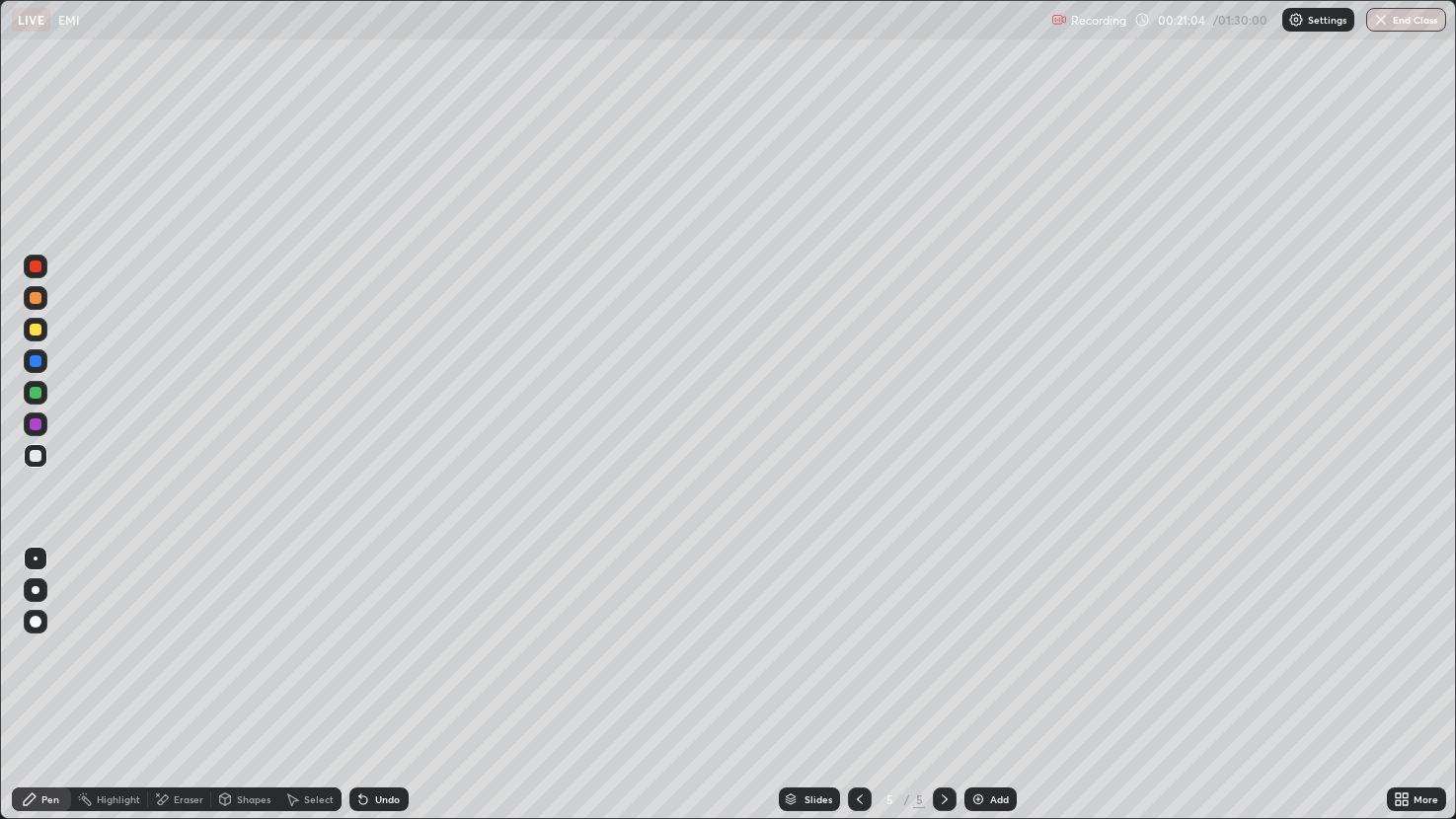 click on "Select" at bounding box center (310, 799) 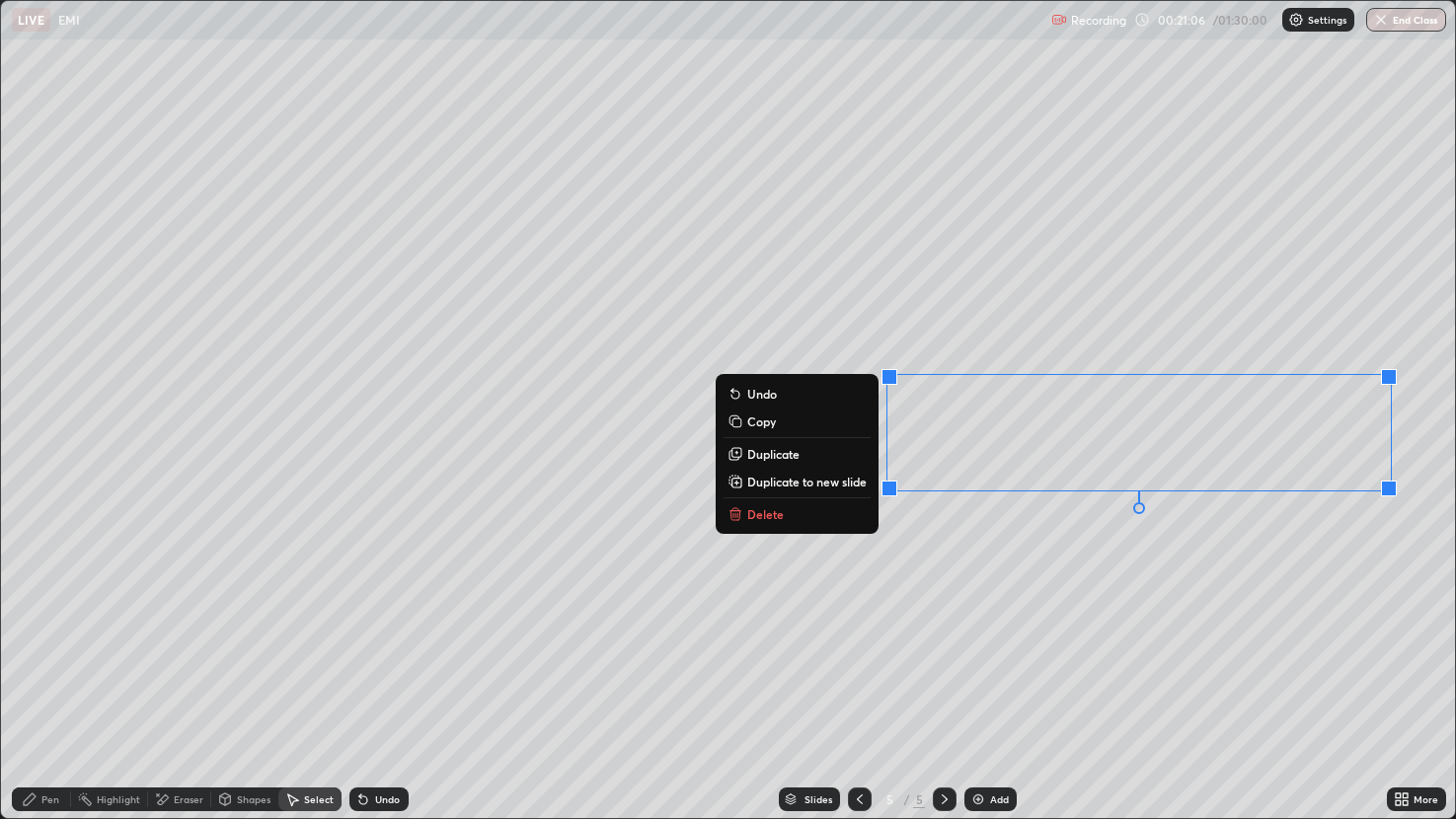 click on "Duplicate" at bounding box center (773, 454) 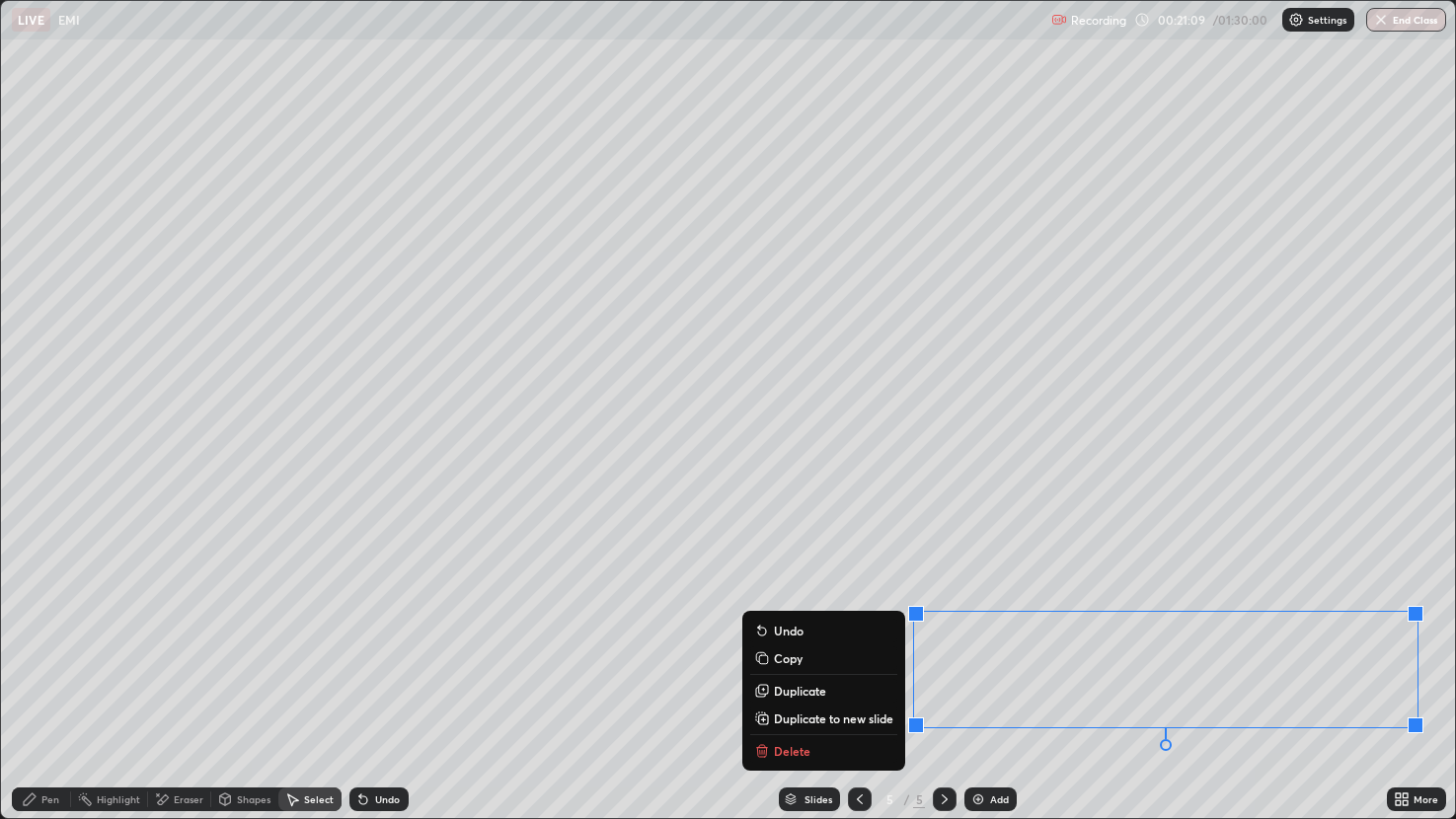 click on "Pen" at bounding box center [50, 799] 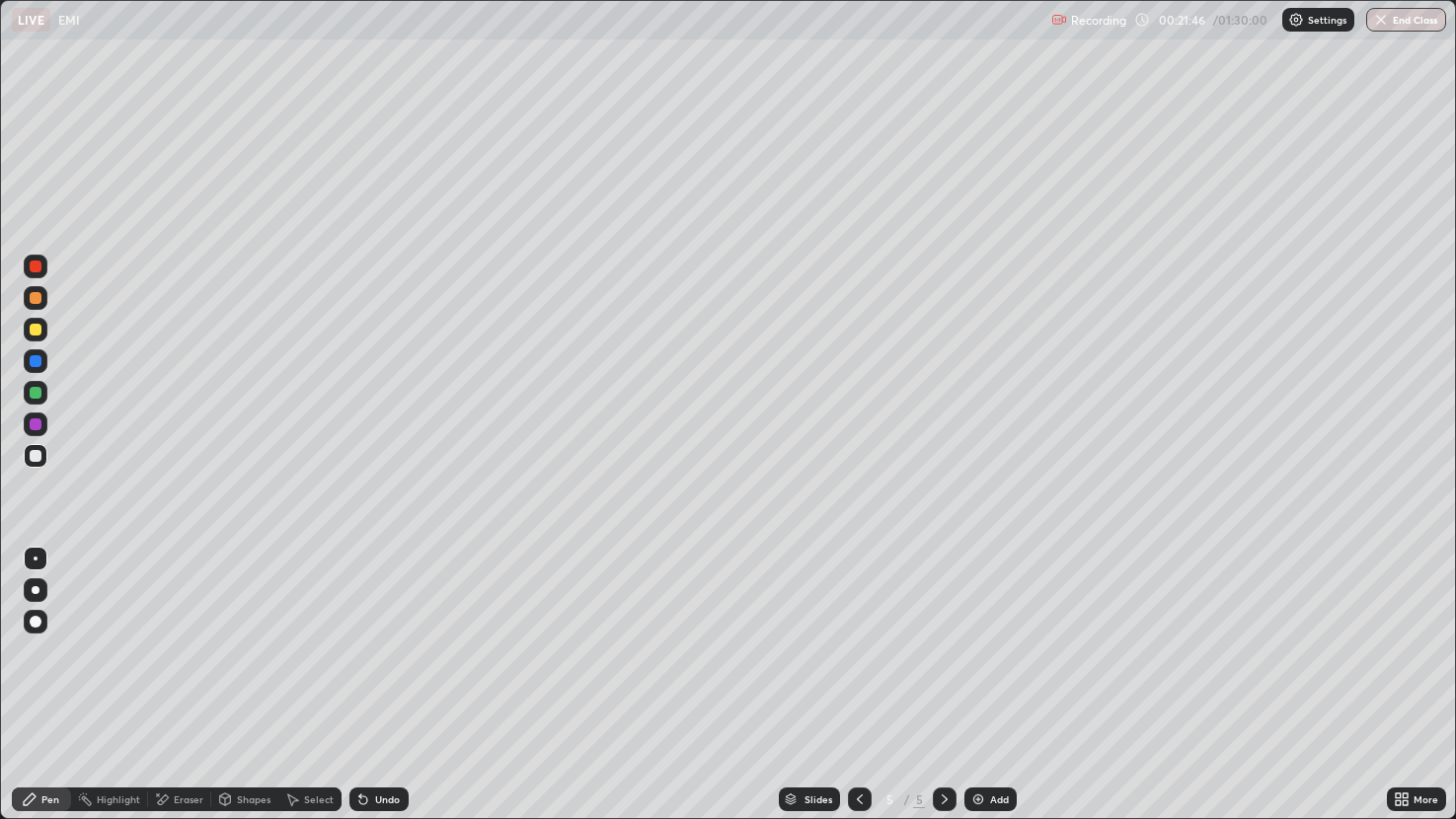 click at bounding box center (36, 393) 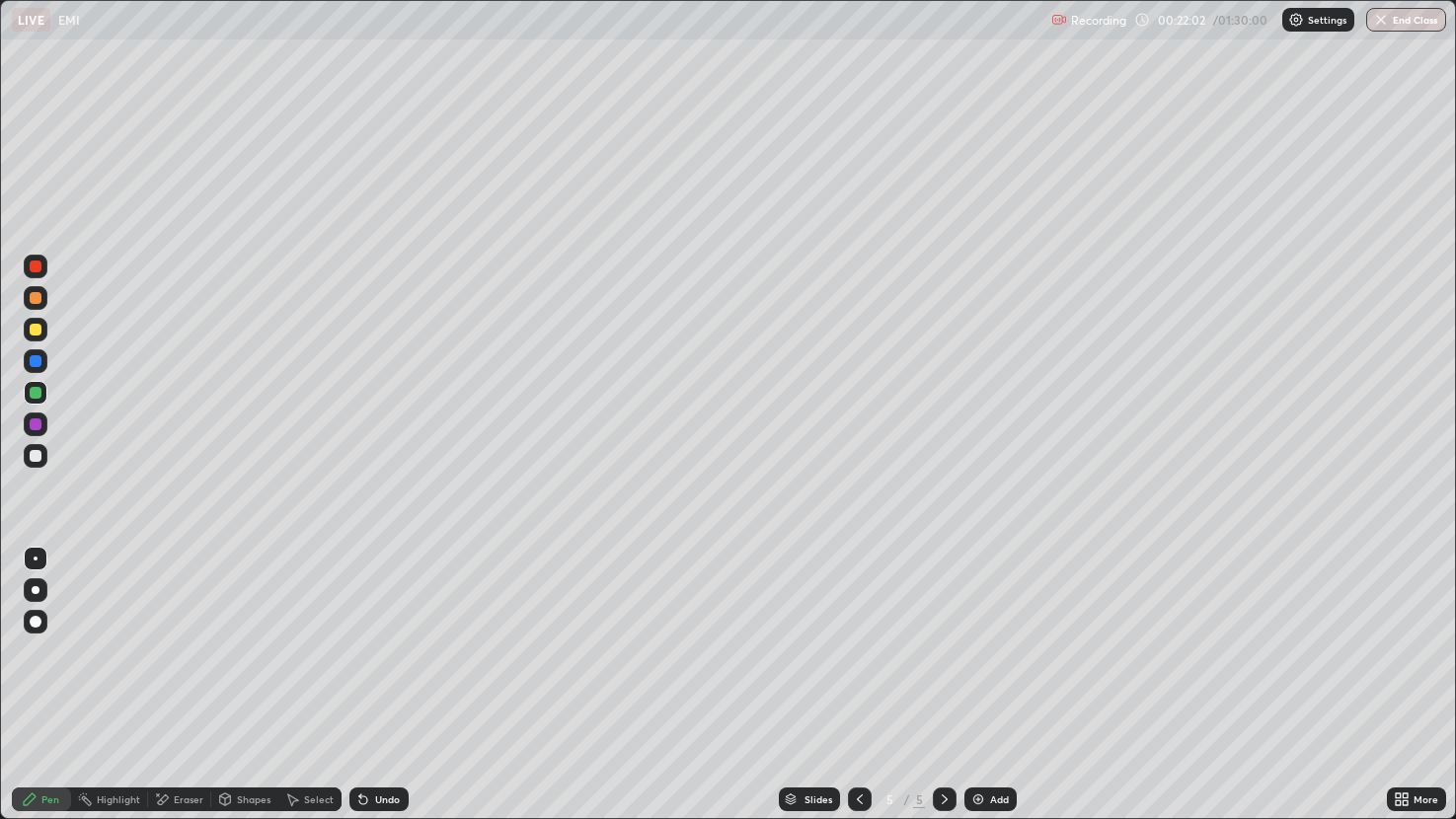 click on "Select" at bounding box center [319, 799] 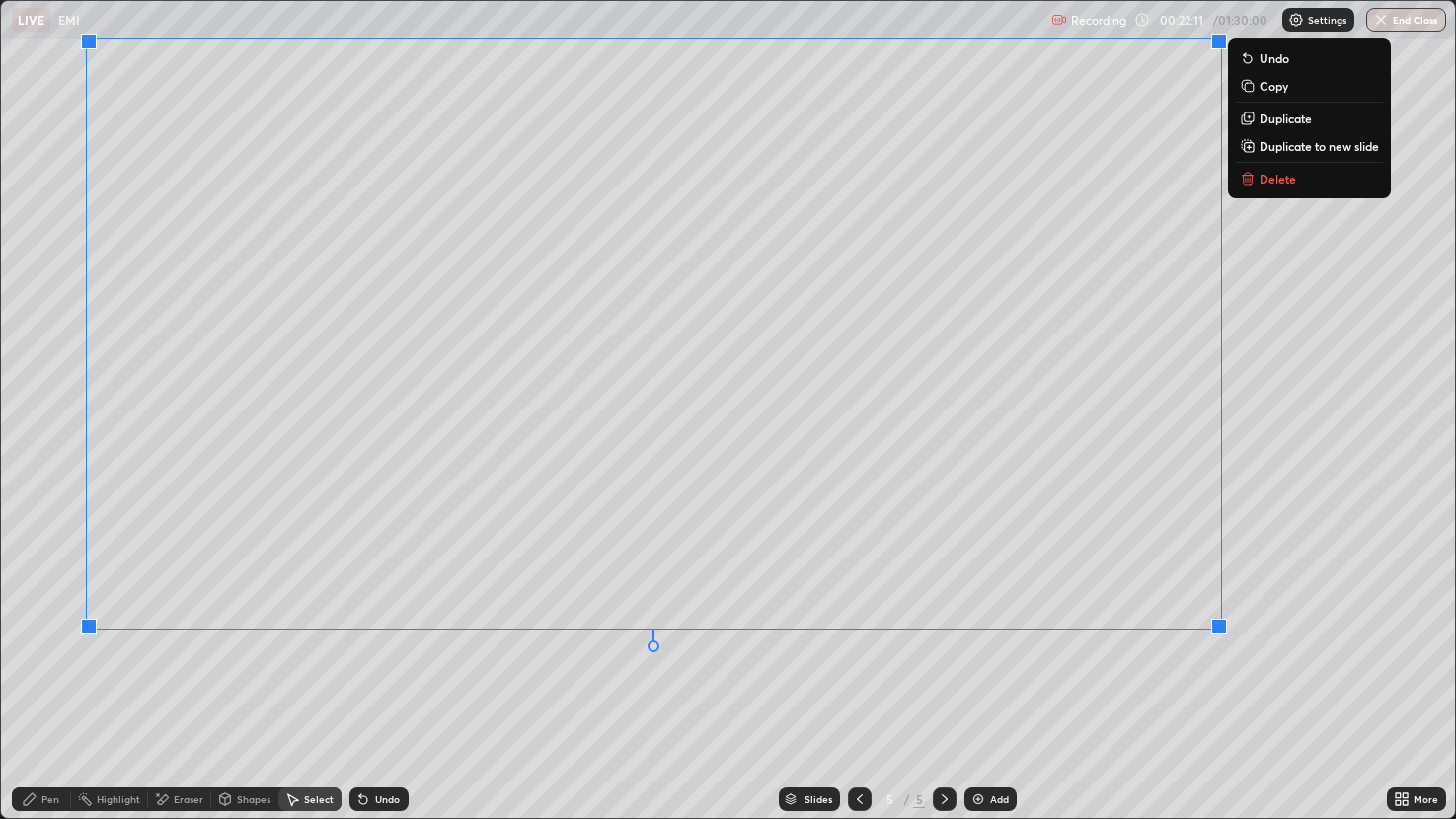 click on "Pen" at bounding box center (50, 799) 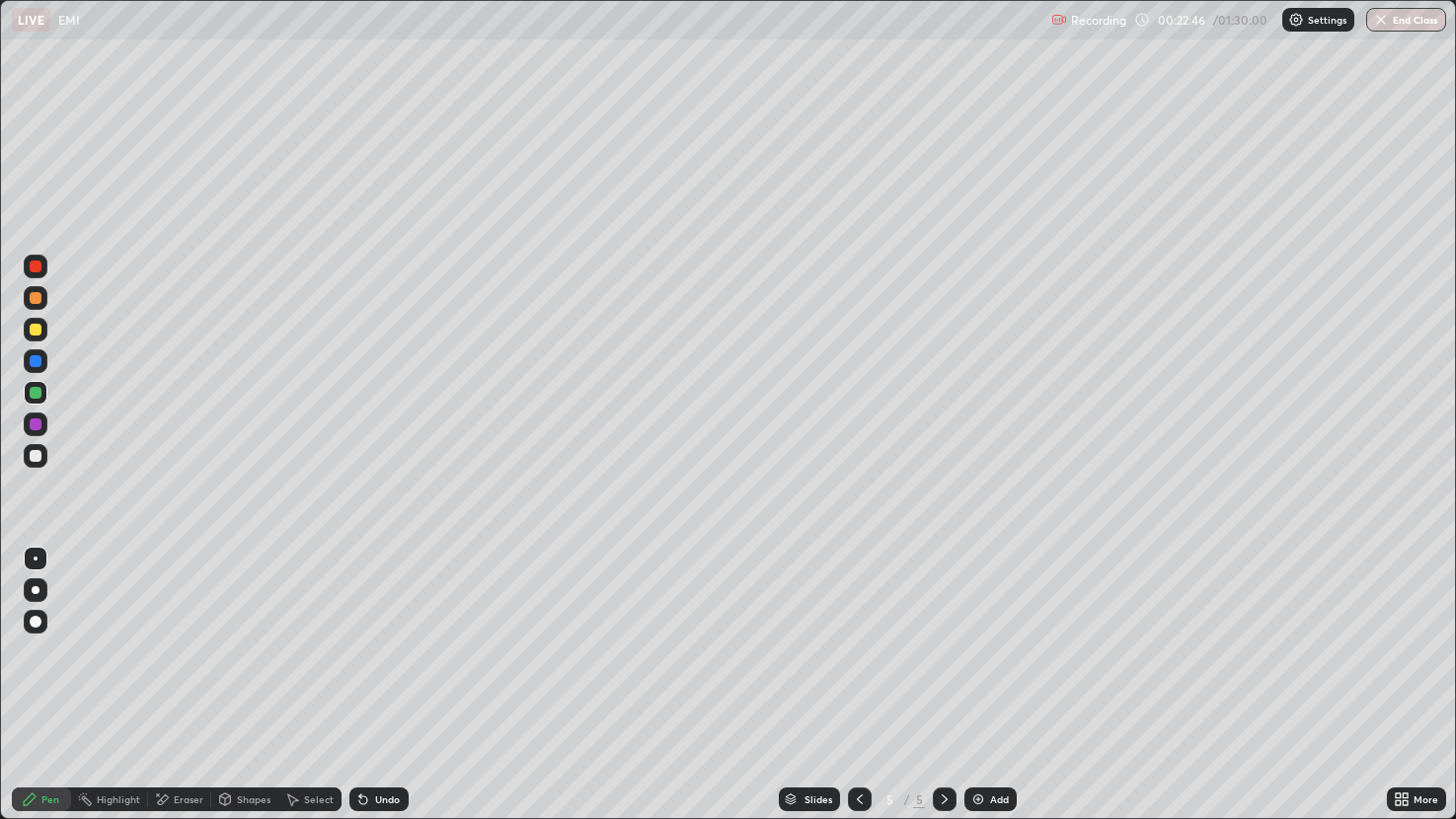 click 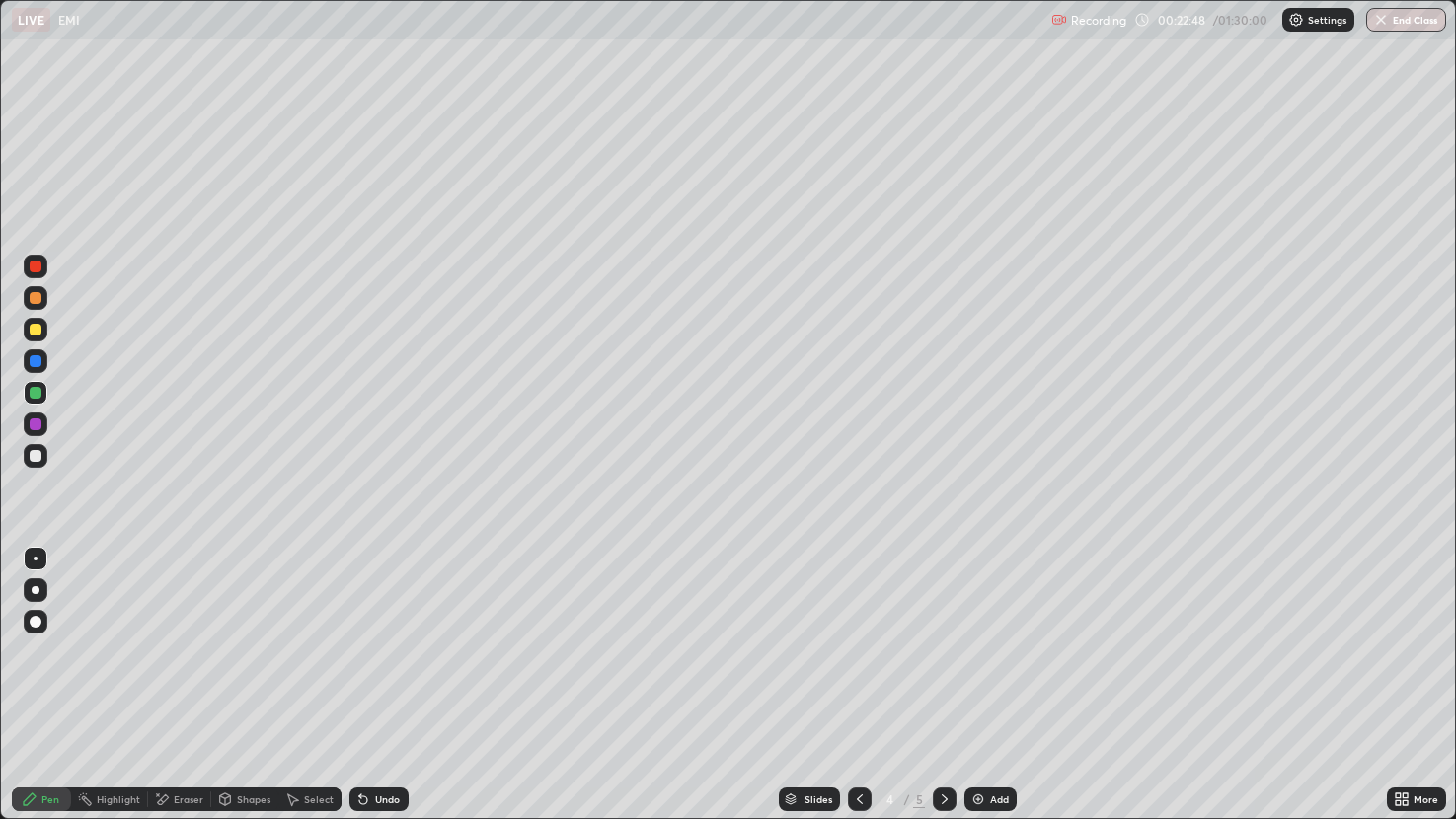 click 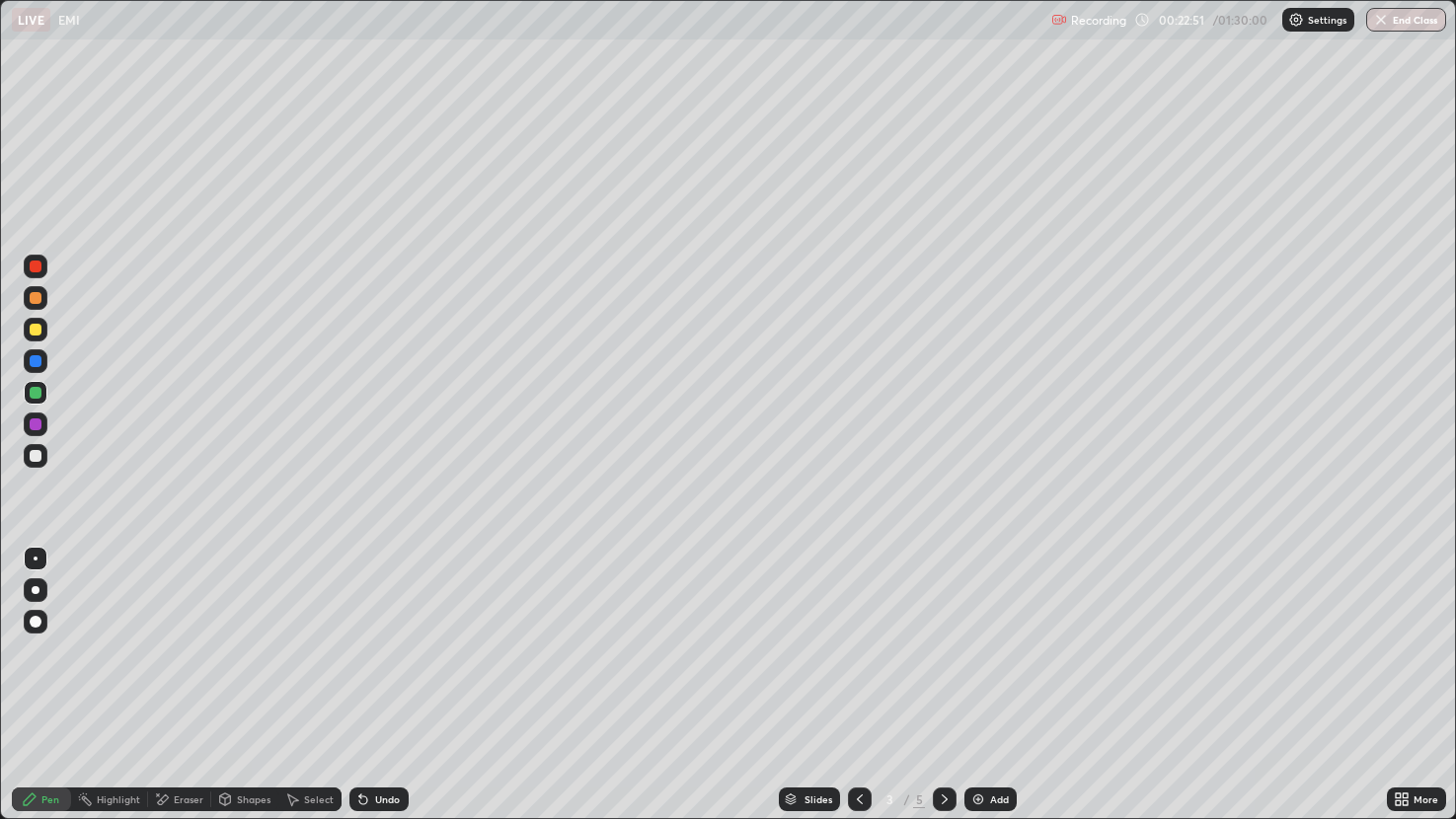 click on "Add" at bounding box center (990, 799) 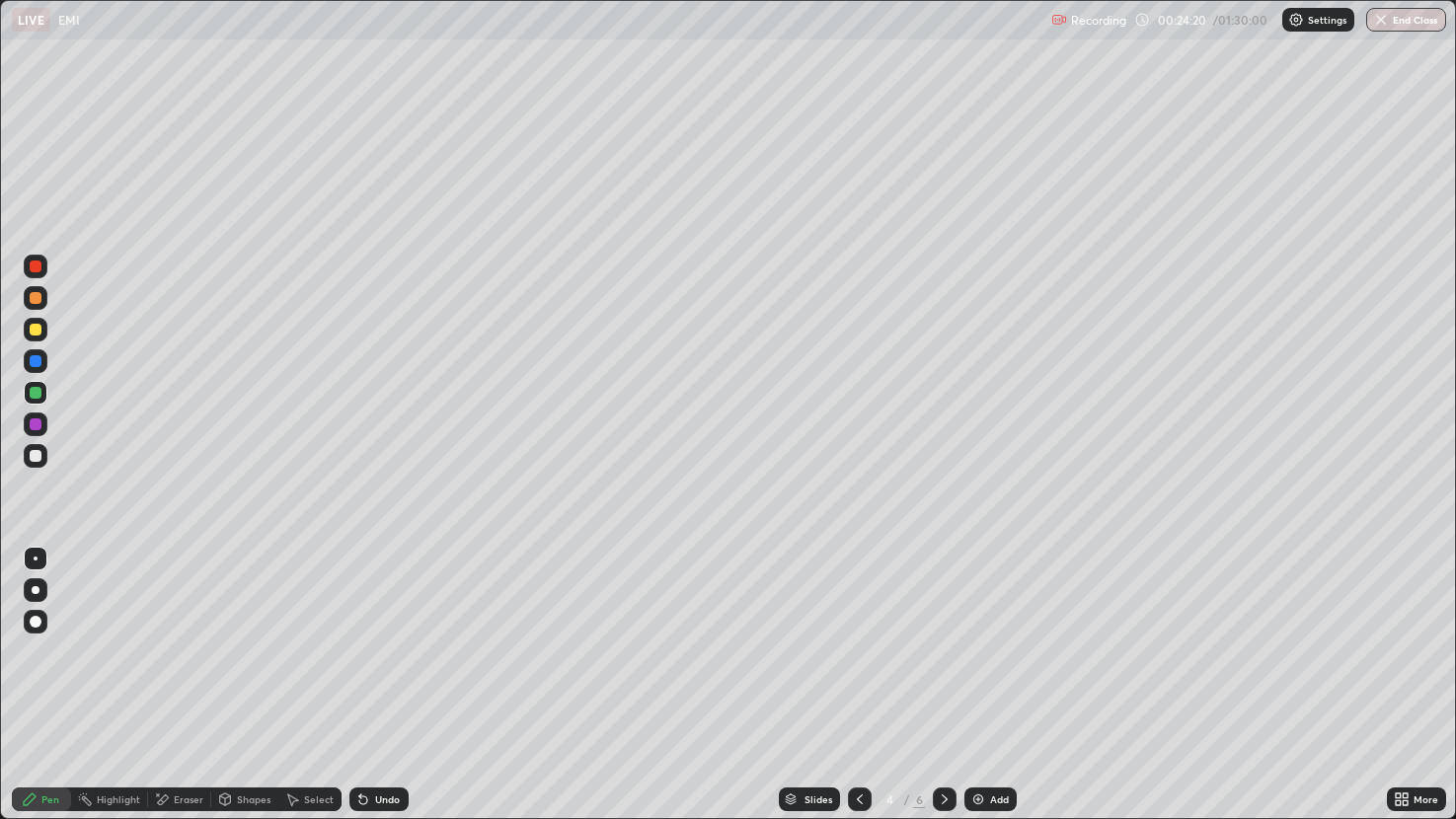 click on "4 / 6" at bounding box center (902, 799) 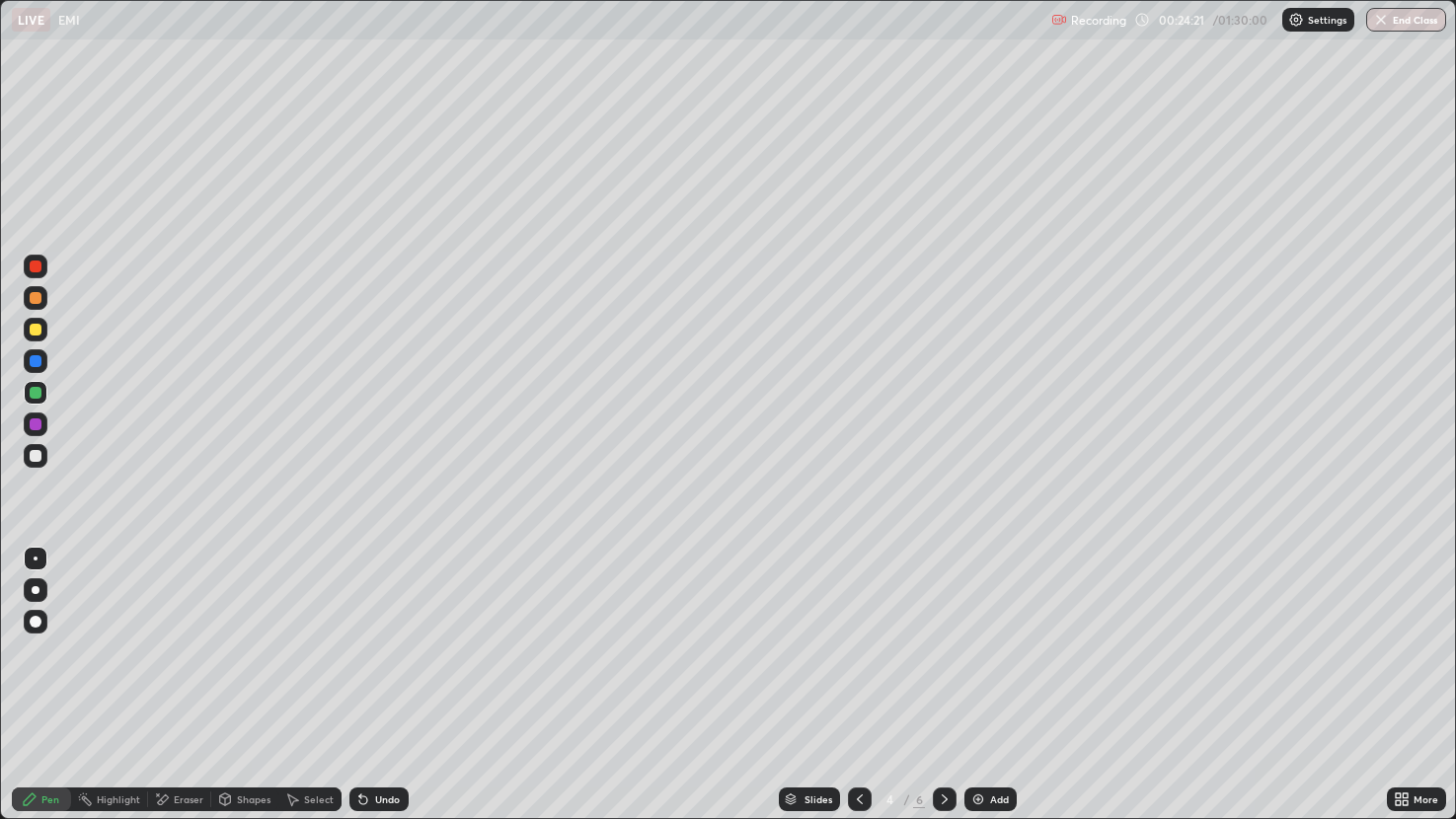 click at bounding box center (945, 799) 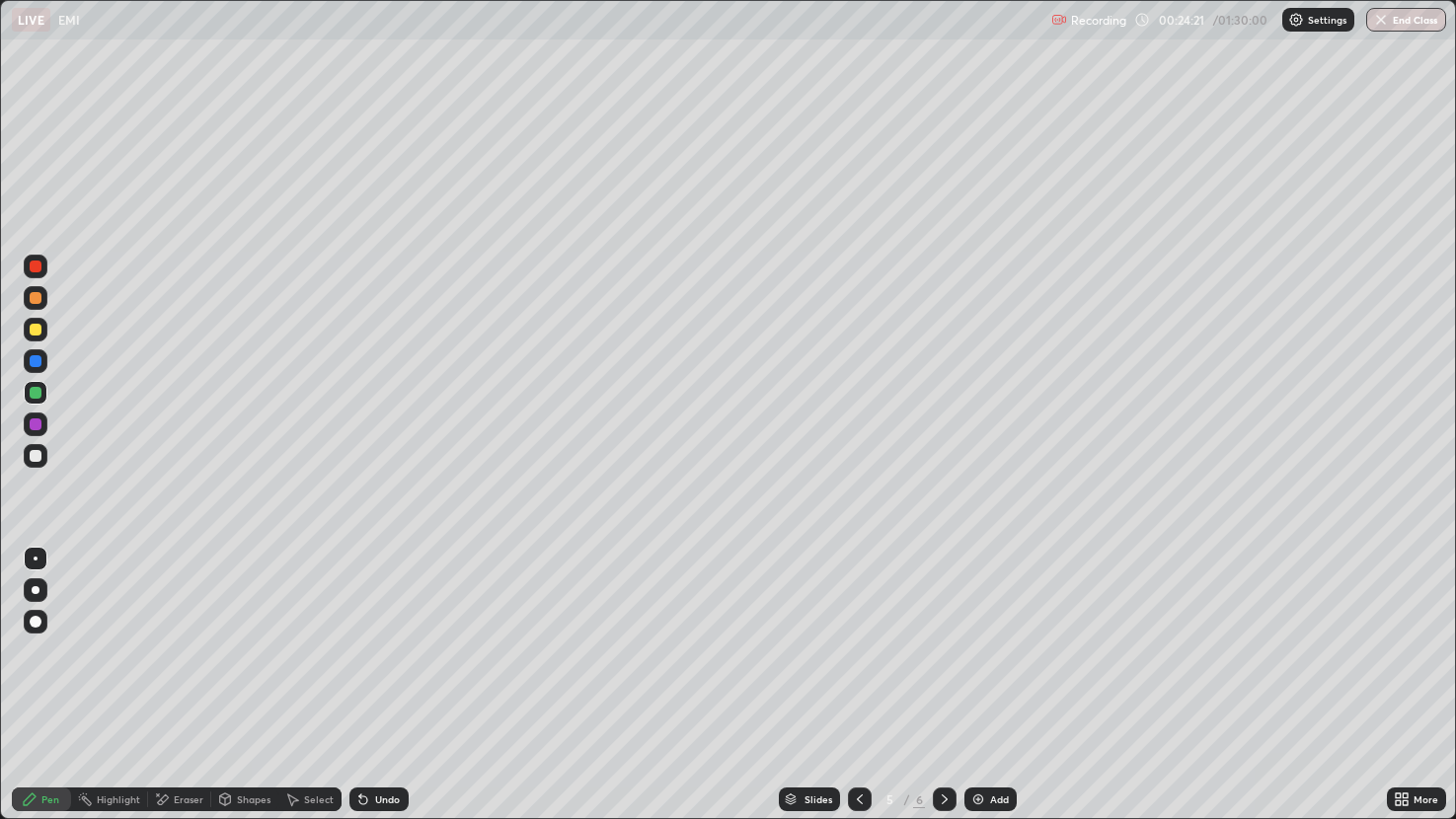 click 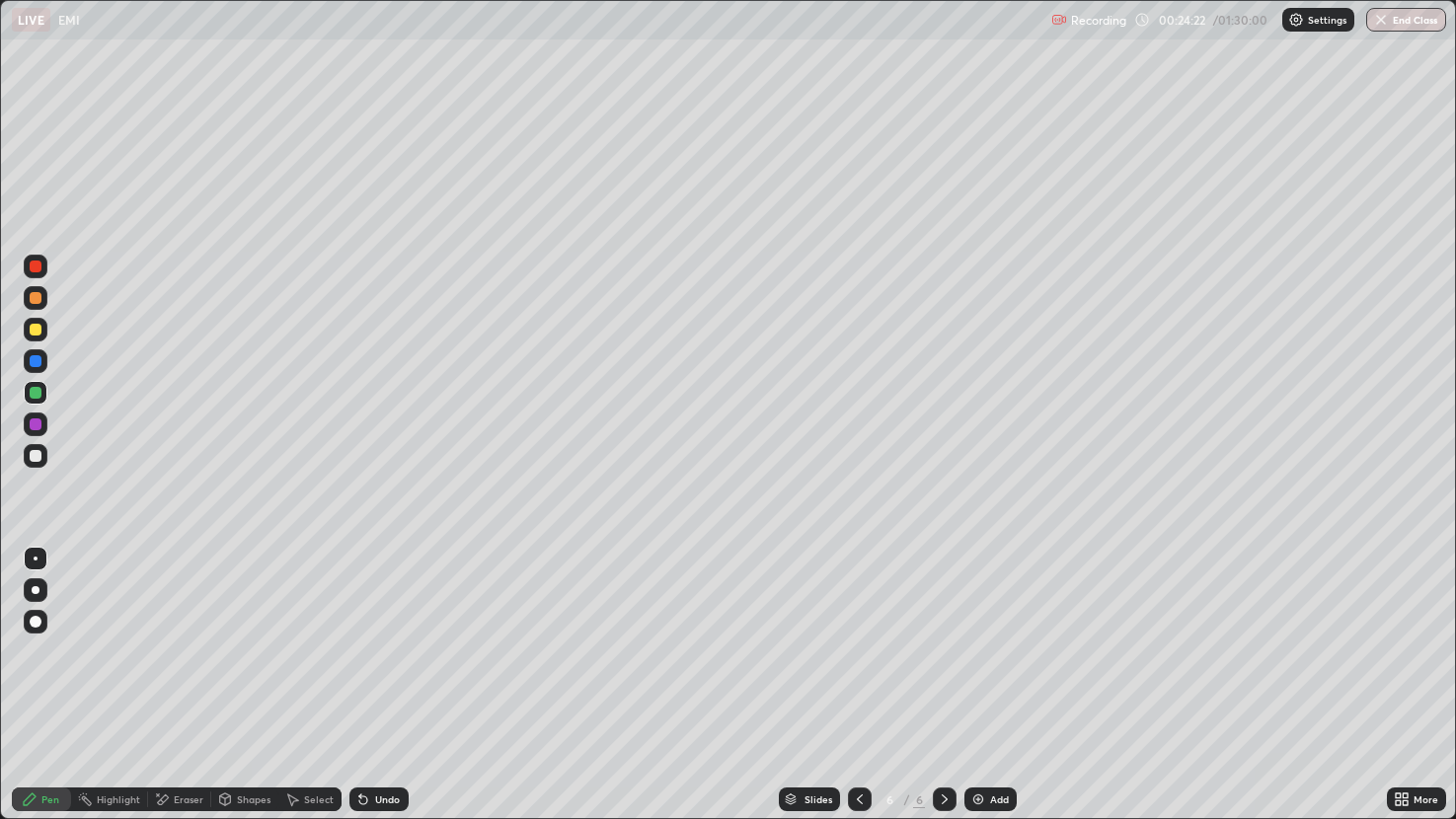 click 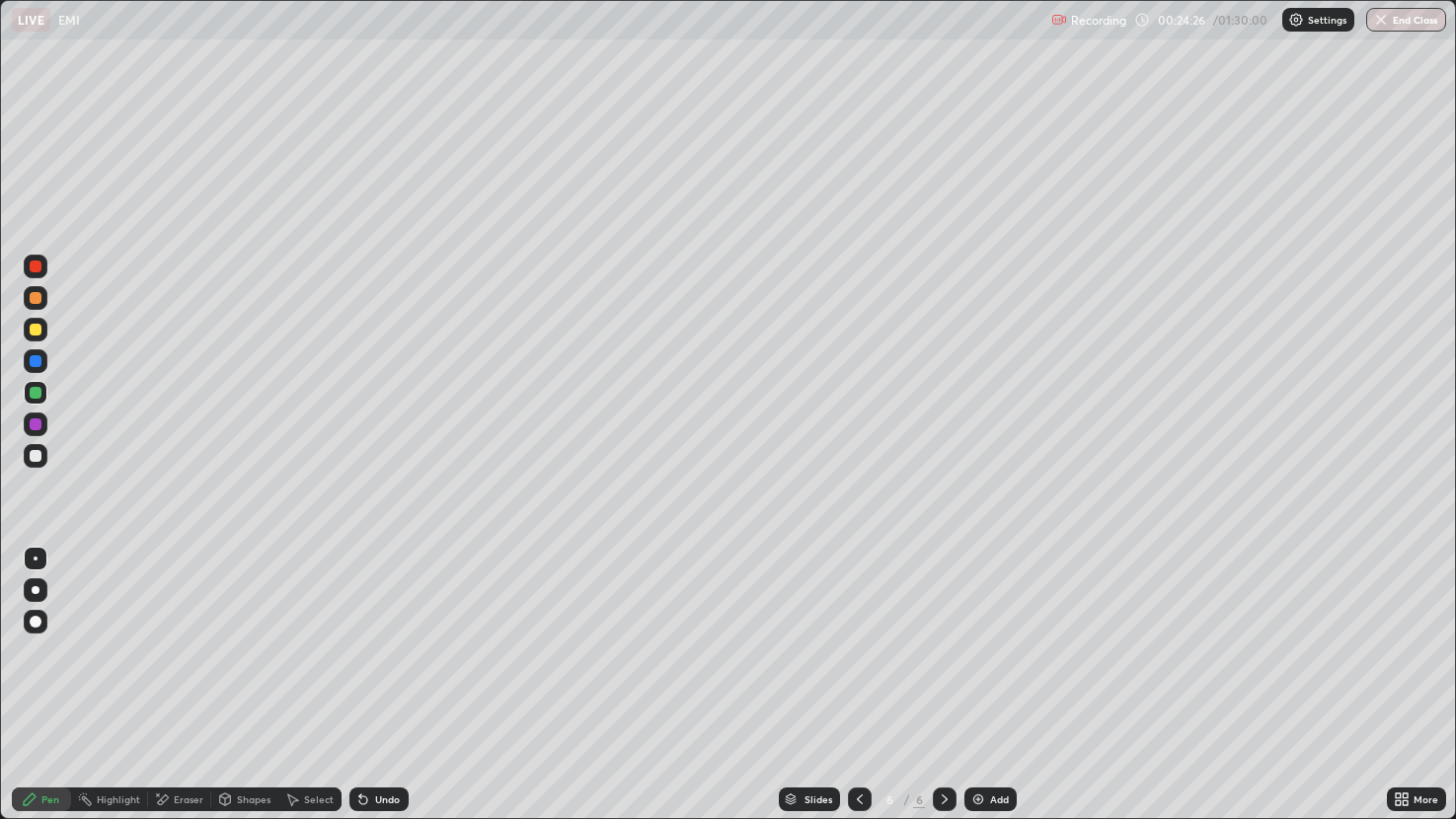 click at bounding box center [36, 330] 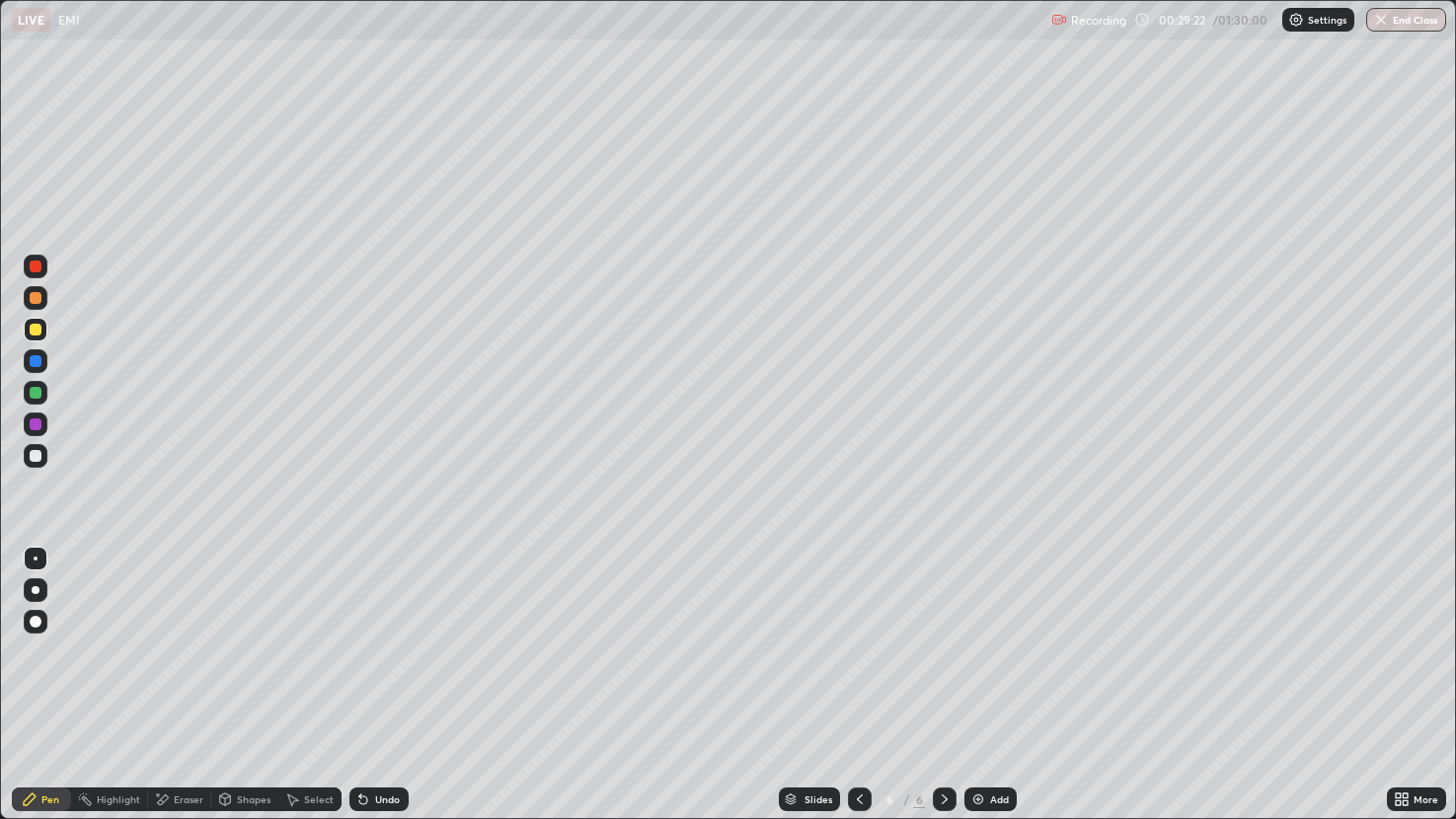 click at bounding box center (978, 799) 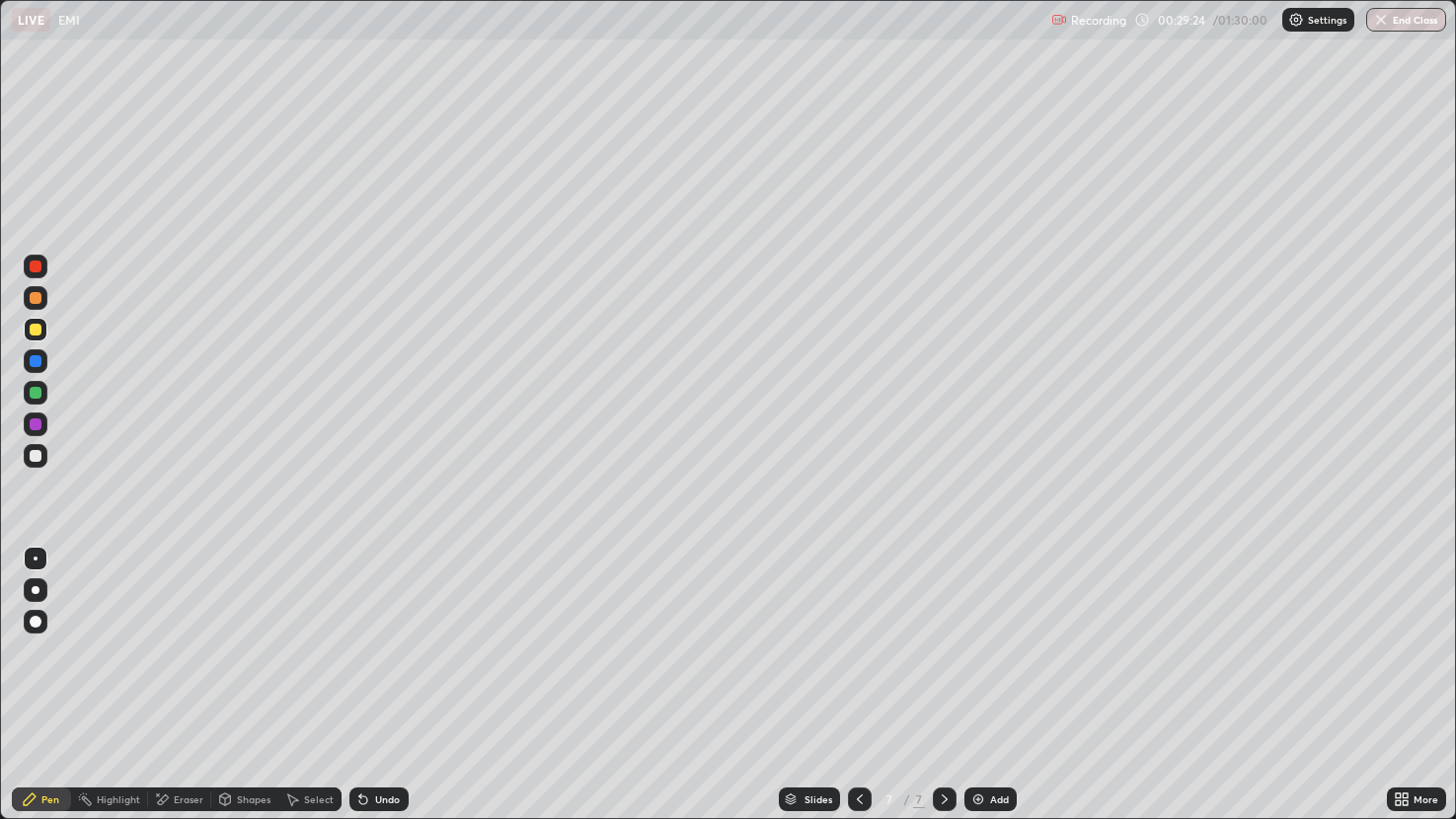 click at bounding box center (36, 424) 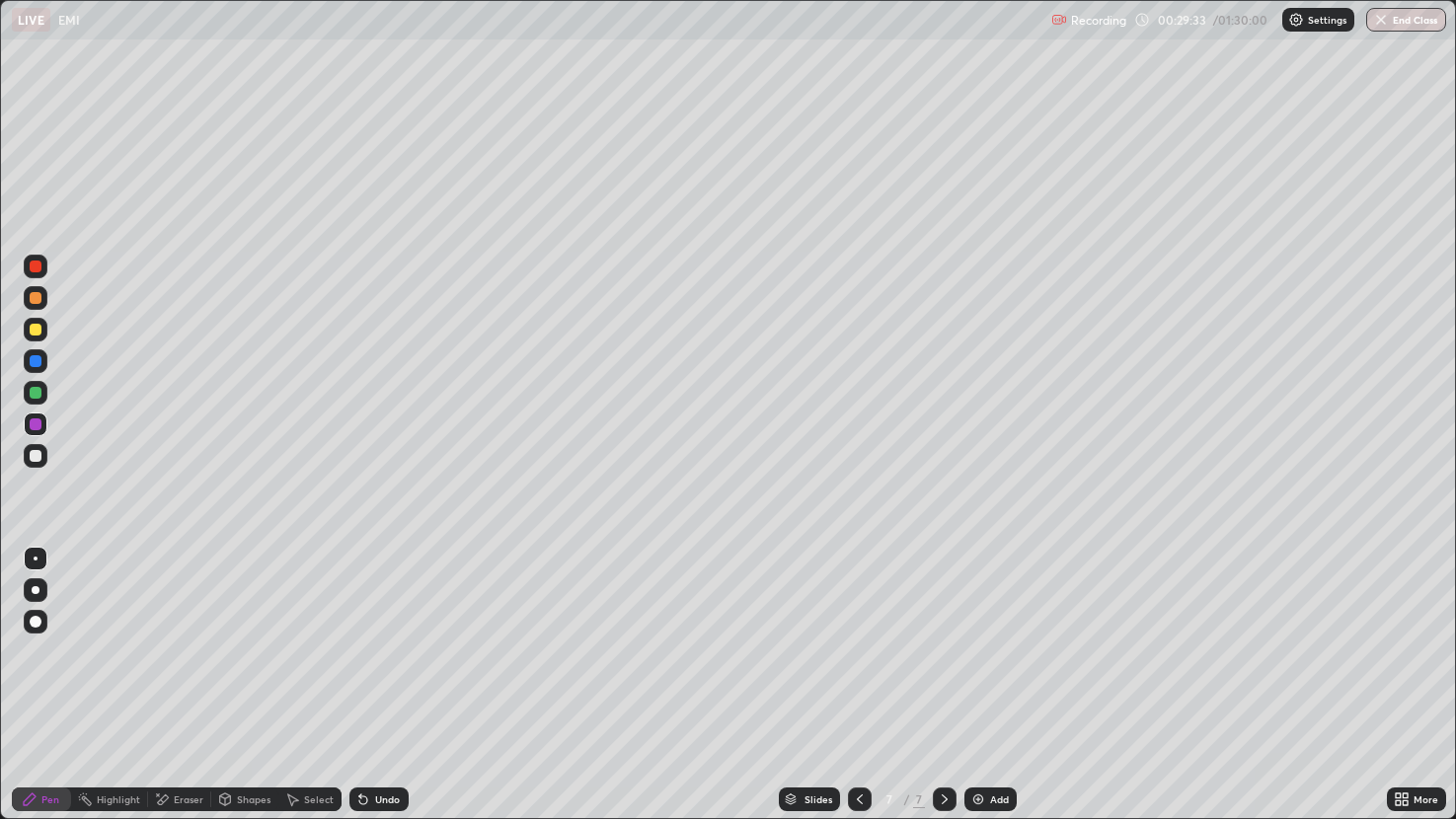 click at bounding box center [36, 330] 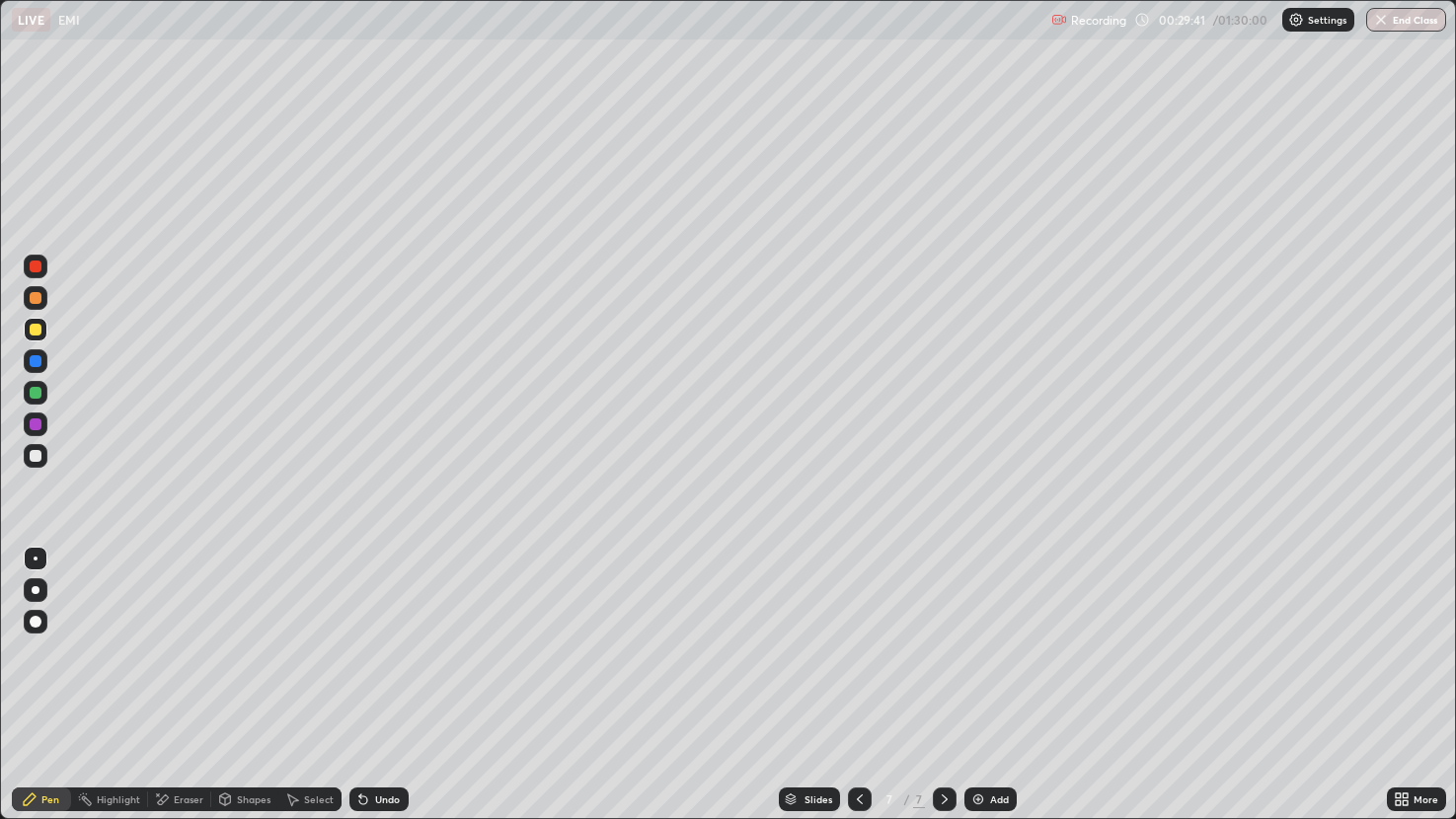 click at bounding box center [36, 393] 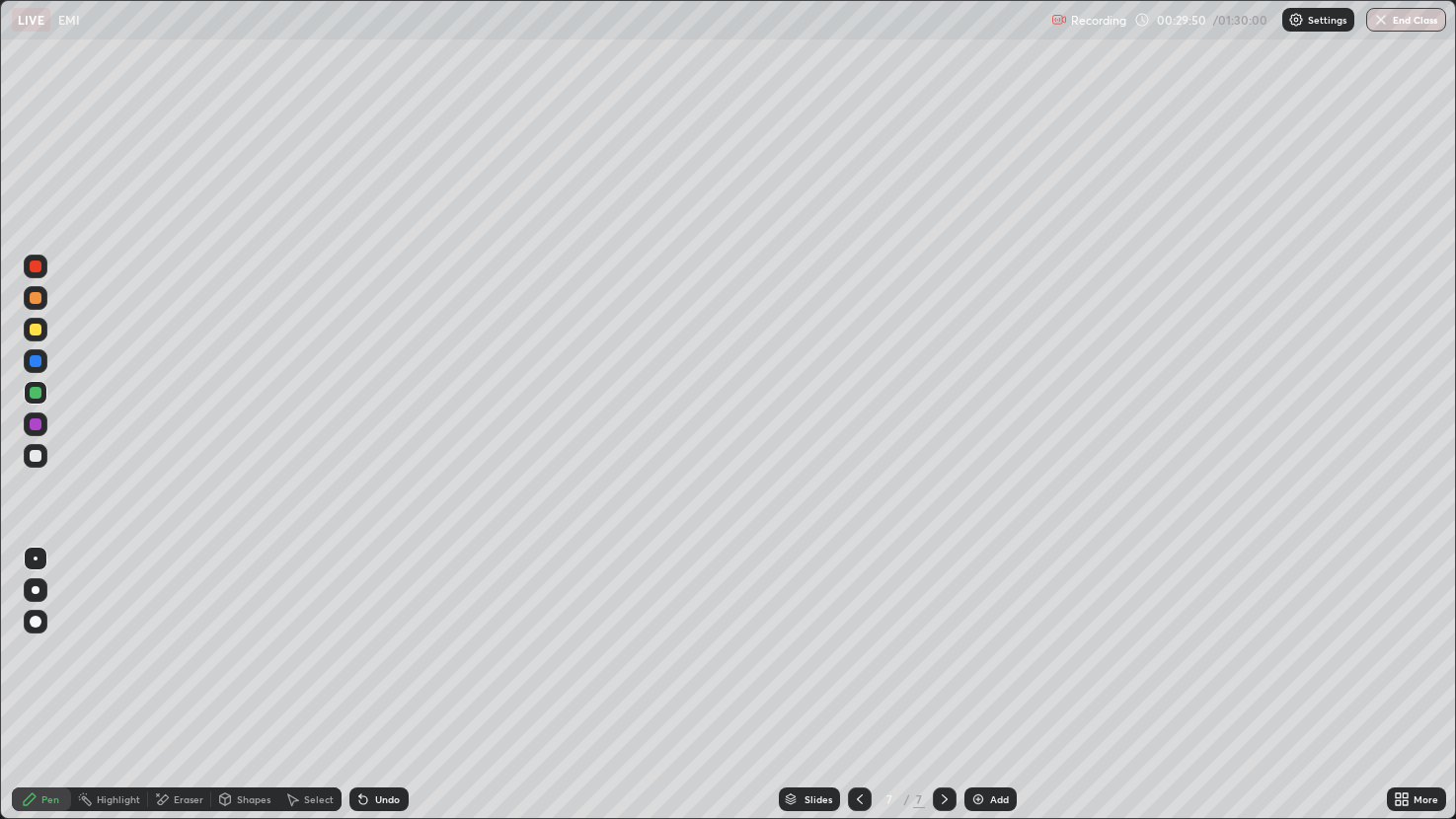 click at bounding box center (36, 330) 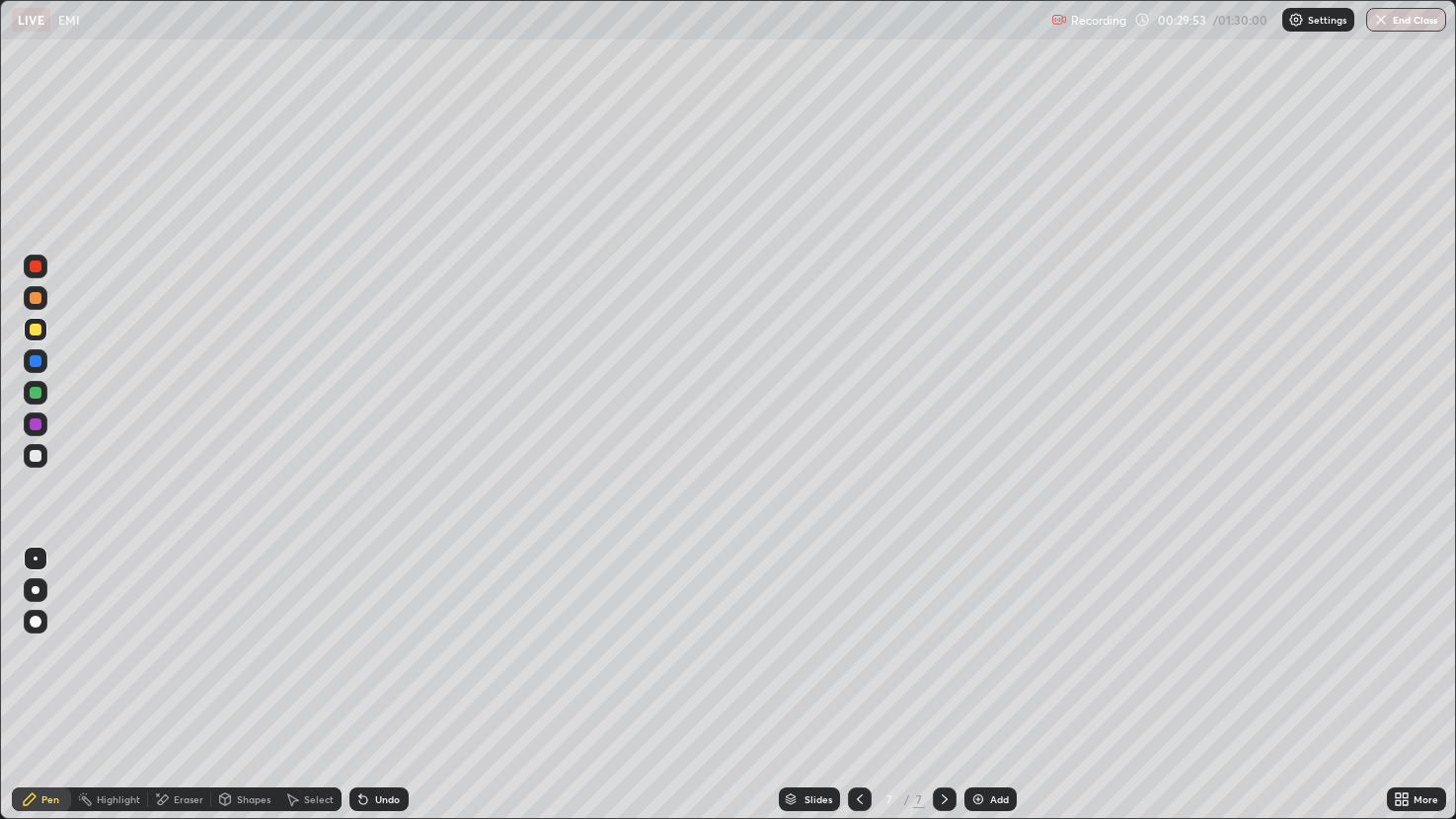 click at bounding box center (36, 456) 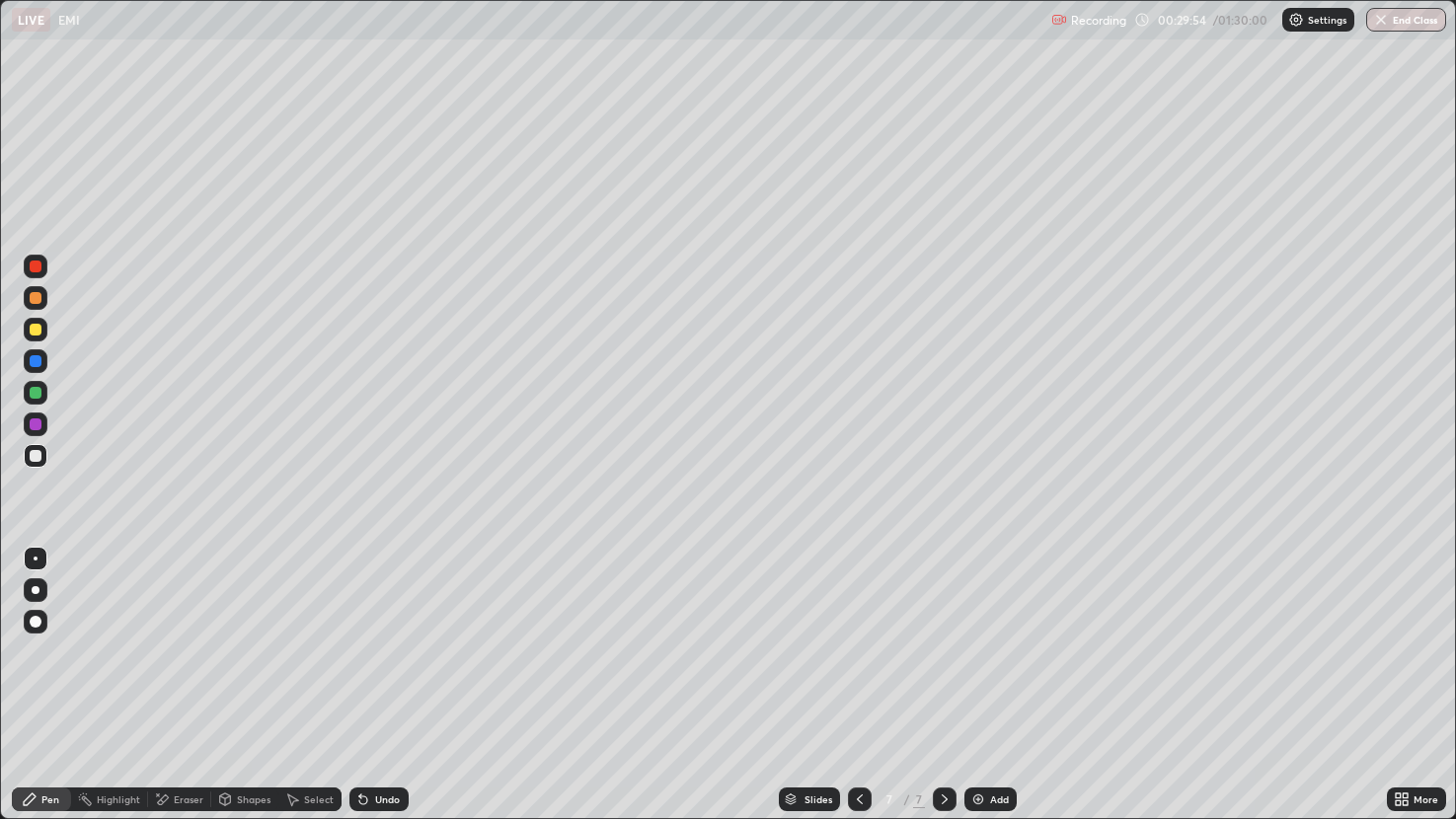 click on "Shapes" at bounding box center [254, 799] 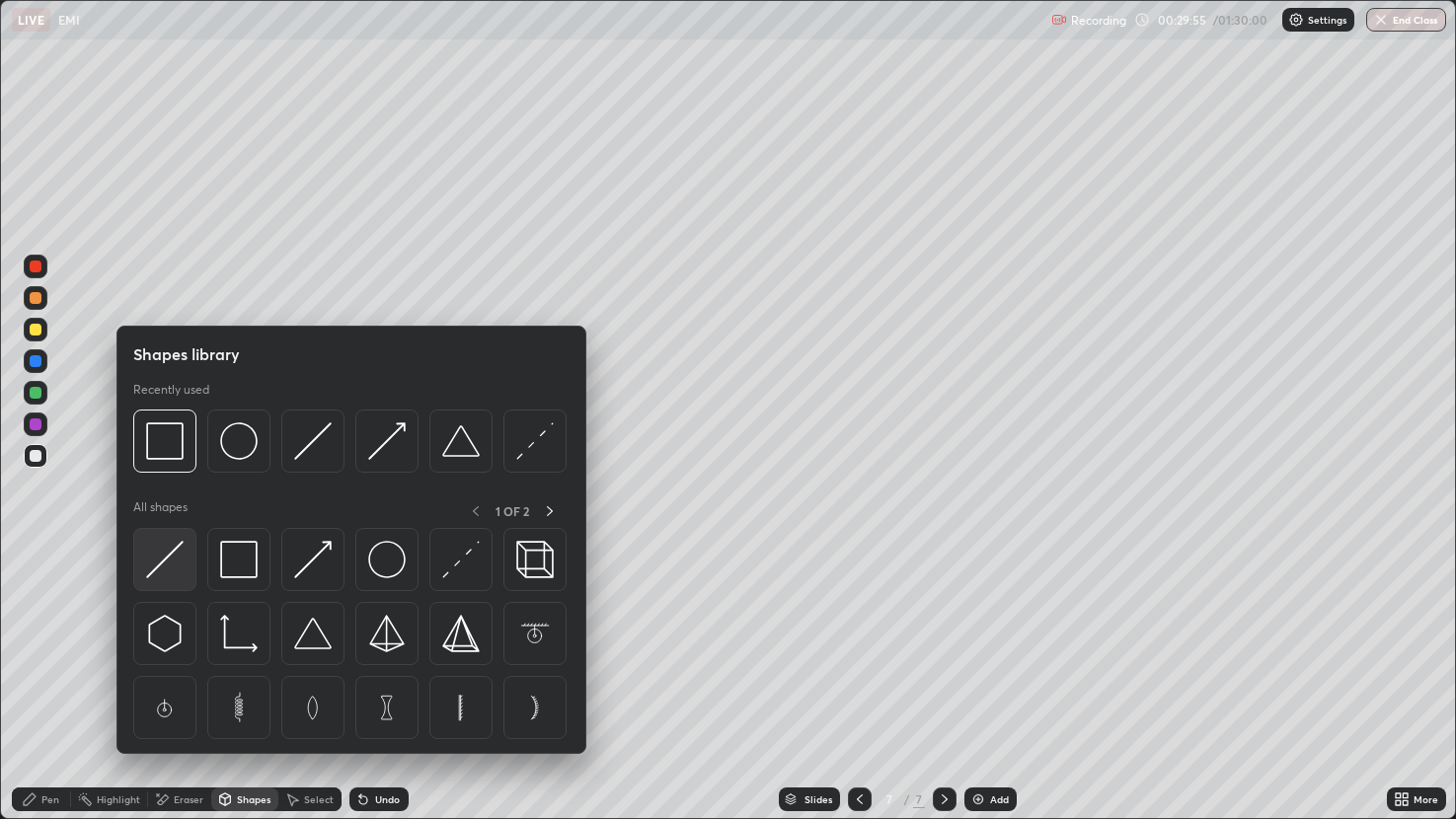 click at bounding box center (165, 559) 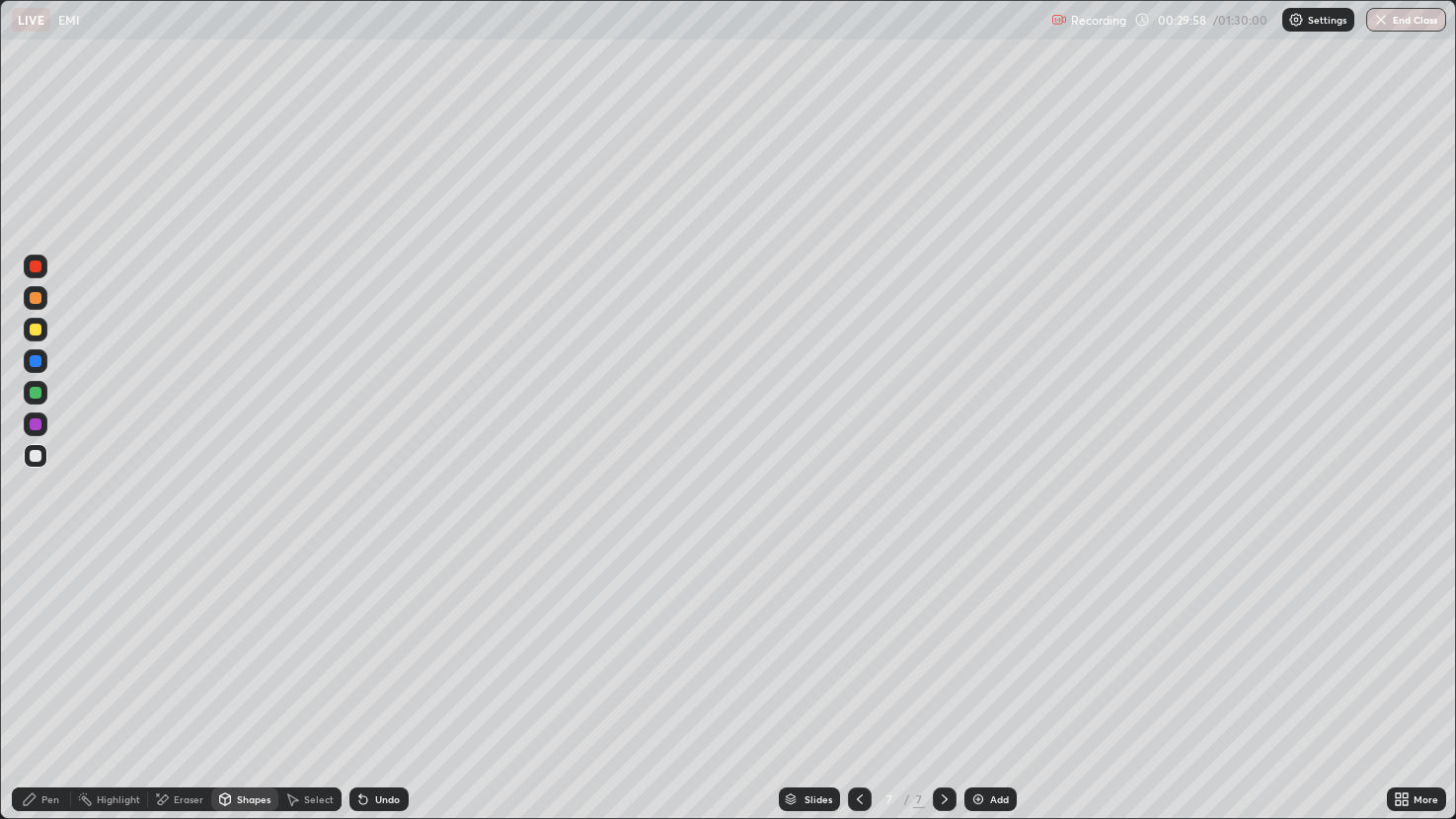 click on "Pen" at bounding box center (50, 799) 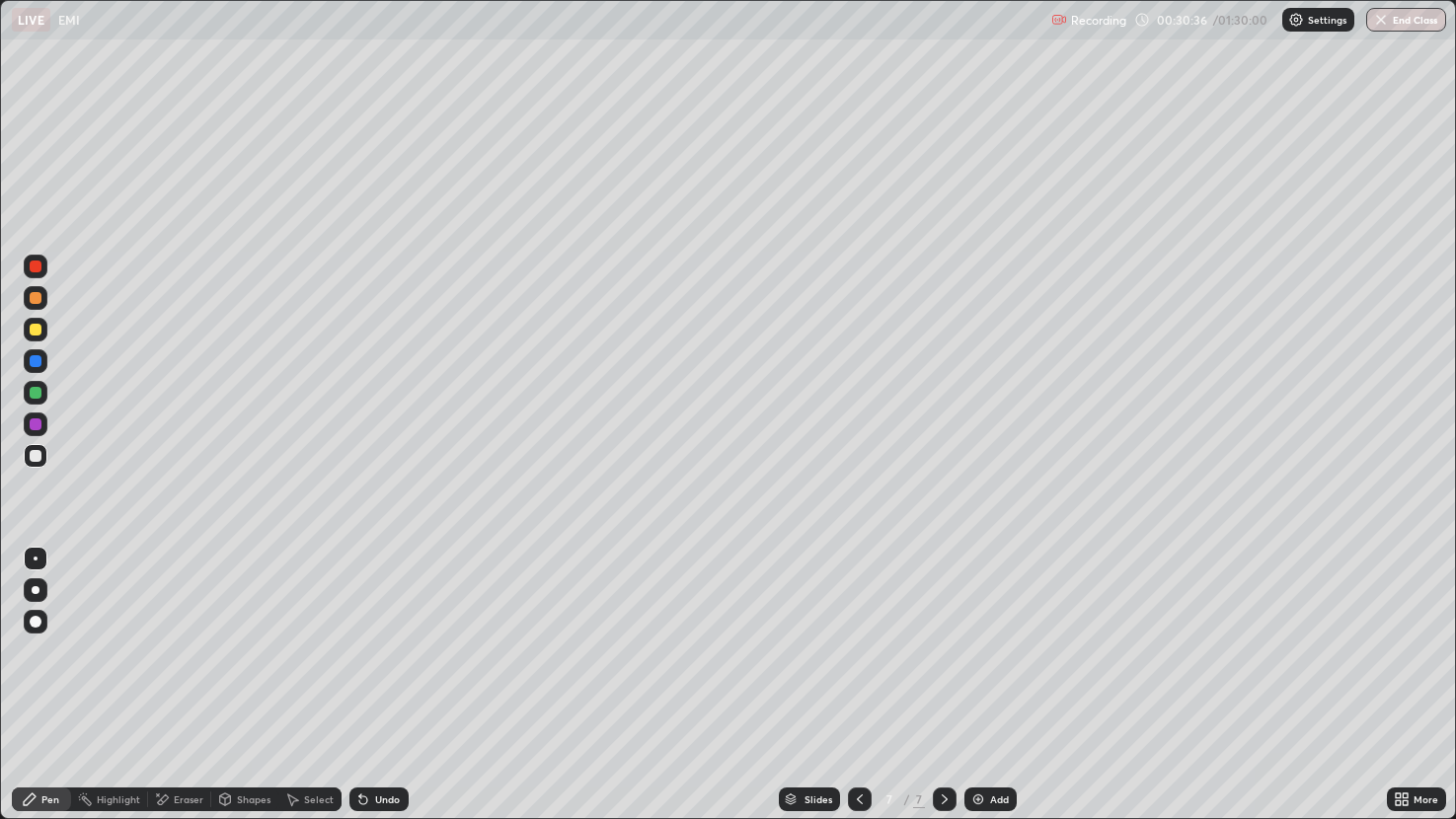 click at bounding box center [36, 298] 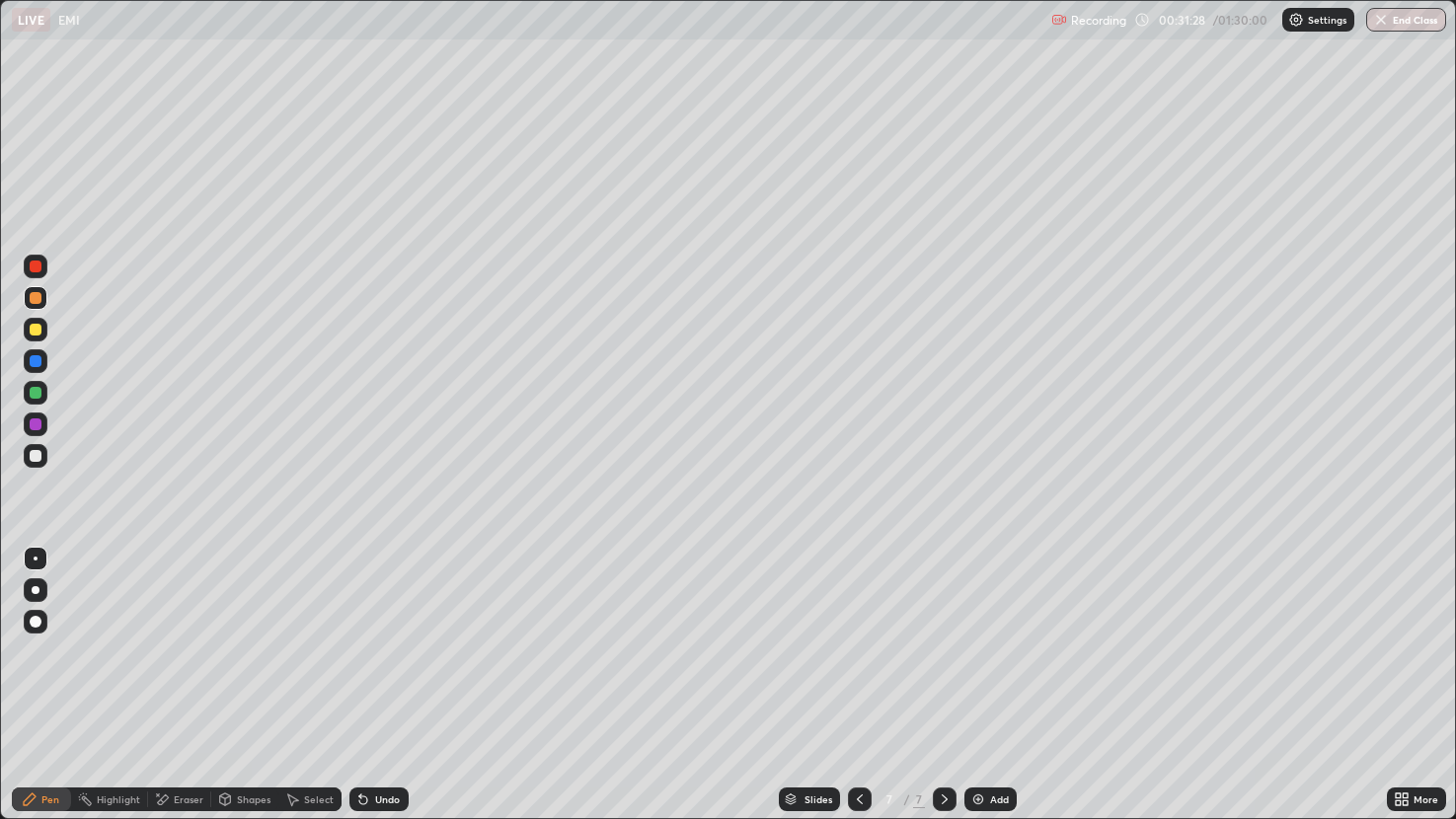 click on "Select" at bounding box center (310, 799) 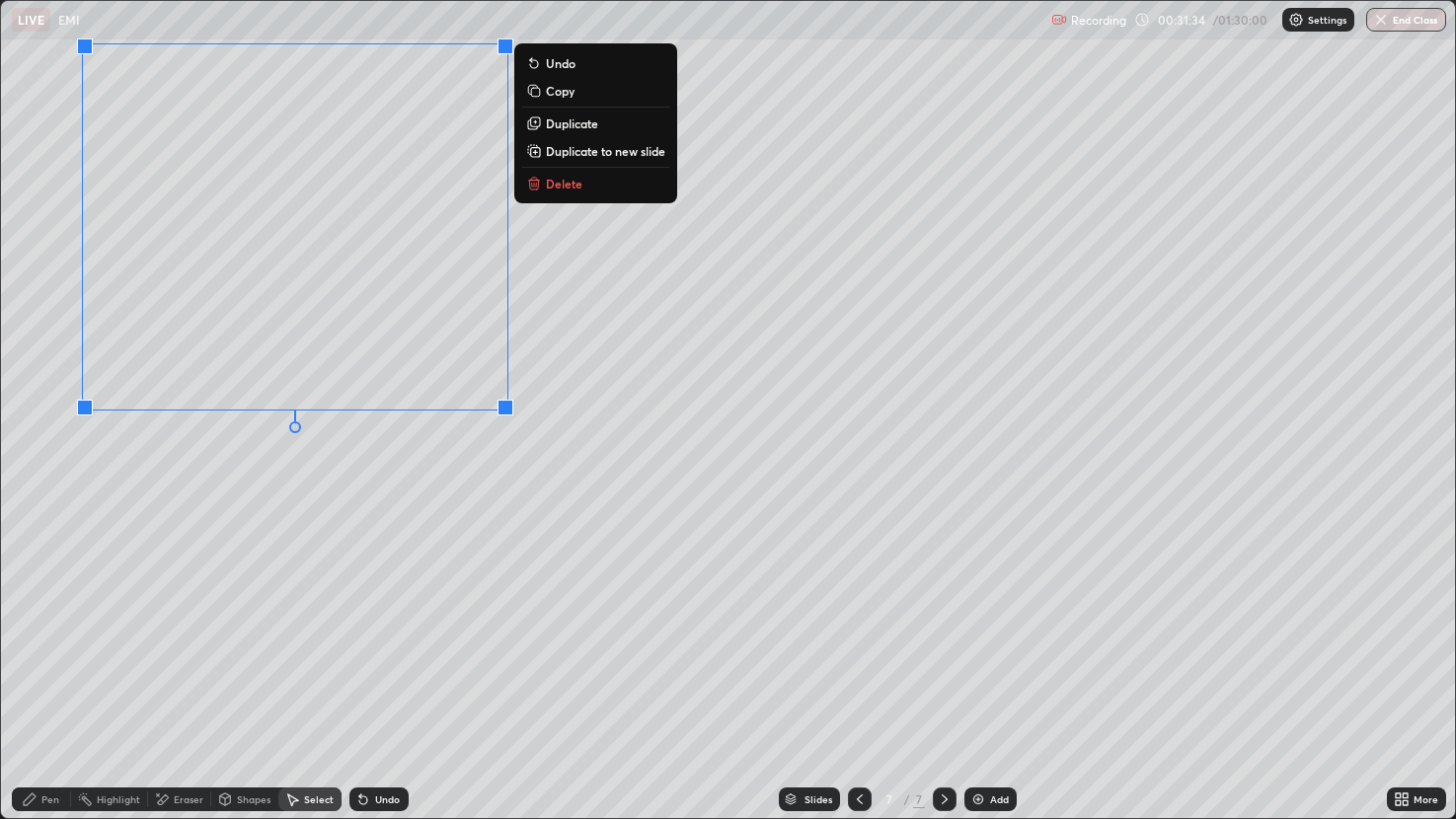 click on "Pen" at bounding box center [50, 799] 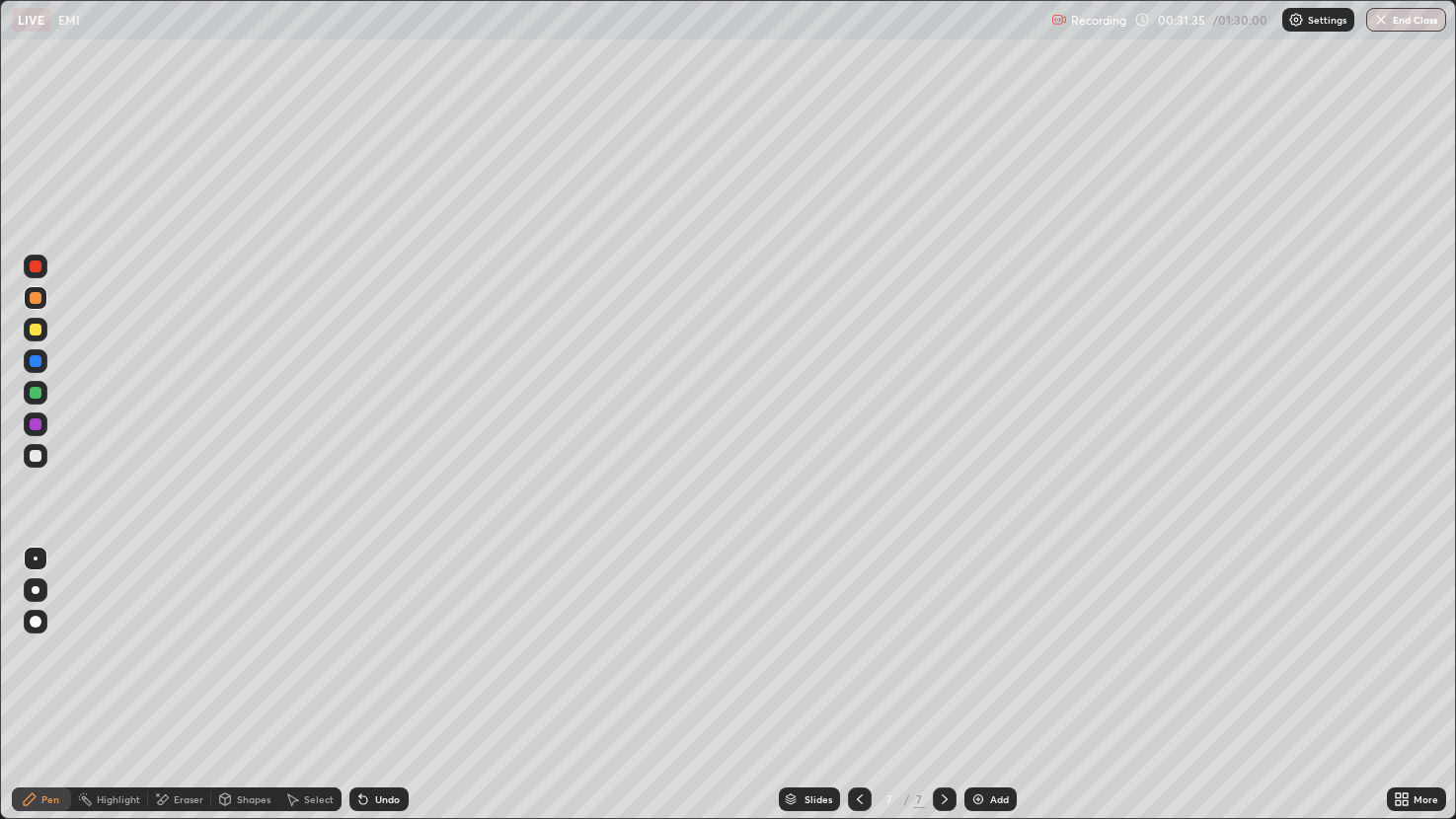 click at bounding box center [36, 456] 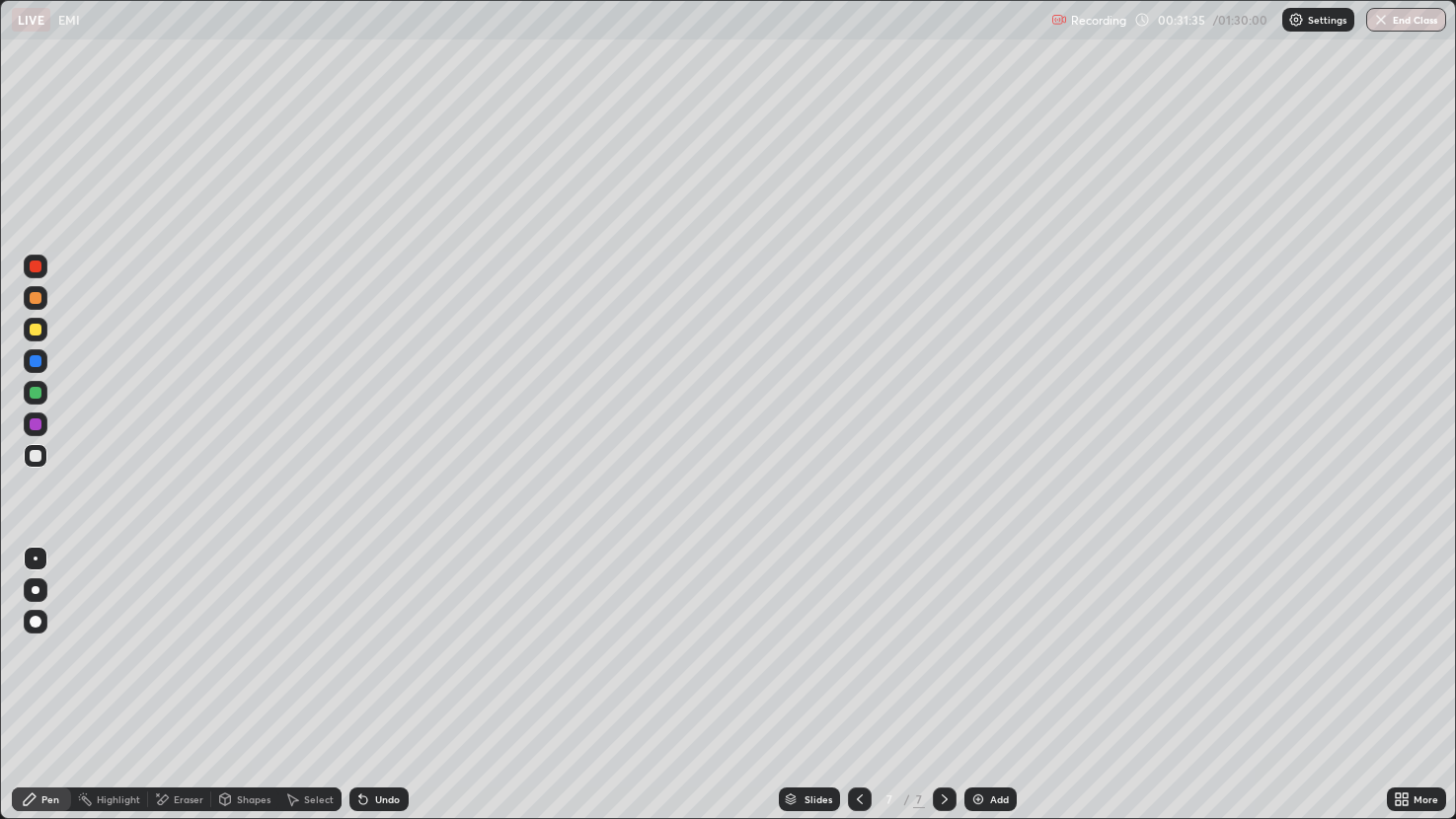 click at bounding box center (36, 424) 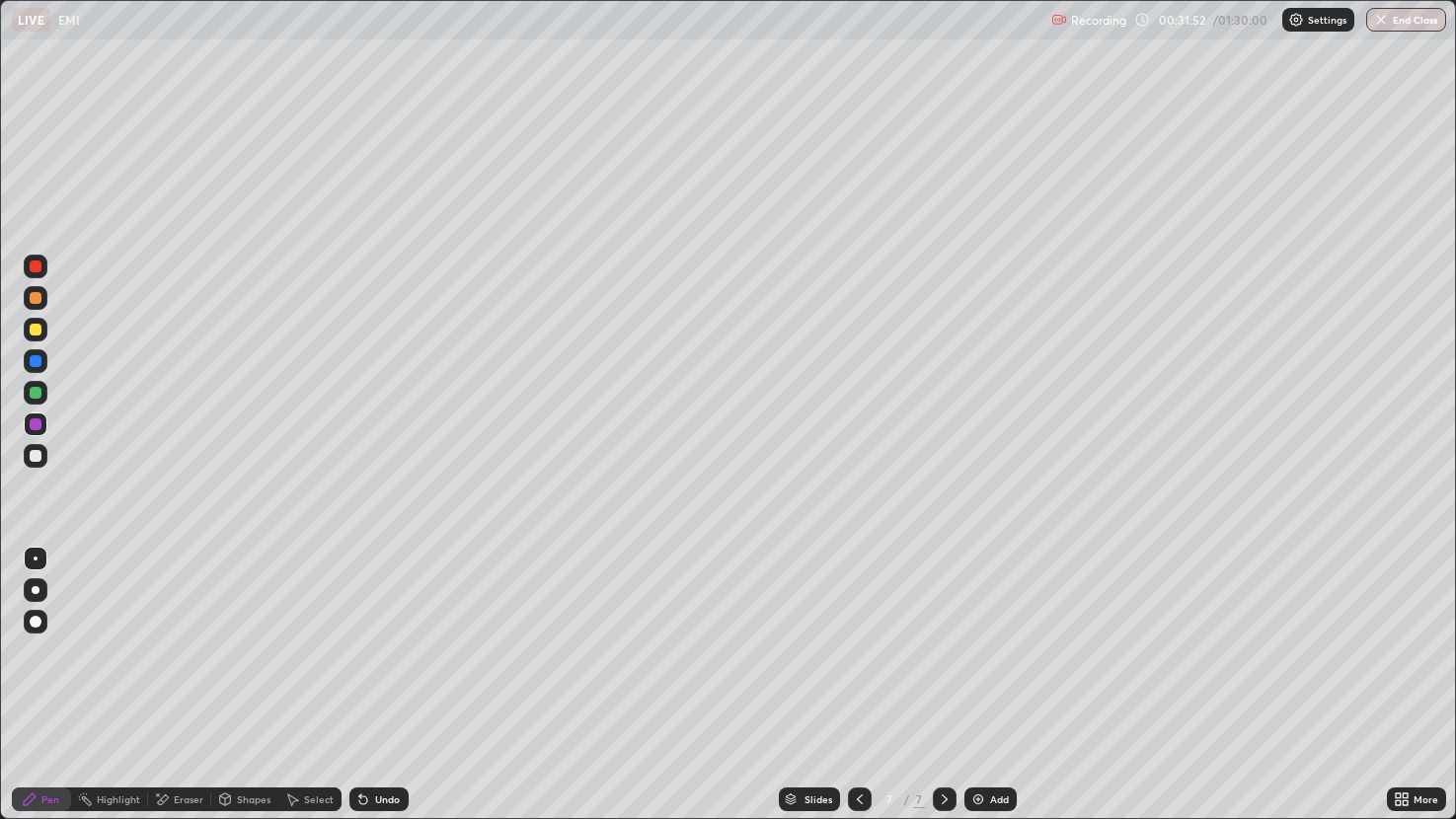 click at bounding box center [36, 393] 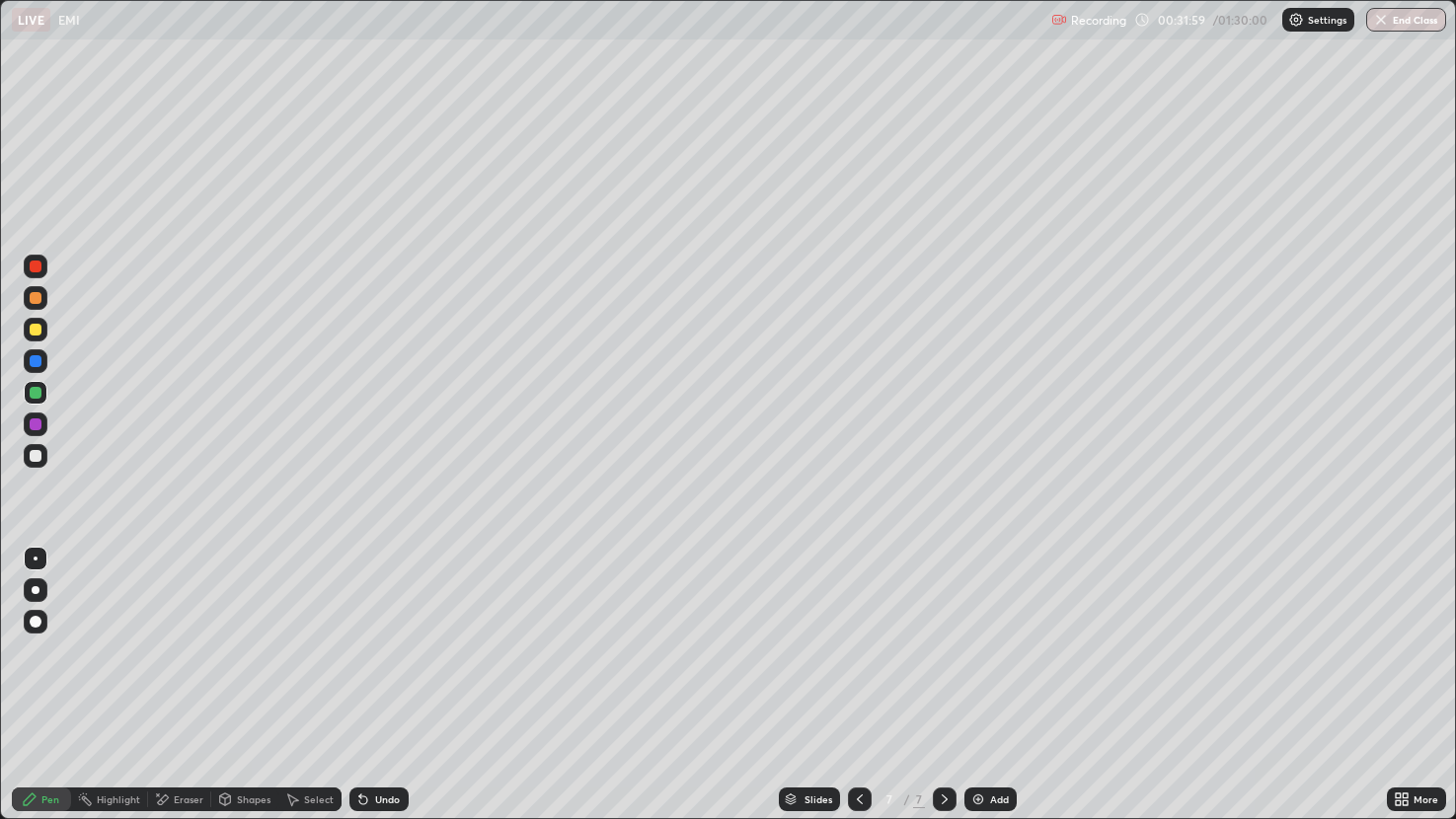 click at bounding box center [36, 330] 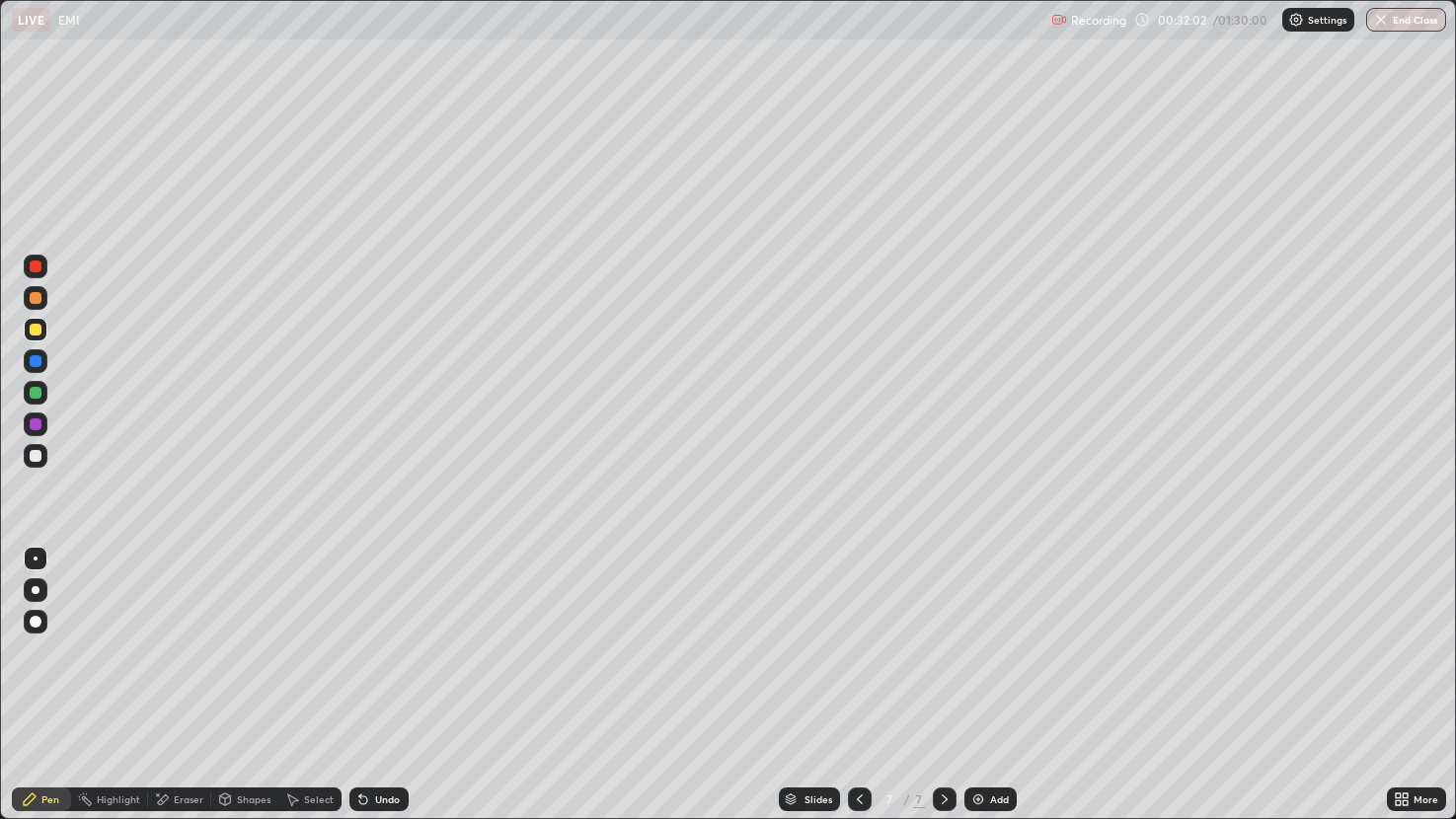 click on "Undo" at bounding box center (379, 799) 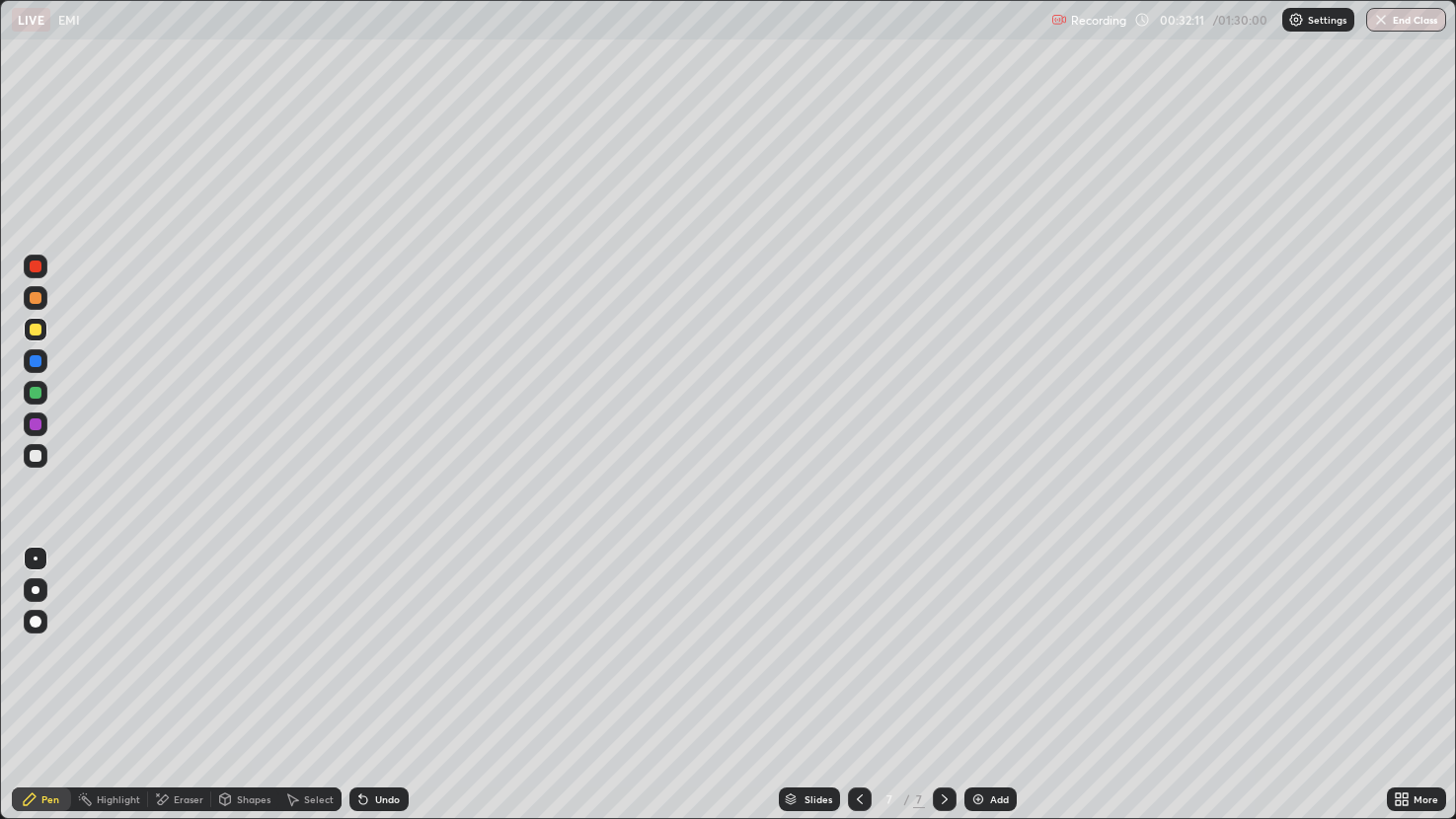 click at bounding box center (36, 361) 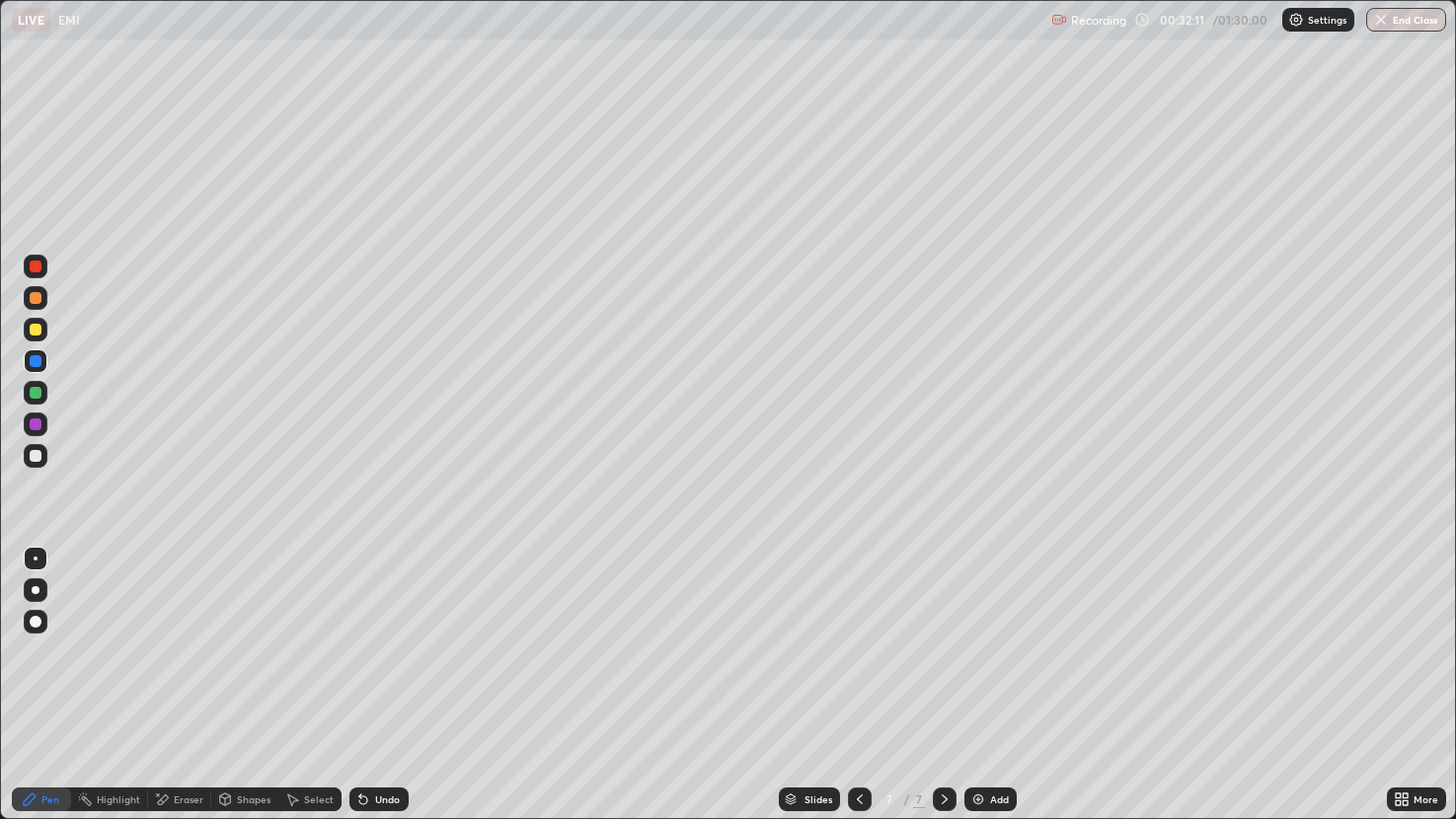 click at bounding box center (36, 298) 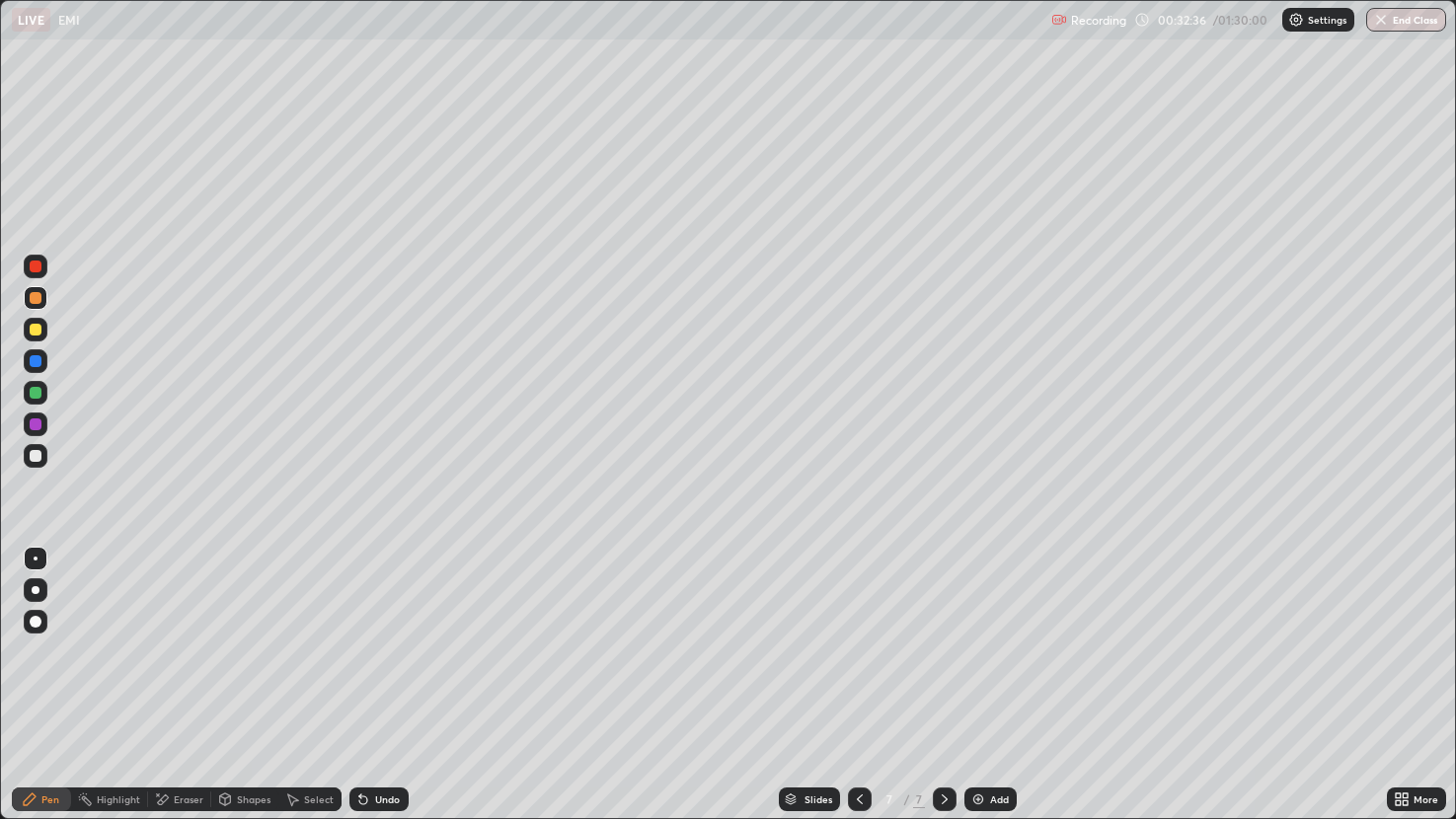 click at bounding box center (36, 393) 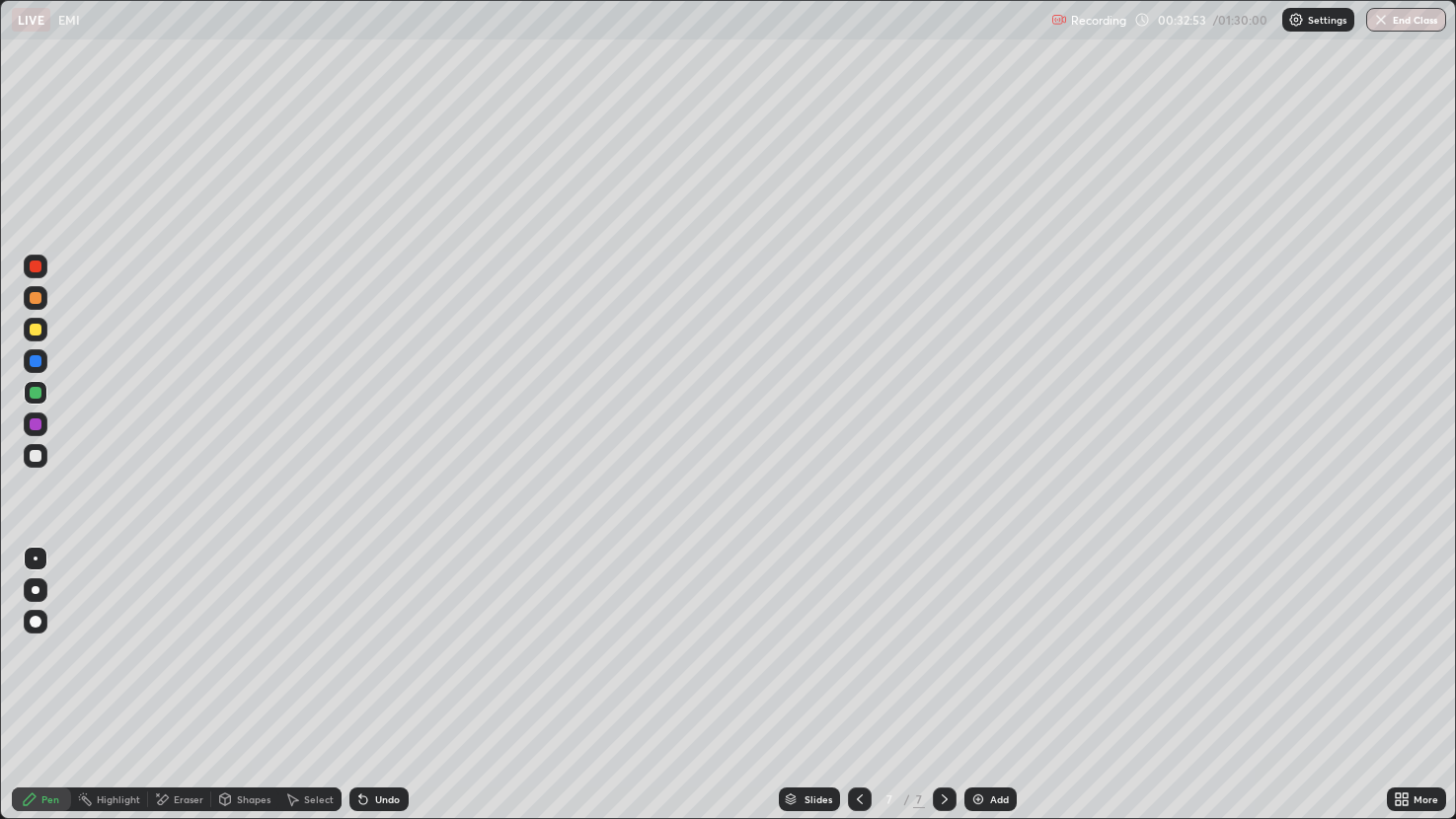 click at bounding box center [36, 424] 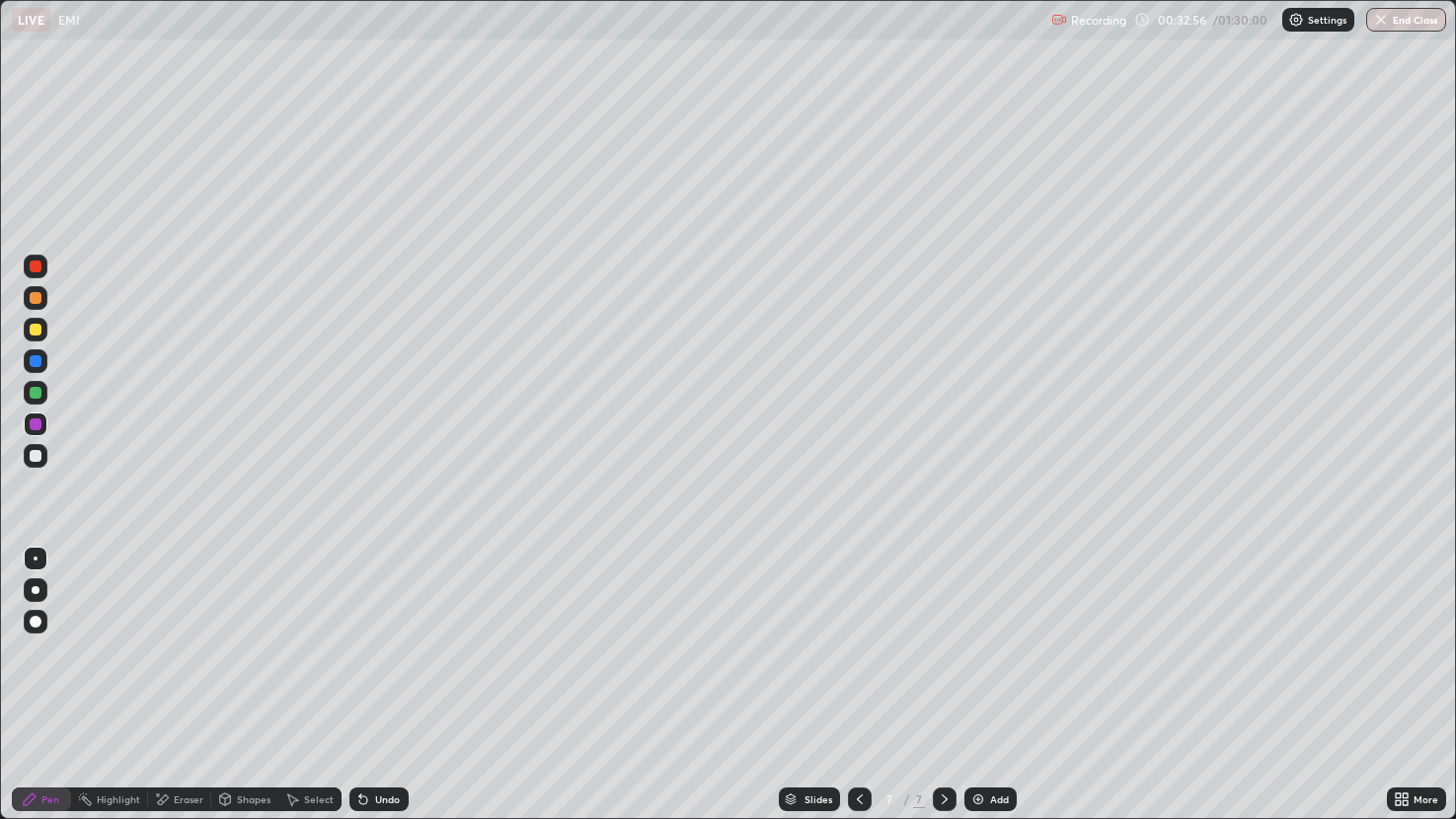 click on "Undo" at bounding box center [387, 799] 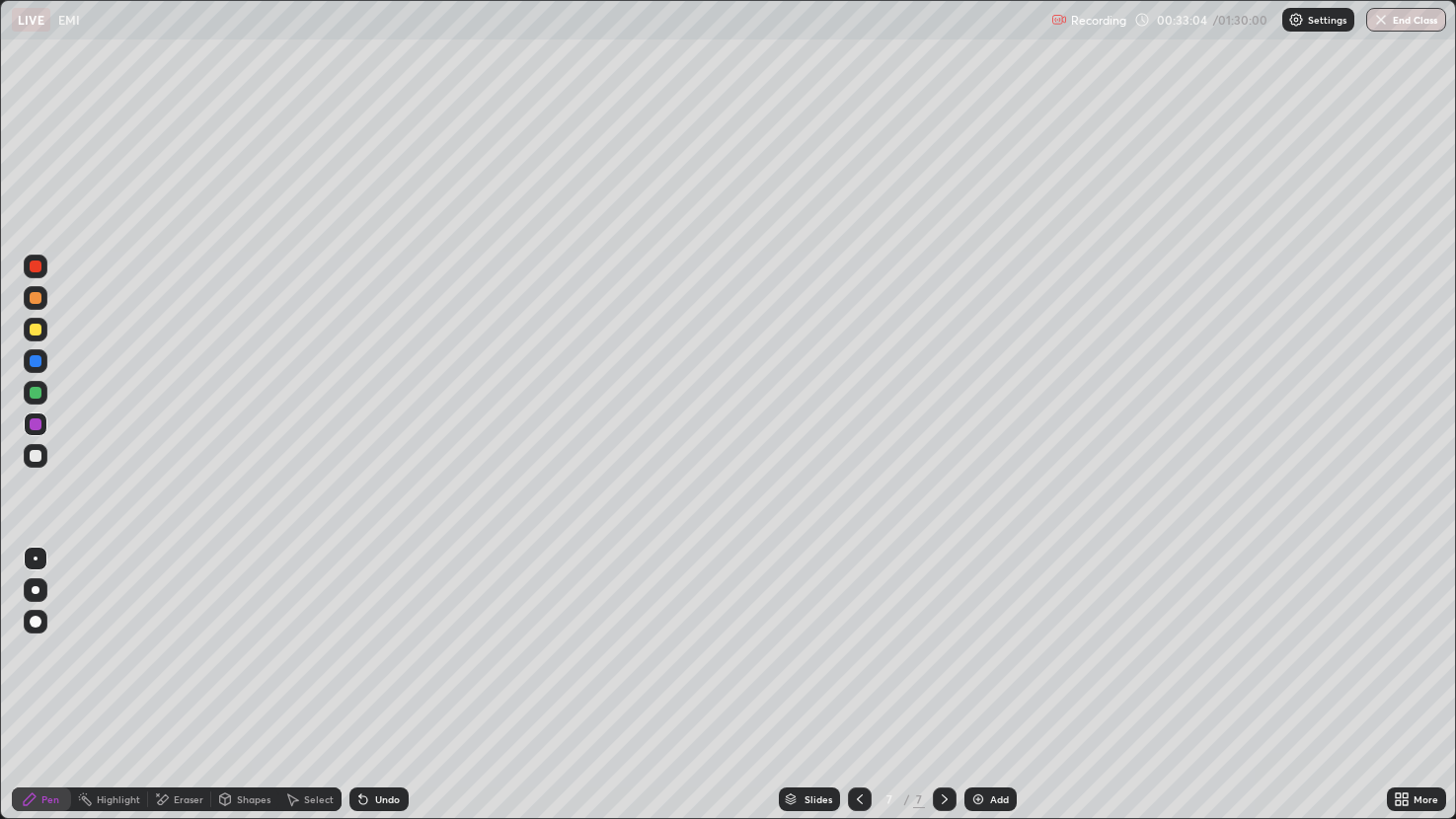 click at bounding box center (36, 456) 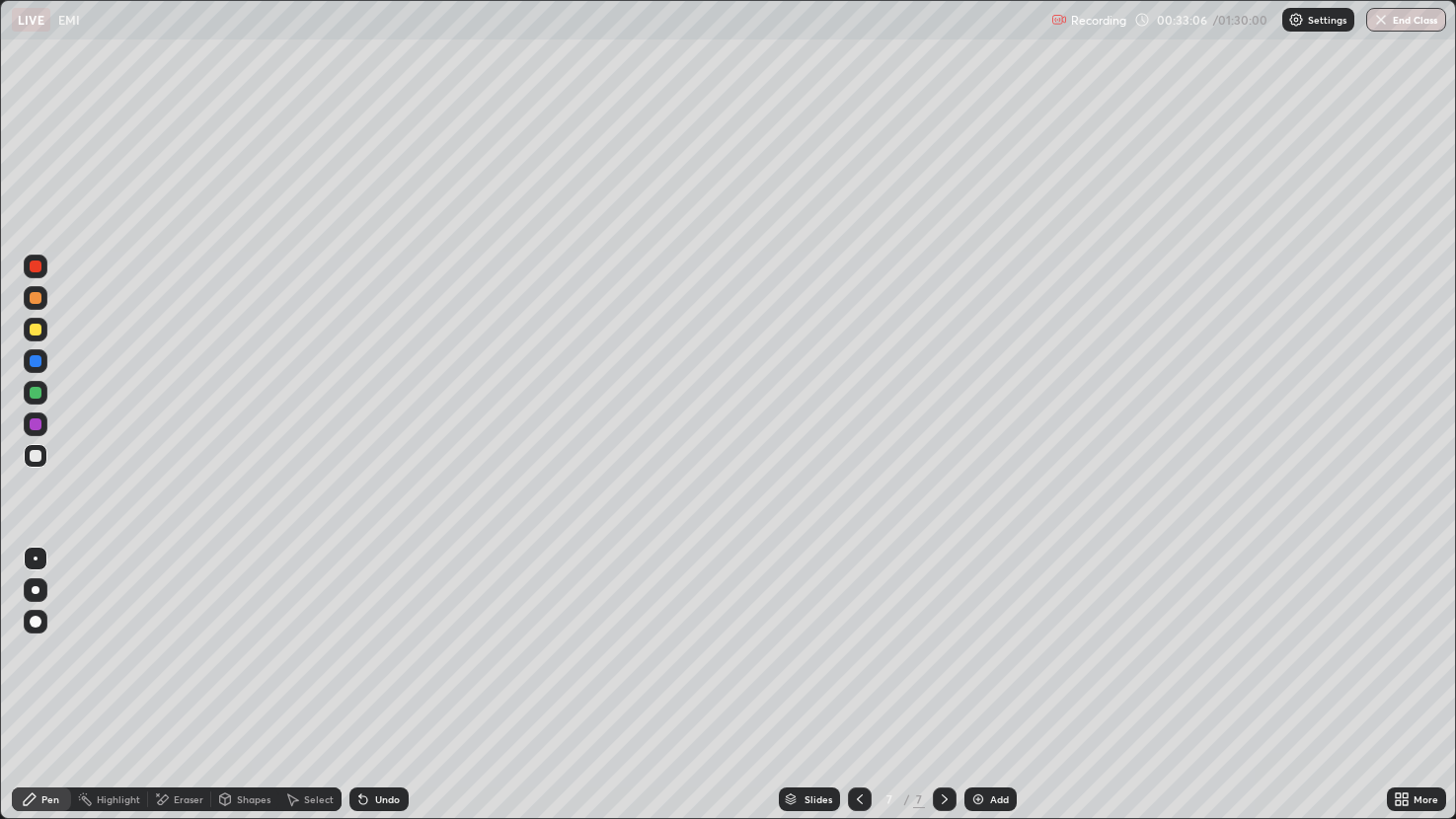 click 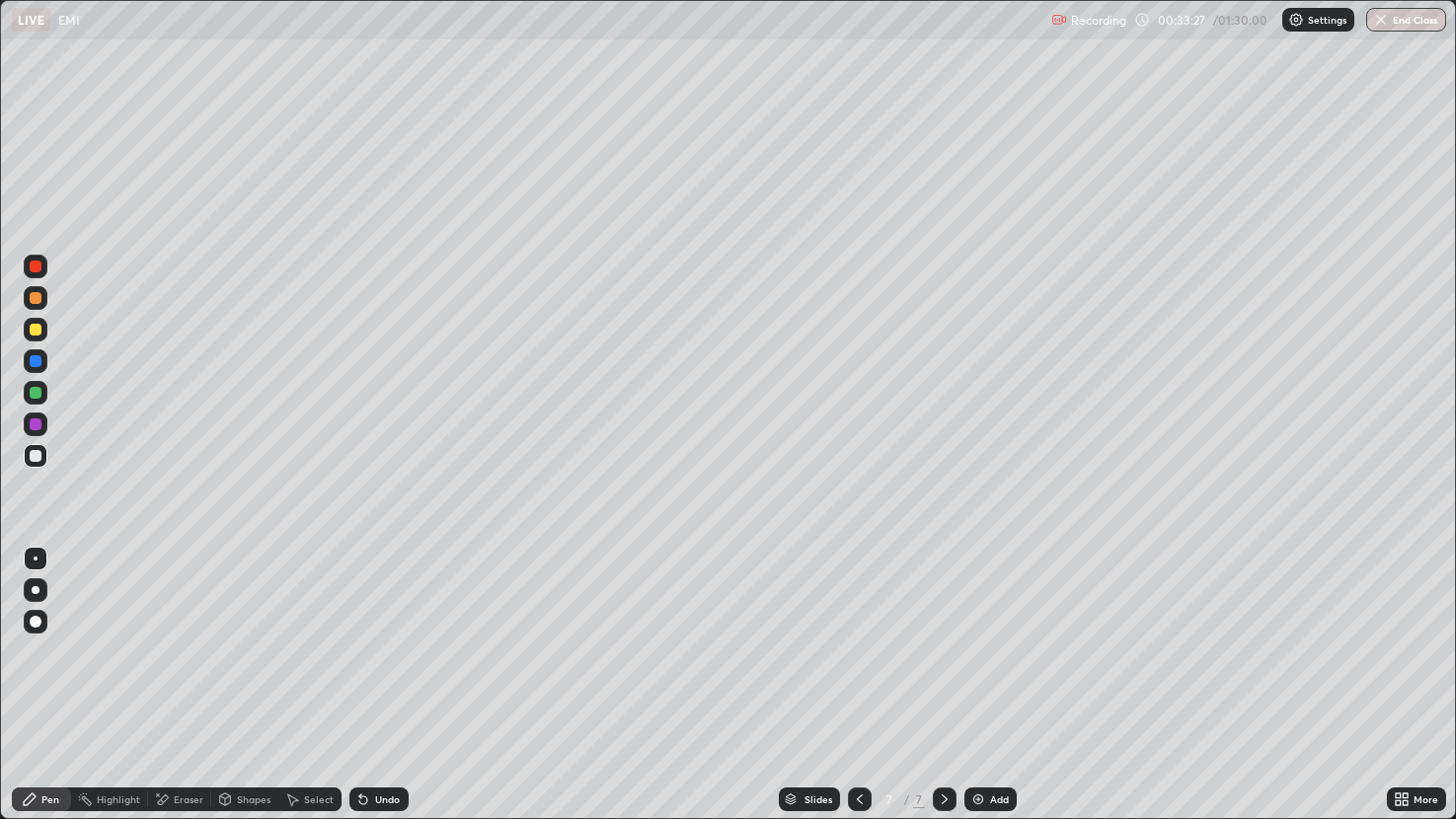 click on "Undo" at bounding box center (379, 799) 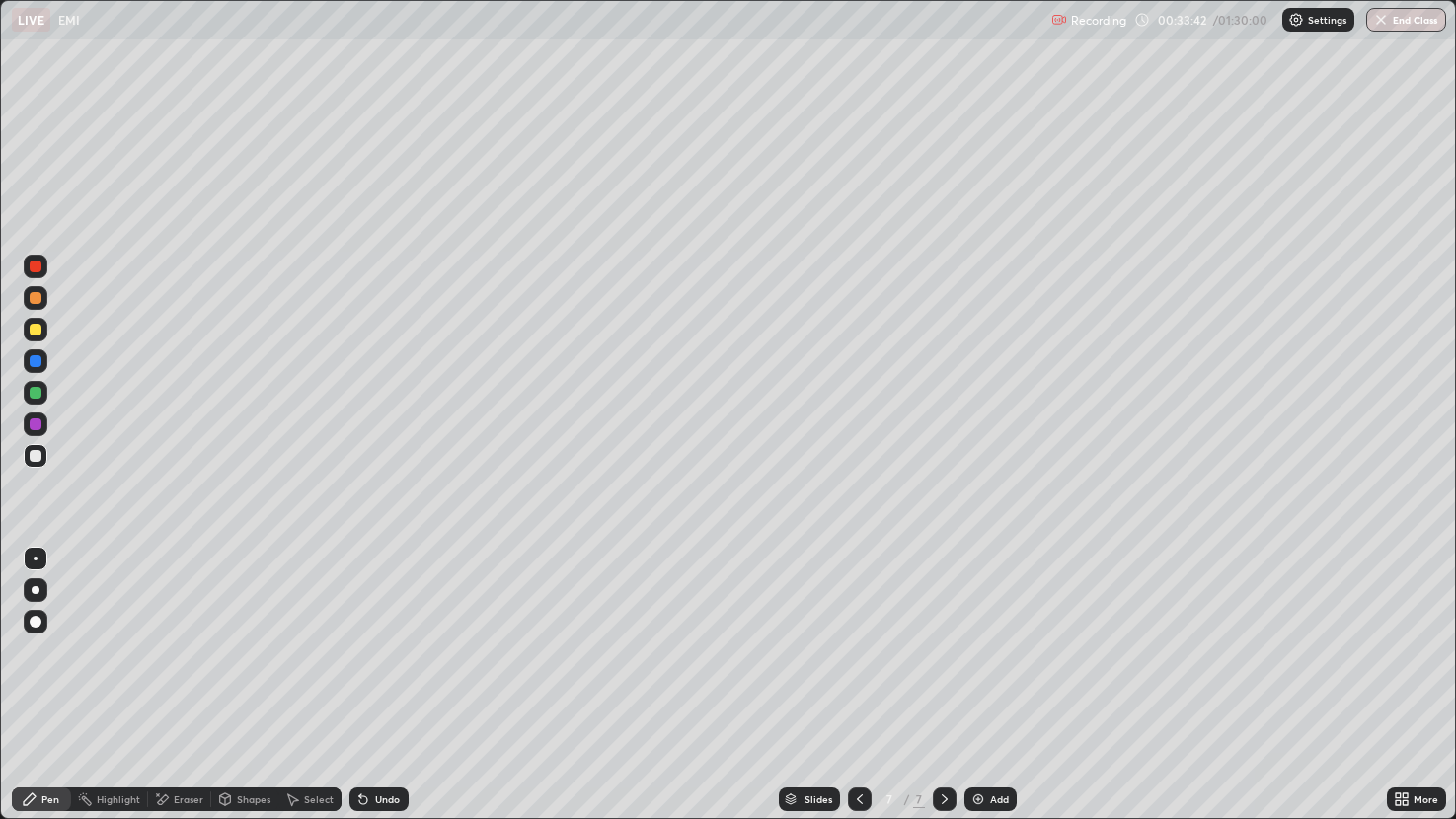 click at bounding box center [36, 330] 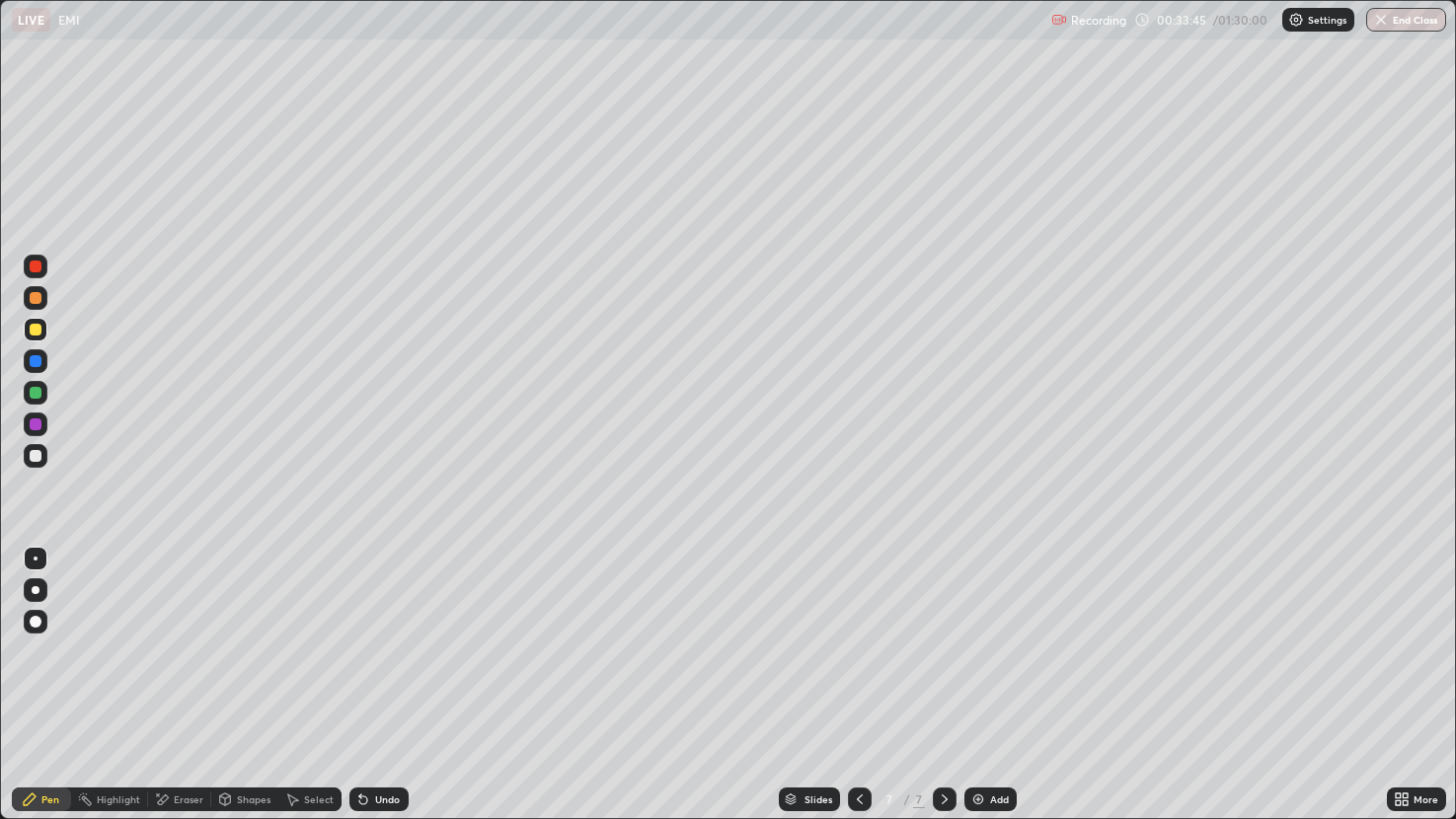 click on "Select" at bounding box center (319, 799) 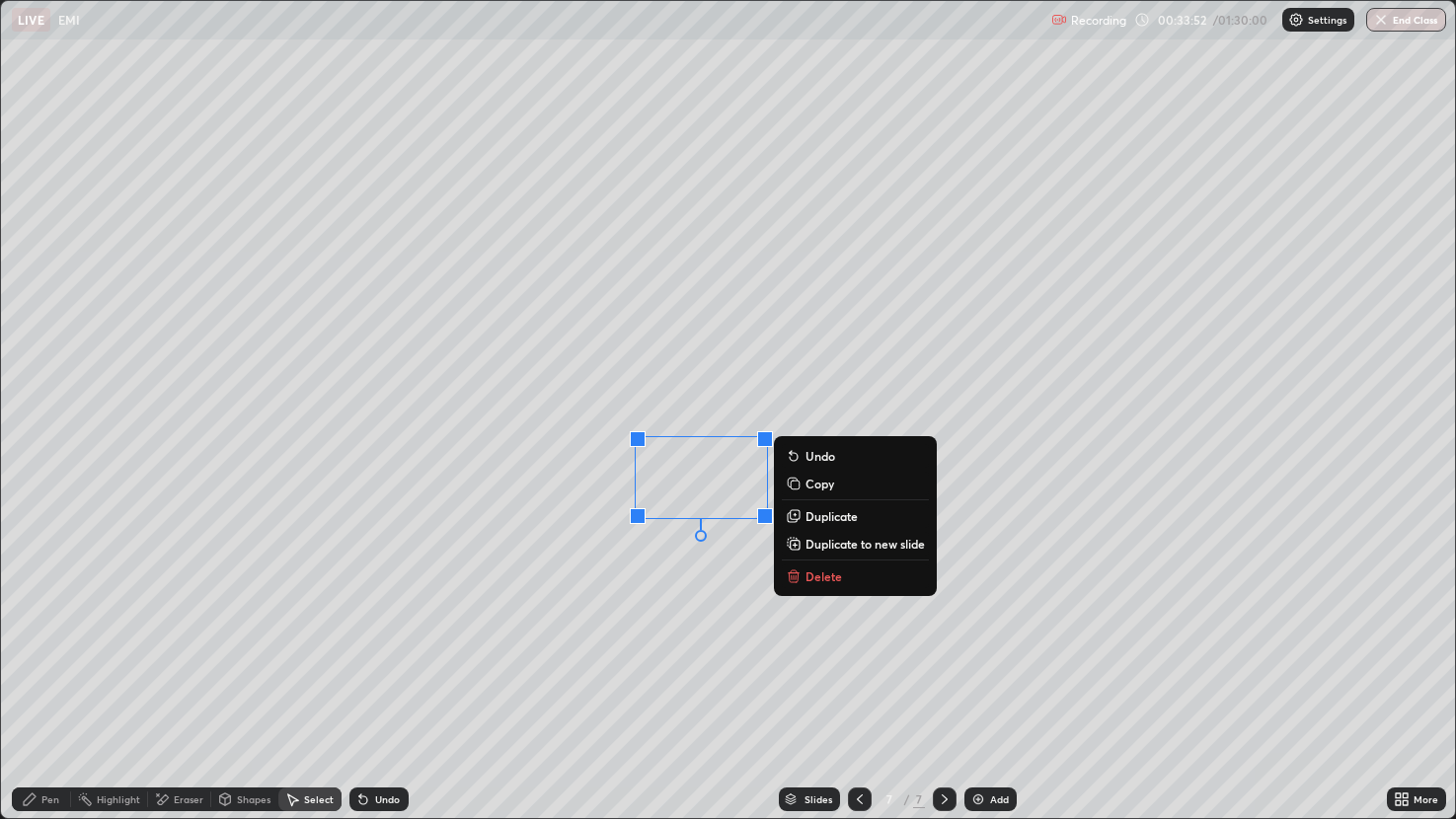 click on "Pen" at bounding box center (50, 799) 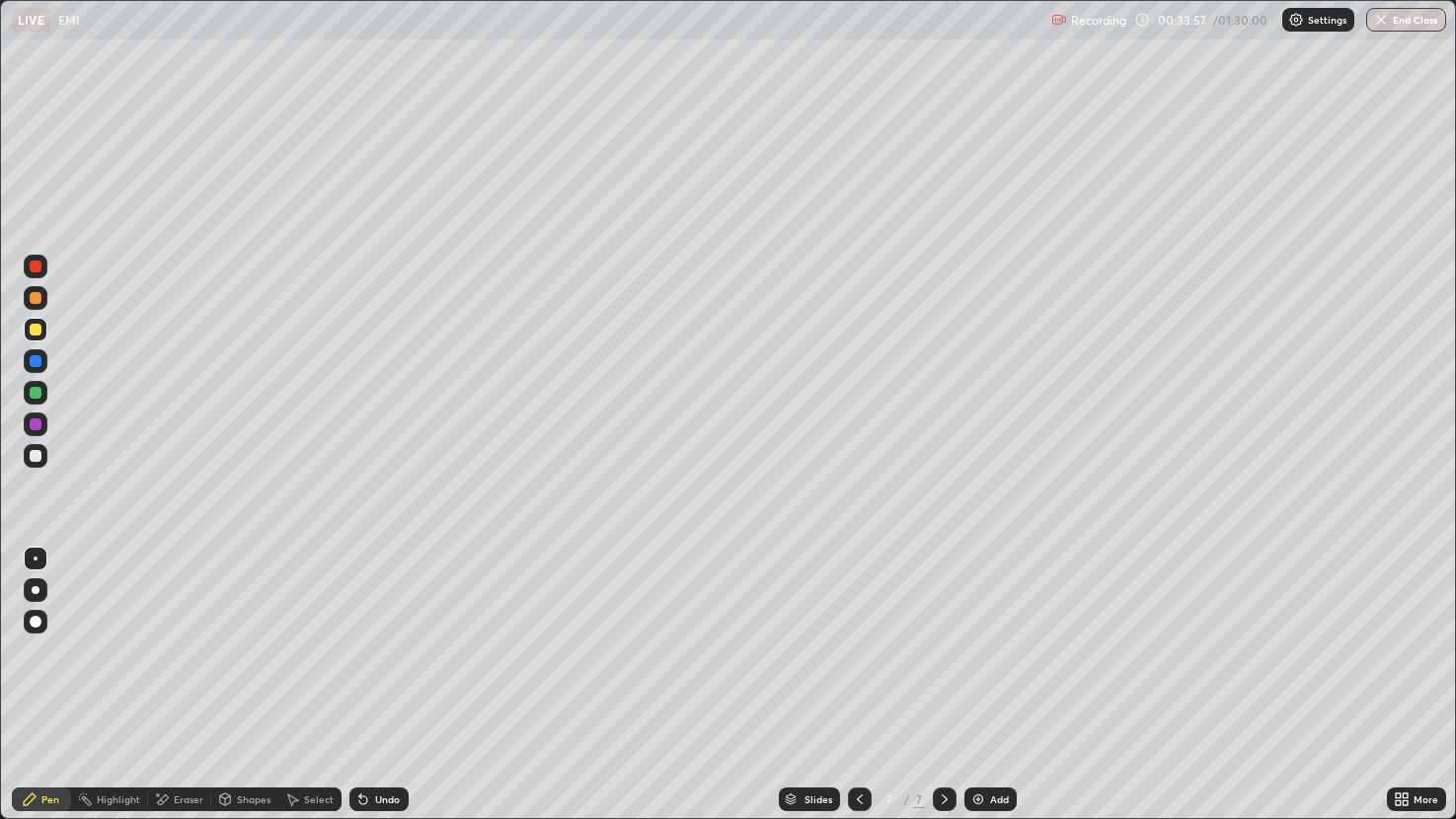 click on "Select" at bounding box center [310, 799] 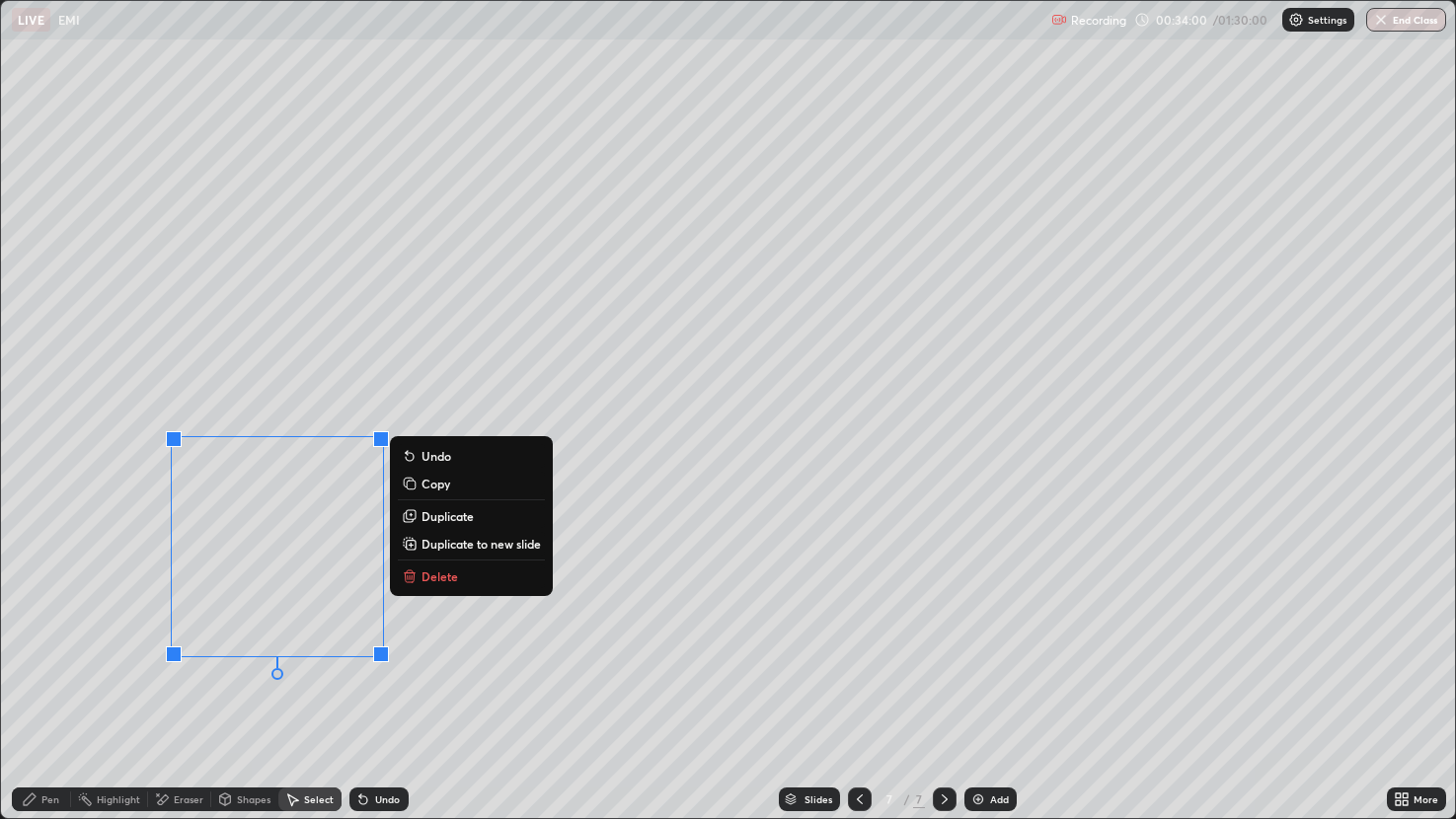 click on "Duplicate" at bounding box center [447, 516] 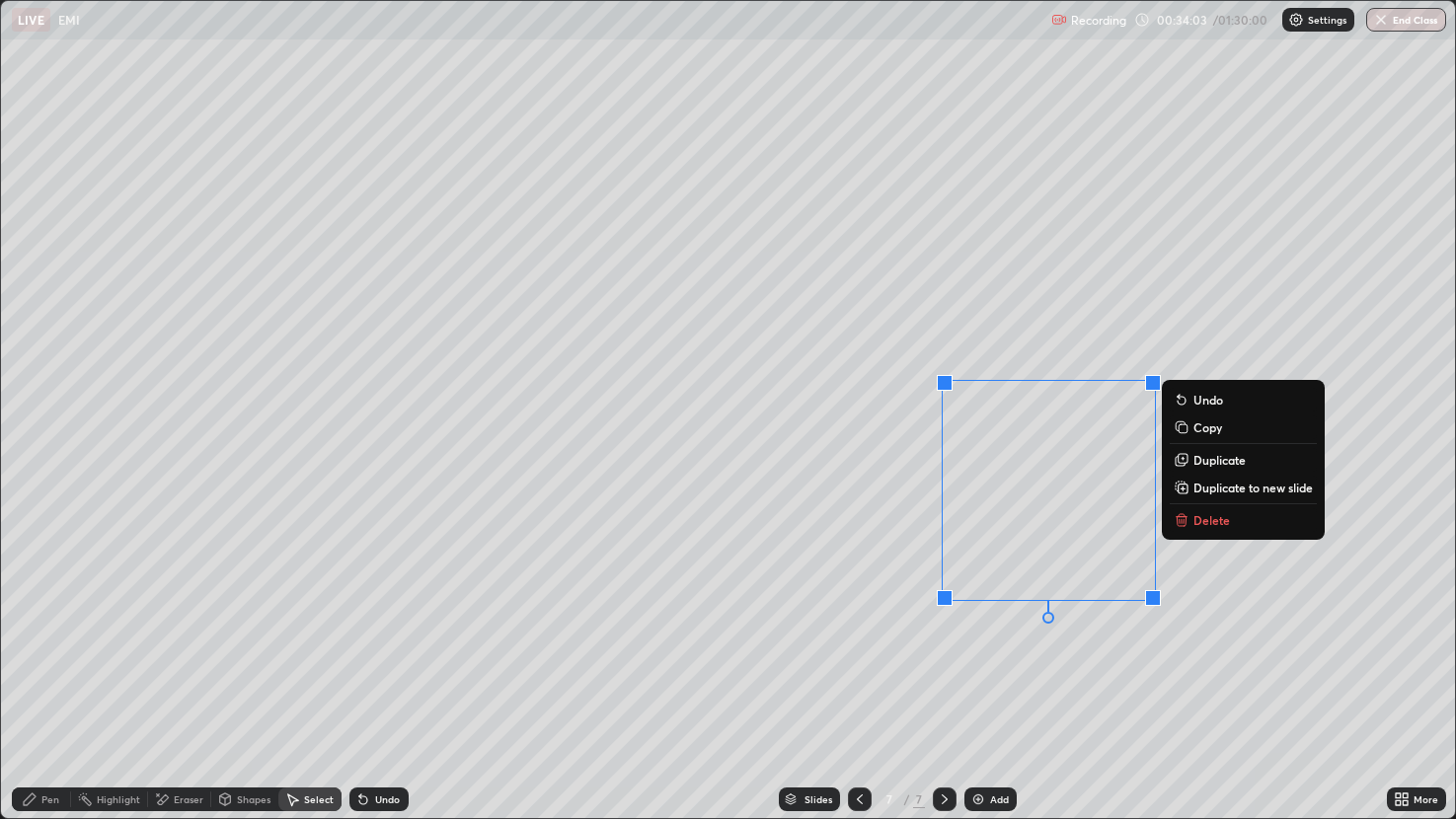 click on "Pen" at bounding box center (41, 799) 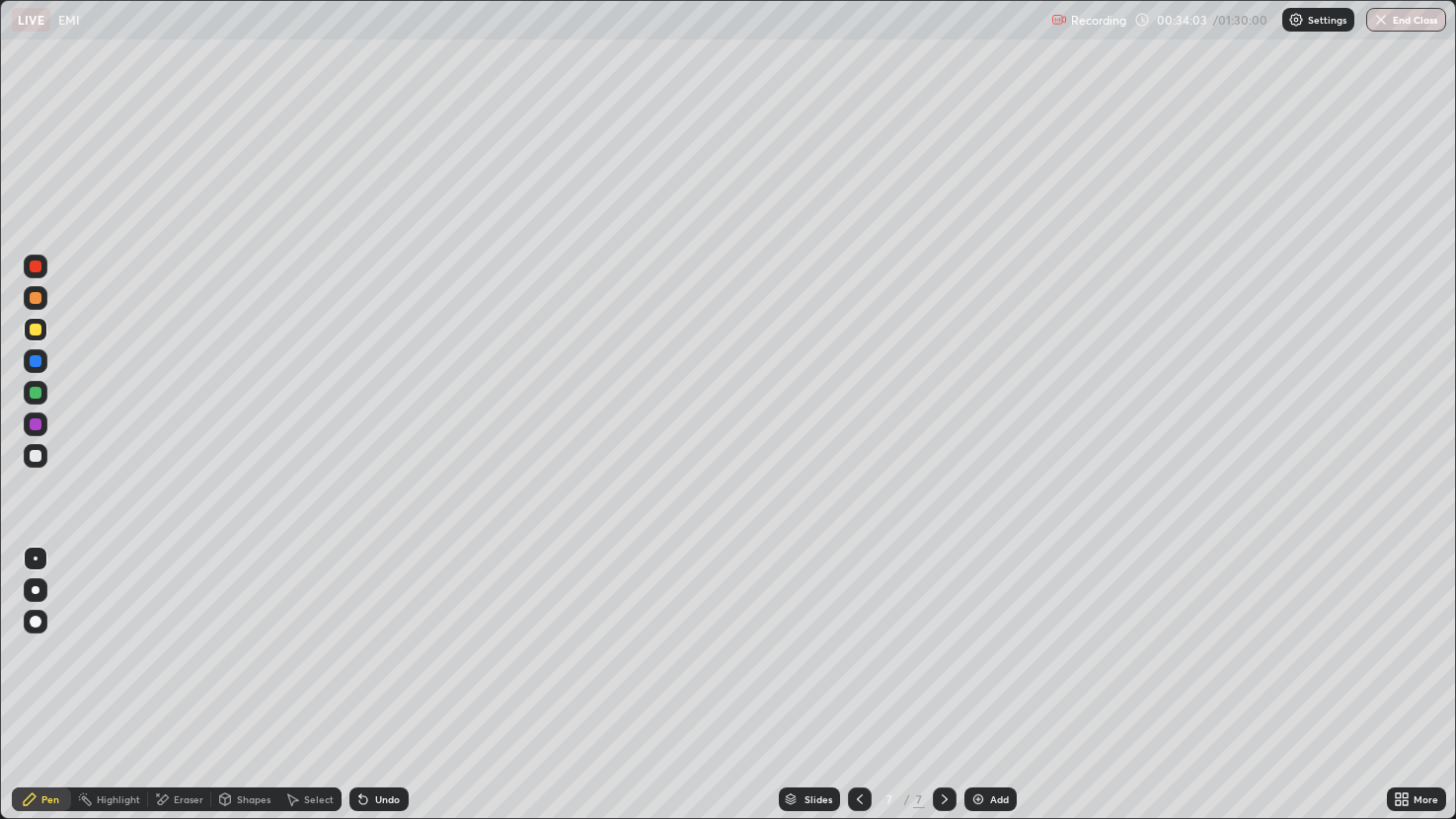 click at bounding box center [36, 424] 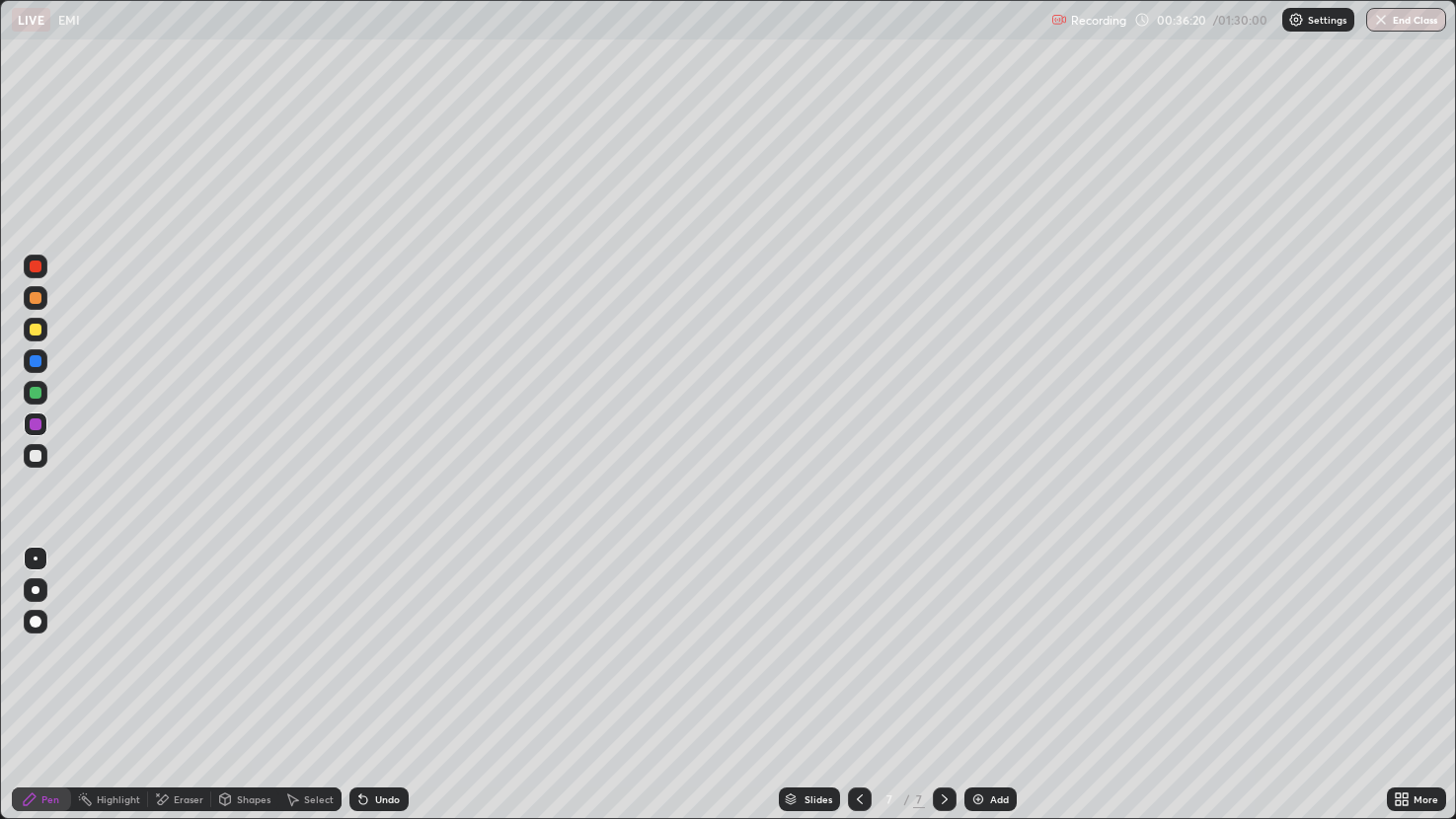 click at bounding box center (36, 330) 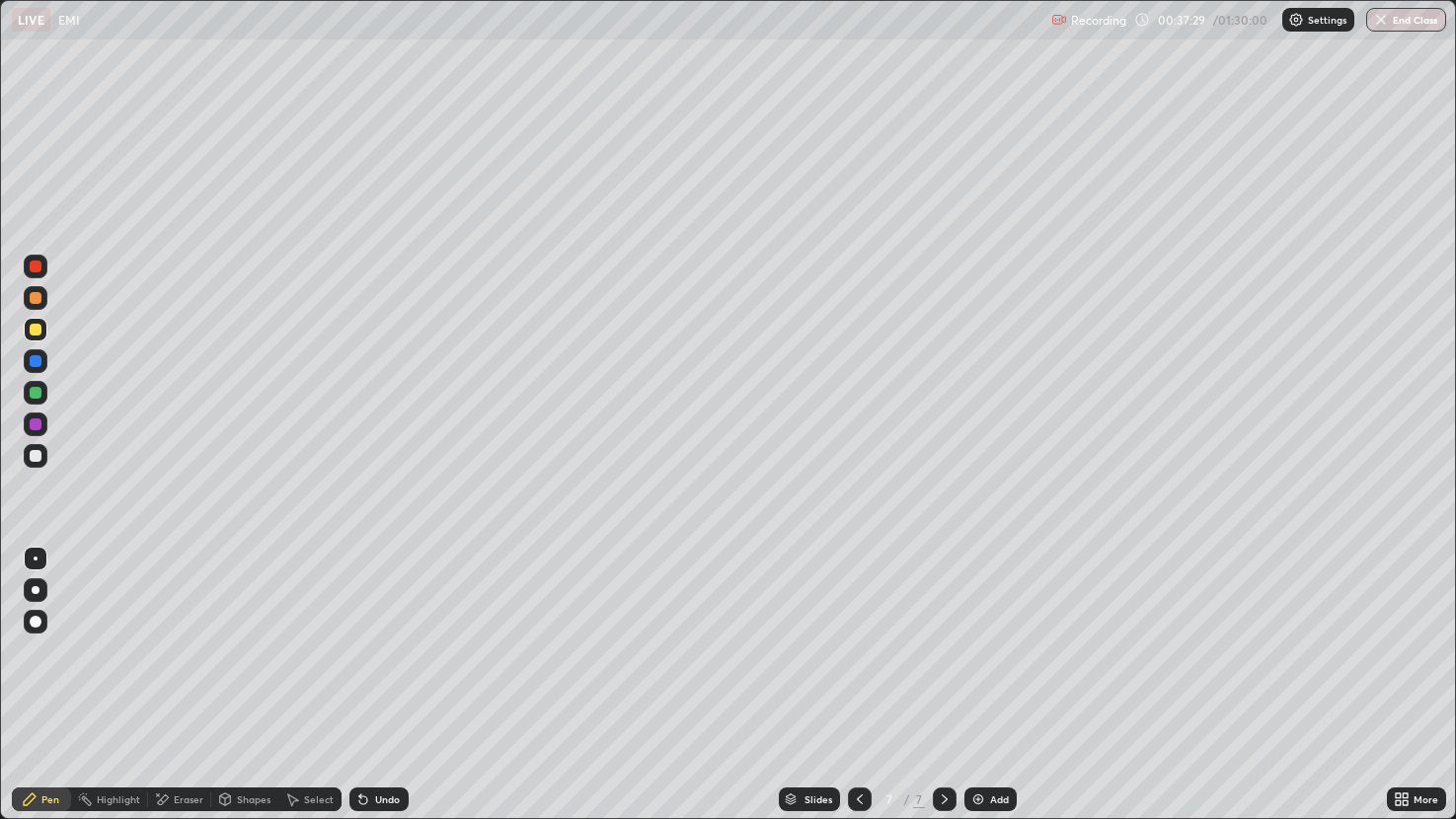 click at bounding box center [36, 424] 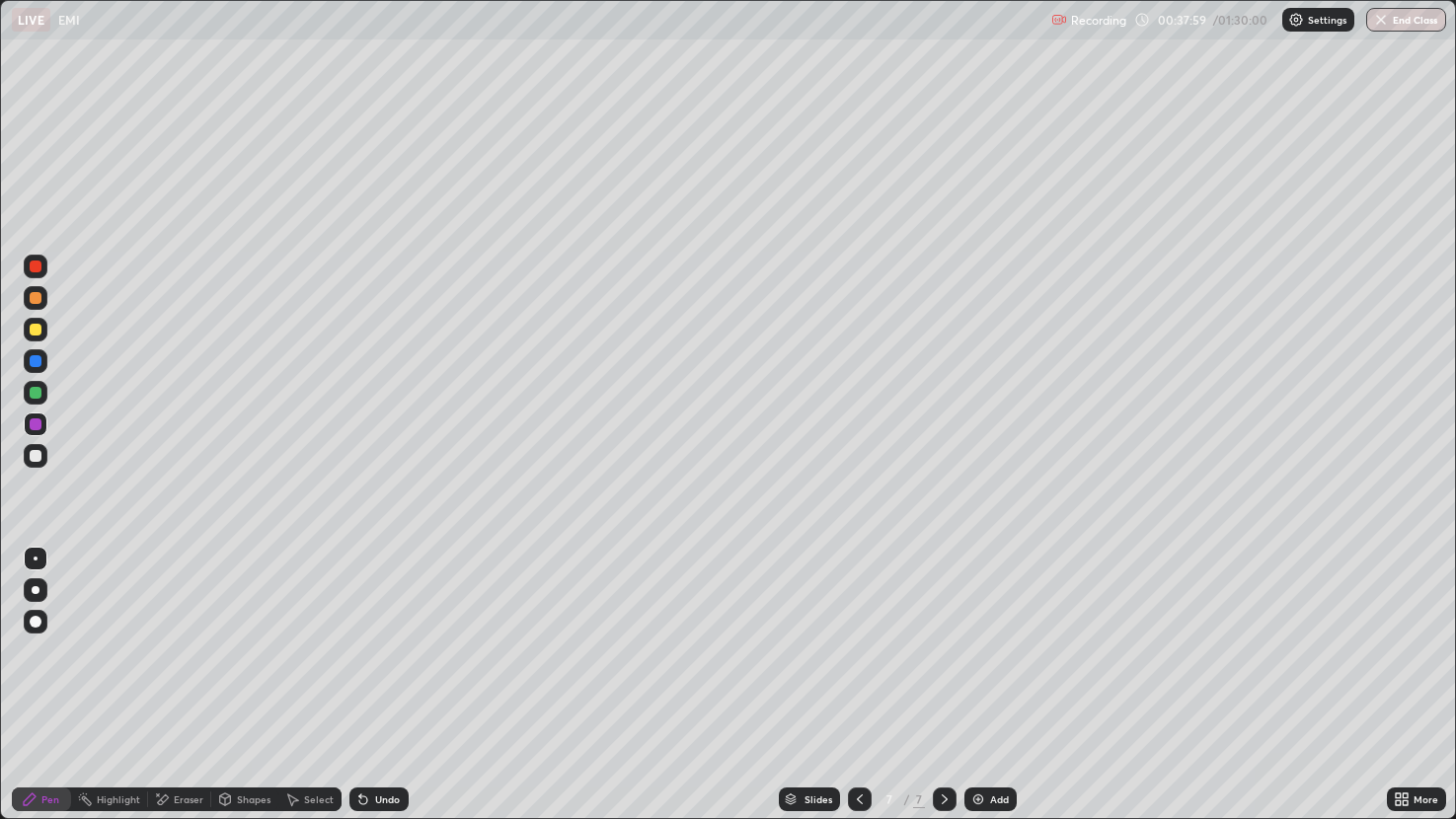 click at bounding box center [978, 799] 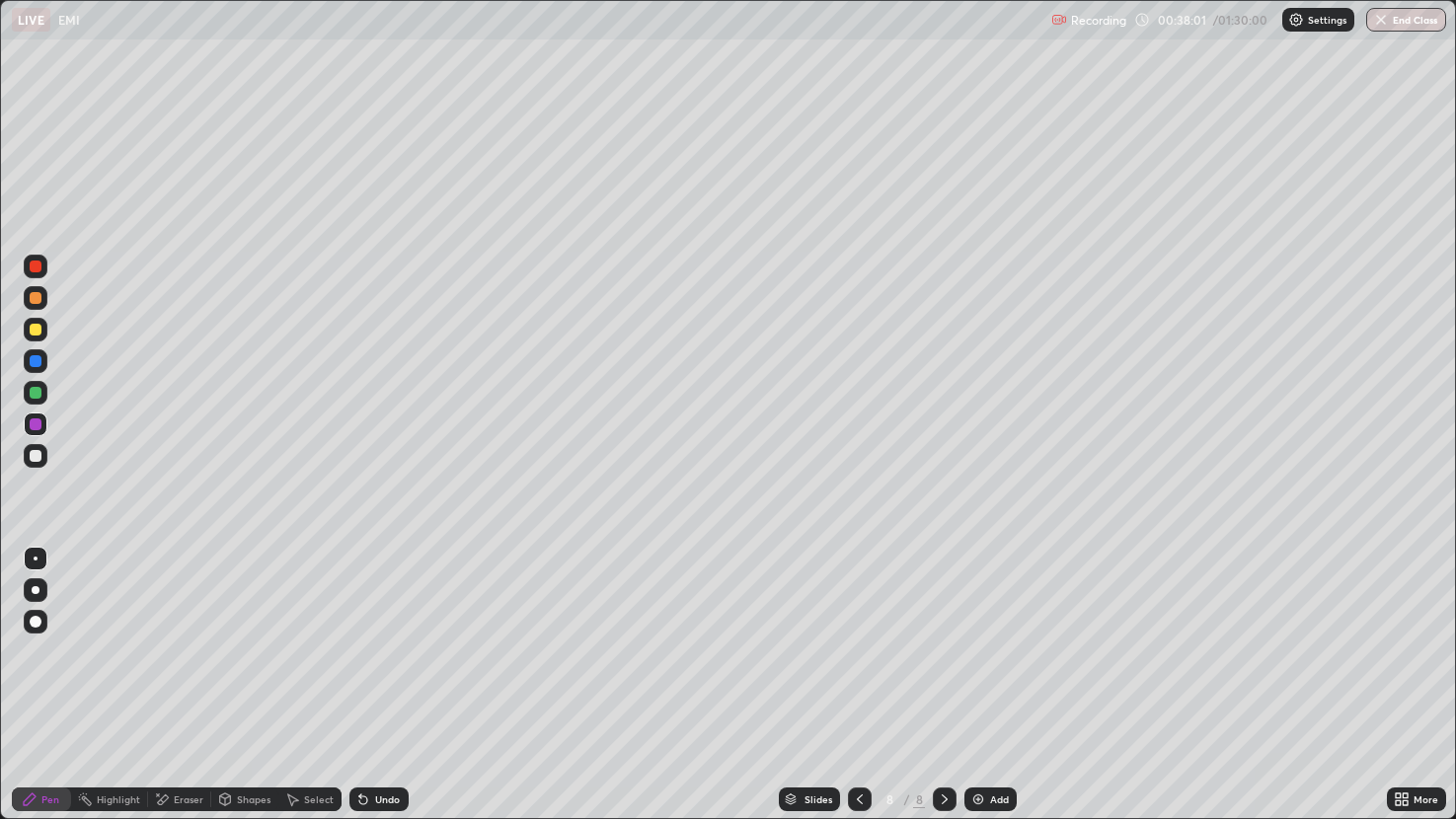 click at bounding box center [36, 393] 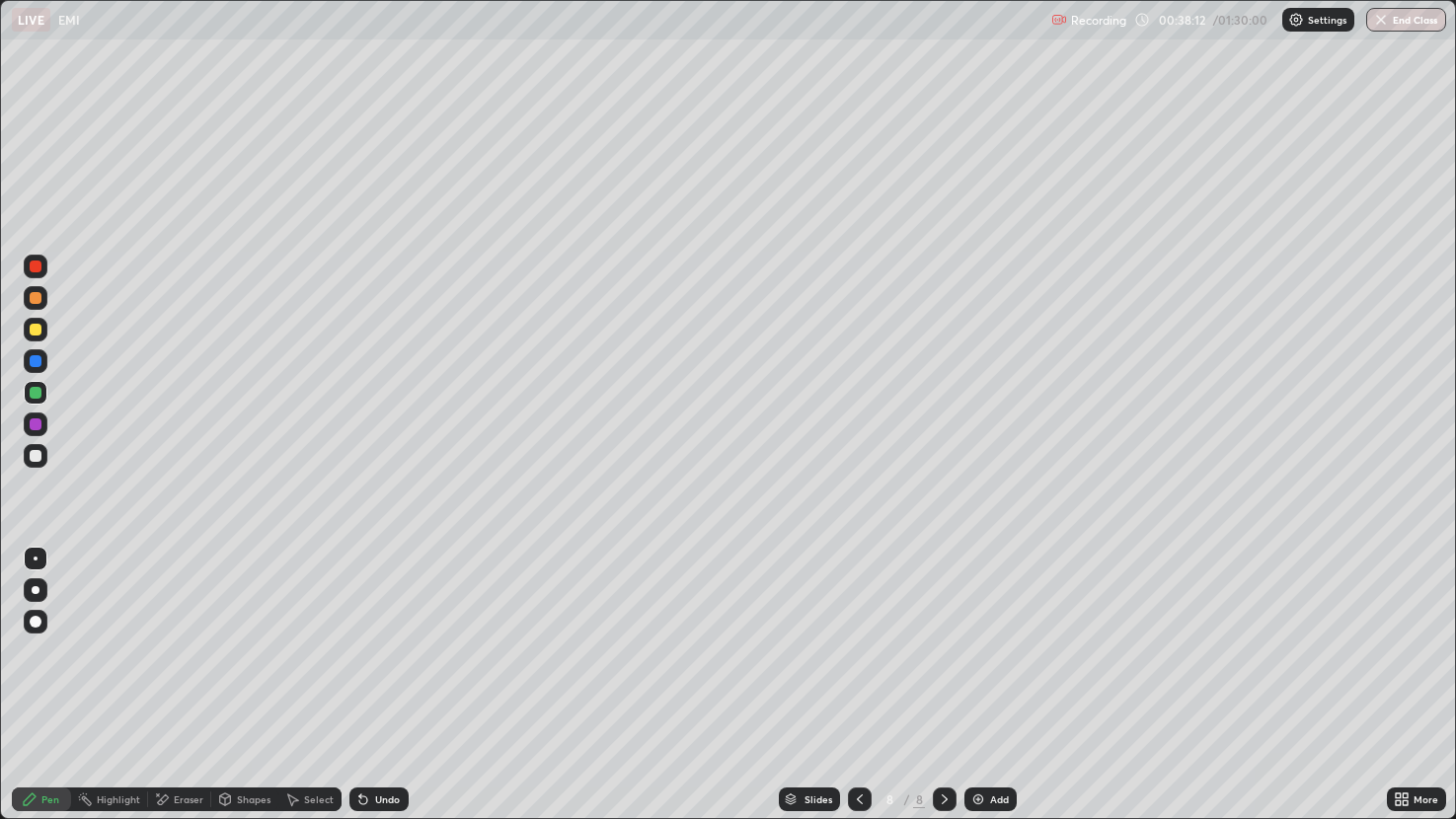 click at bounding box center (36, 298) 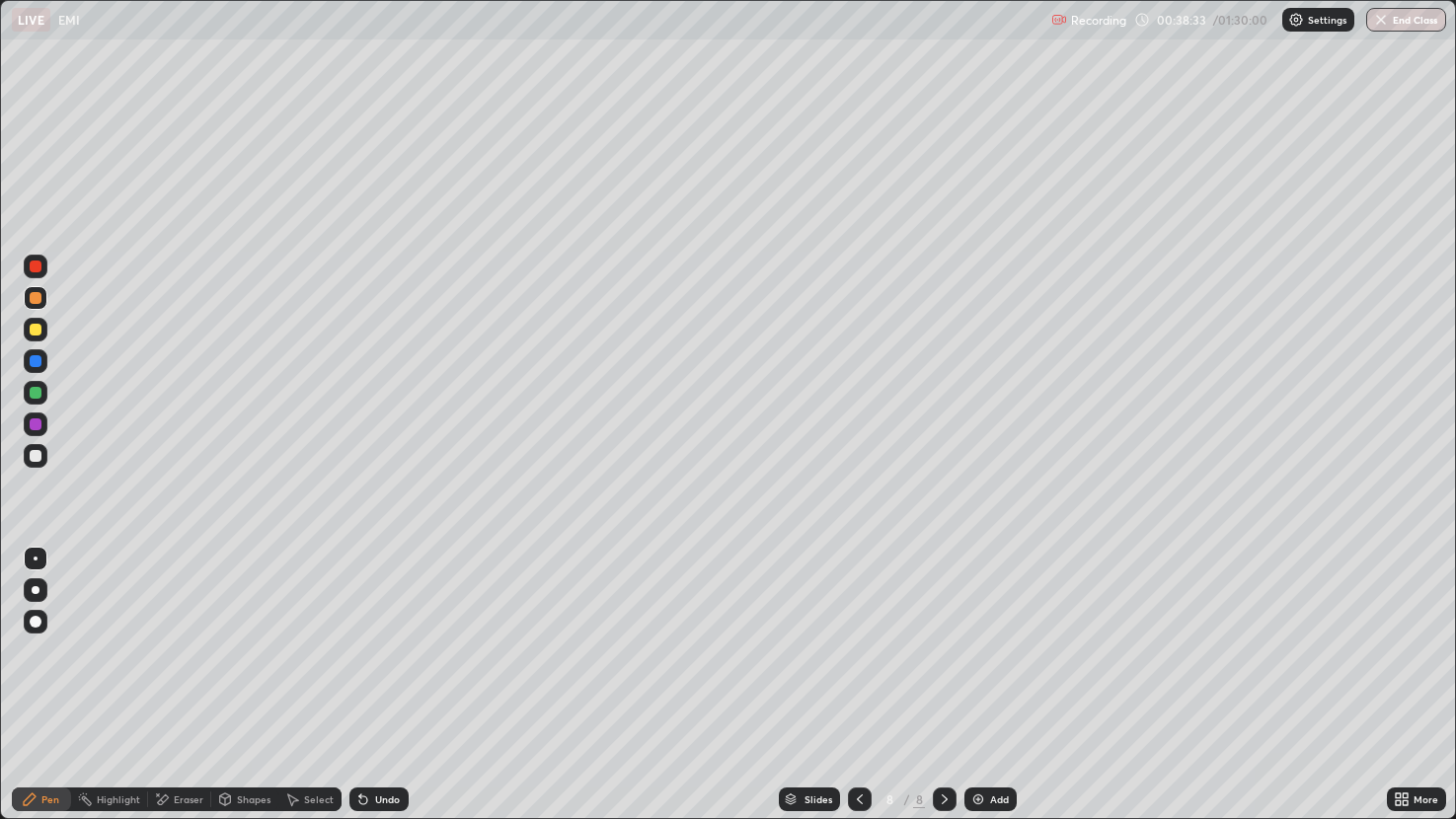 click 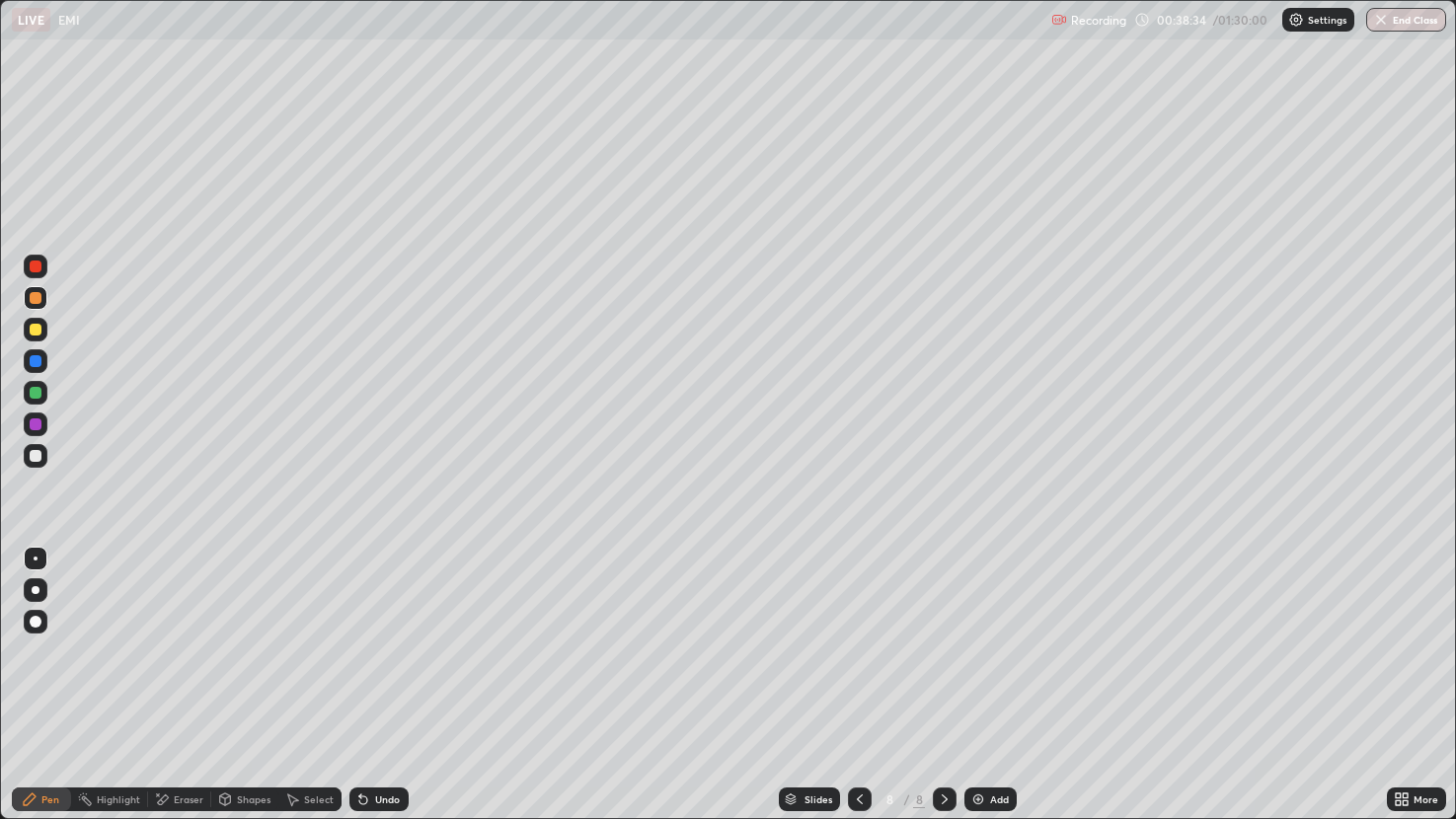 click 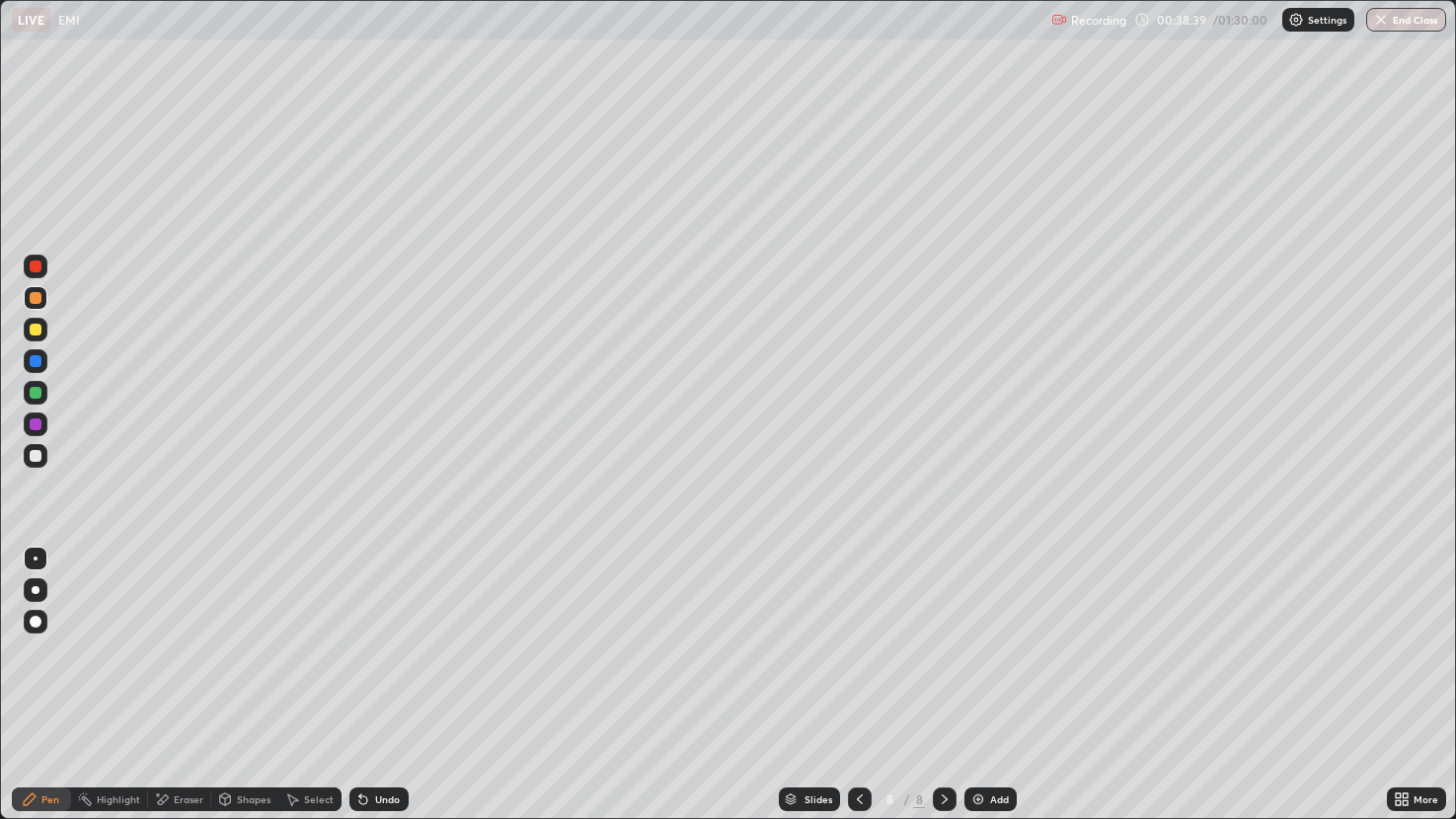 click at bounding box center (36, 424) 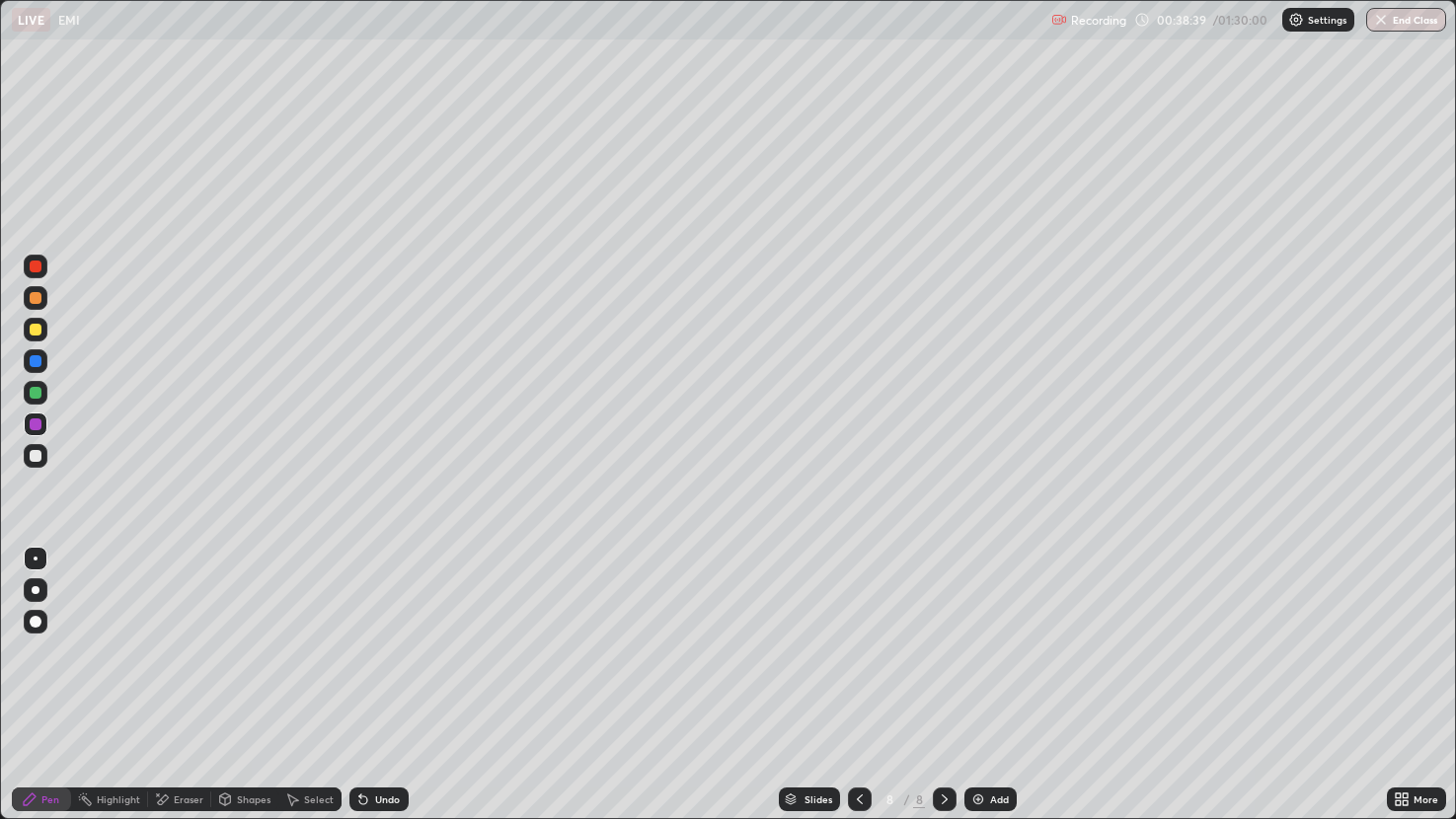 click on "Shapes" at bounding box center [245, 799] 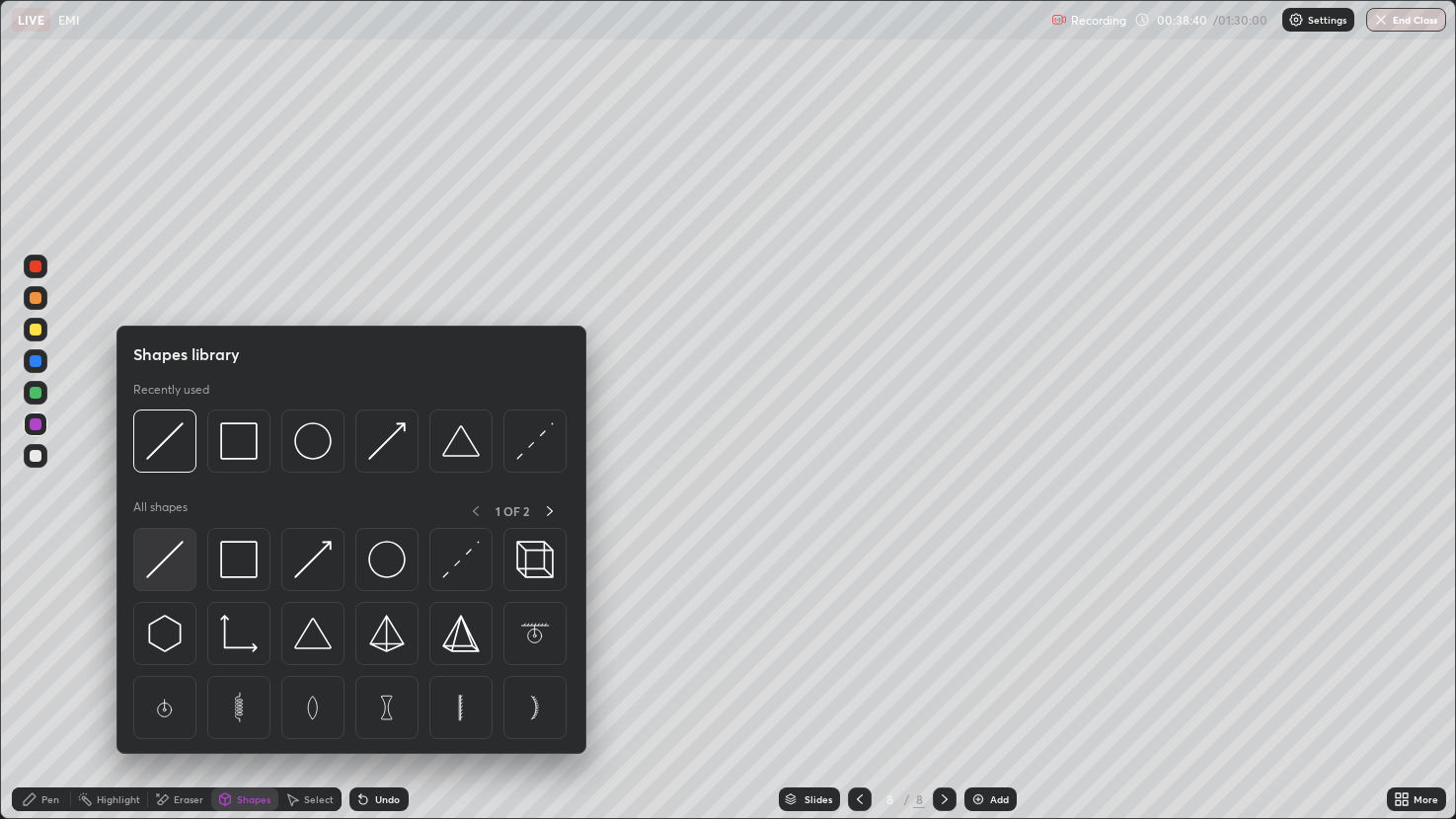 click at bounding box center [165, 559] 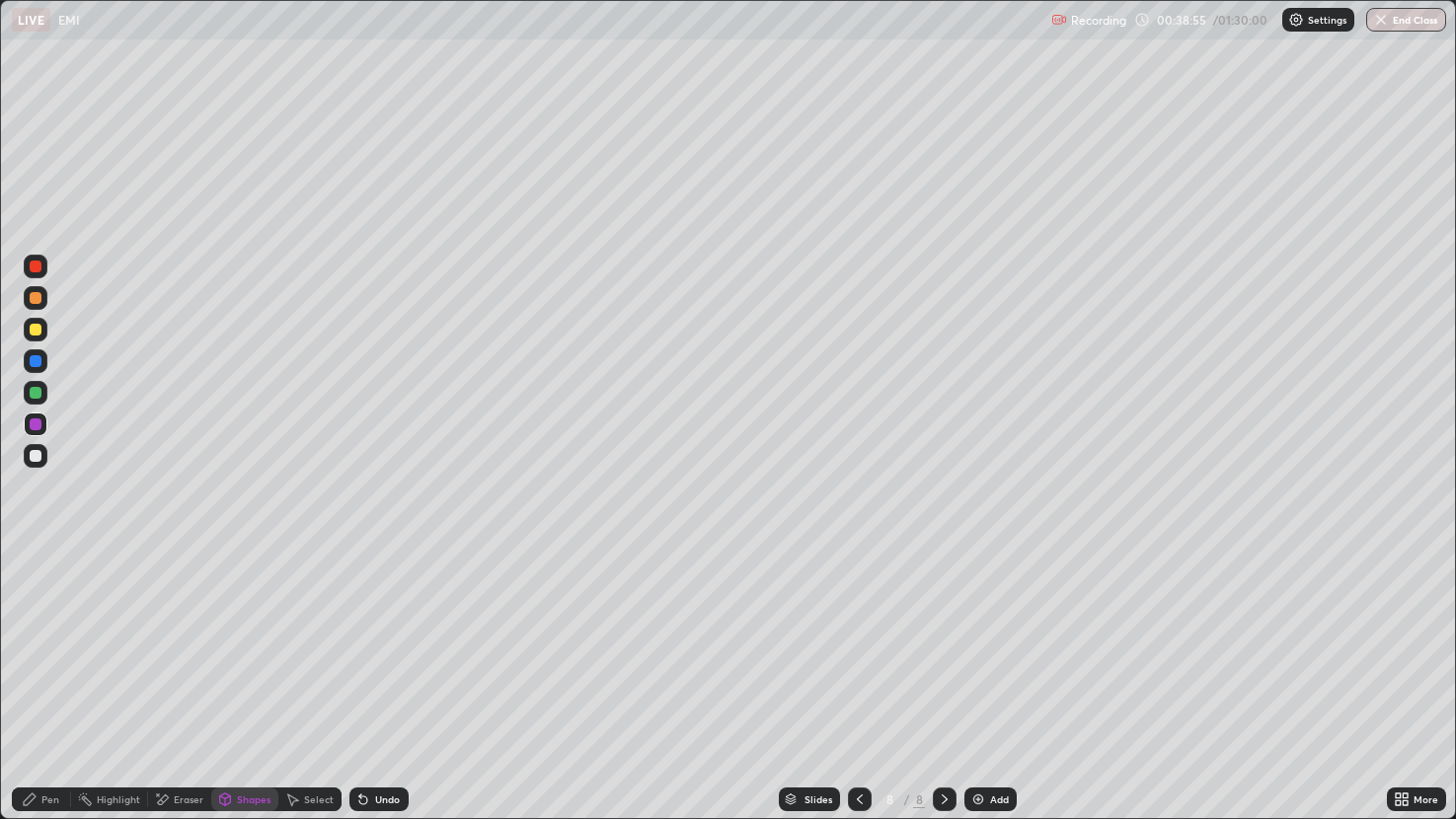 click on "Shapes" at bounding box center (254, 799) 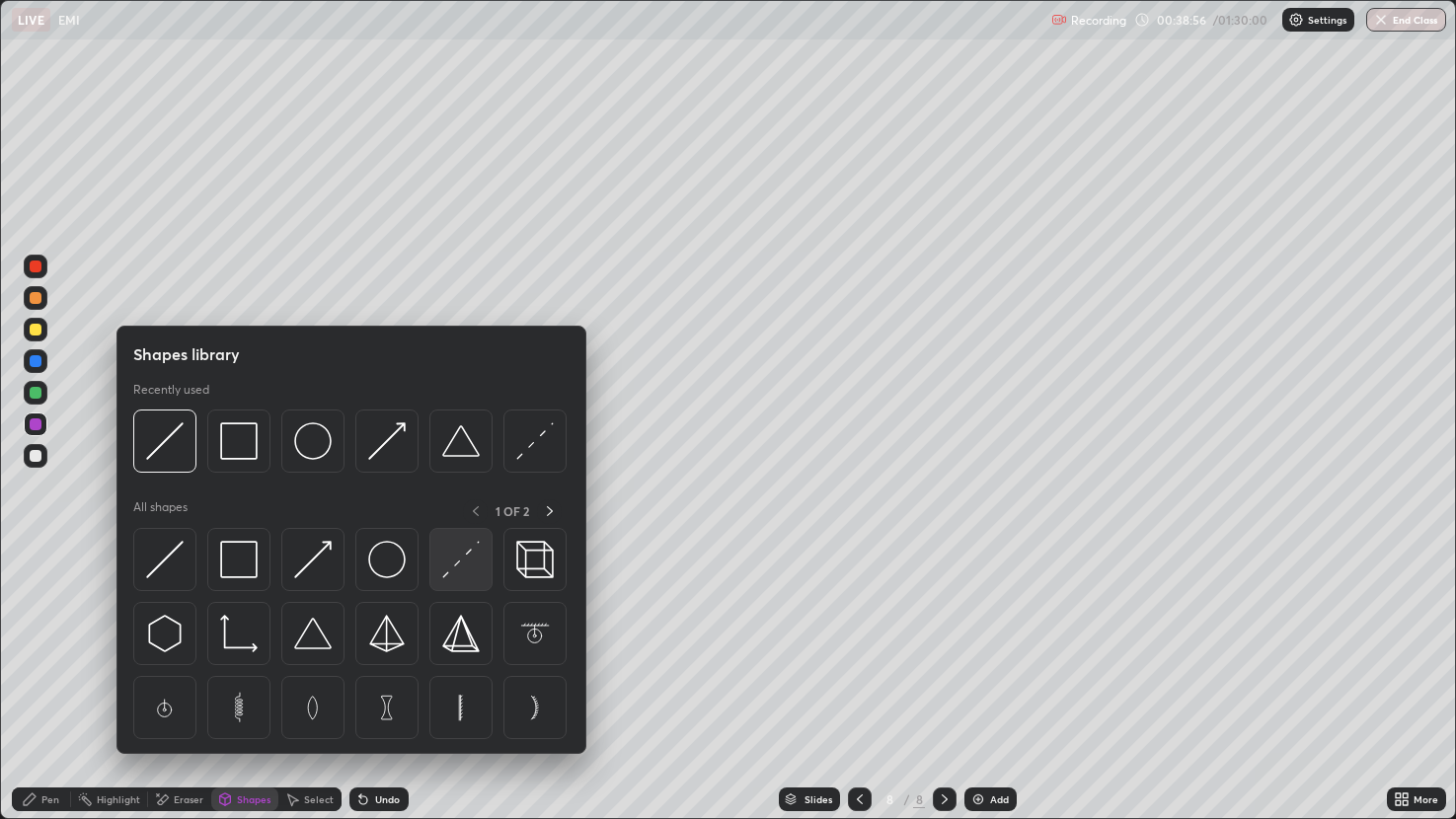 click at bounding box center [461, 559] 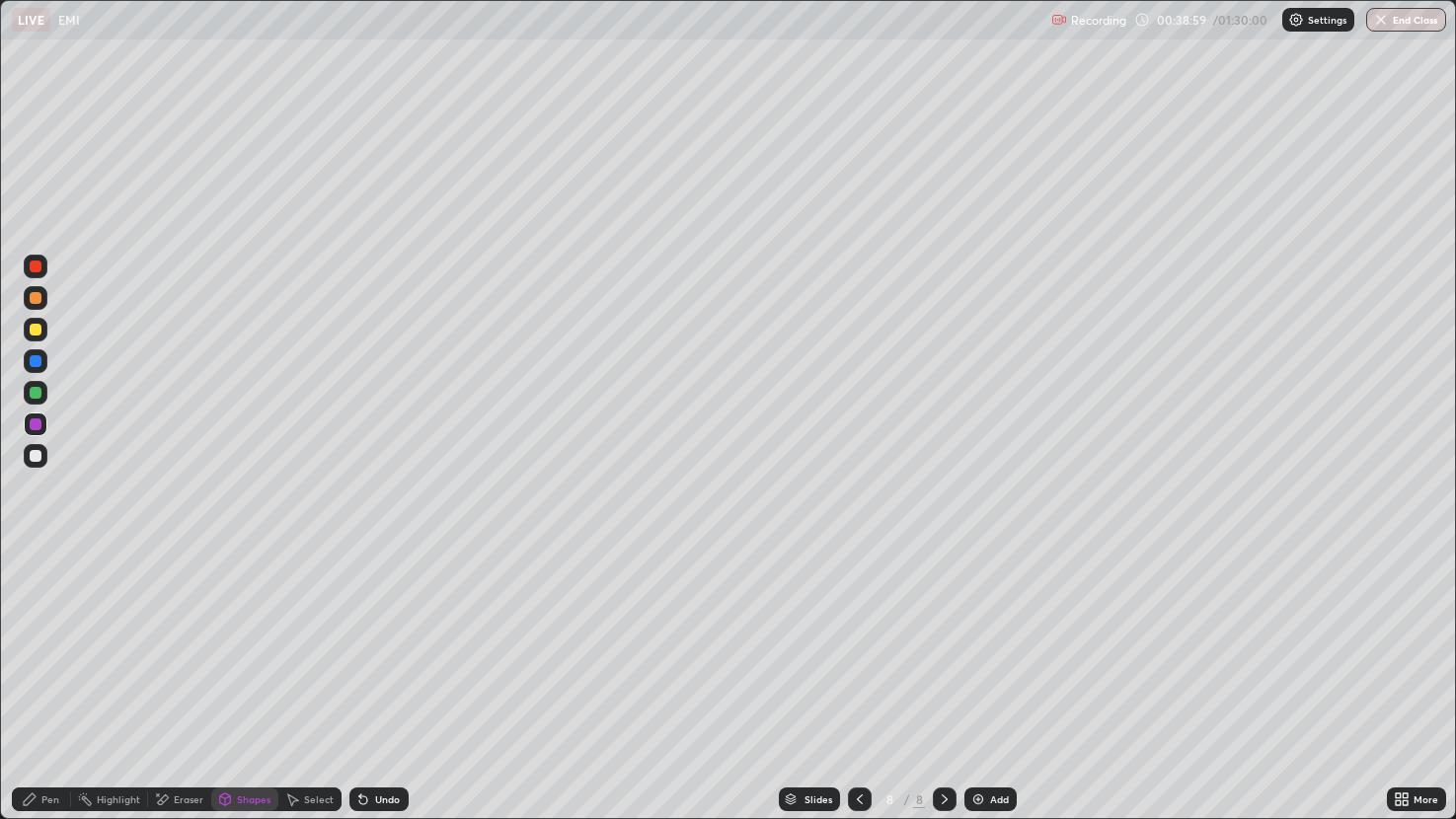 click on "Pen" at bounding box center [41, 799] 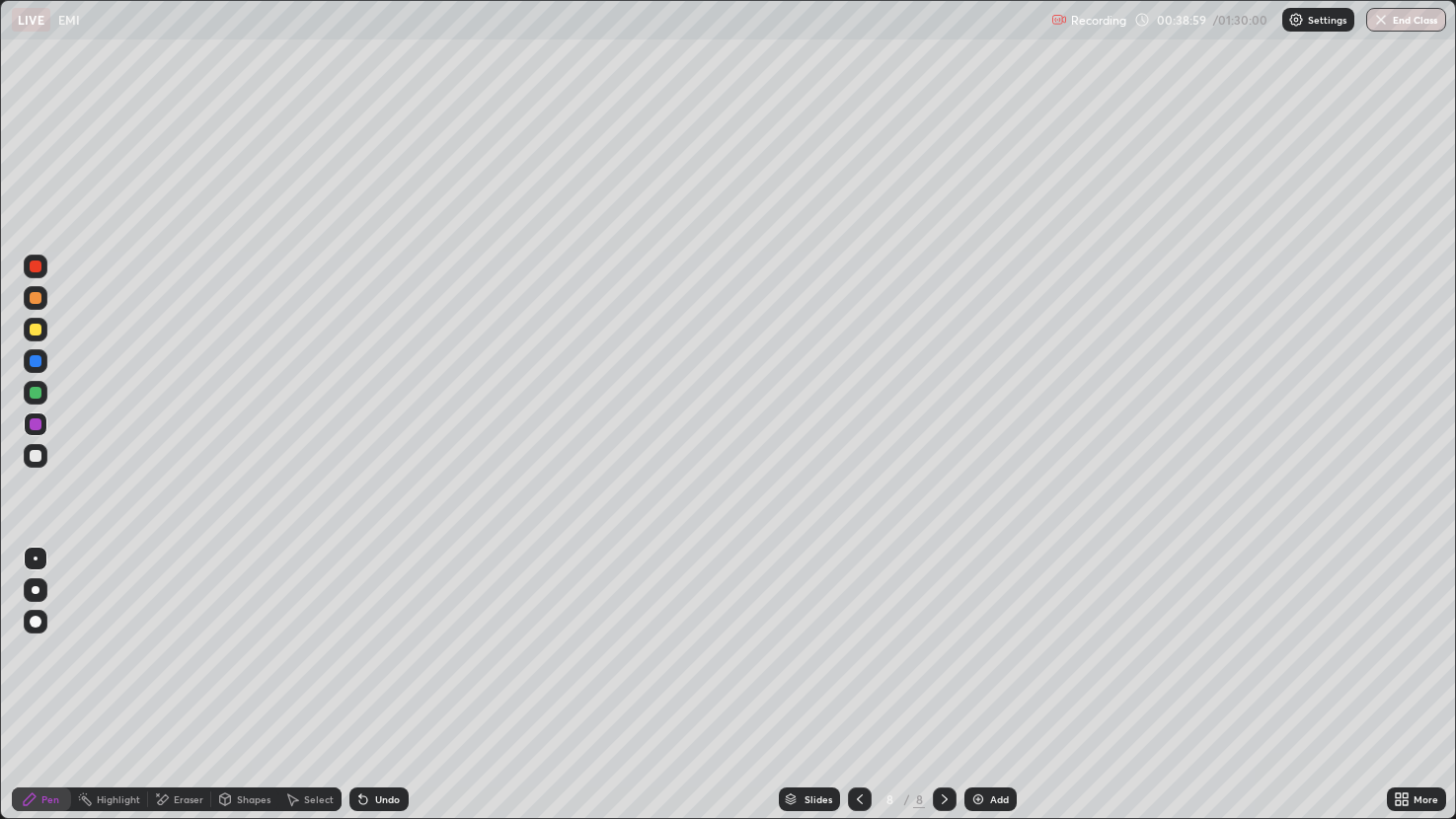 click at bounding box center [36, 456] 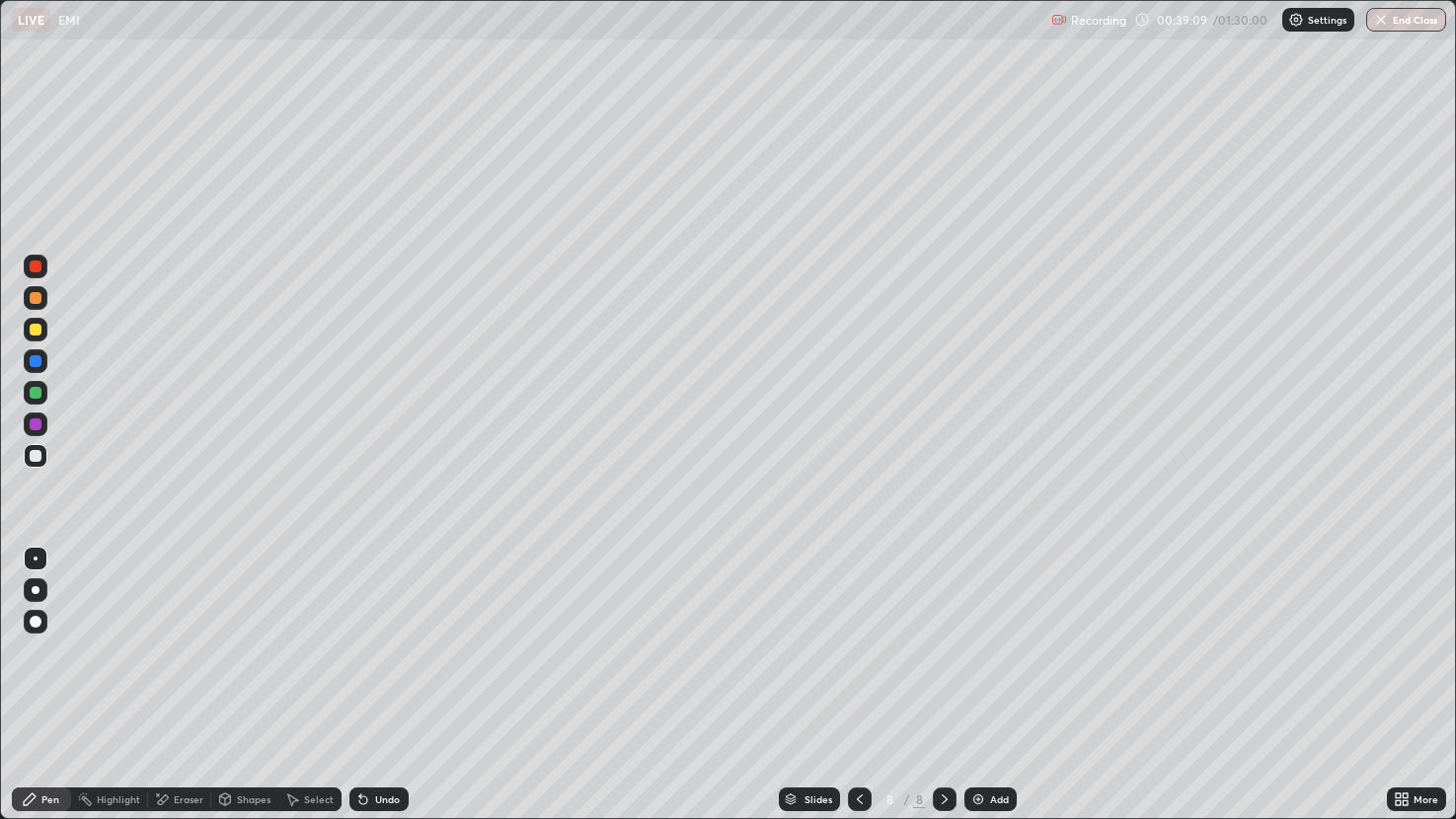 click at bounding box center (36, 393) 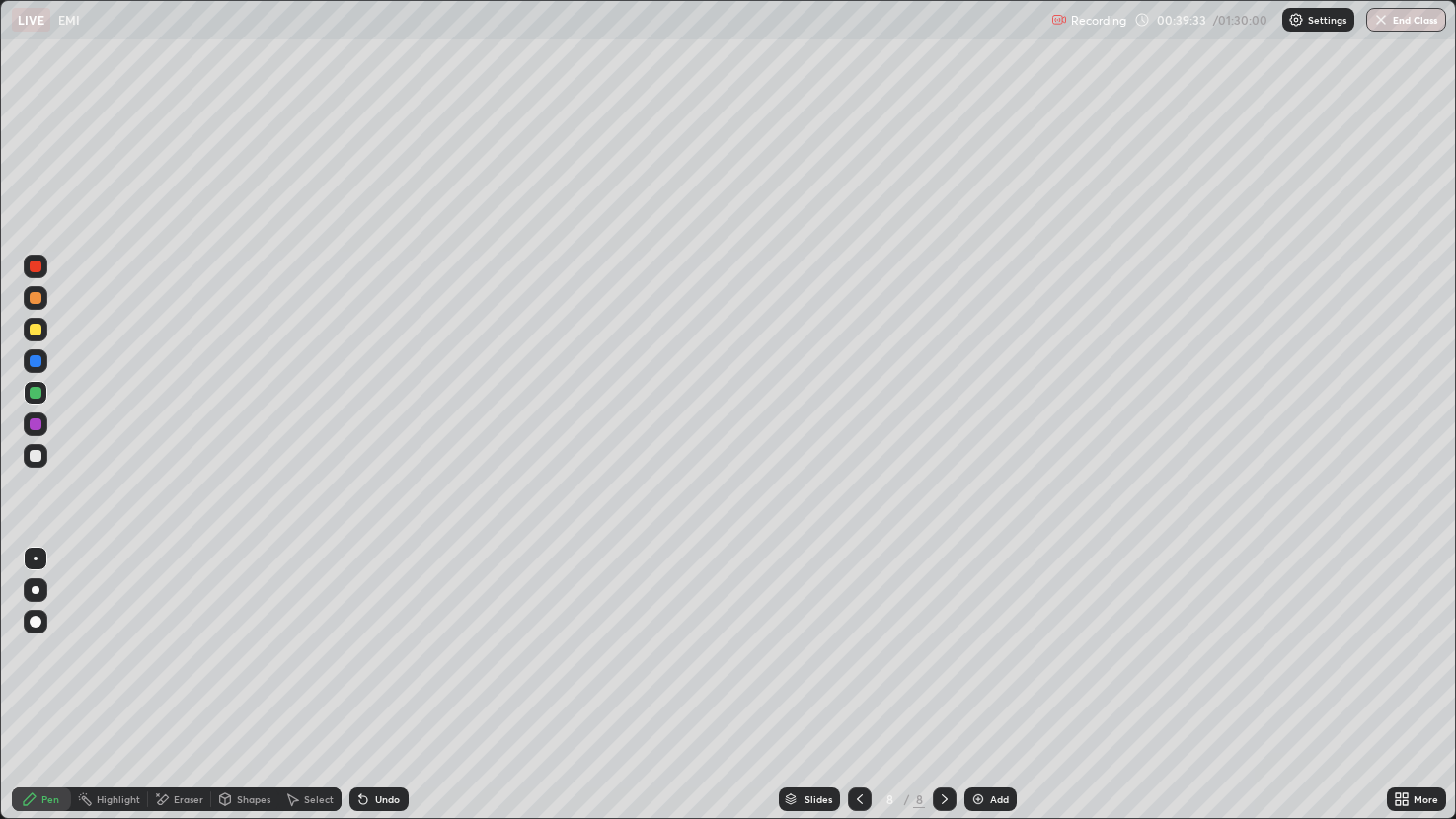 click on "Select" at bounding box center [319, 799] 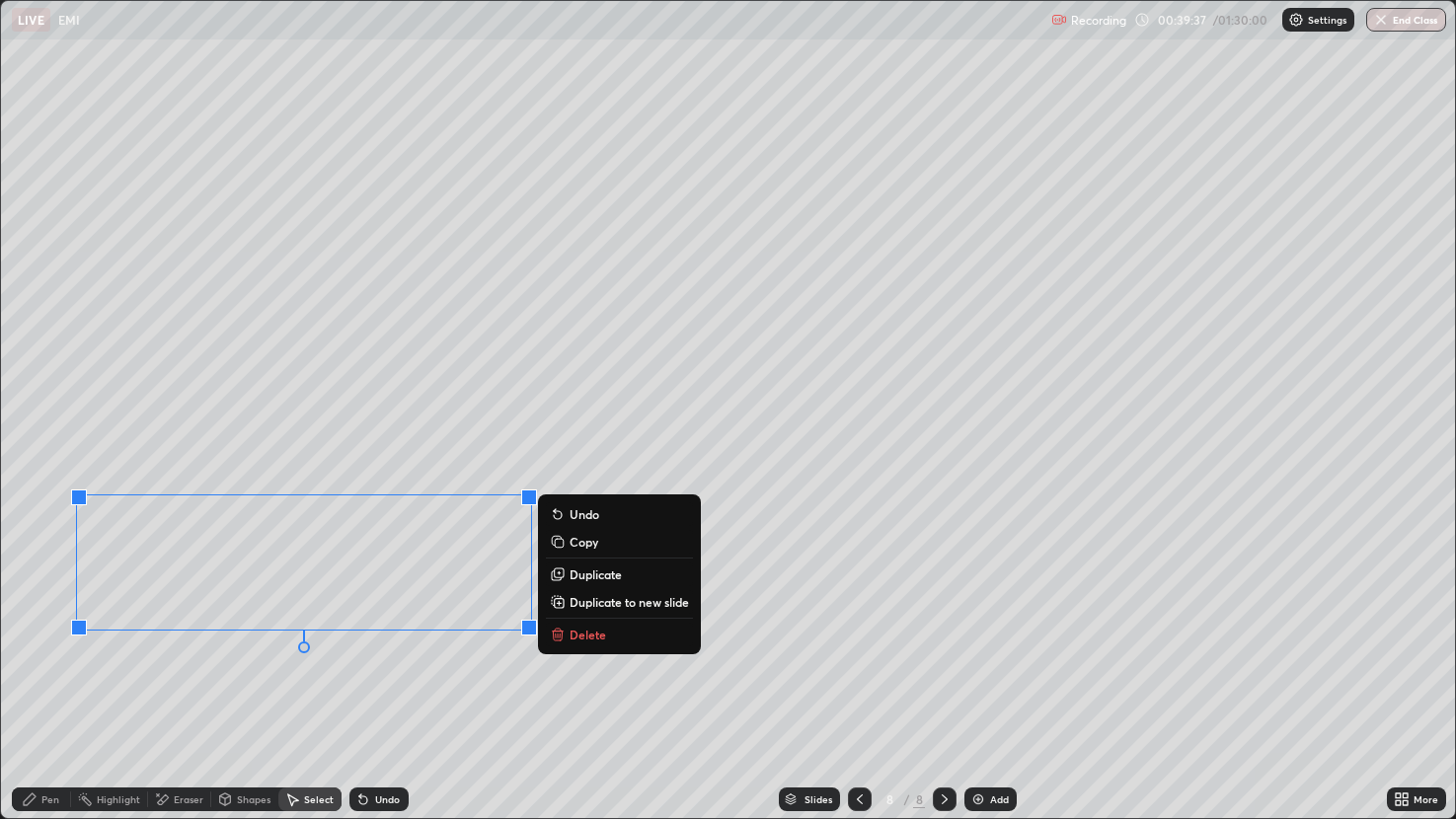 click on "Pen" at bounding box center [50, 799] 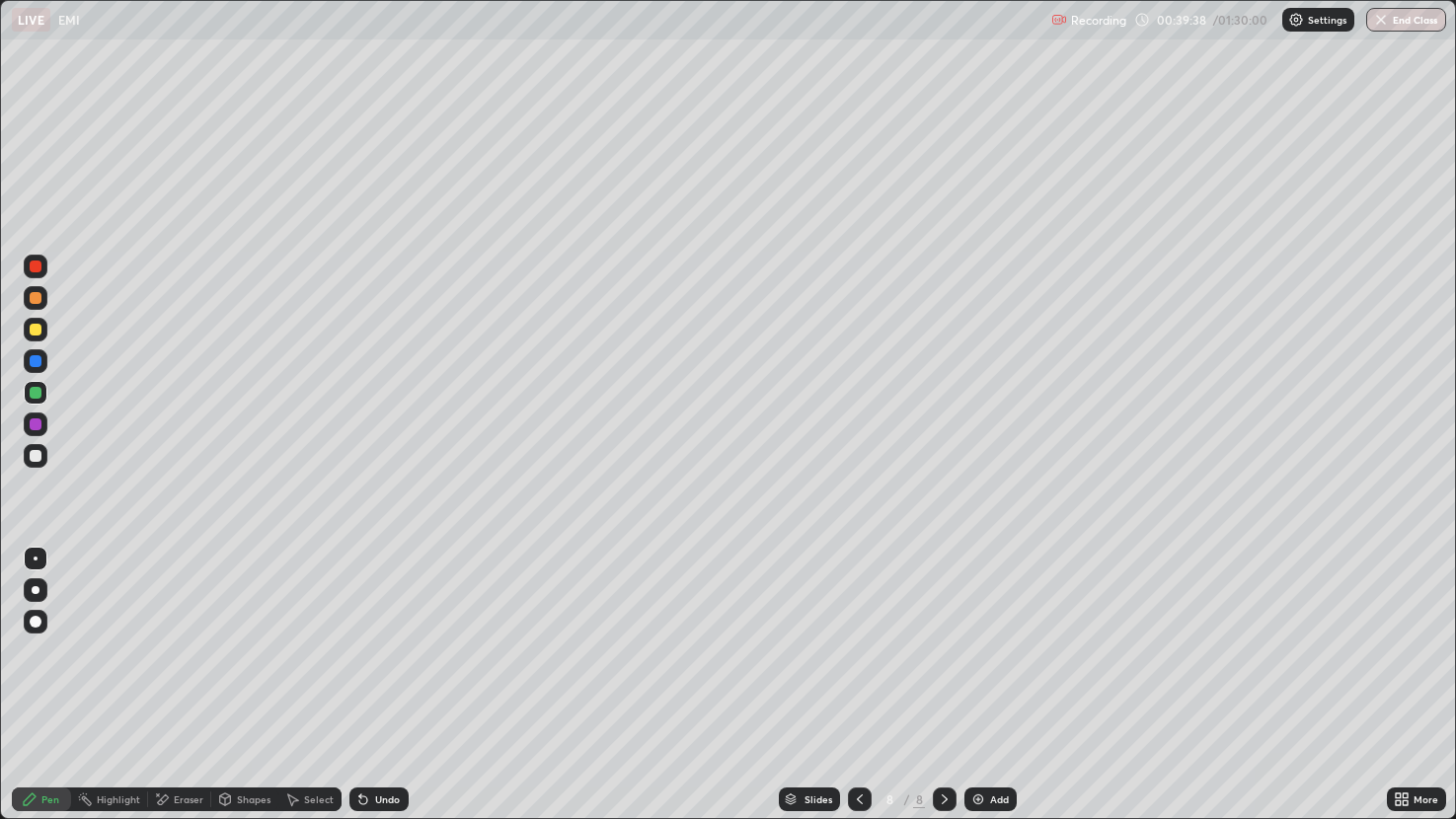 click at bounding box center [36, 456] 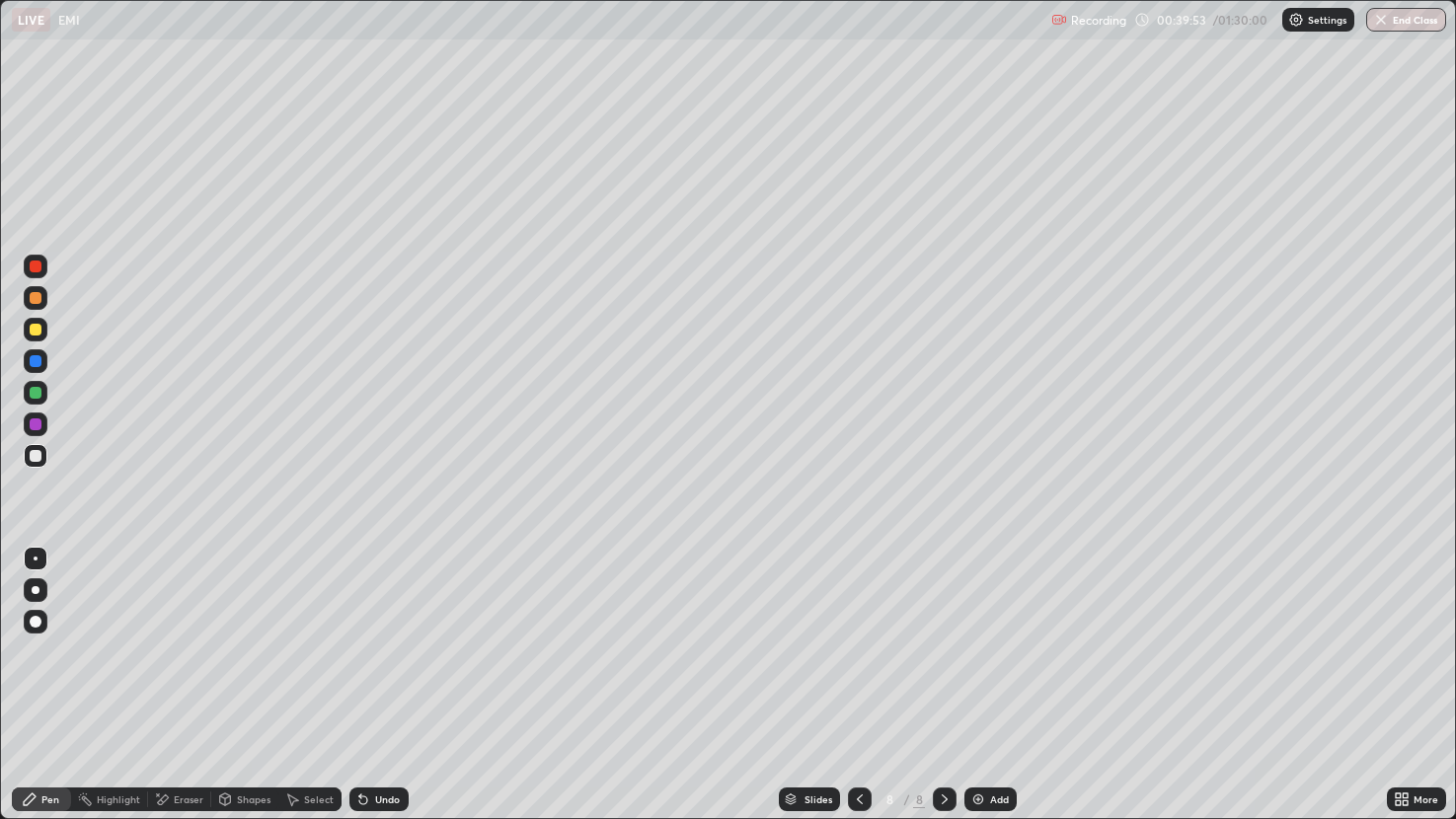 click at bounding box center [36, 330] 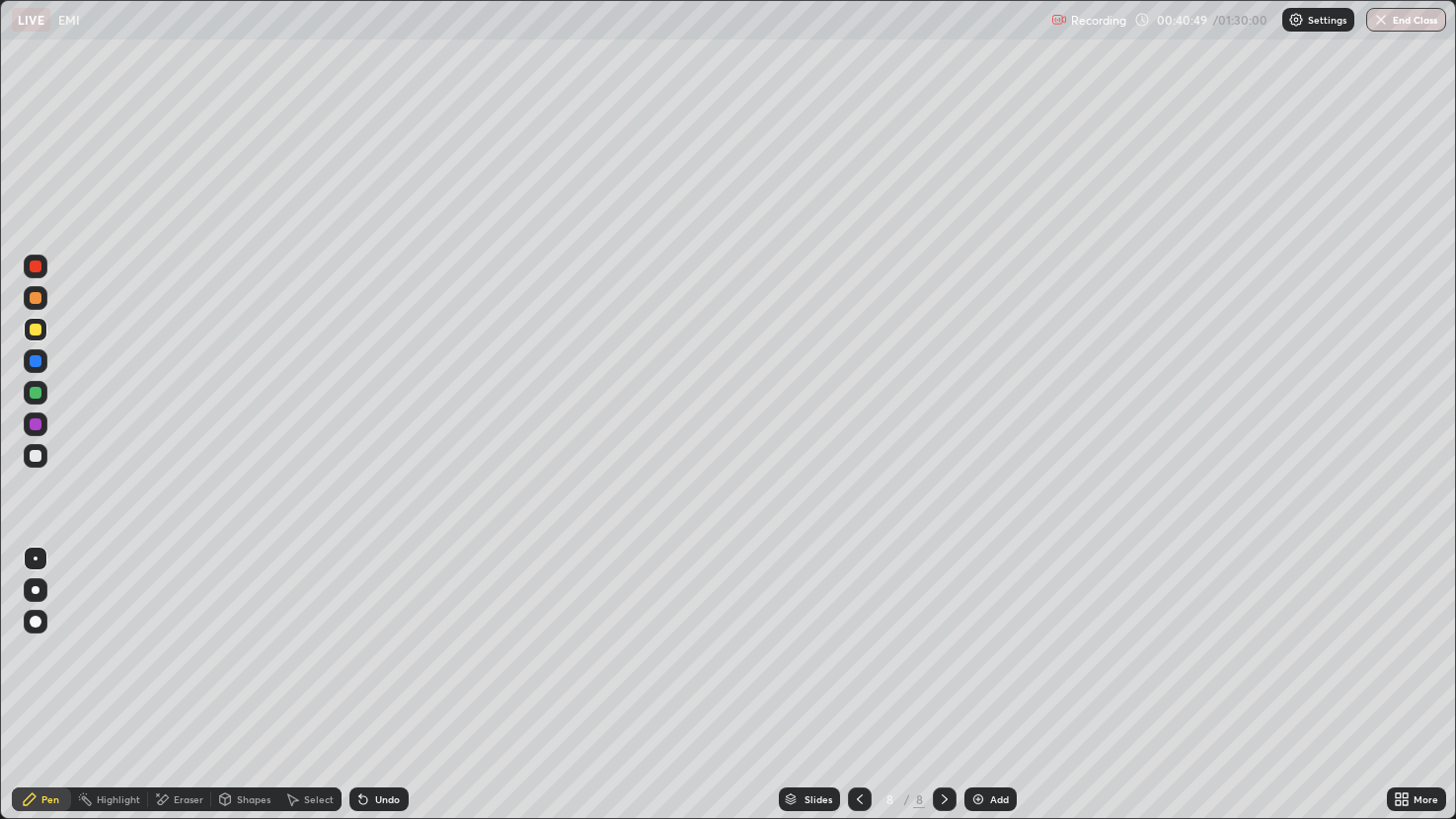 click 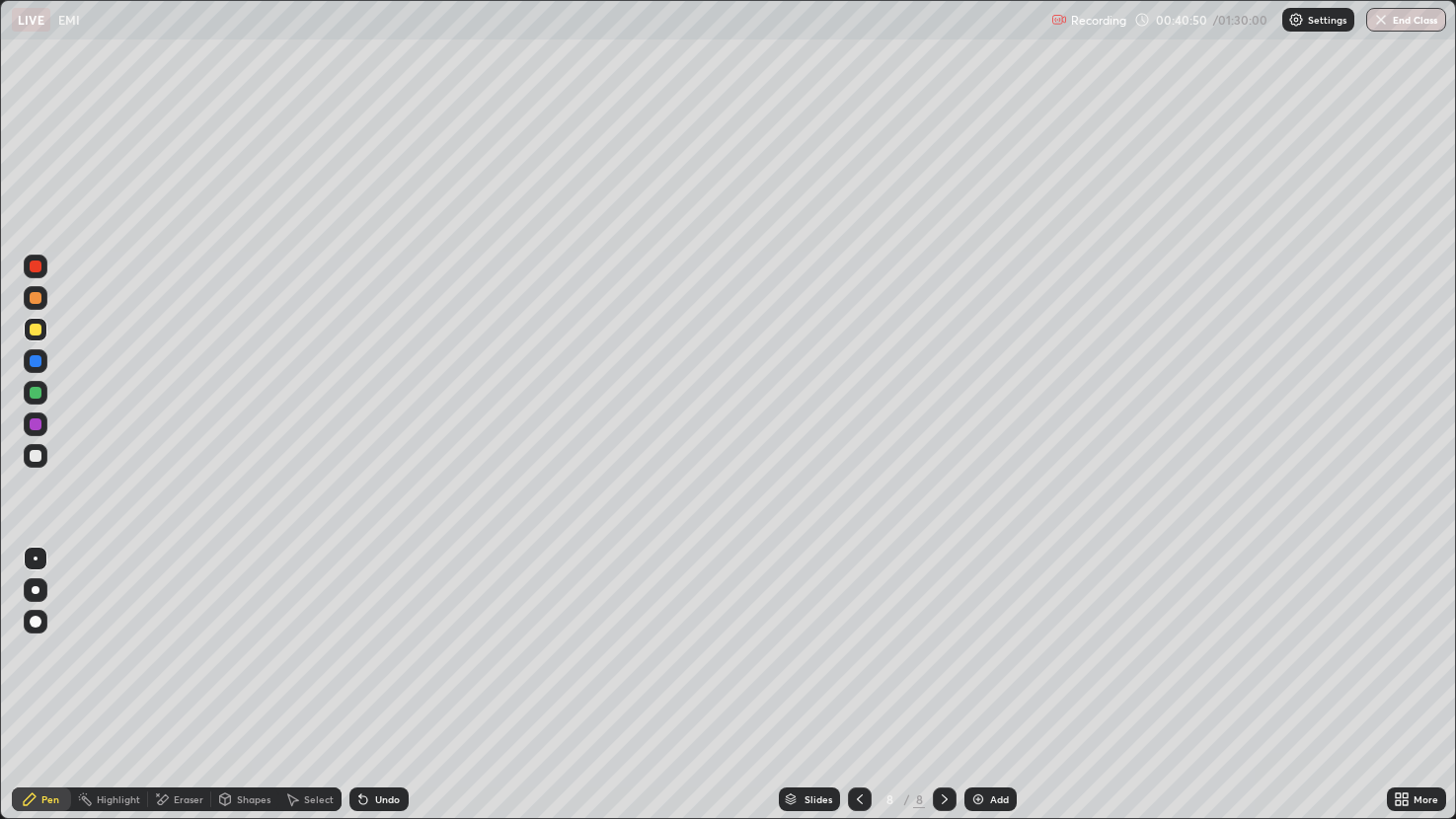 click 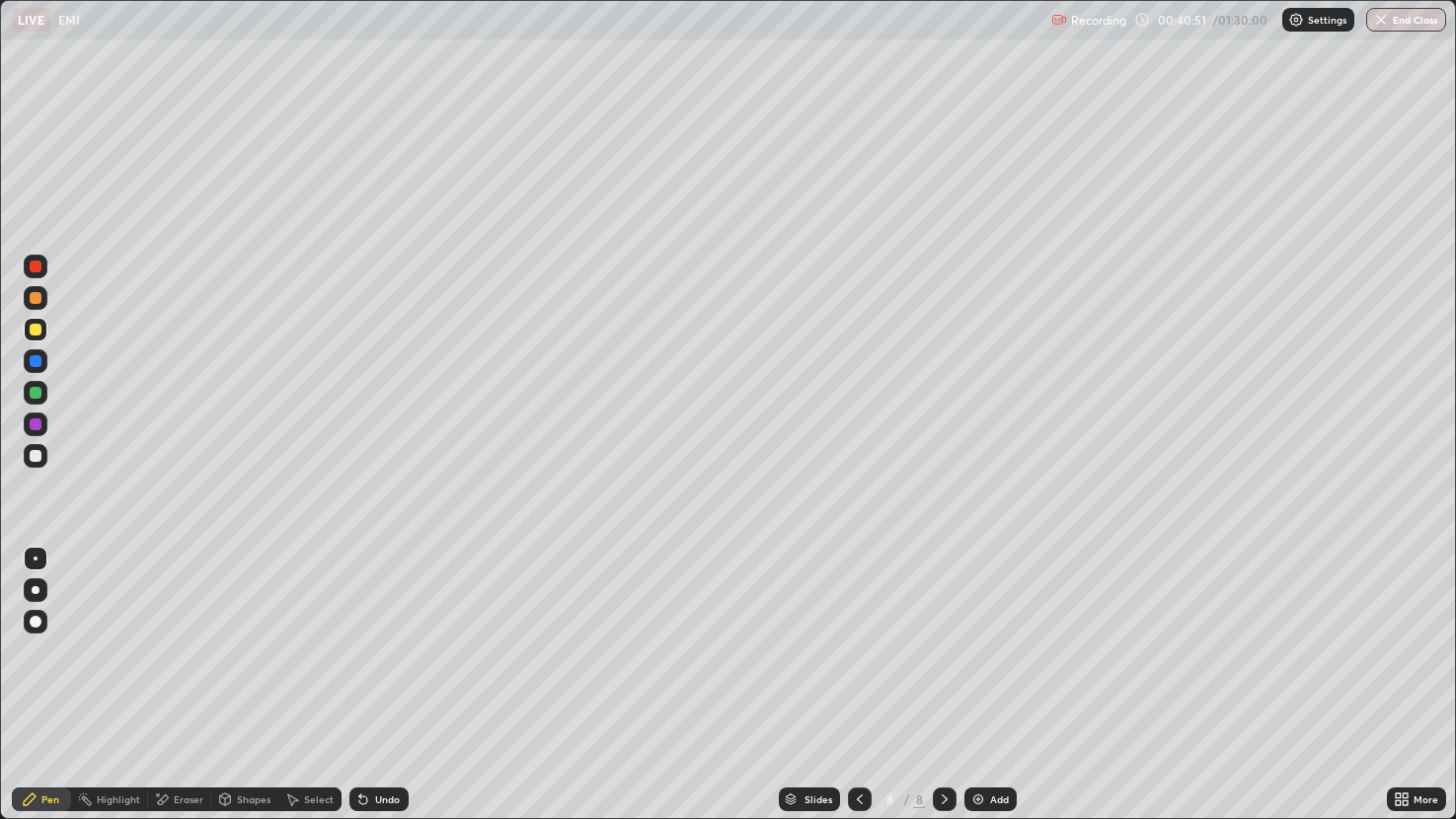 click 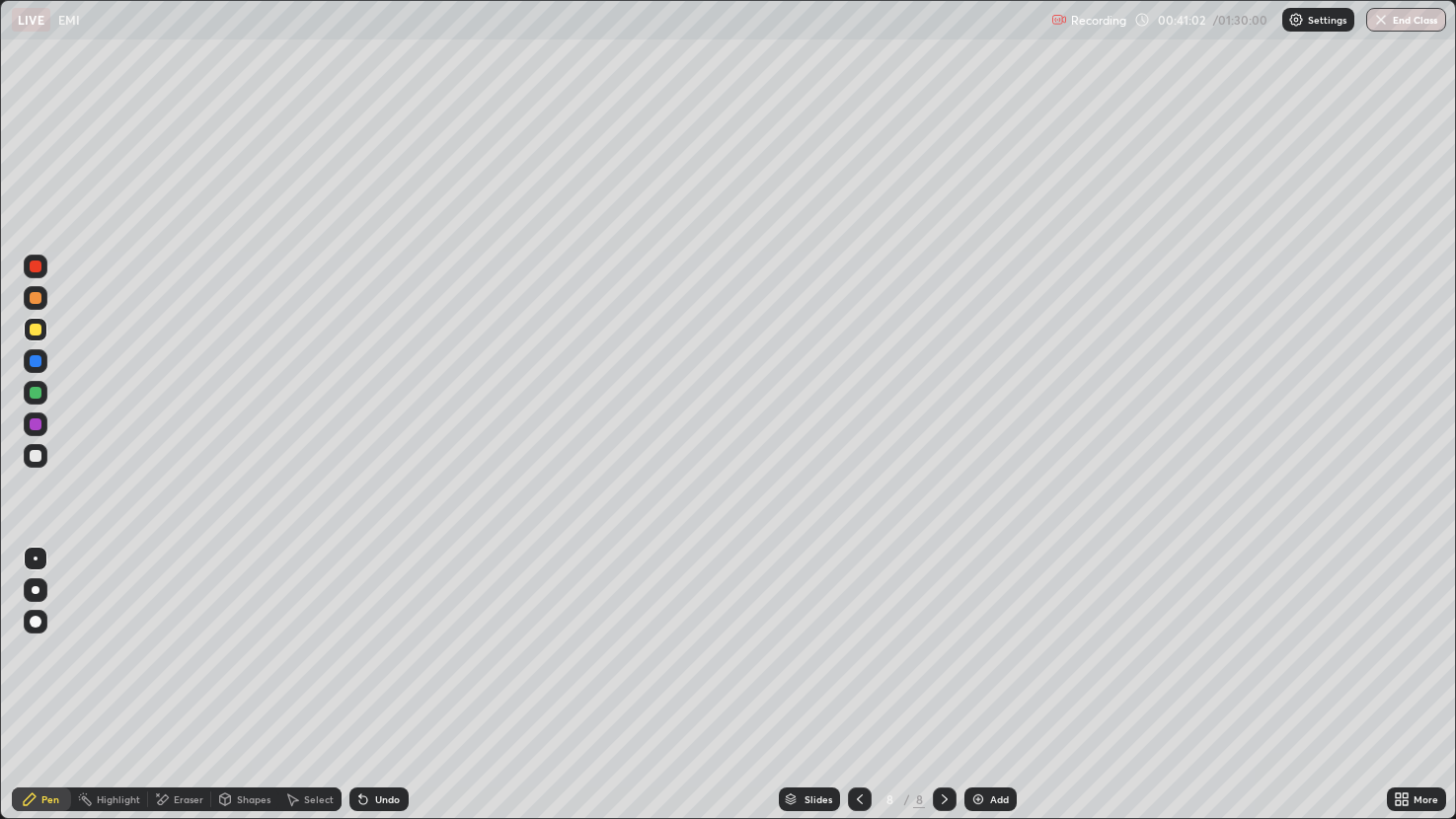 click at bounding box center (36, 456) 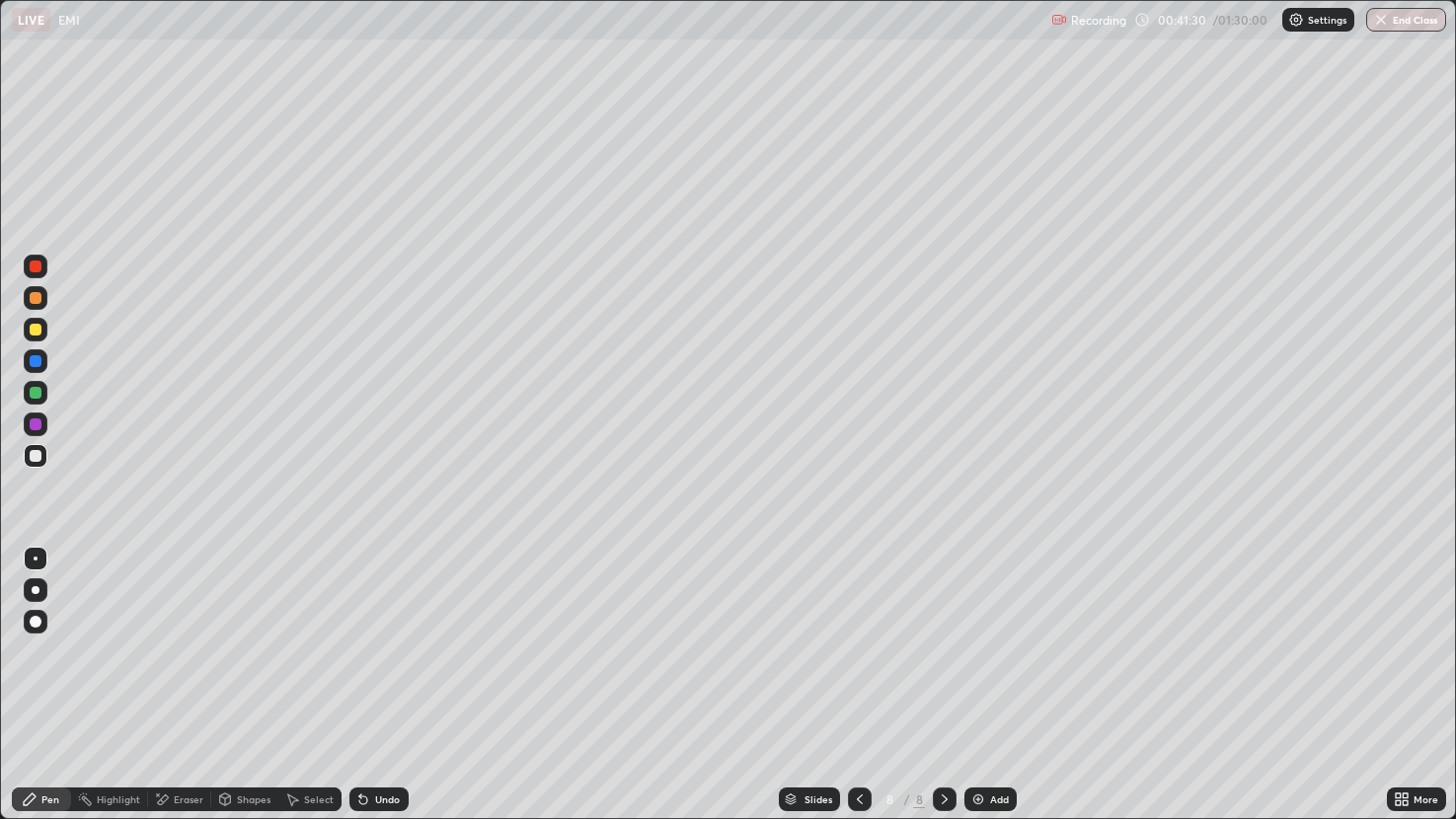 click at bounding box center (860, 799) 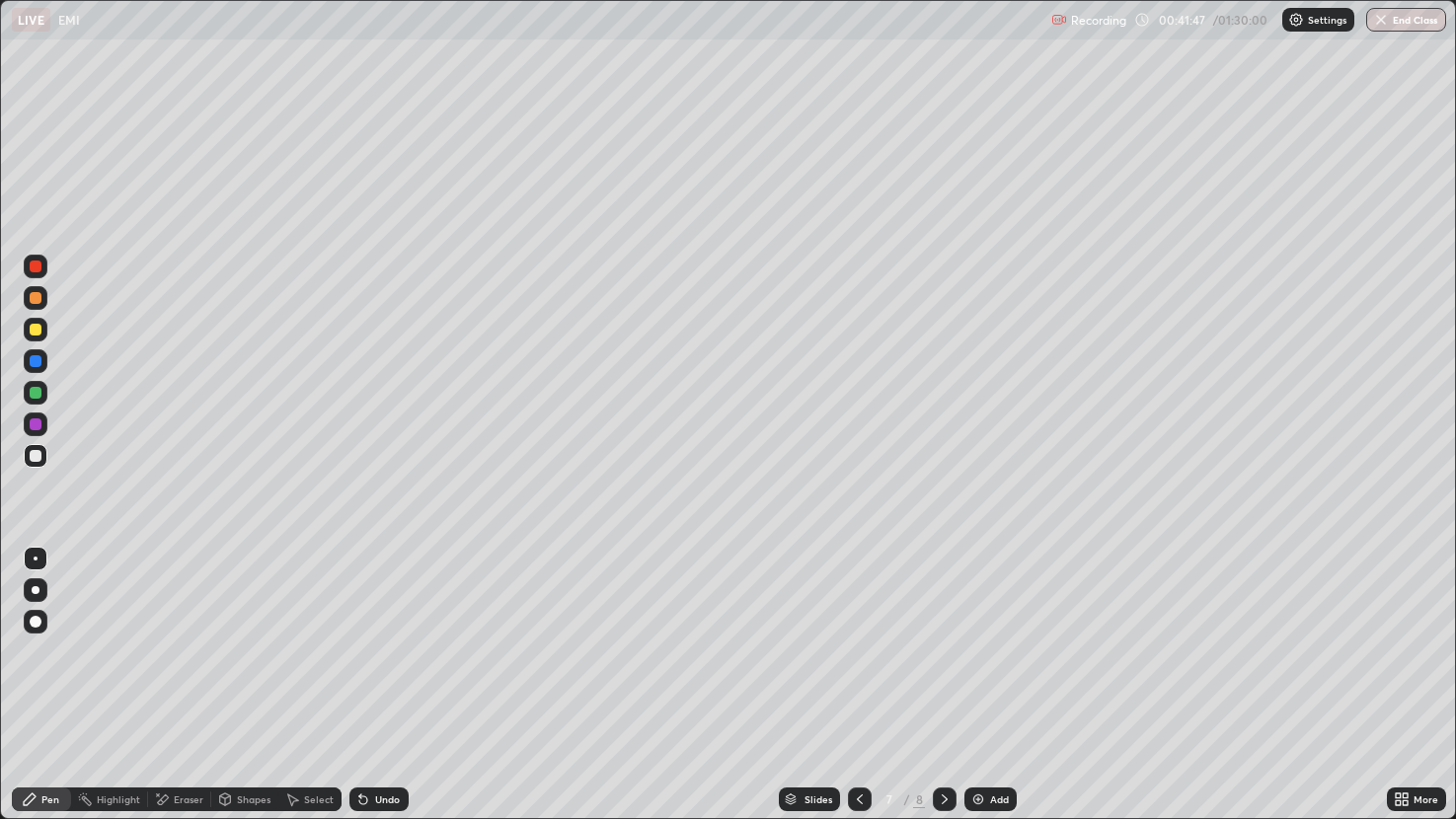 click 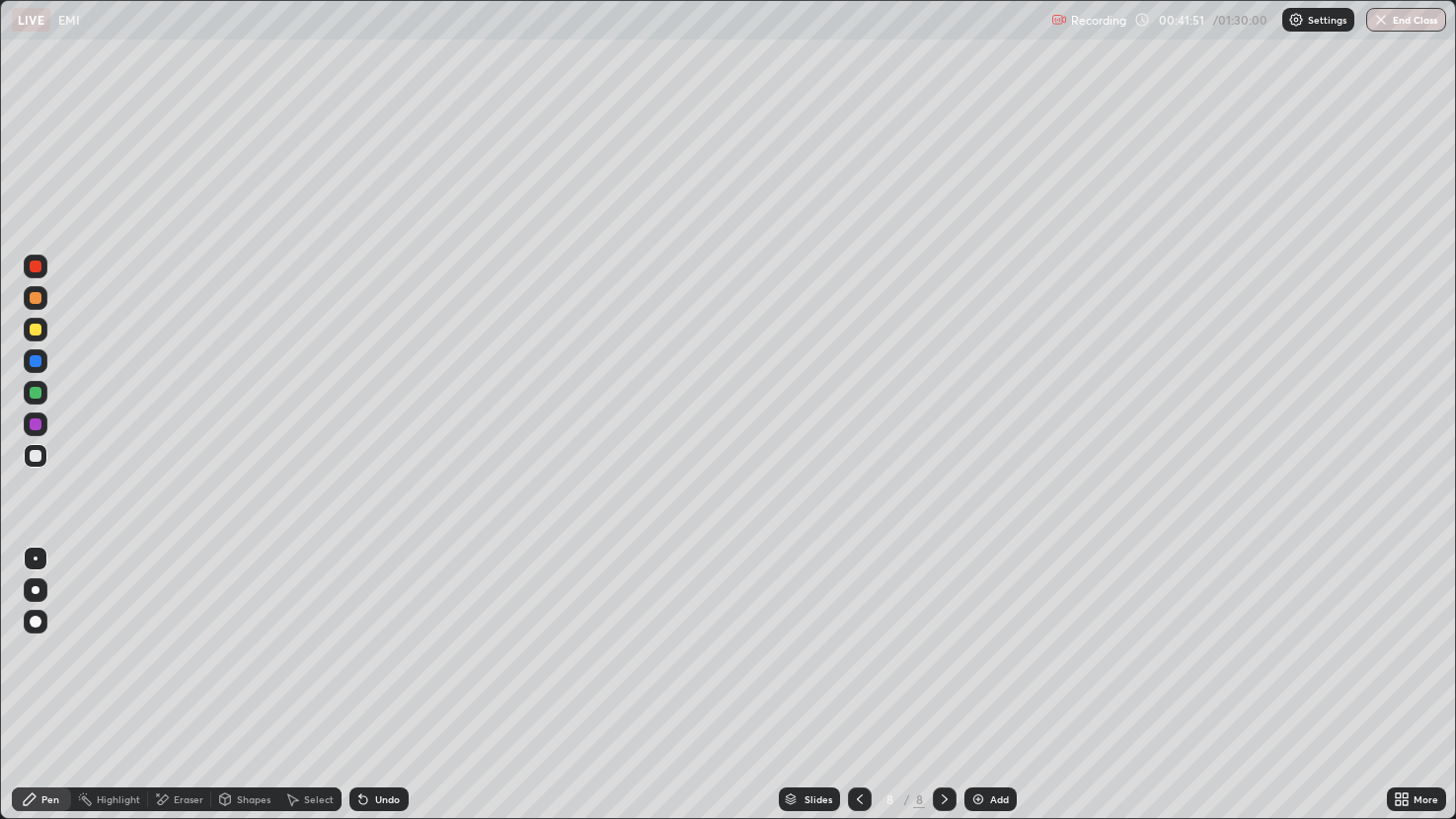 click on "Undo" at bounding box center [379, 799] 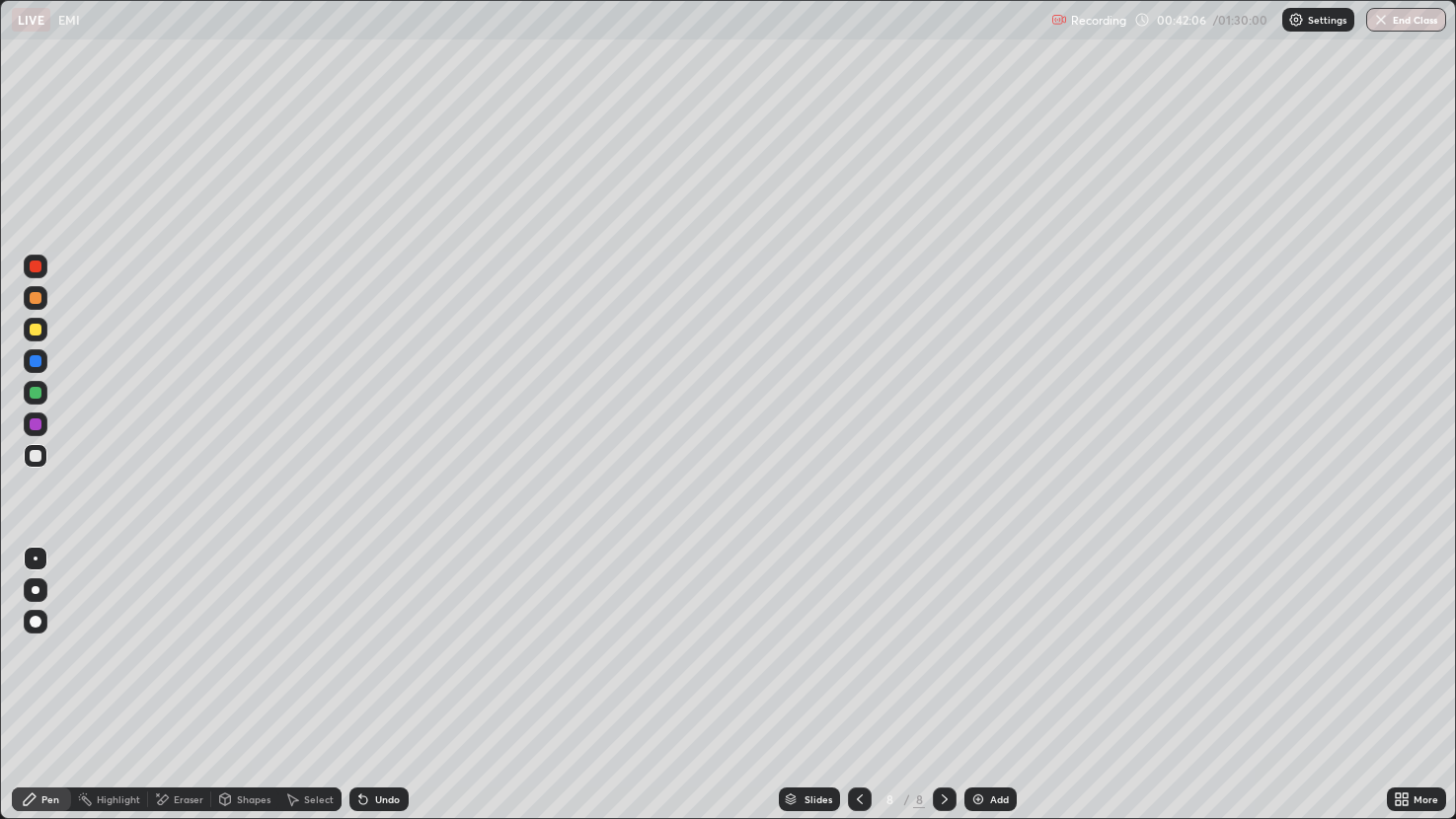 click at bounding box center (36, 330) 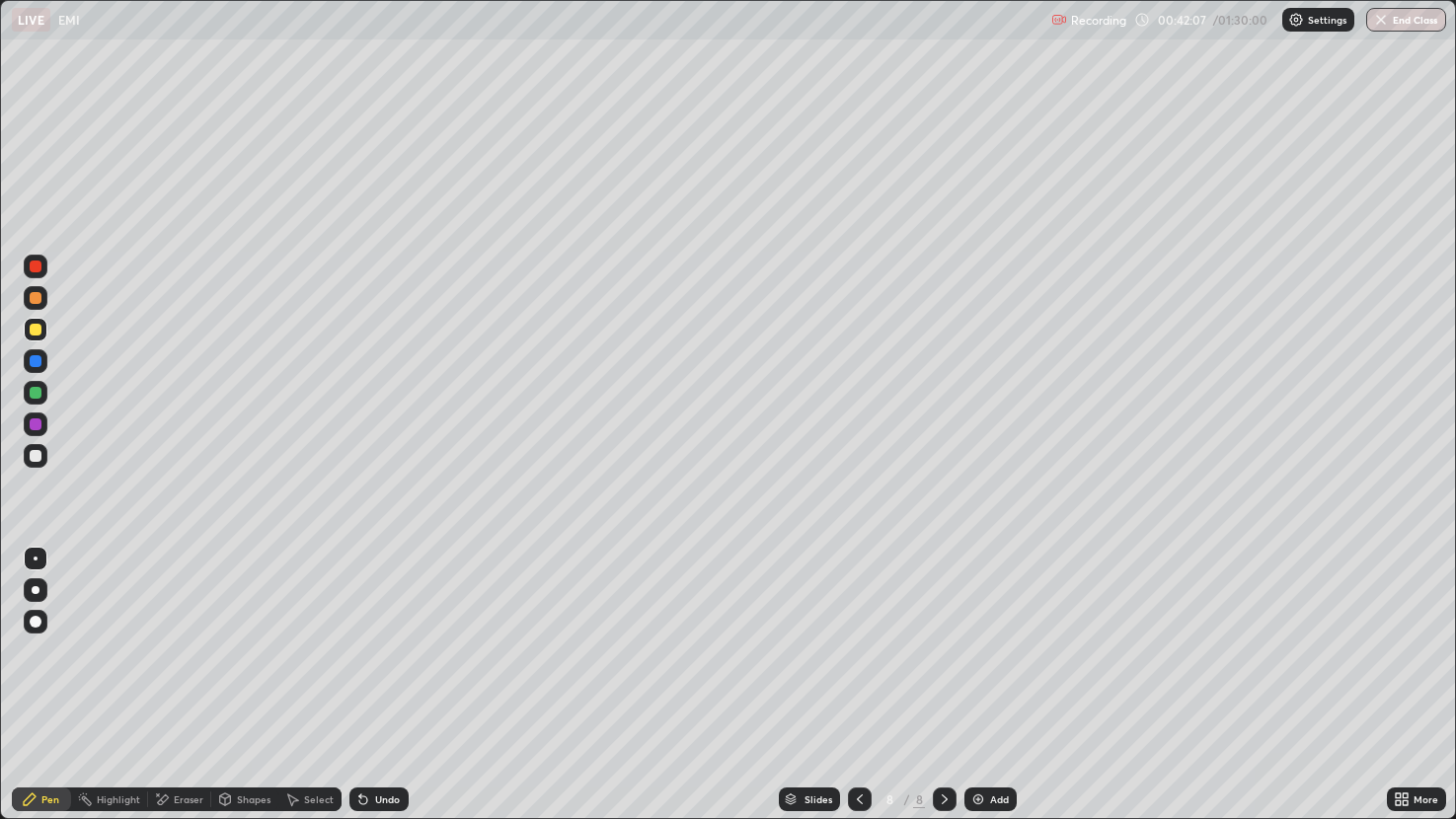 click at bounding box center [36, 393] 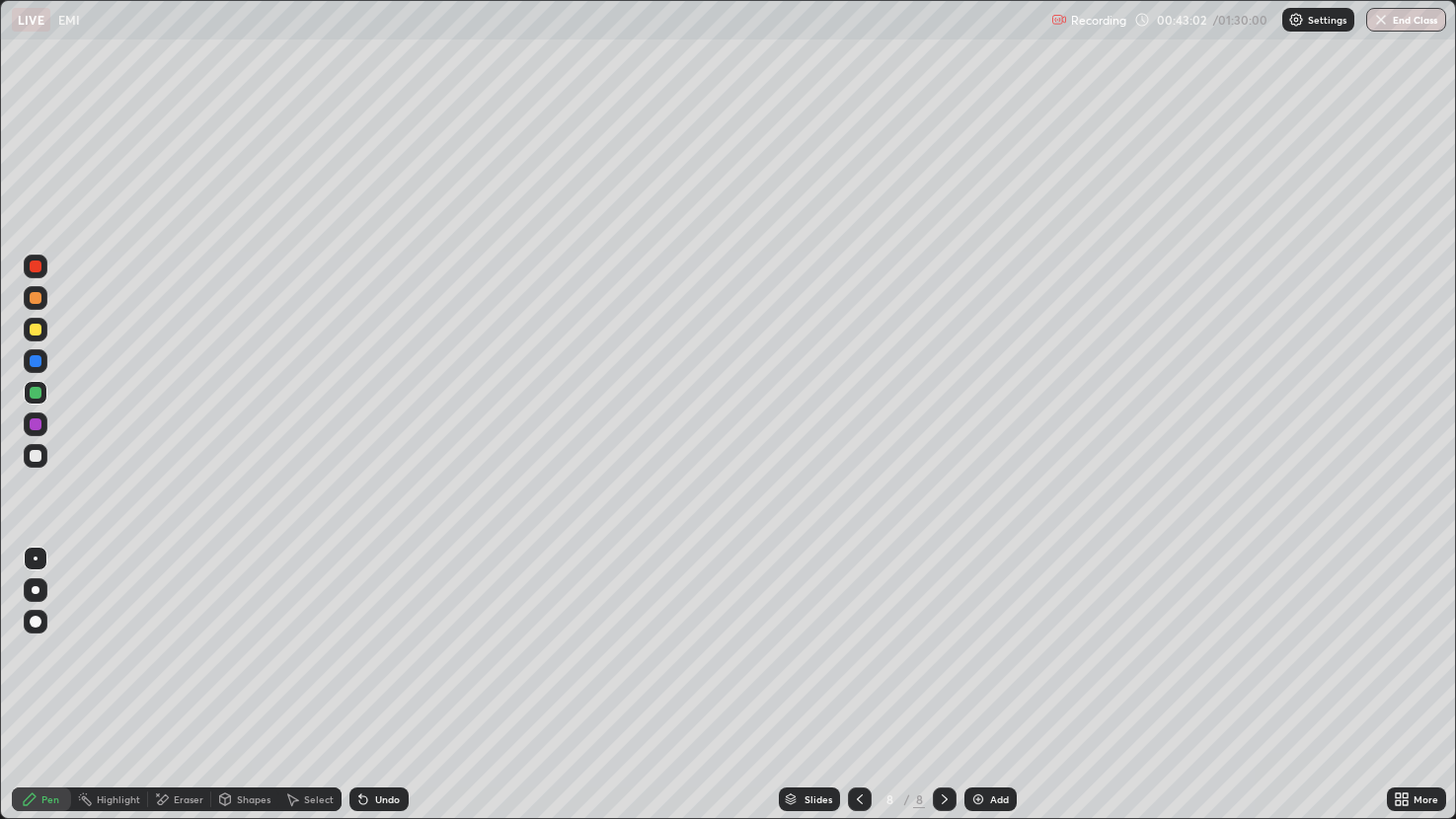 click at bounding box center (36, 424) 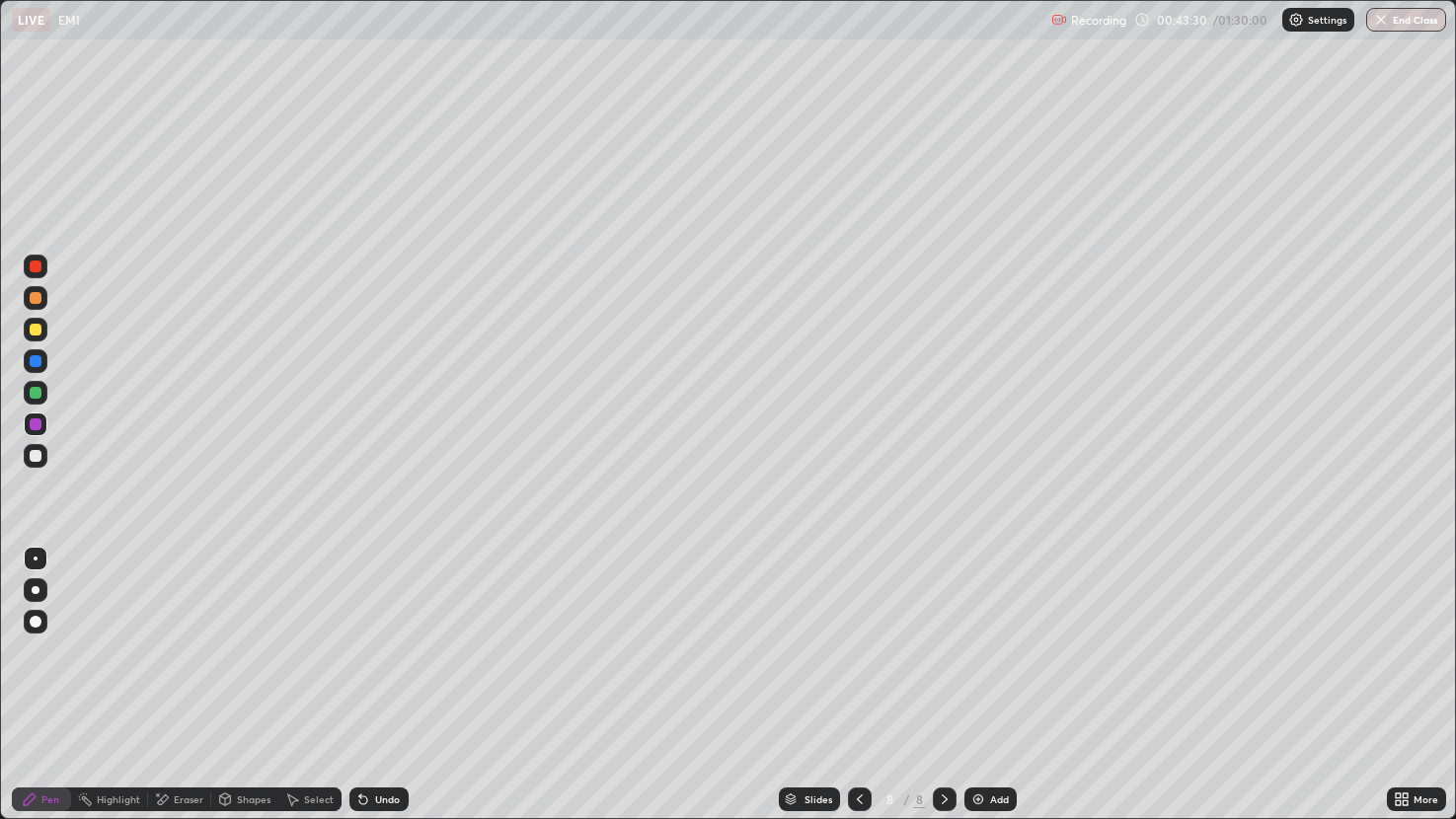 click at bounding box center (36, 330) 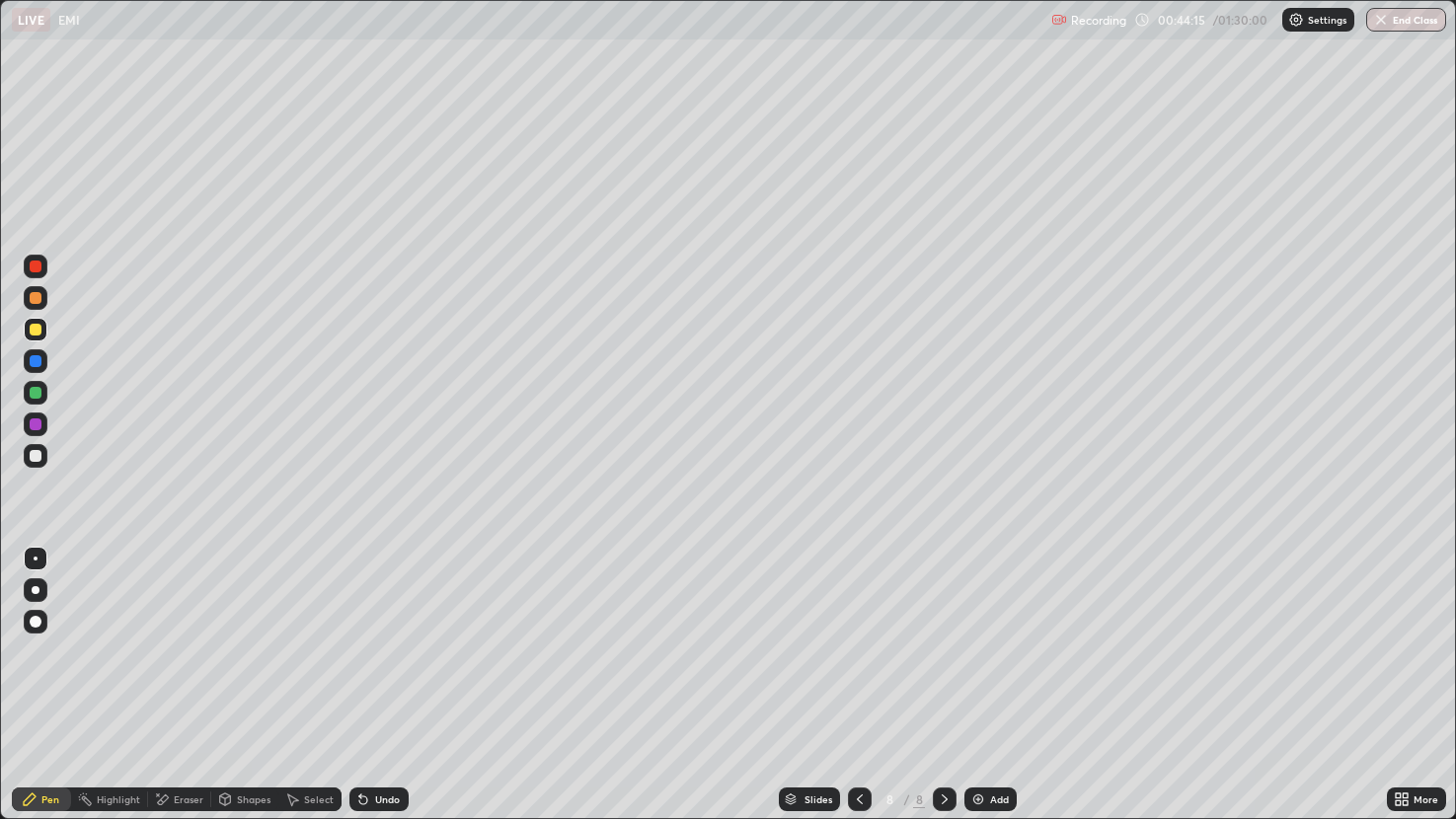 click on "Undo" at bounding box center [379, 799] 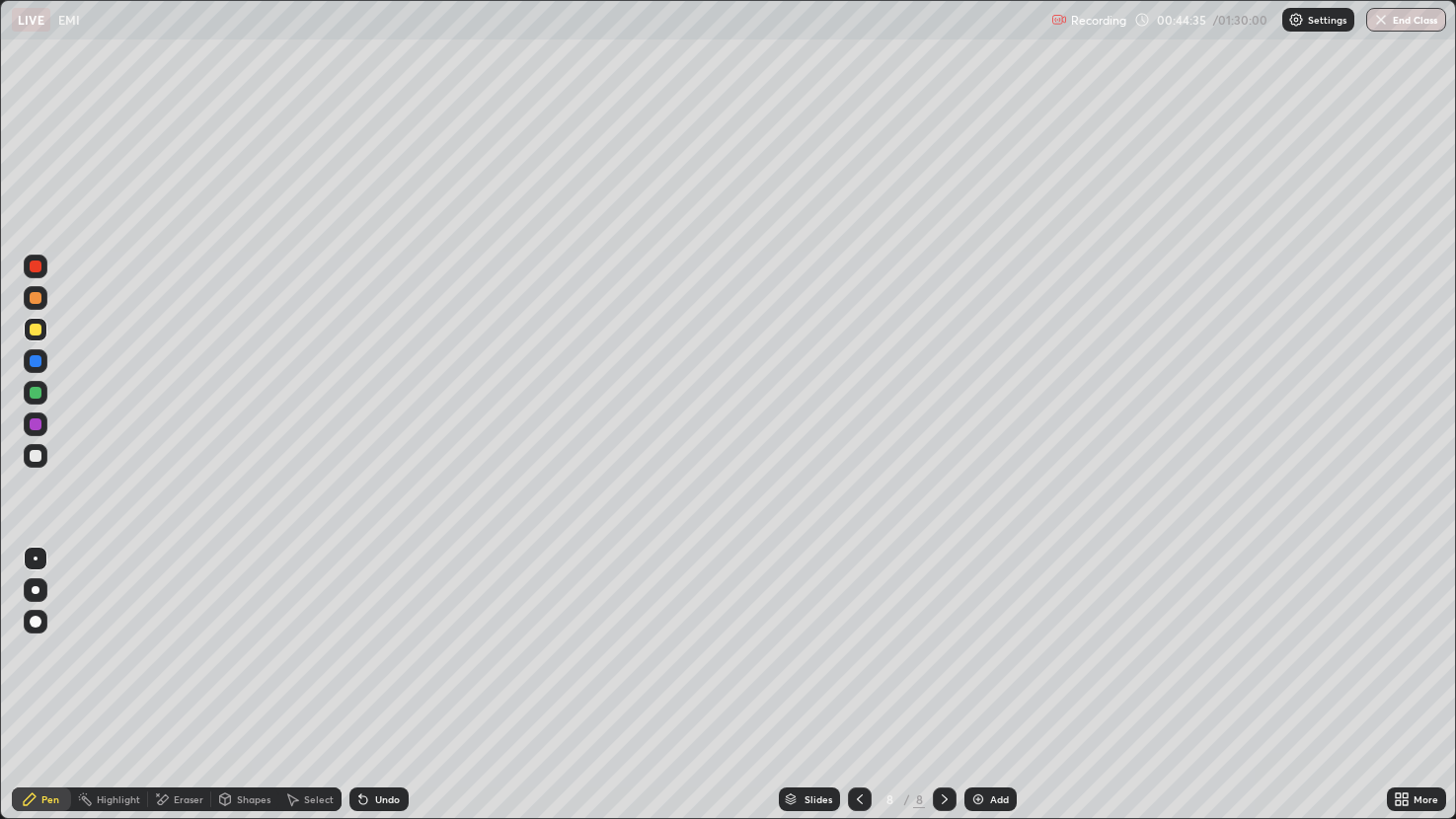 click on "Select" at bounding box center (310, 799) 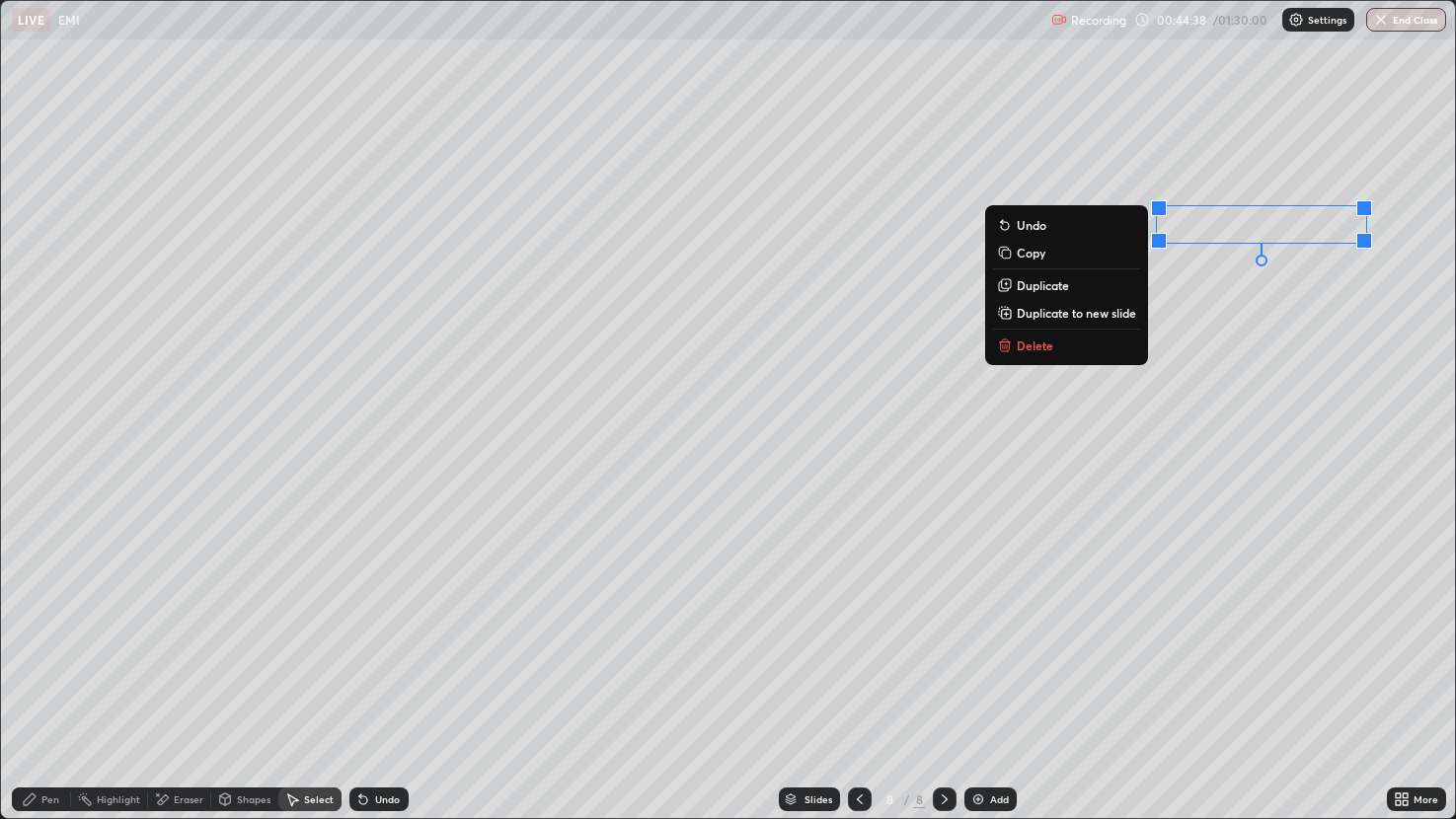 click on "Duplicate" at bounding box center [1042, 285] 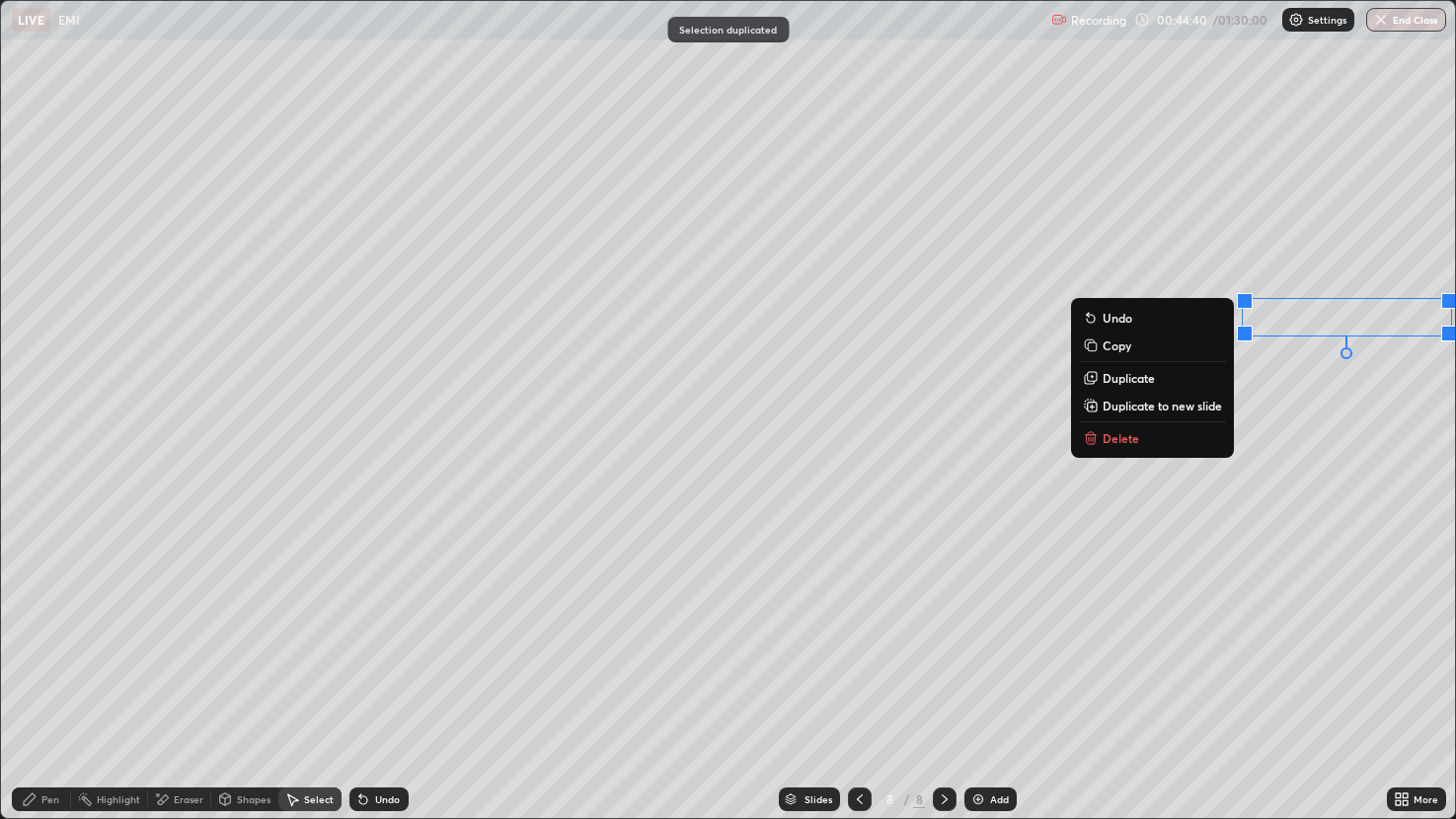 click on "0 ° Undo Copy Duplicate Duplicate to new slide Delete" at bounding box center (728, 410) 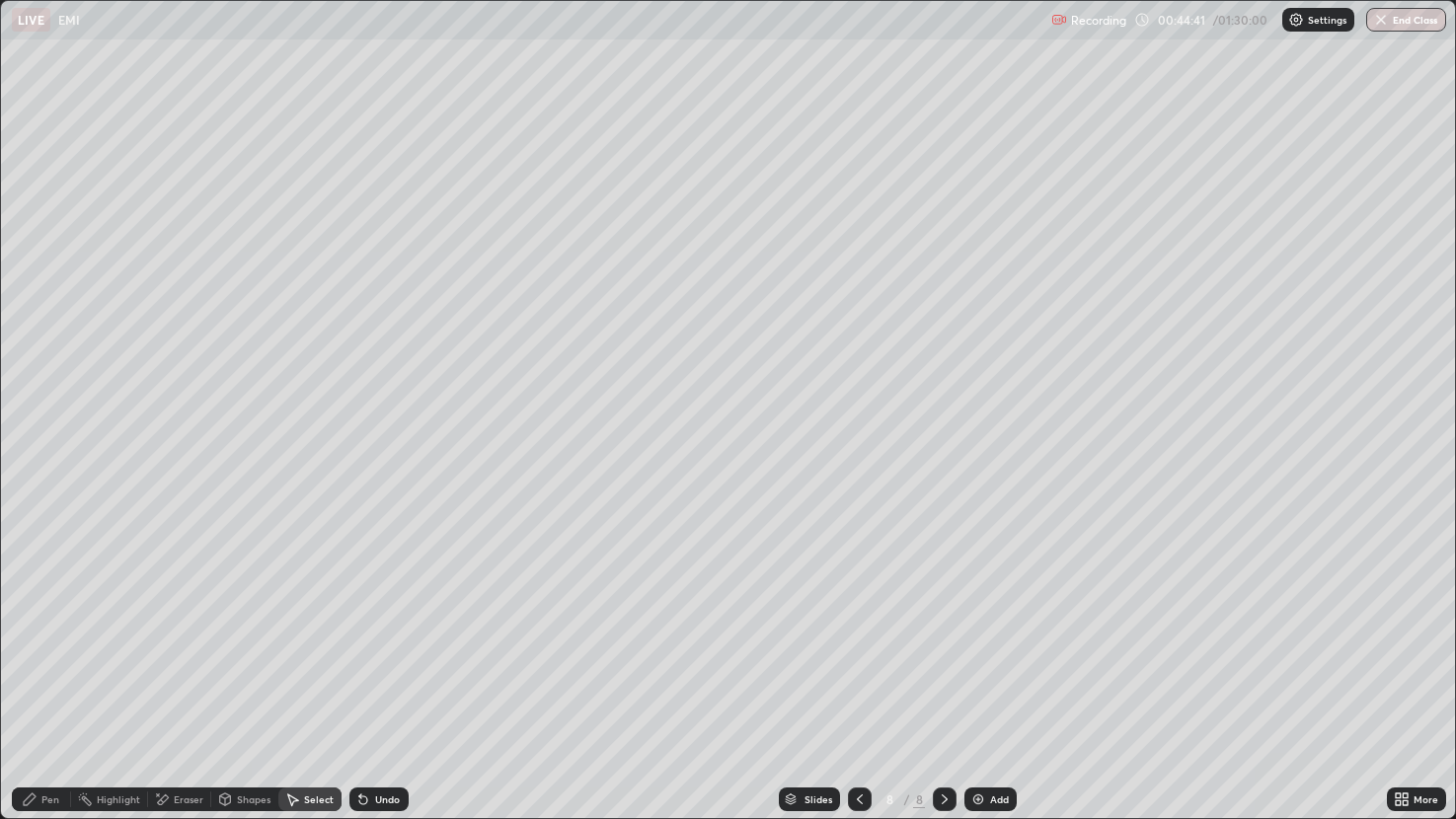 click on "Pen" at bounding box center (41, 799) 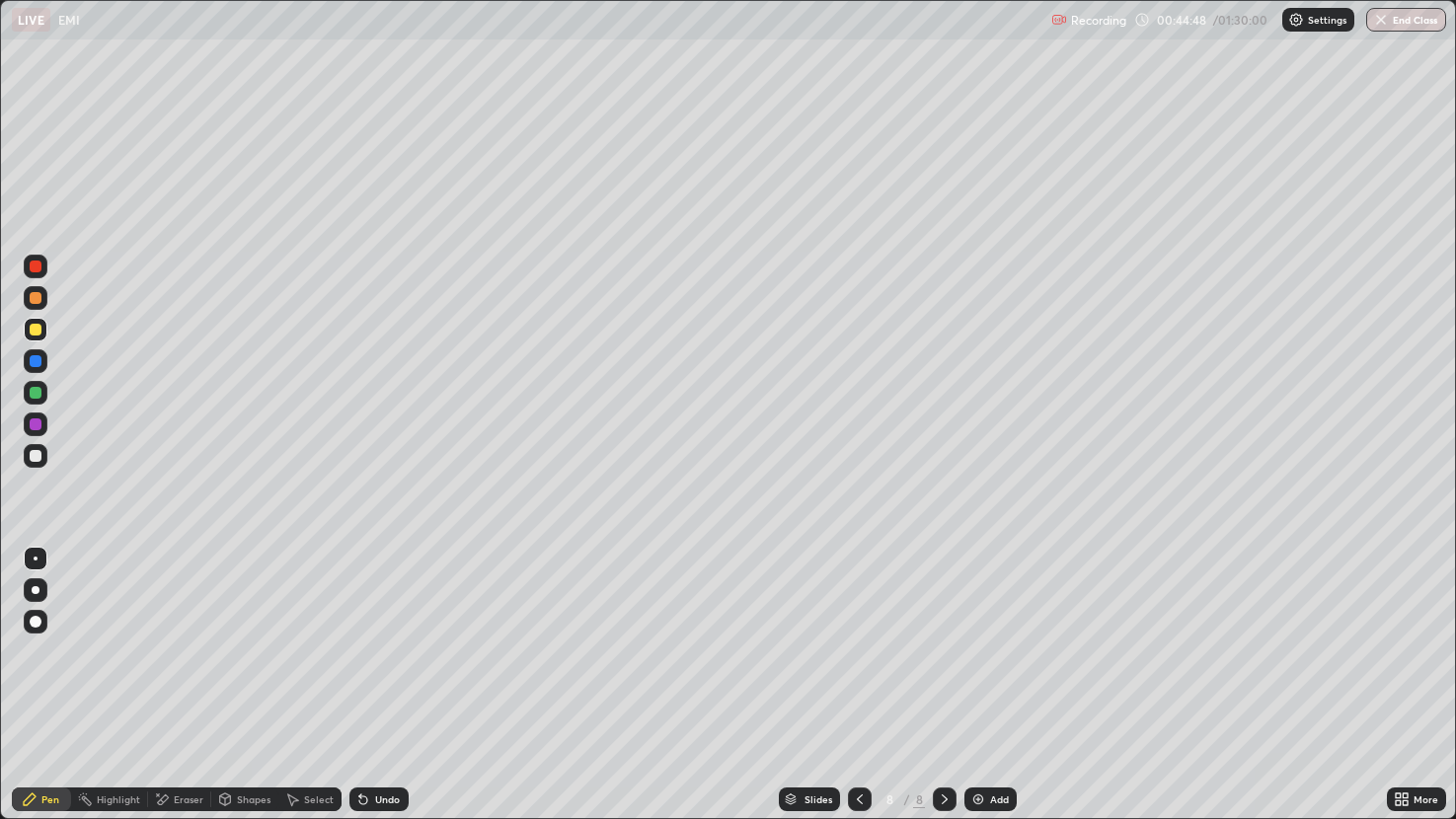 click at bounding box center [36, 456] 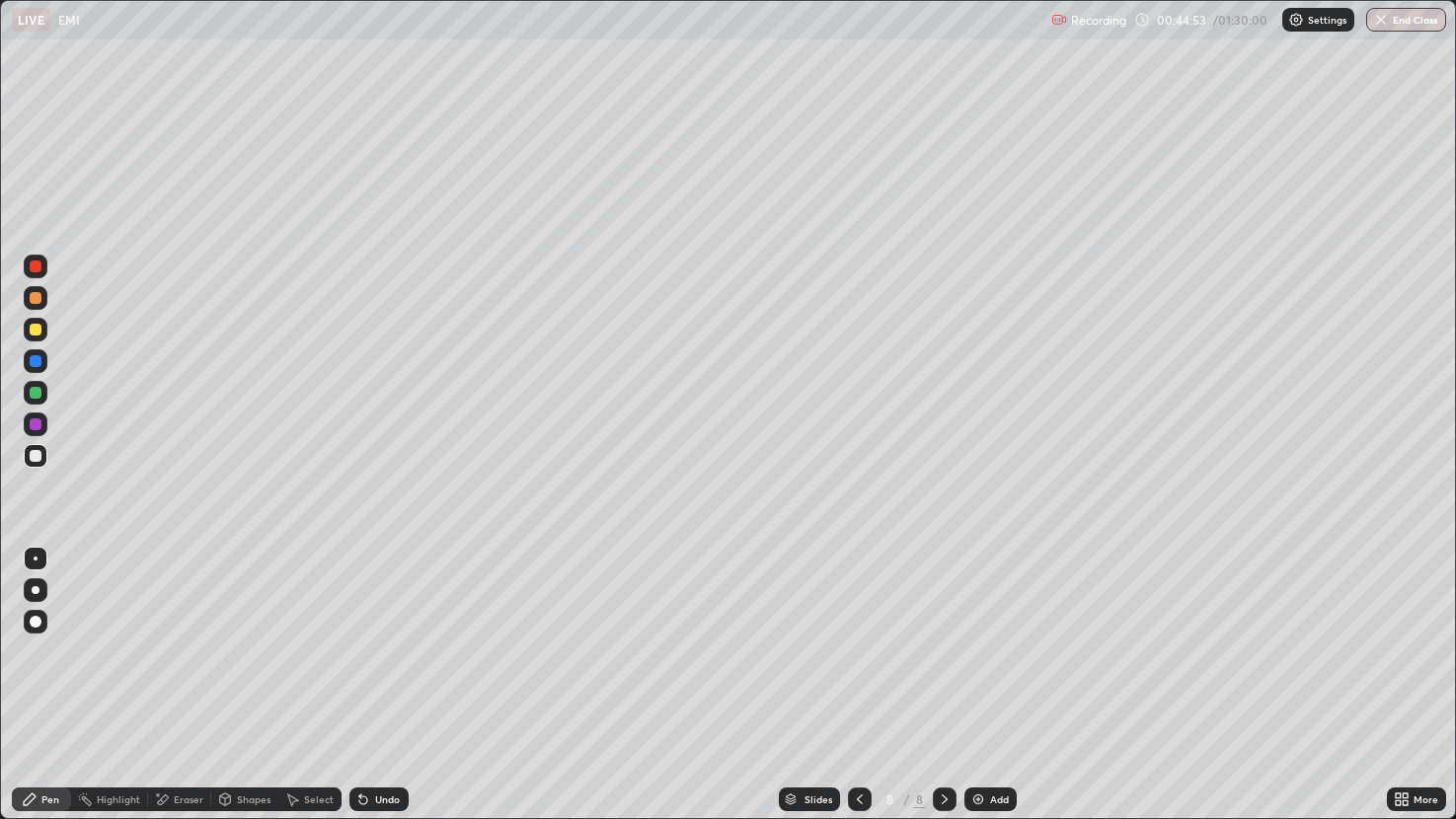 click at bounding box center [36, 424] 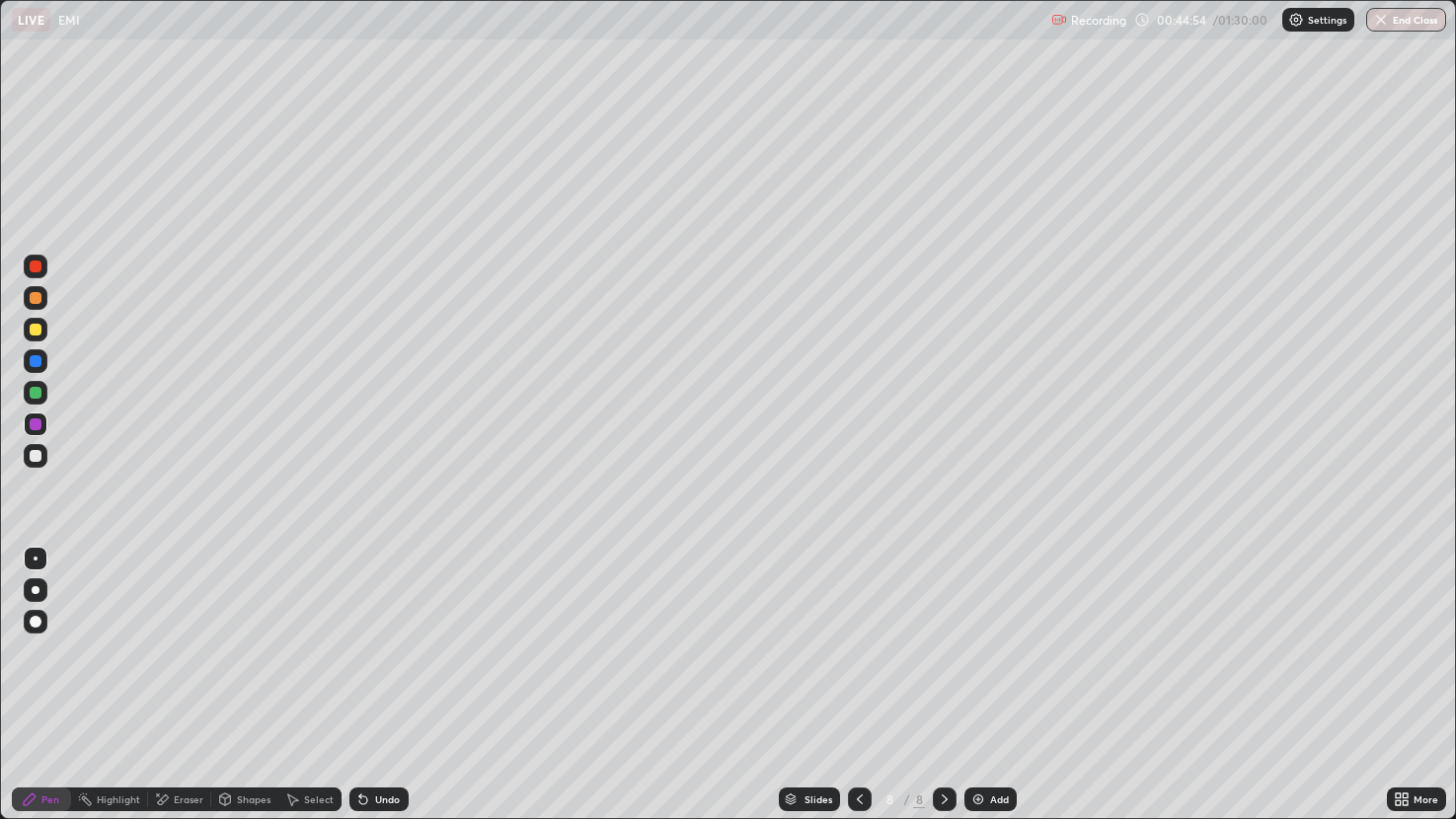 click at bounding box center (36, 330) 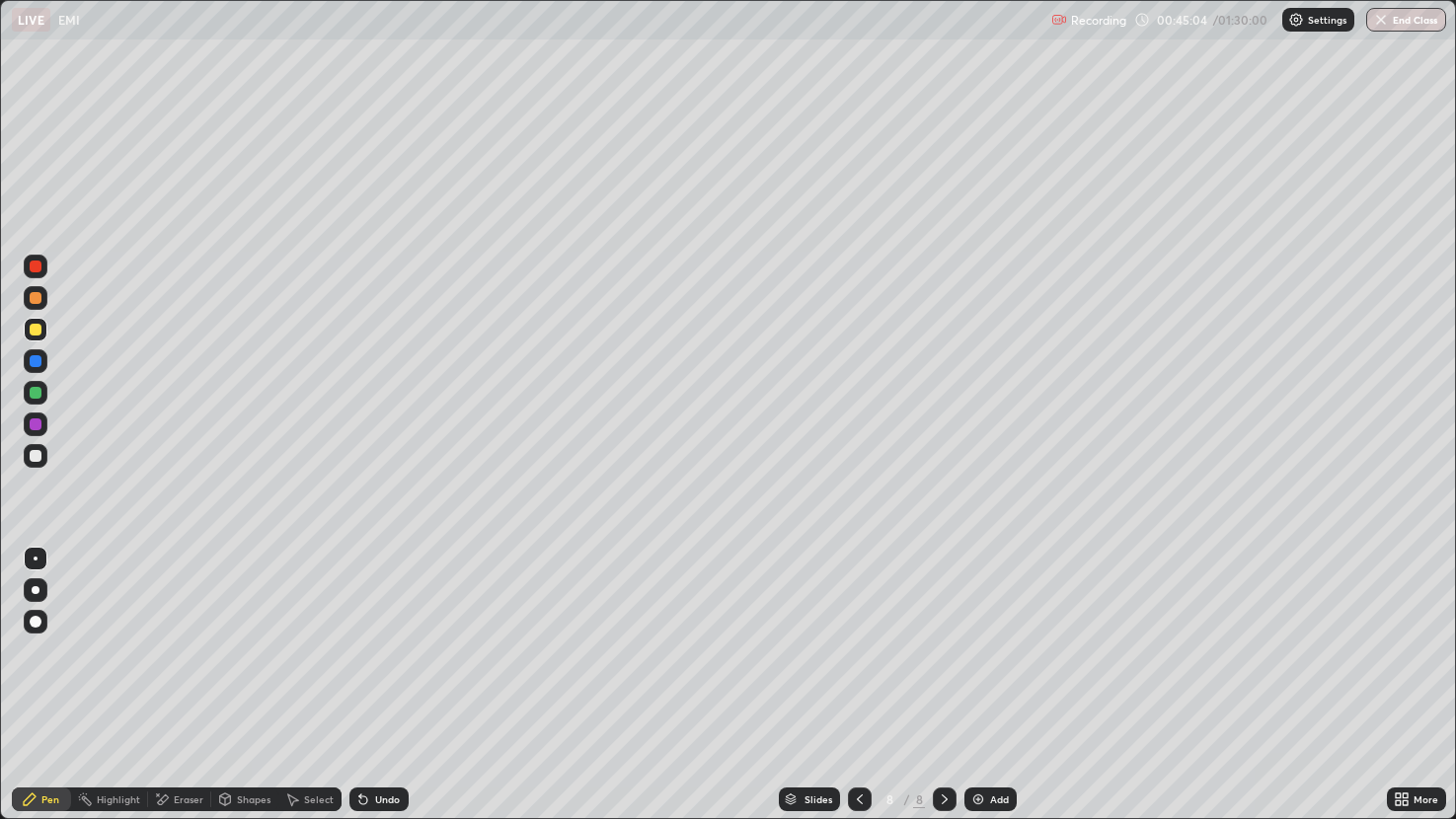click on "Slides 8 / 8 Add" at bounding box center (897, 799) 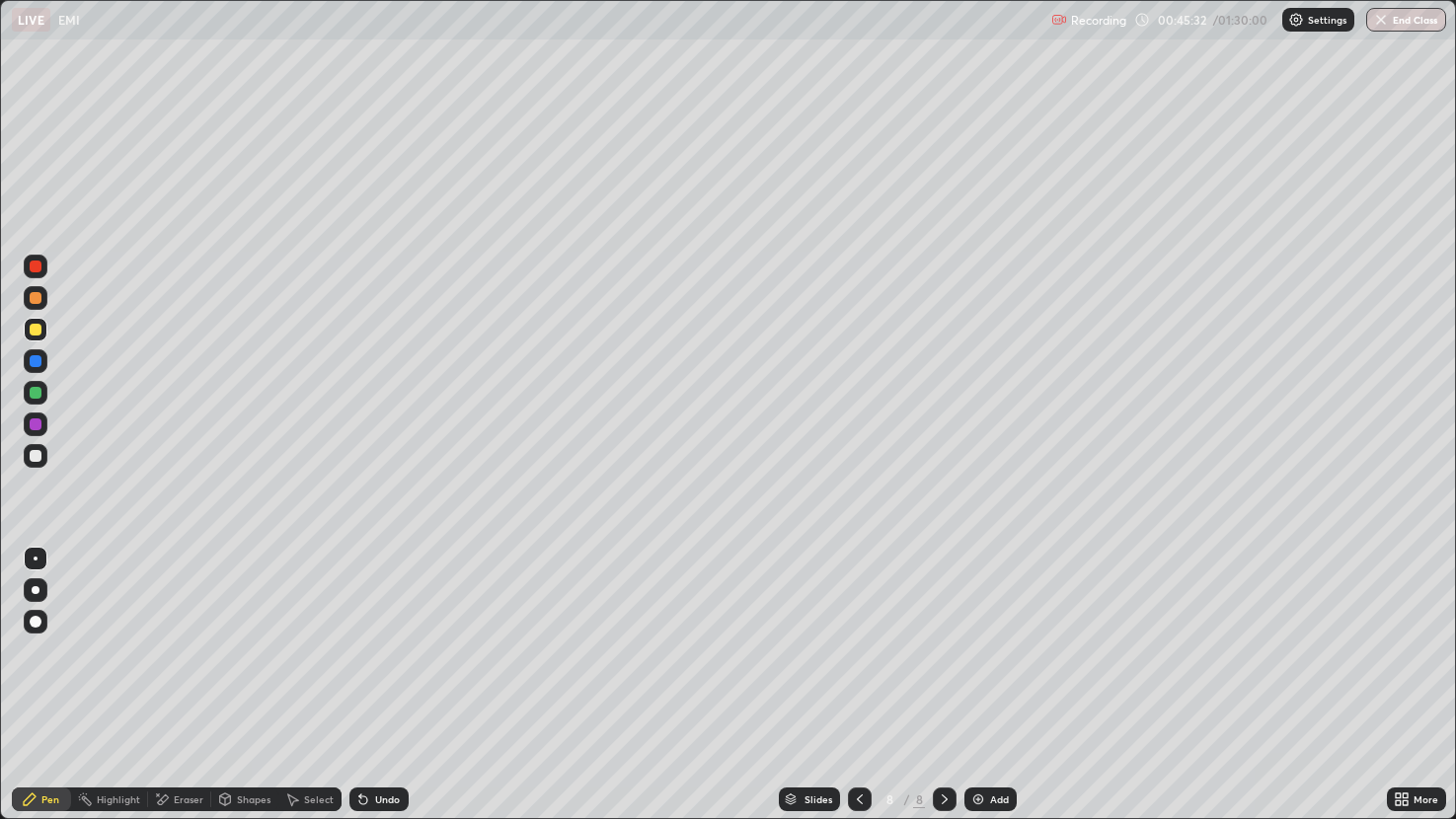 click on "Undo" at bounding box center [387, 799] 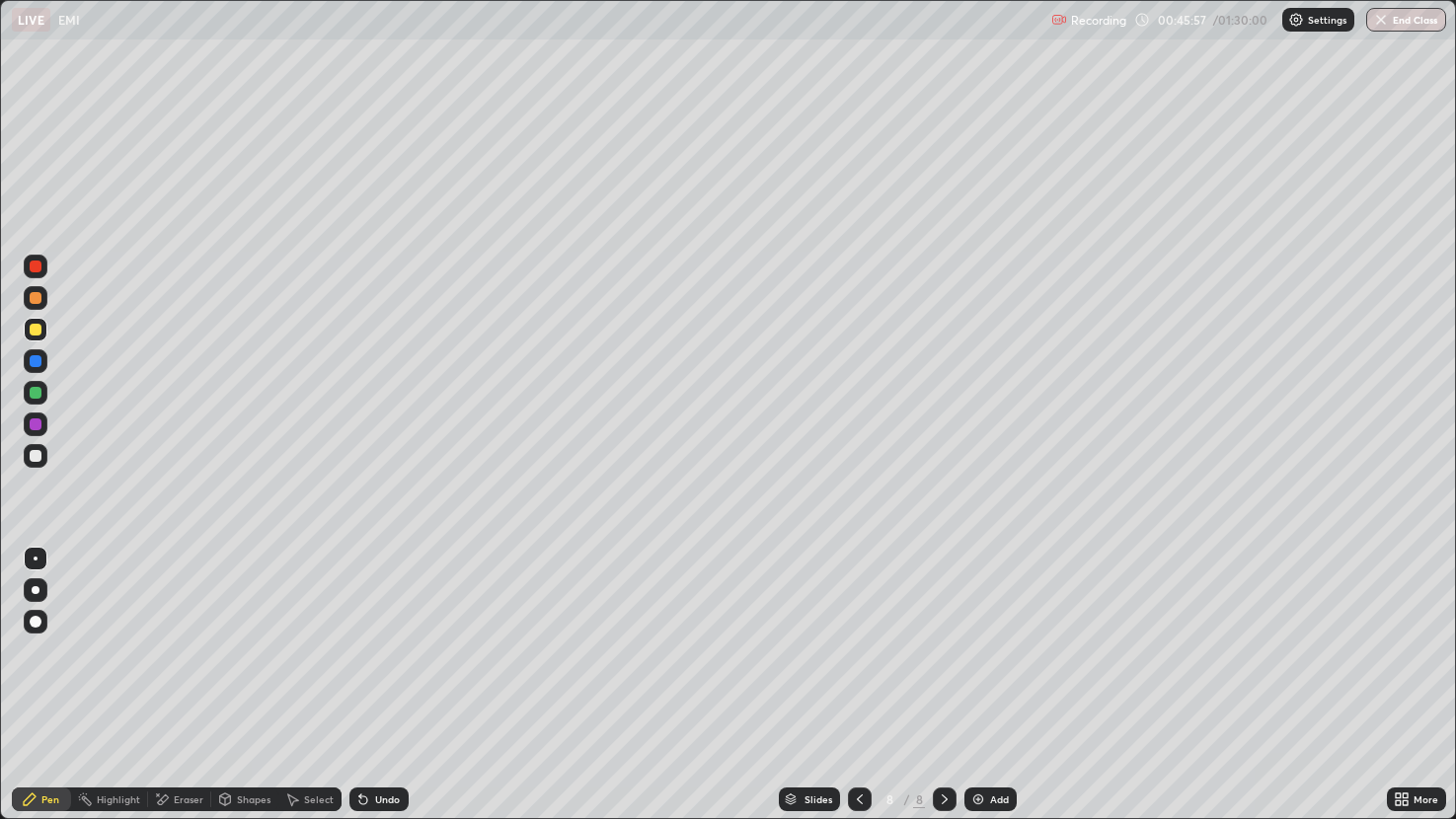 click at bounding box center (36, 456) 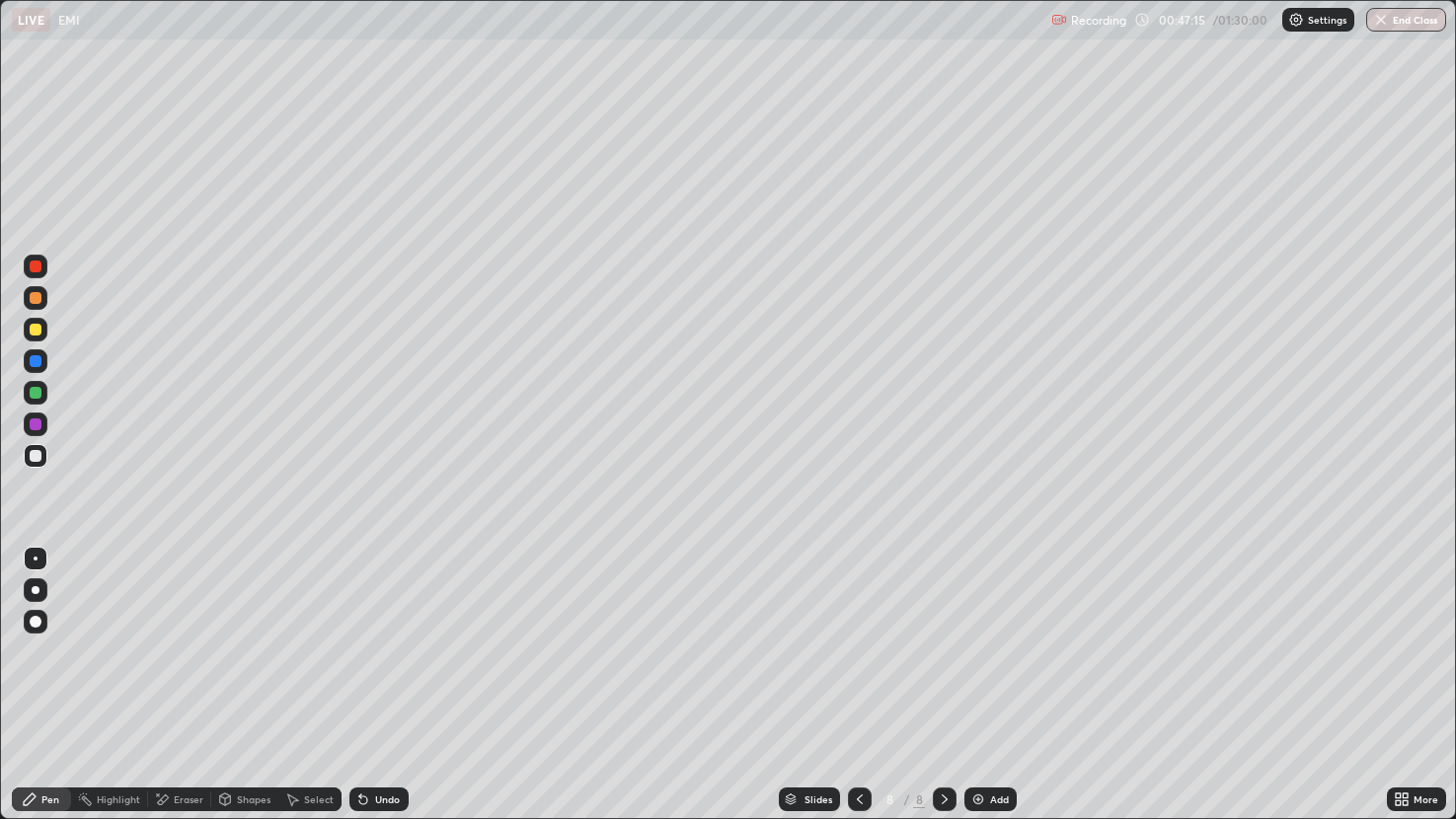 click on "Select" at bounding box center [319, 799] 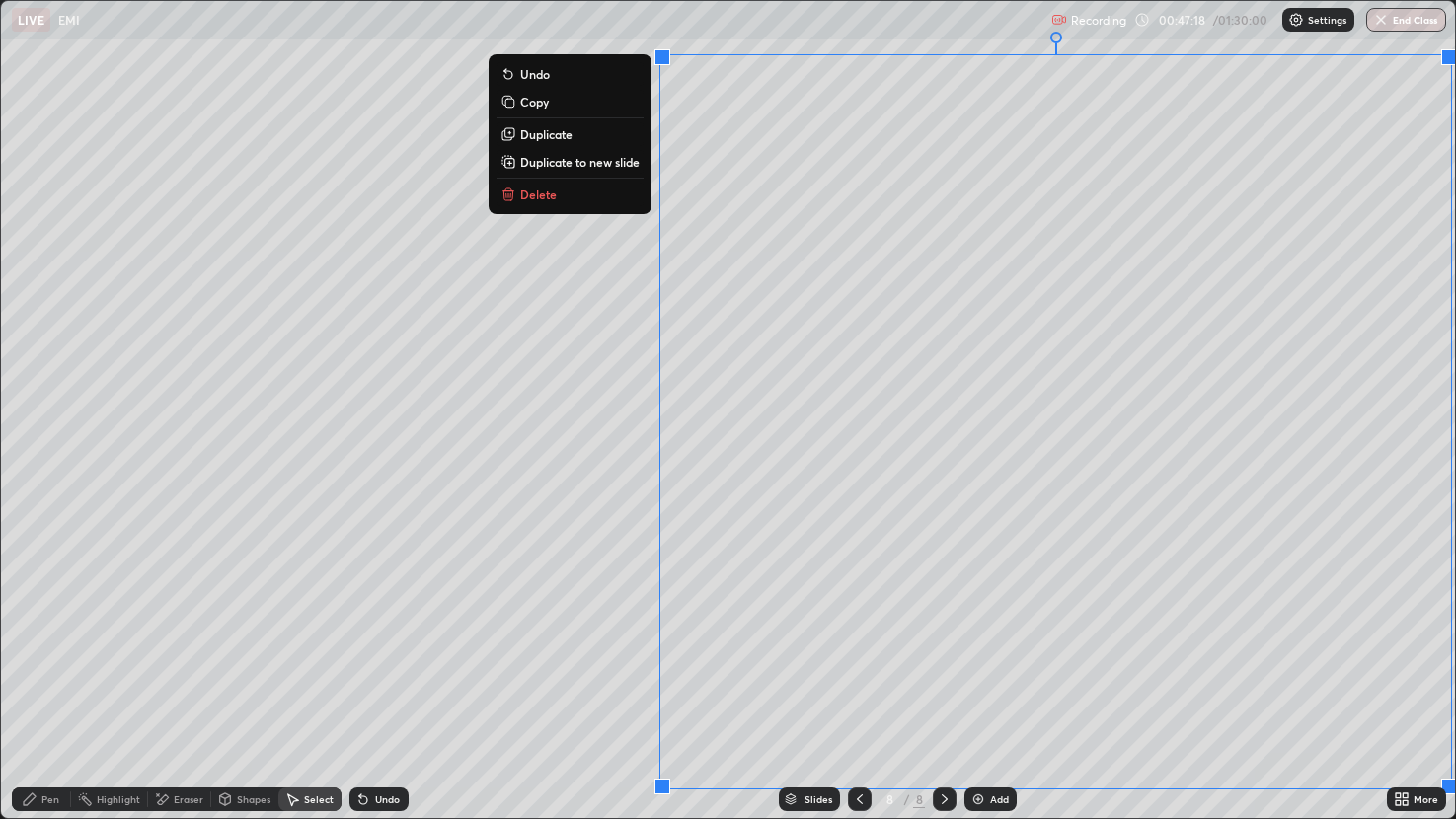 click on "Duplicate to new slide" at bounding box center (579, 162) 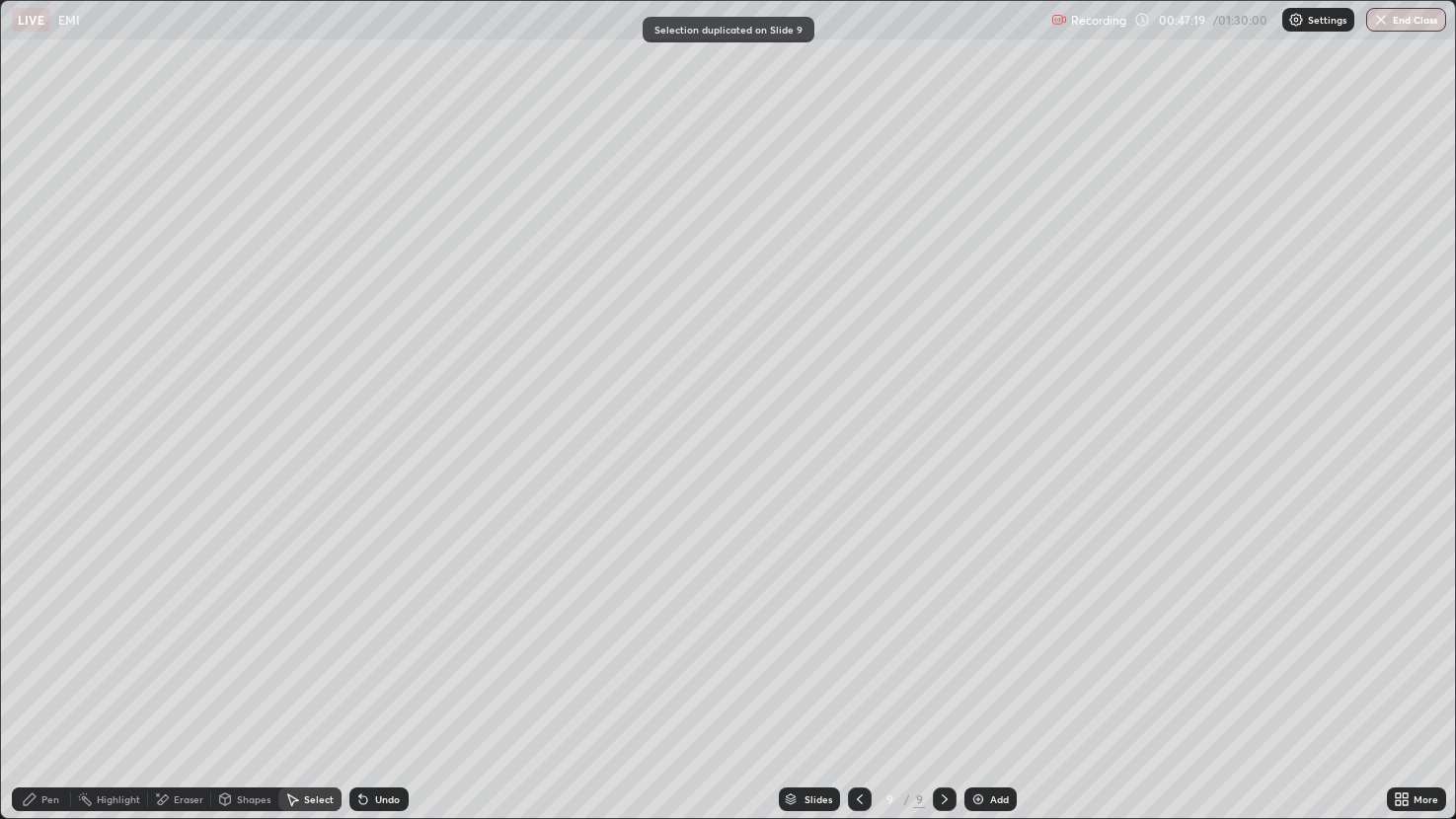 click on "Pen" at bounding box center [41, 799] 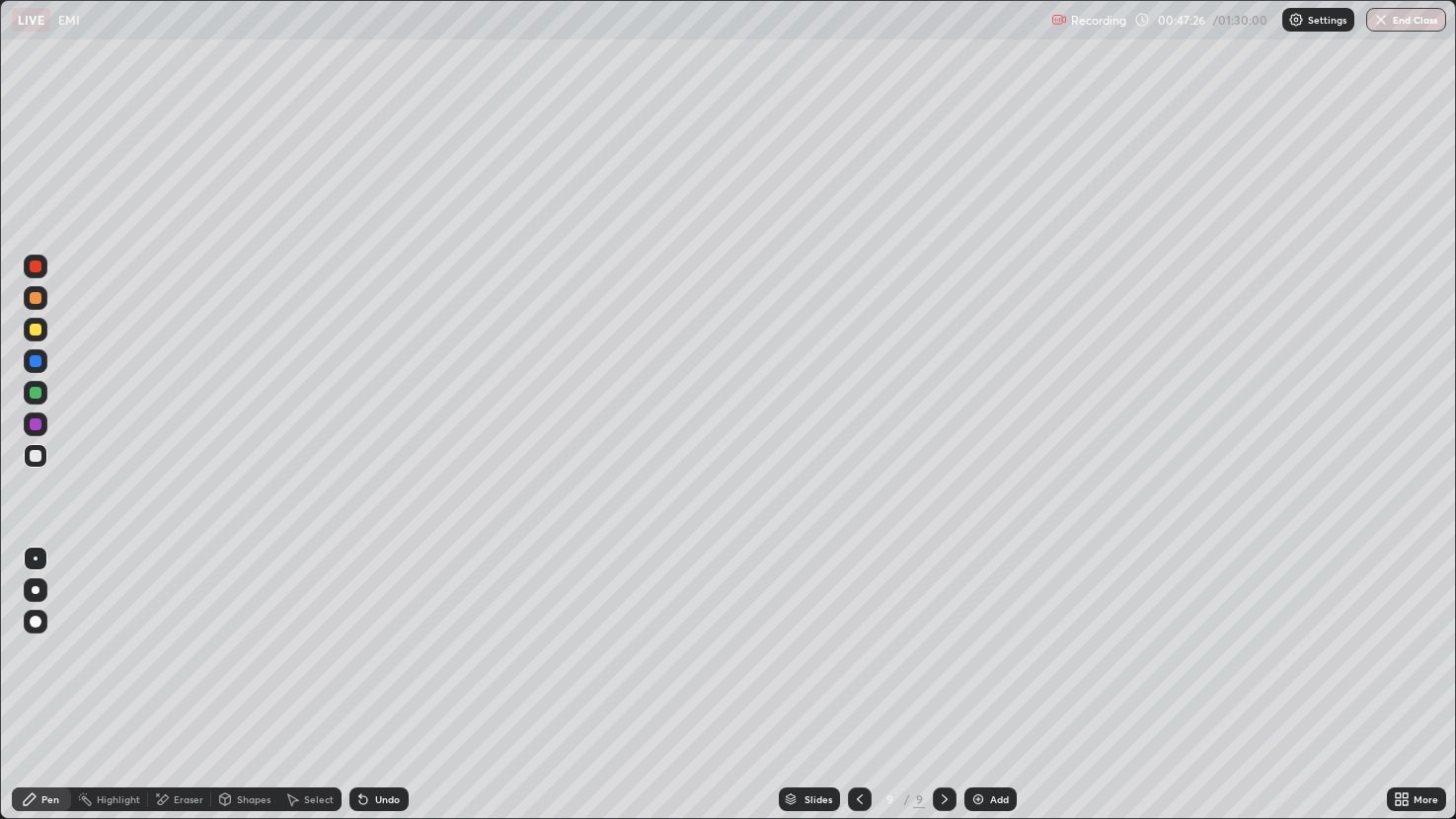 click at bounding box center [36, 330] 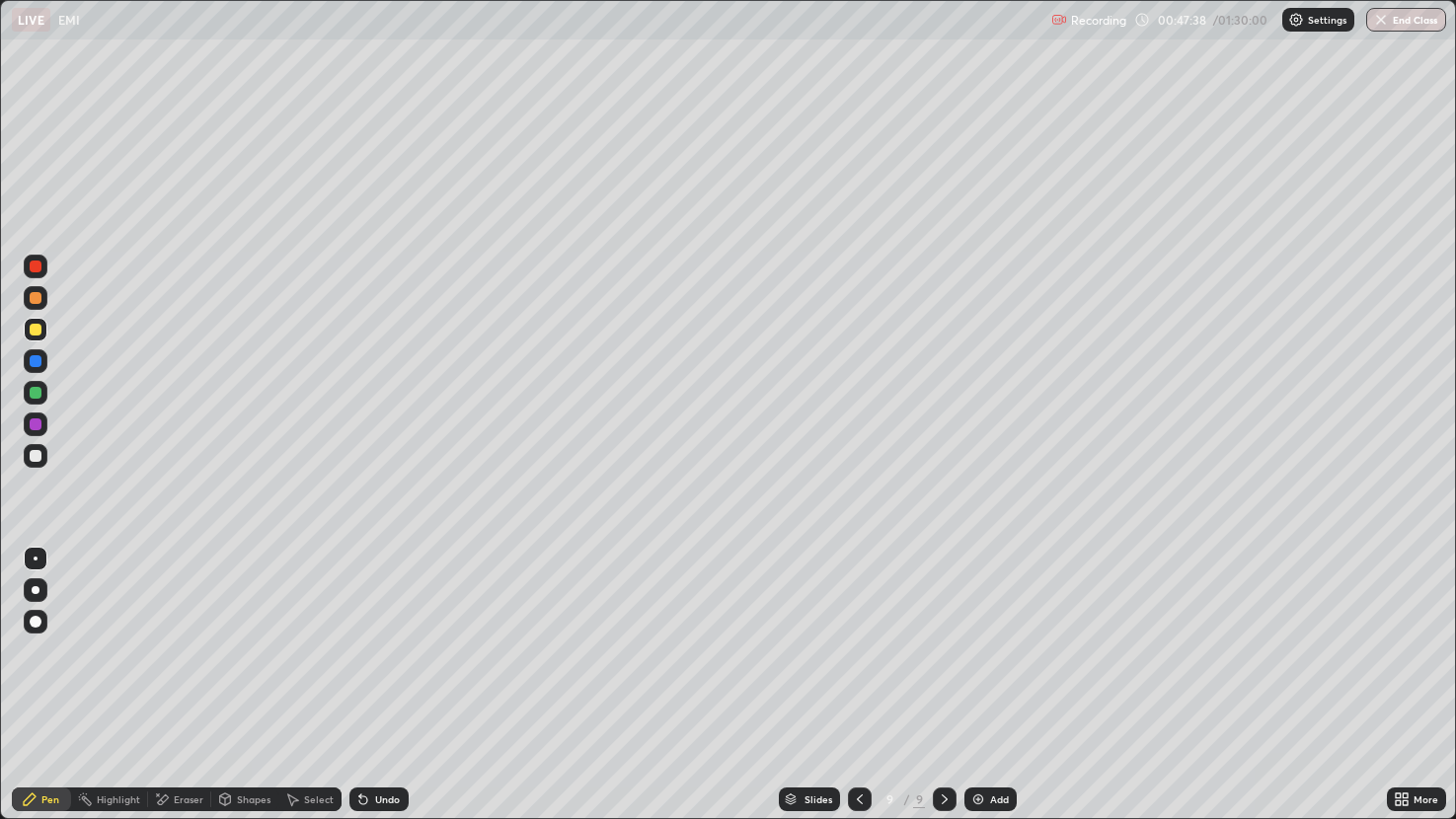 click at bounding box center (36, 456) 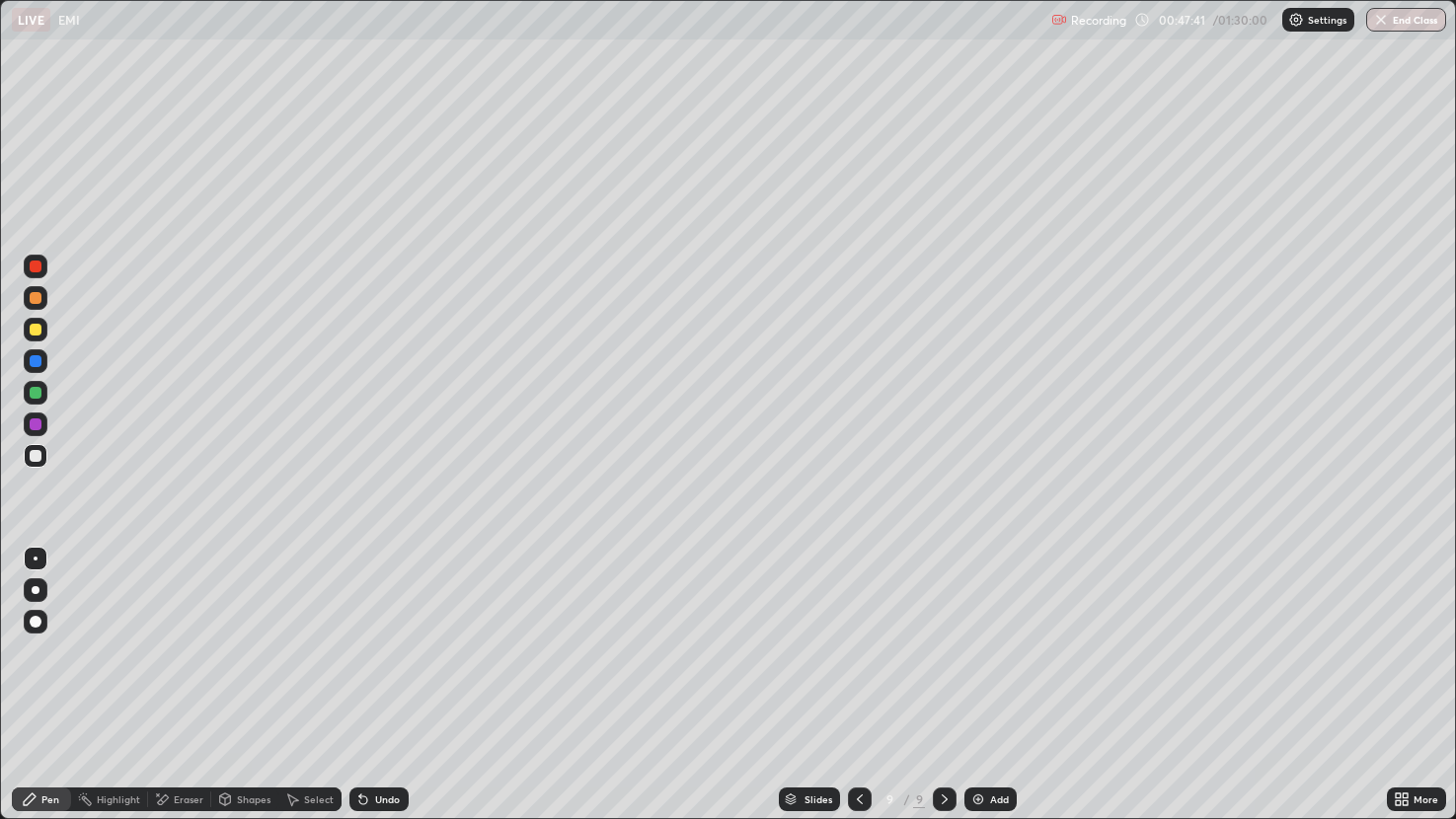 click on "Select" at bounding box center (310, 799) 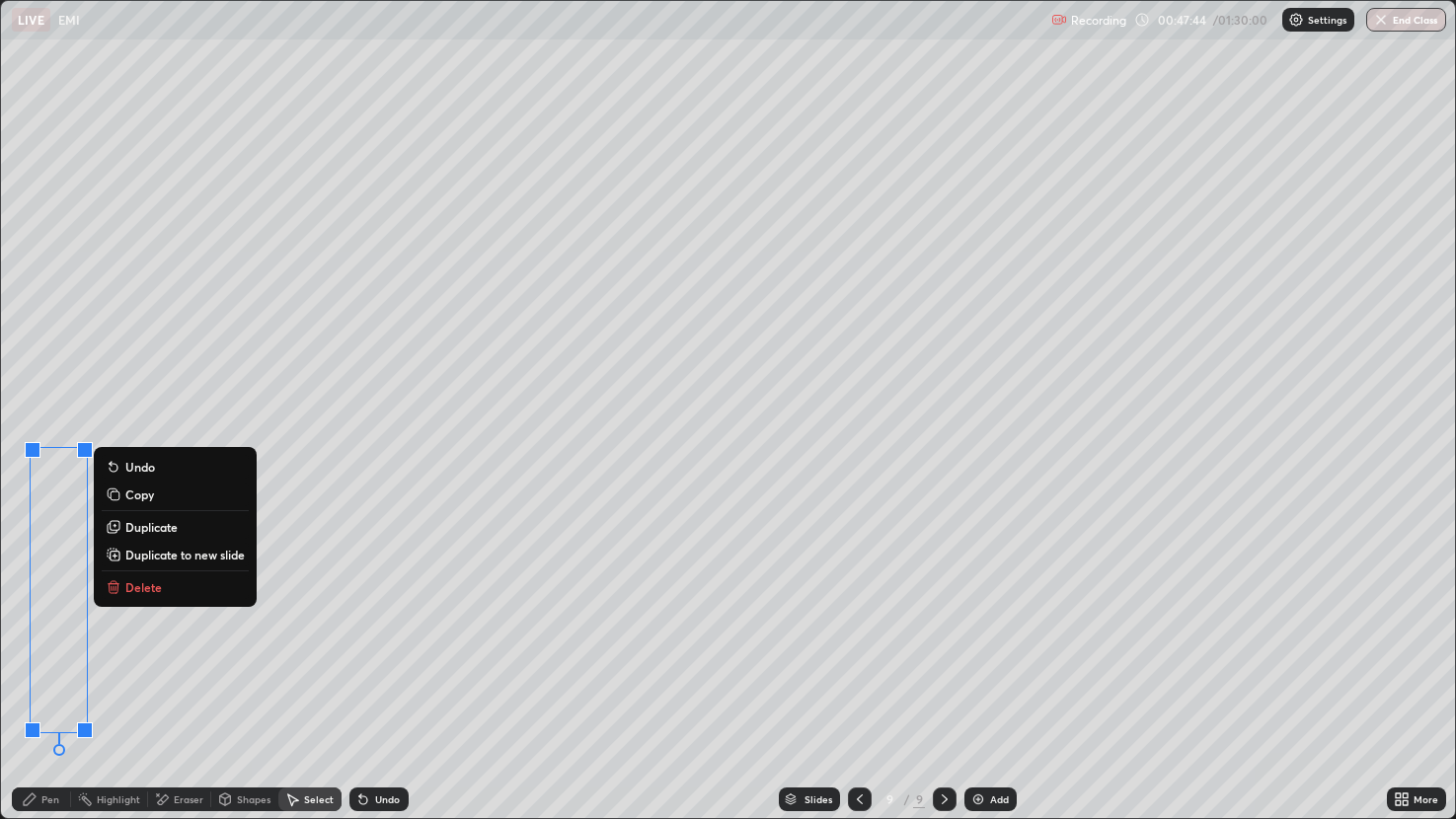 click on "Pen" at bounding box center [41, 799] 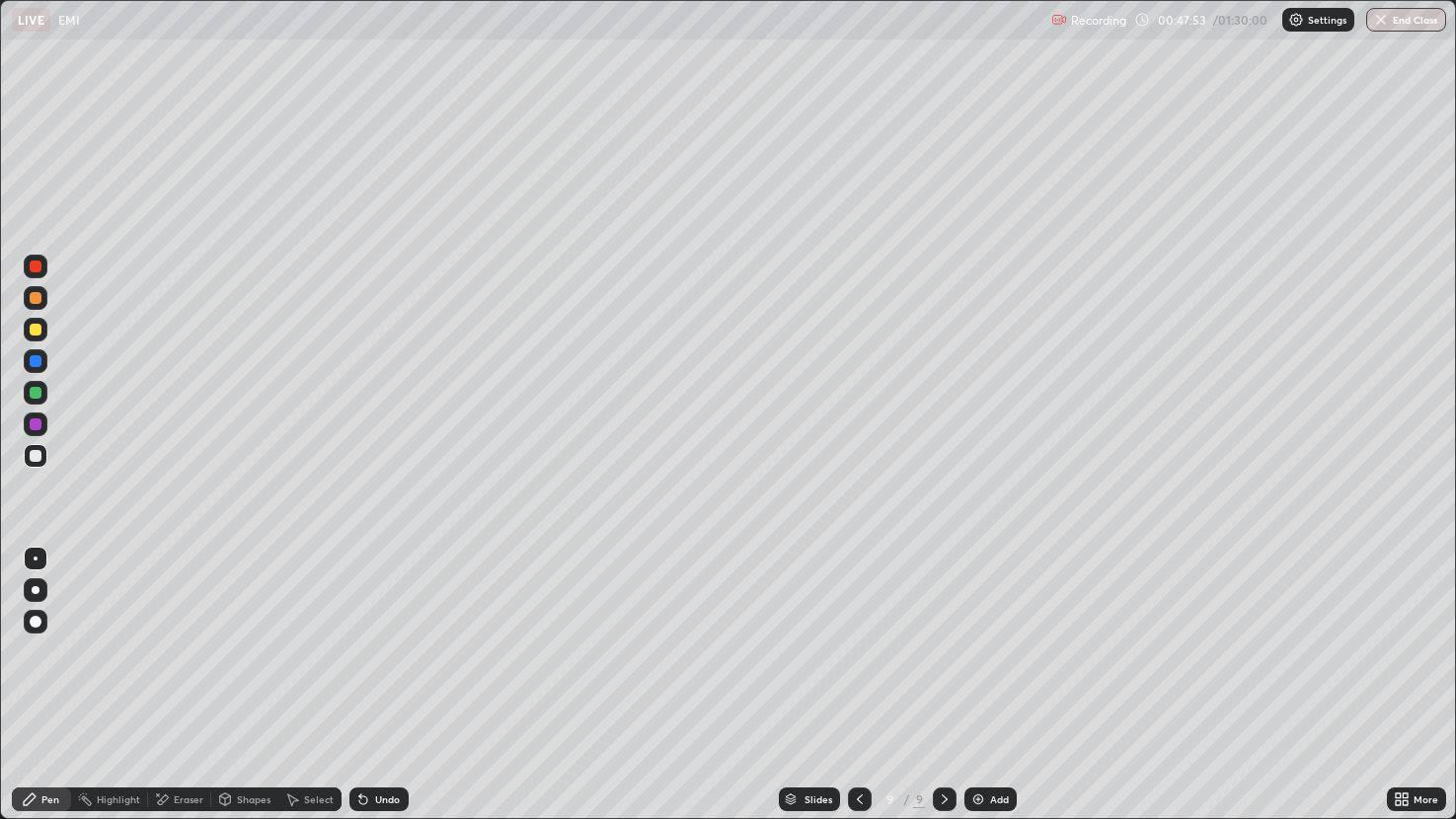 click at bounding box center (36, 424) 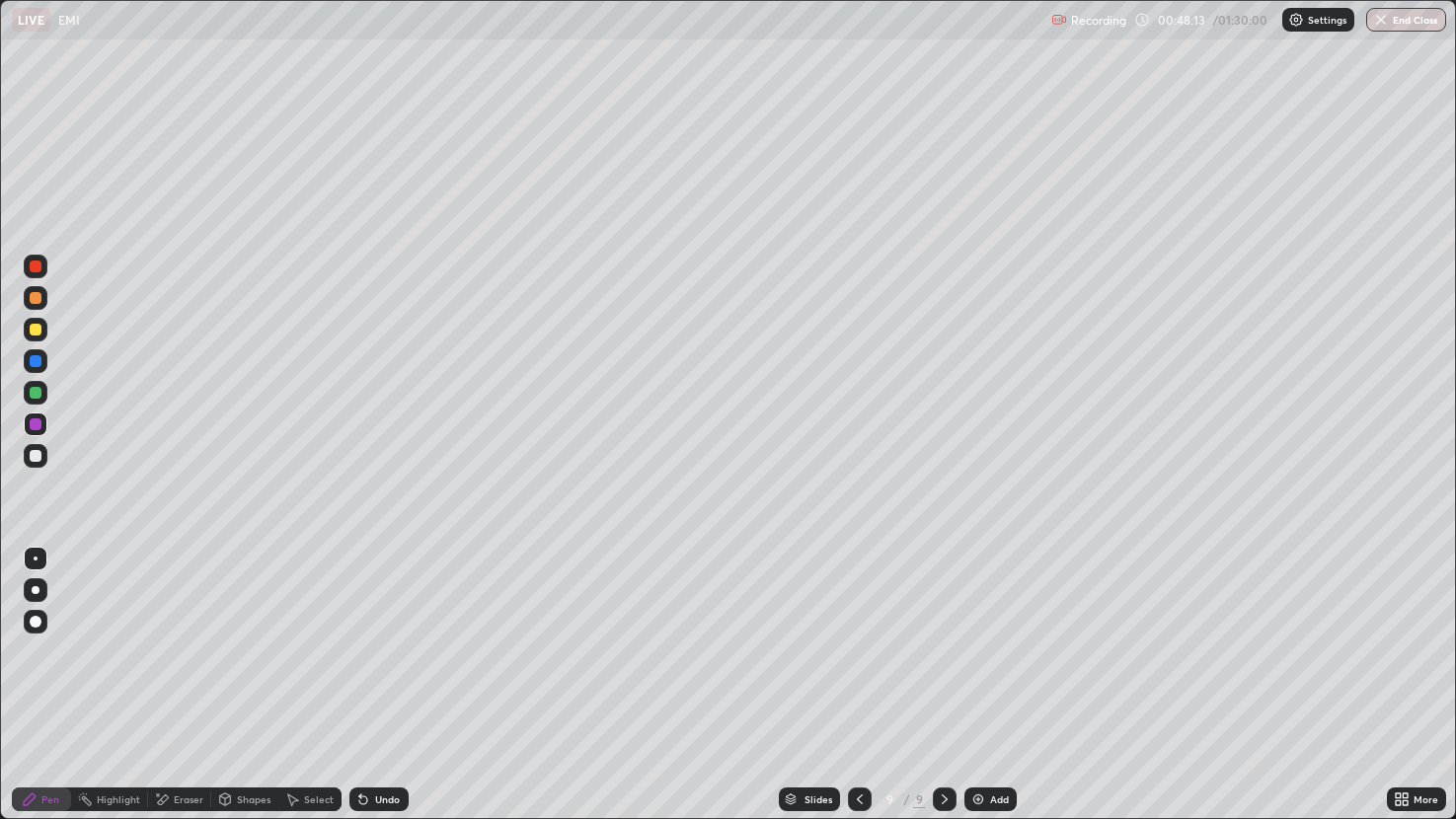 click at bounding box center (36, 298) 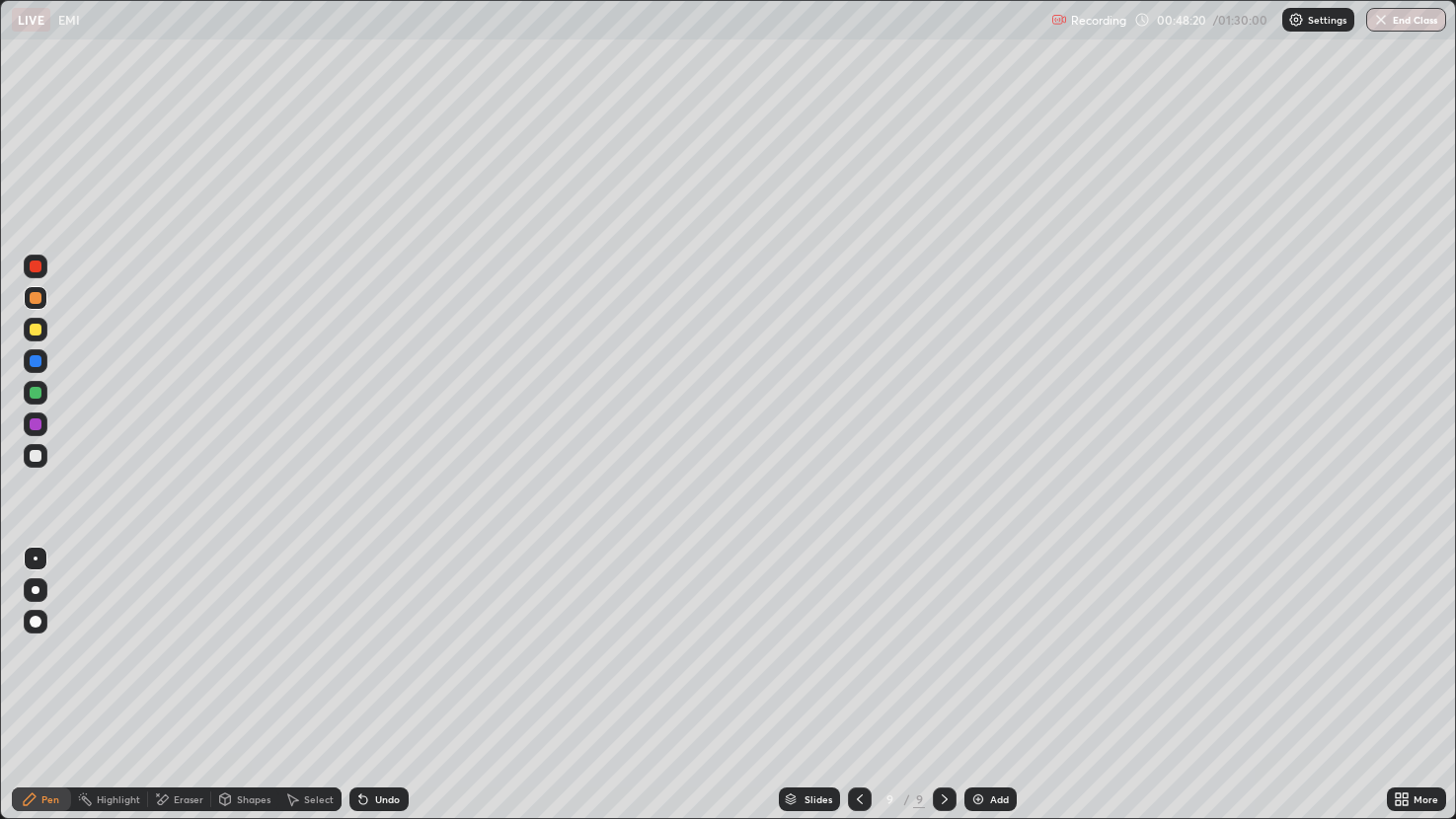 click on "Select" at bounding box center [310, 799] 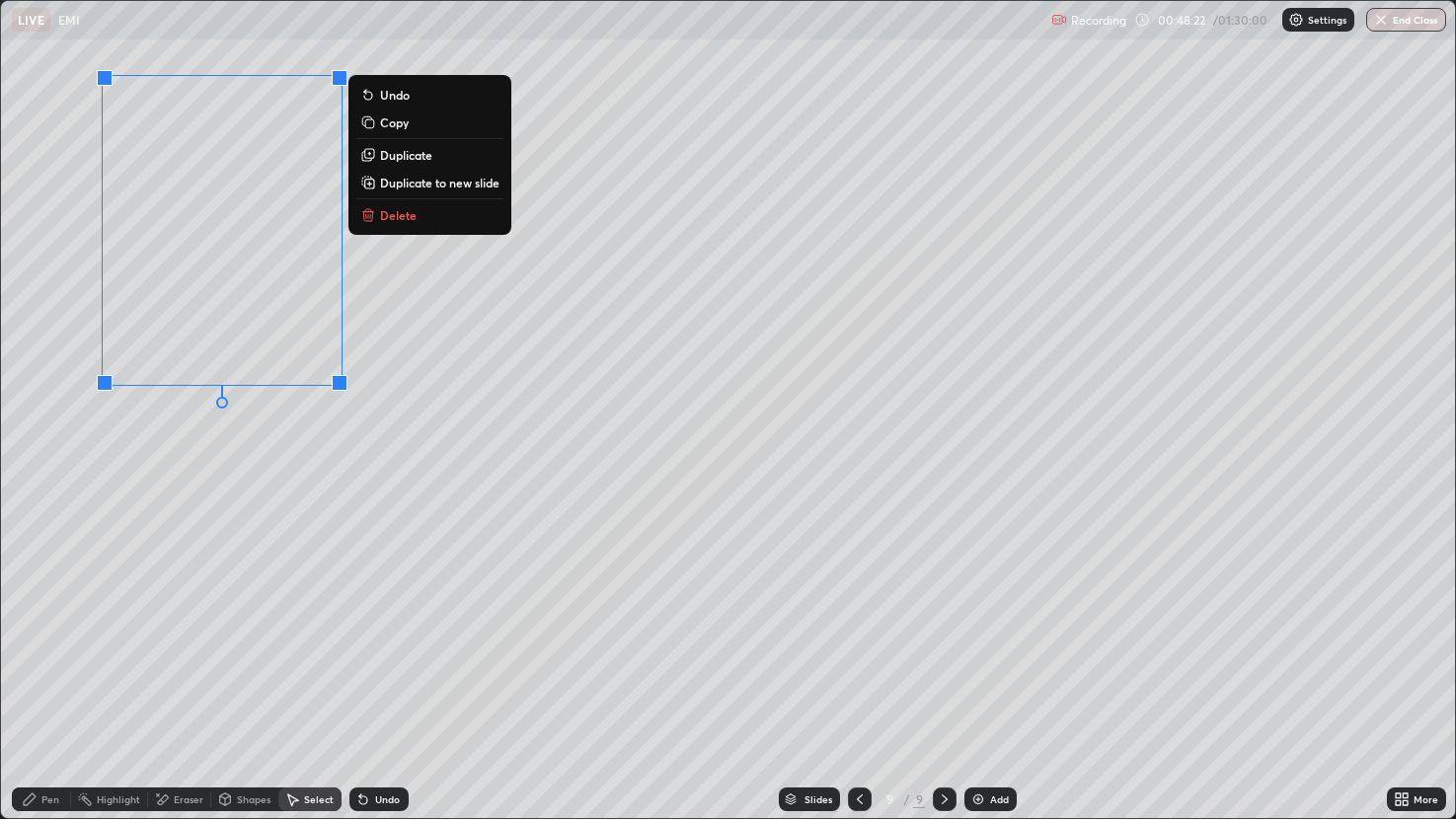 click on "0 ° Undo Copy Duplicate Duplicate to new slide Delete" at bounding box center [728, 410] 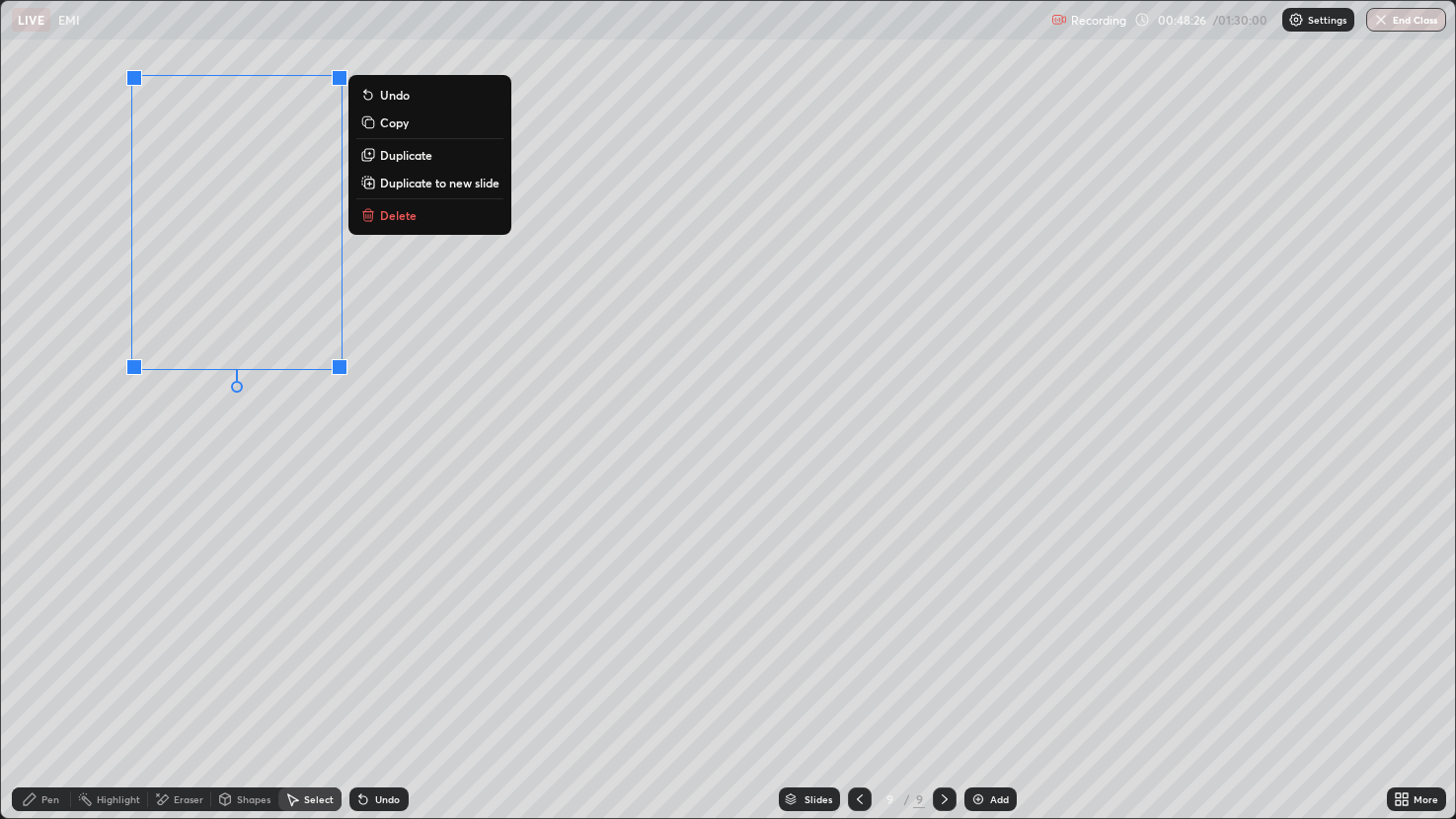 click on "Duplicate" at bounding box center [406, 155] 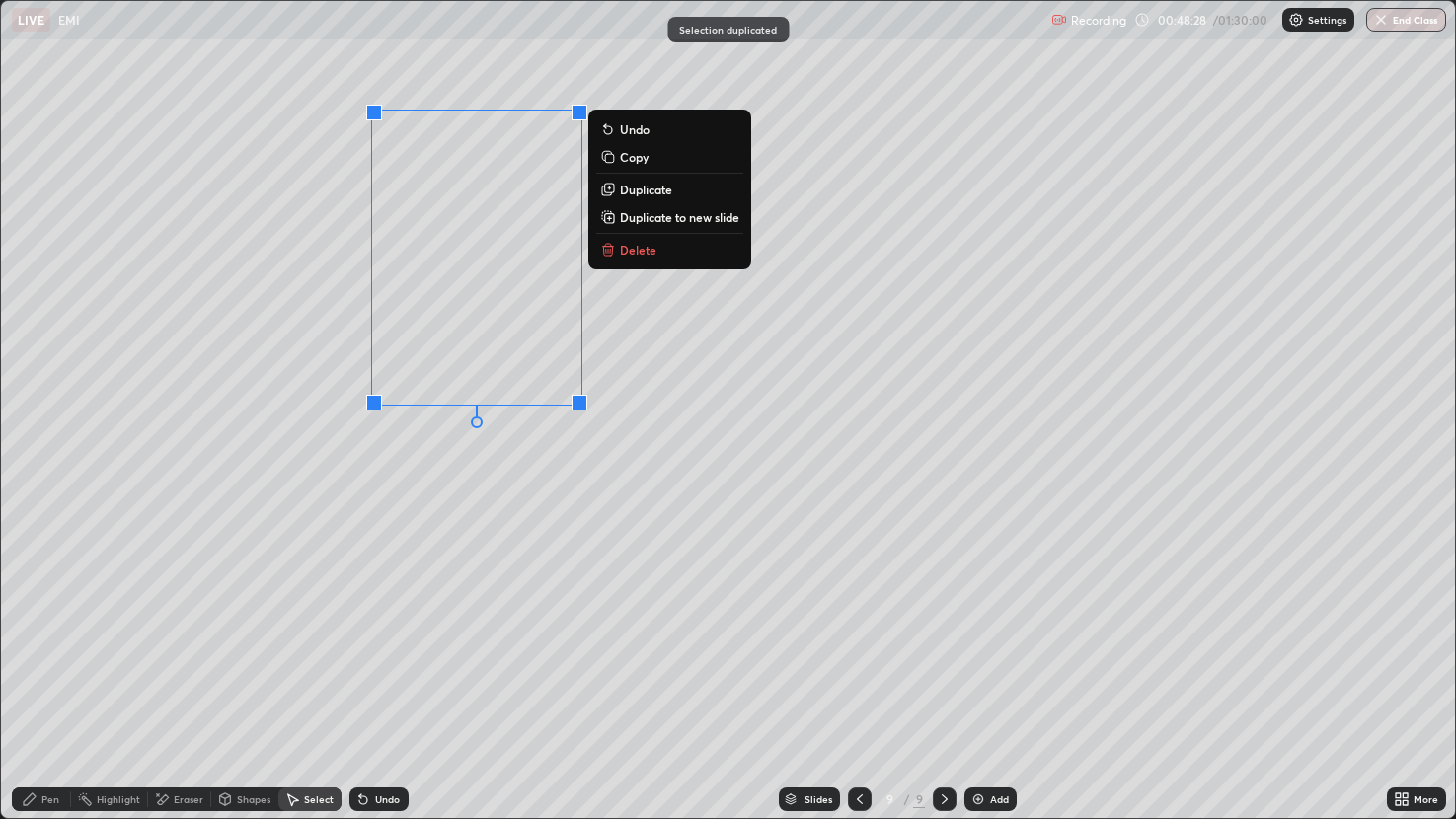 click on "Eraser" at bounding box center (189, 799) 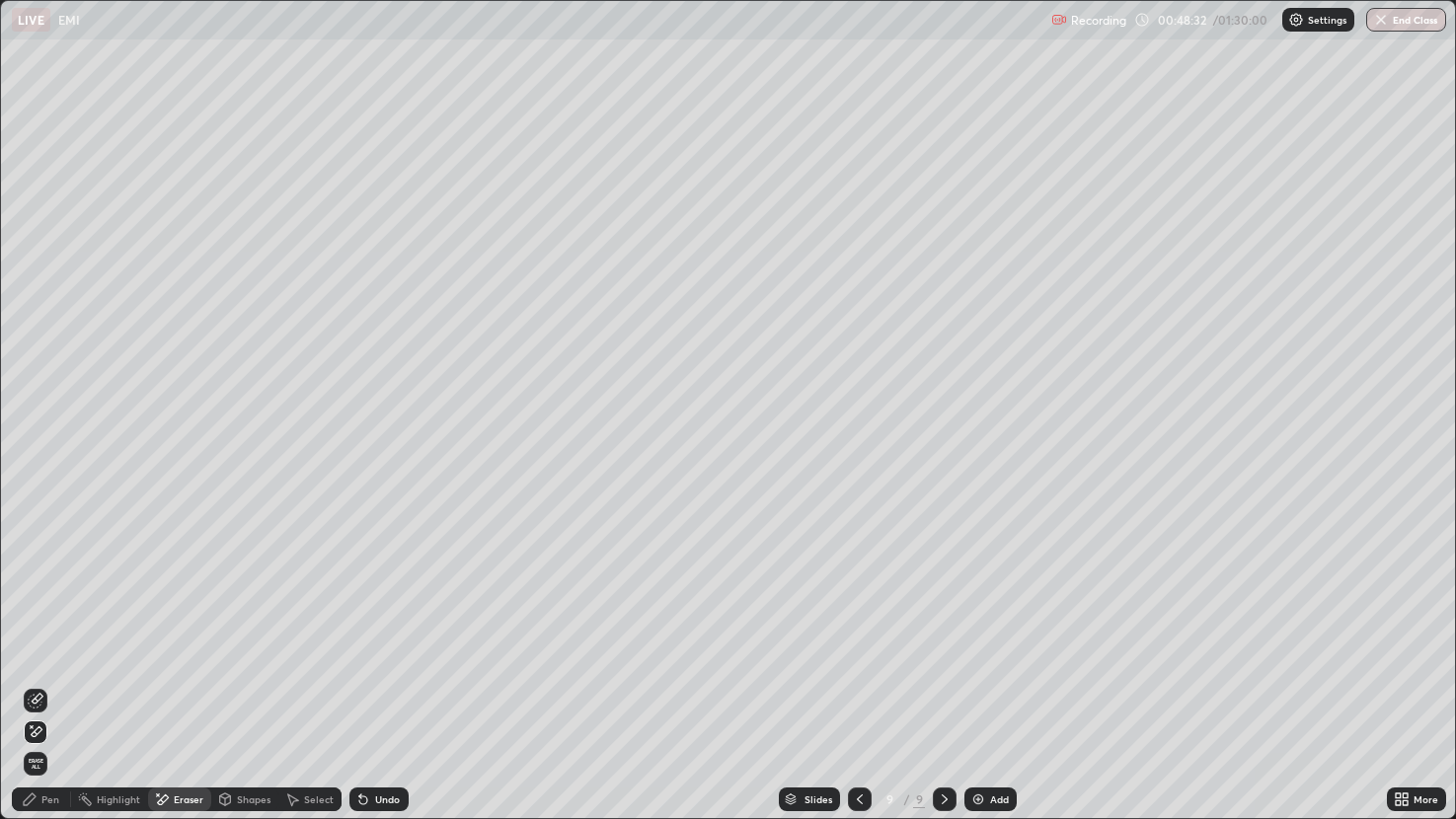 click on "Pen" at bounding box center (41, 799) 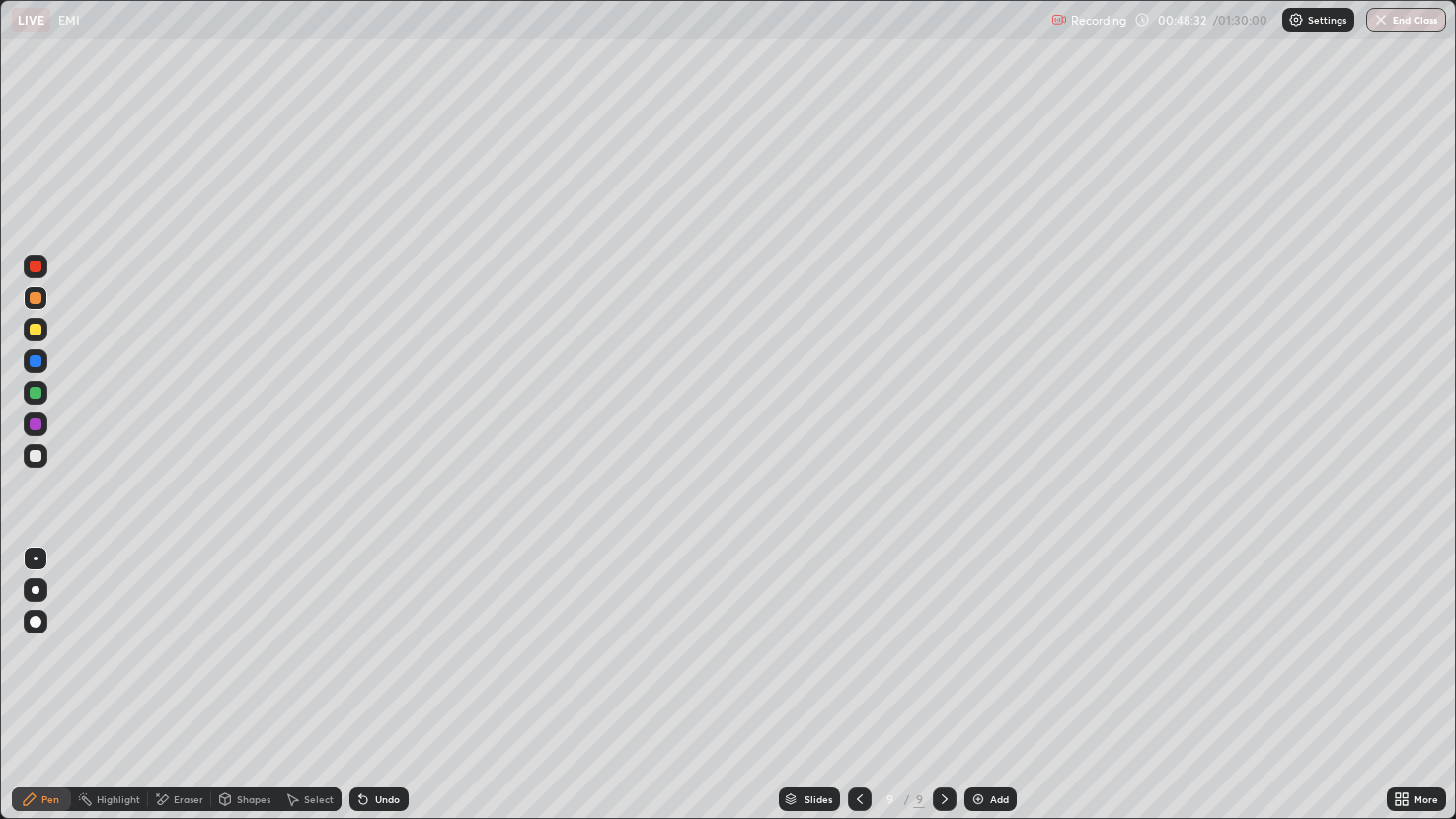 click on "Eraser" at bounding box center [180, 799] 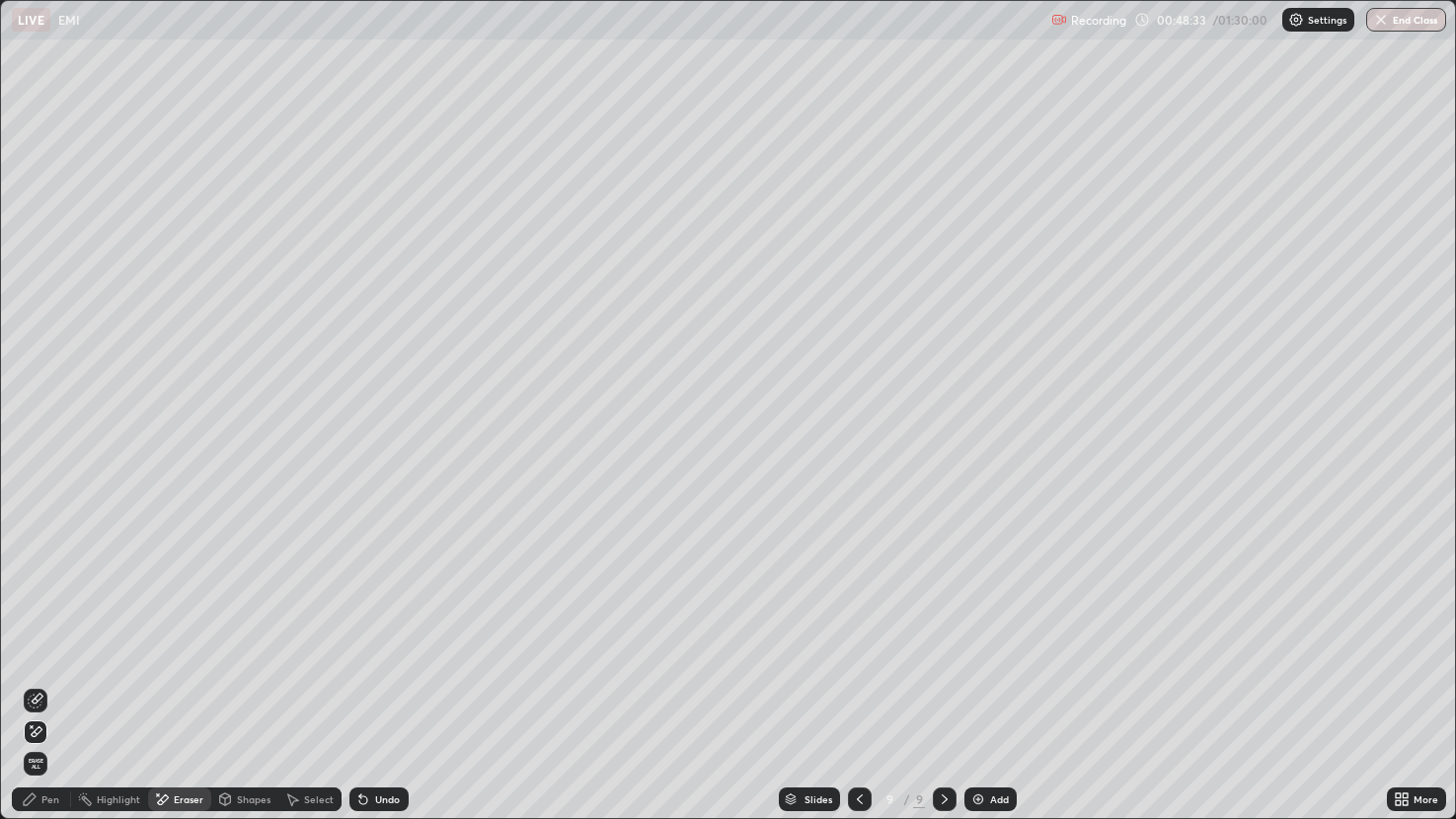 click 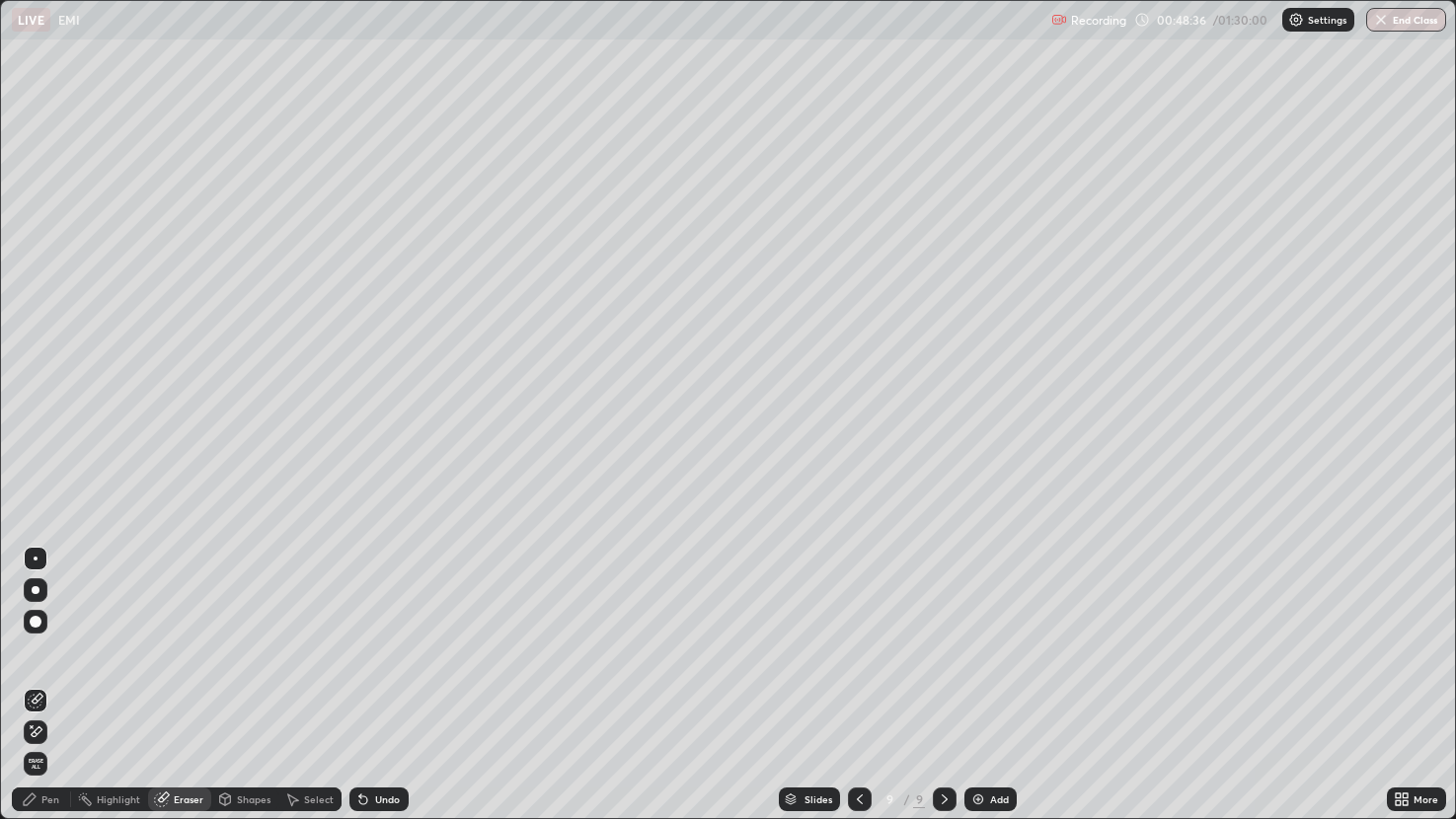 click on "Pen" at bounding box center (41, 799) 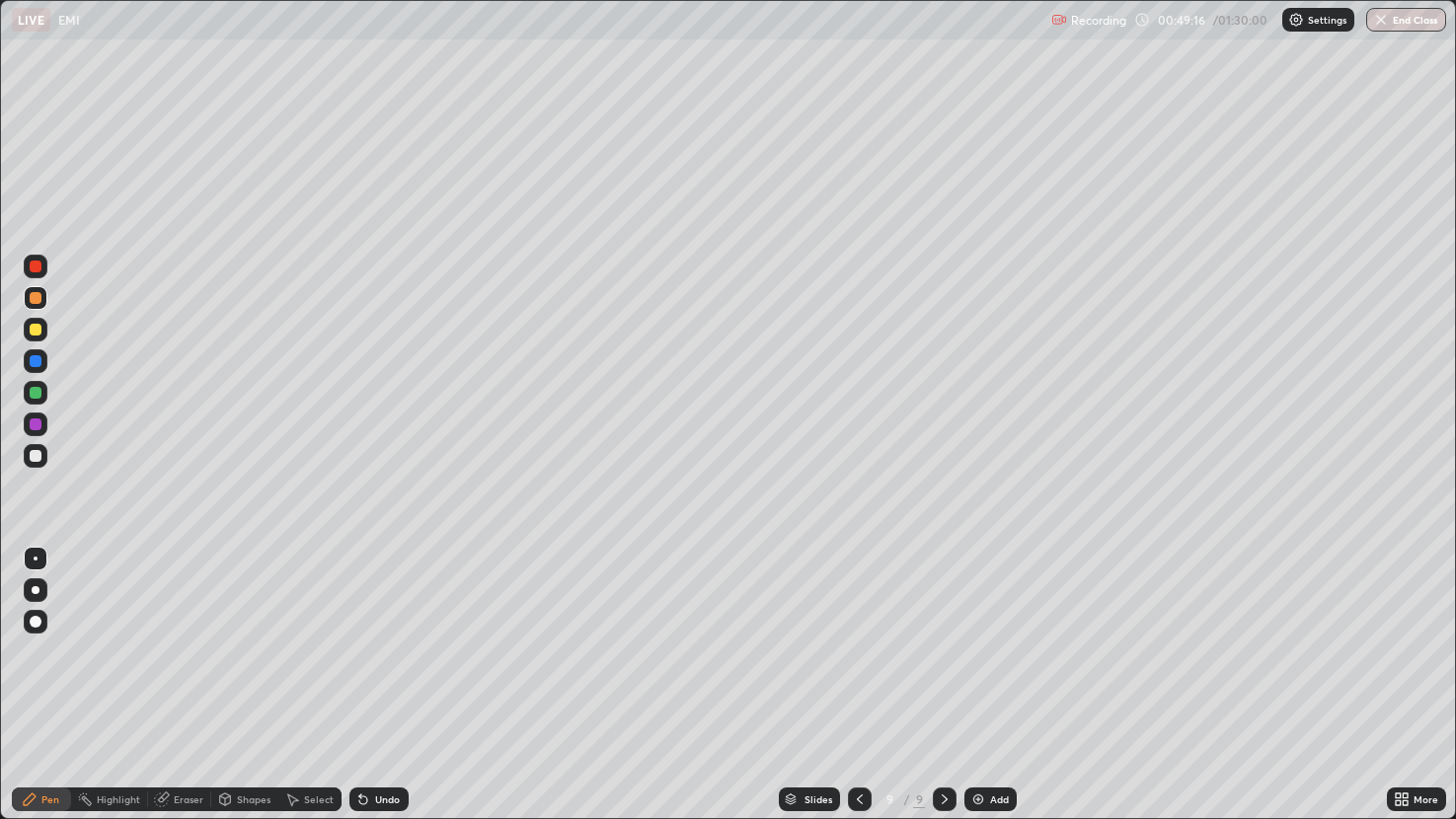 click on "Select" at bounding box center [319, 799] 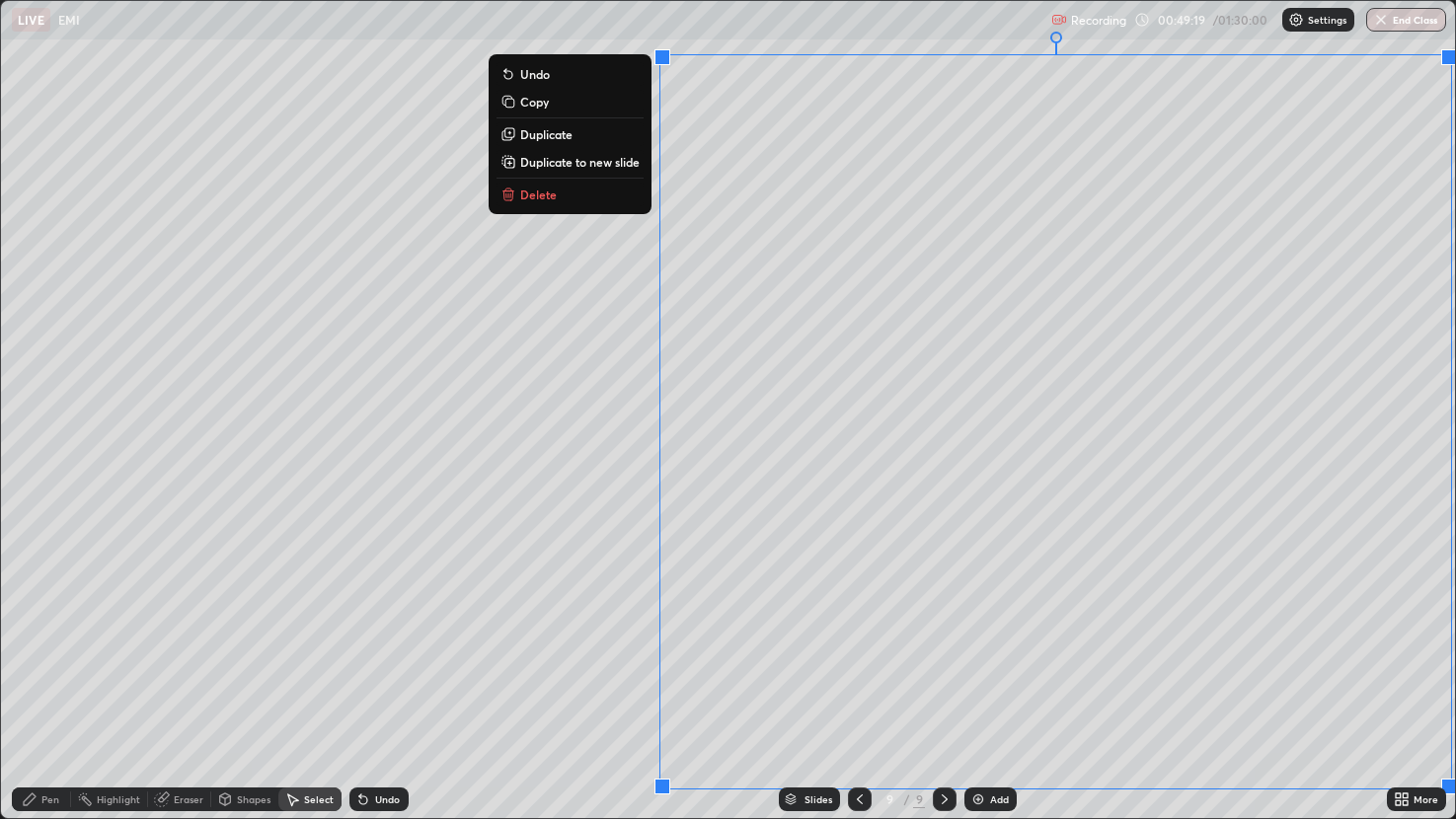 click on "Delete" at bounding box center (570, 194) 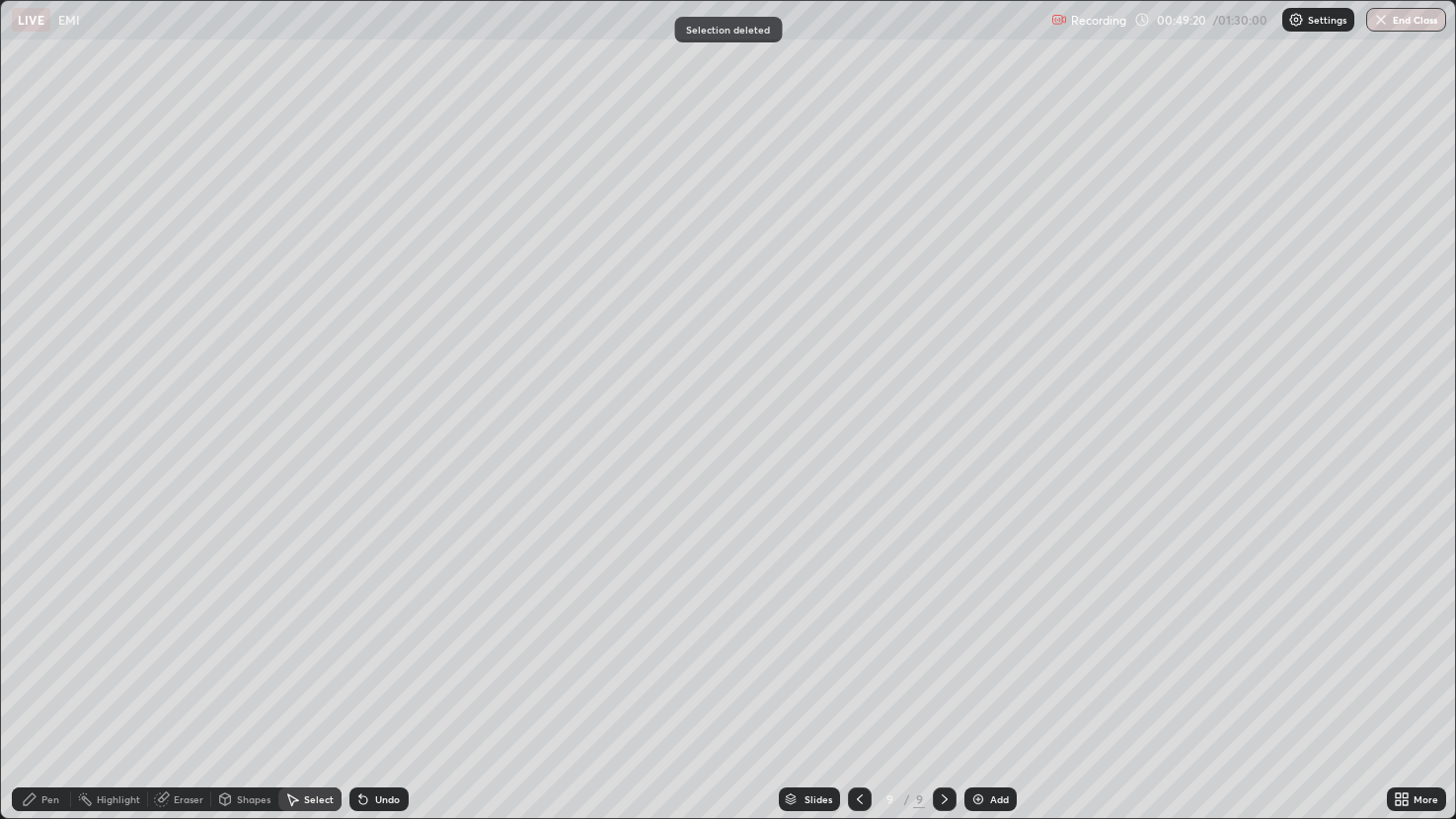 click on "Pen" at bounding box center (41, 799) 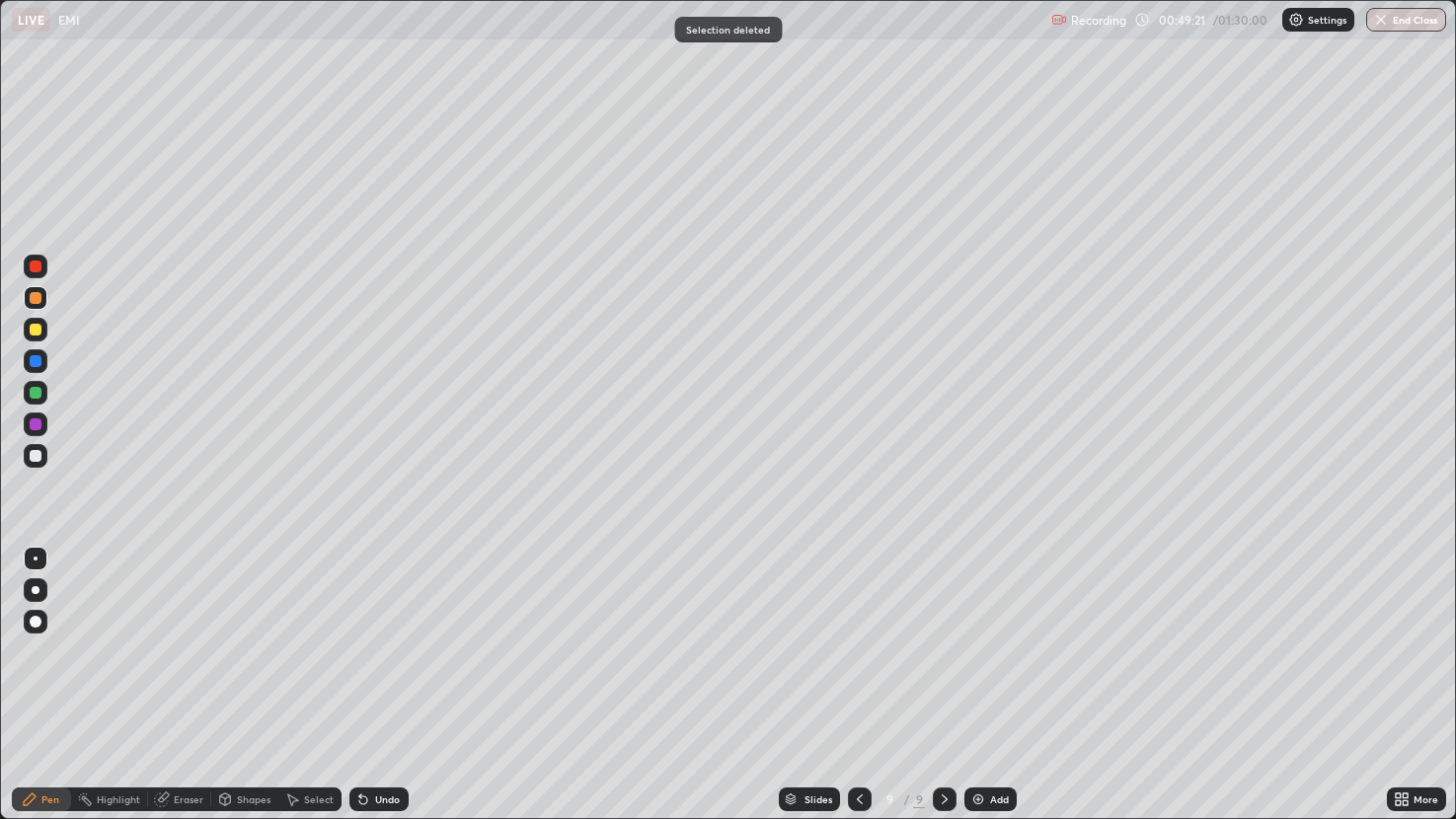 click at bounding box center (36, 456) 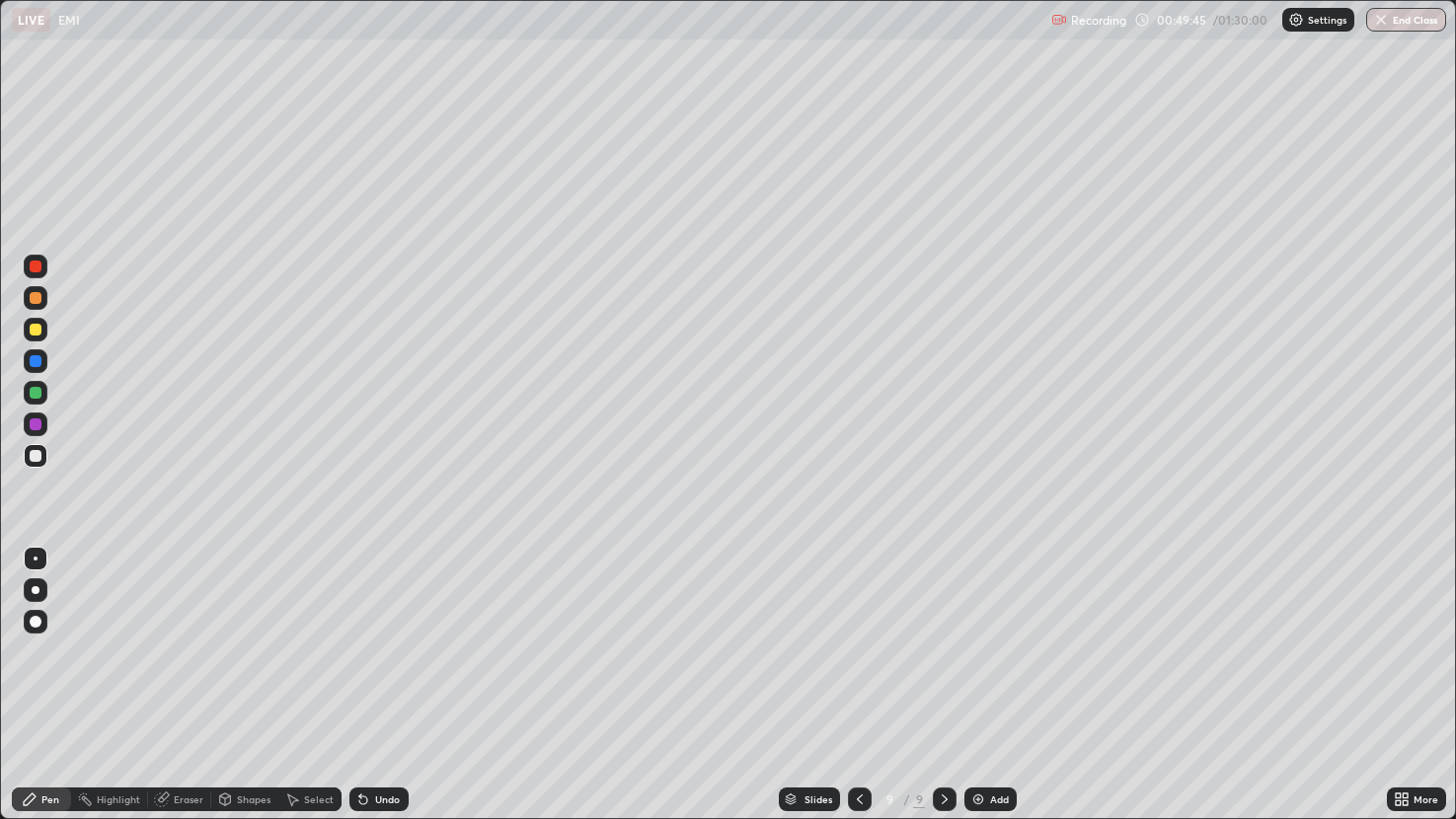 click at bounding box center (36, 424) 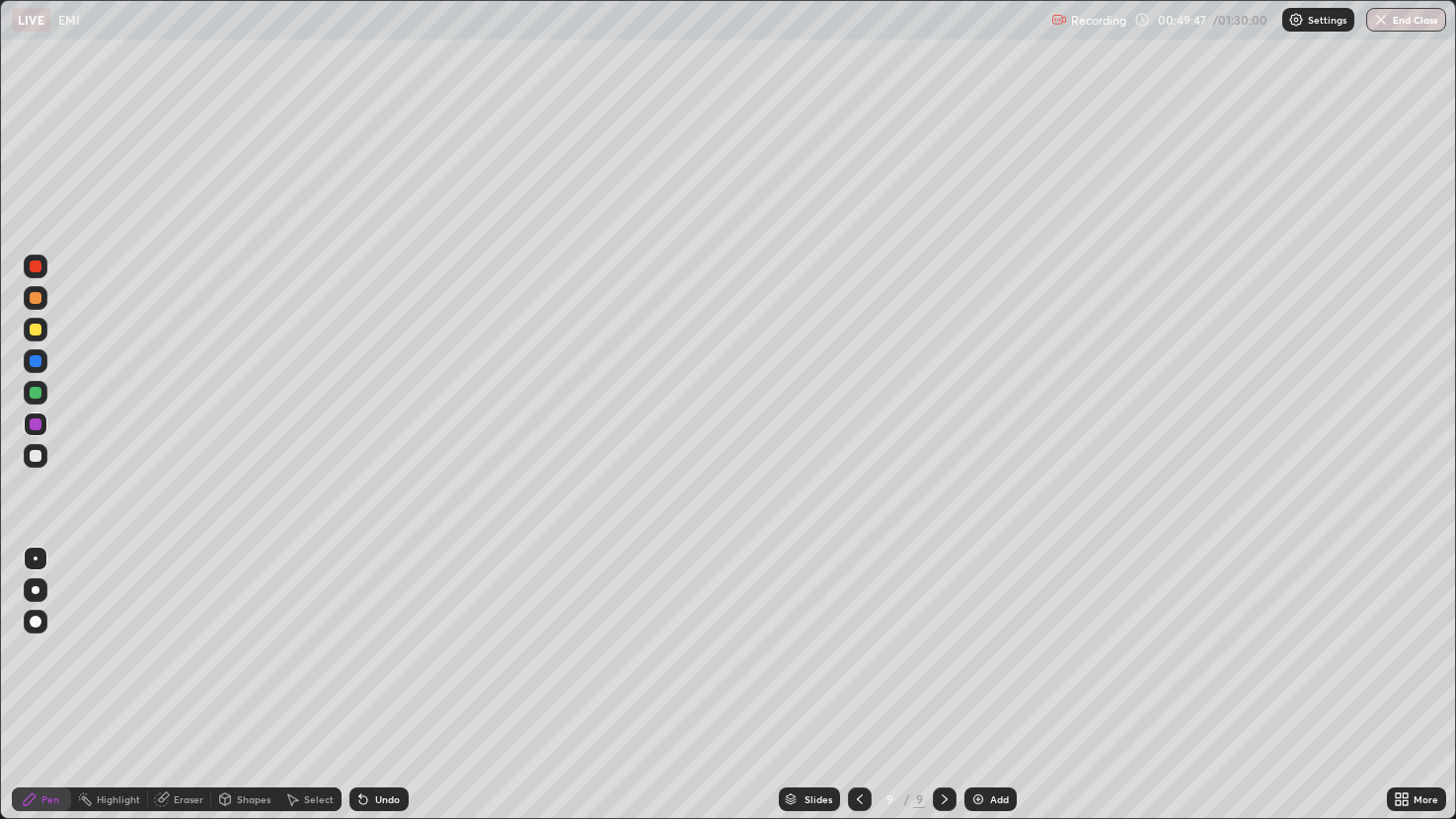 click on "Undo" at bounding box center (379, 799) 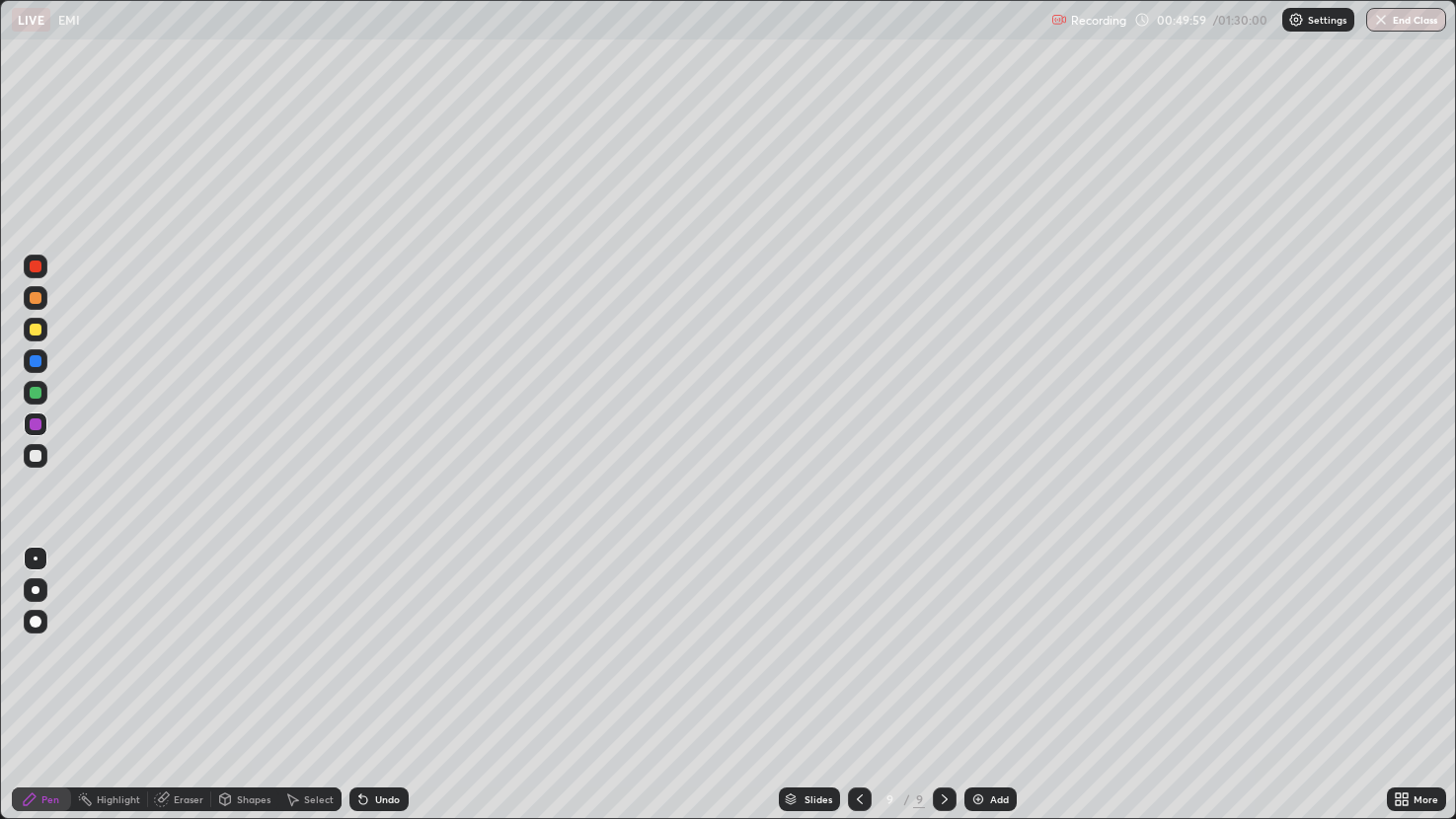 click at bounding box center [36, 393] 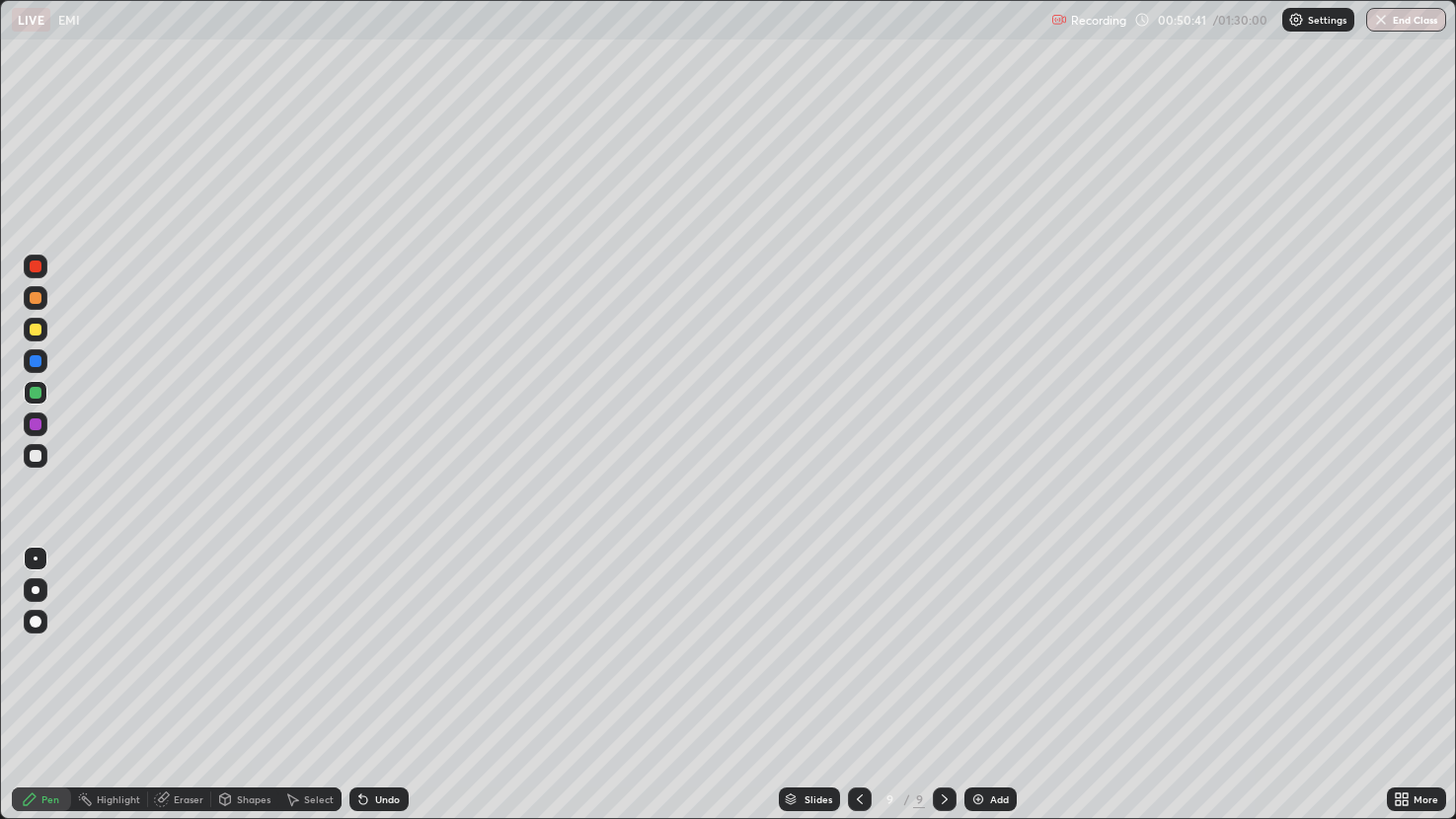 click at bounding box center [36, 456] 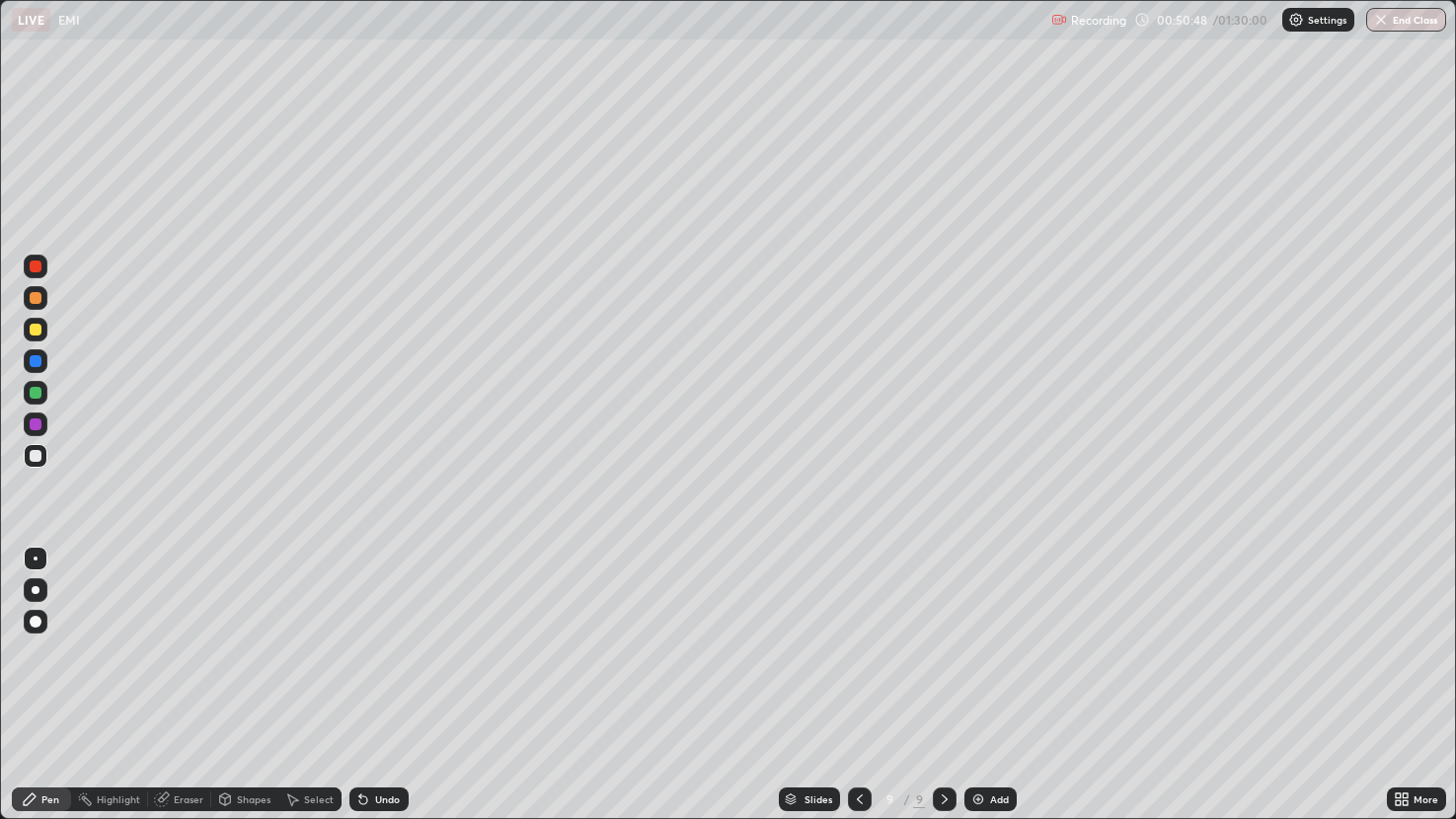 click on "Undo" at bounding box center [379, 799] 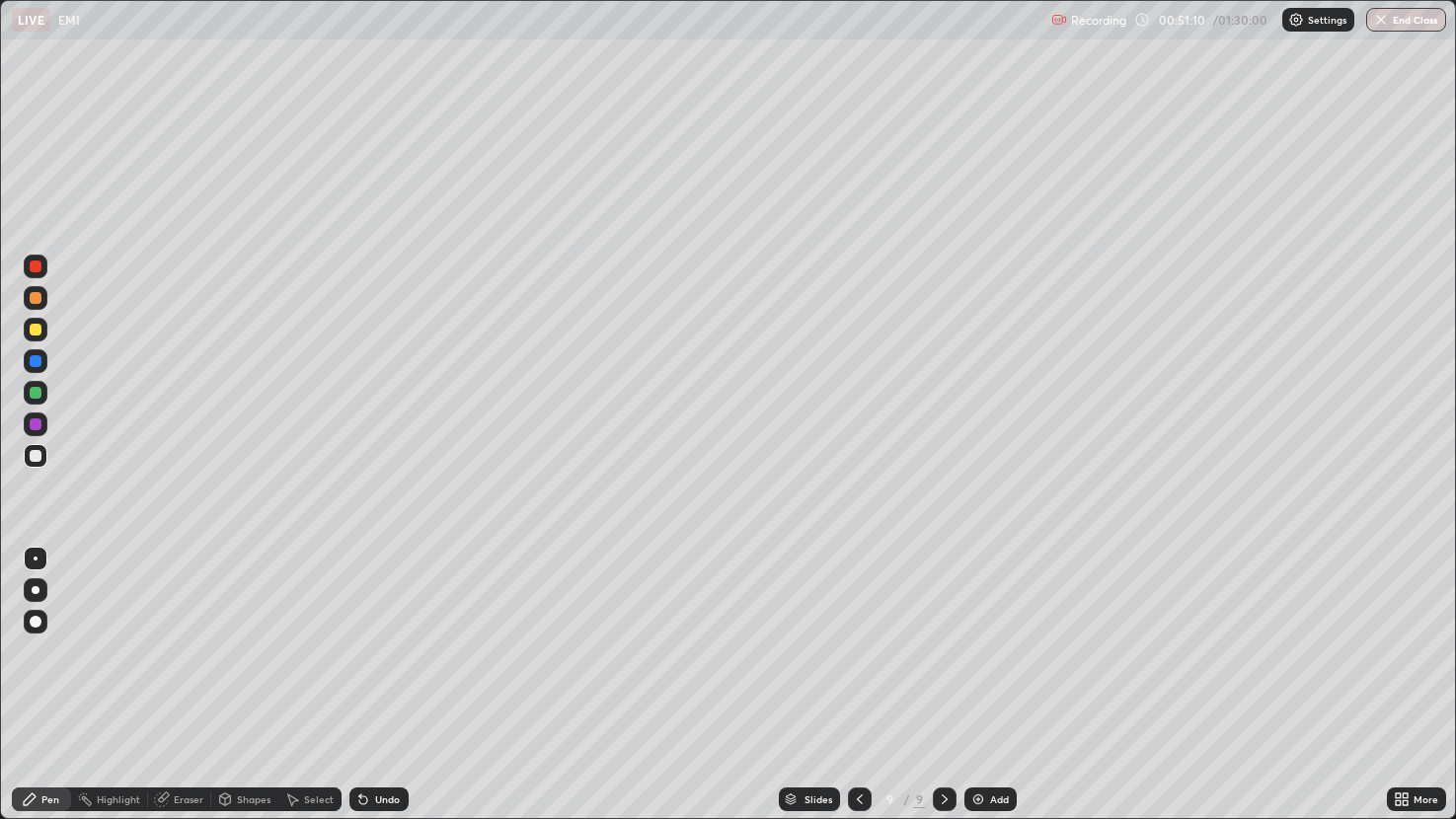 click on "Select" at bounding box center (319, 799) 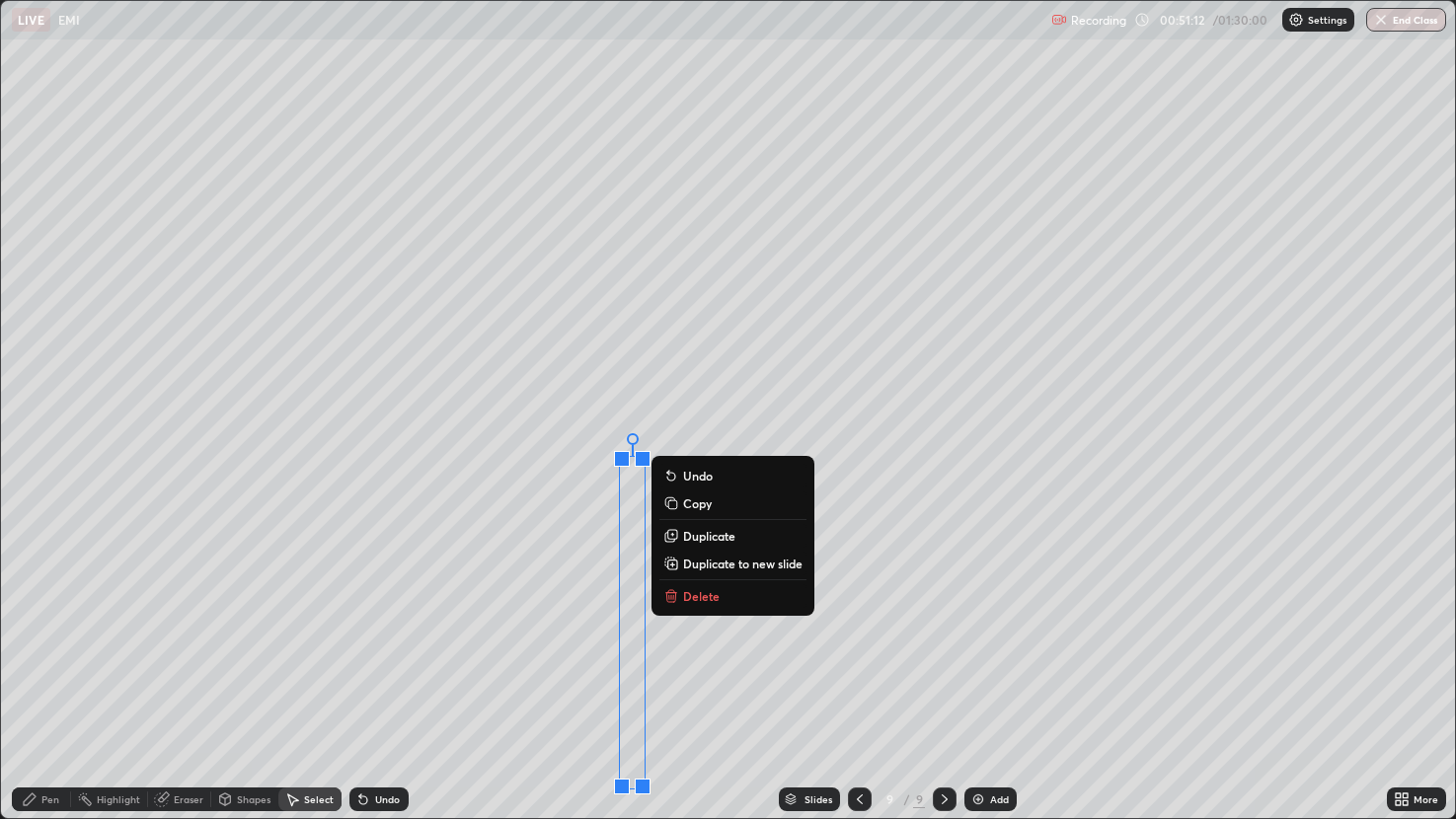click on "Pen" at bounding box center (50, 799) 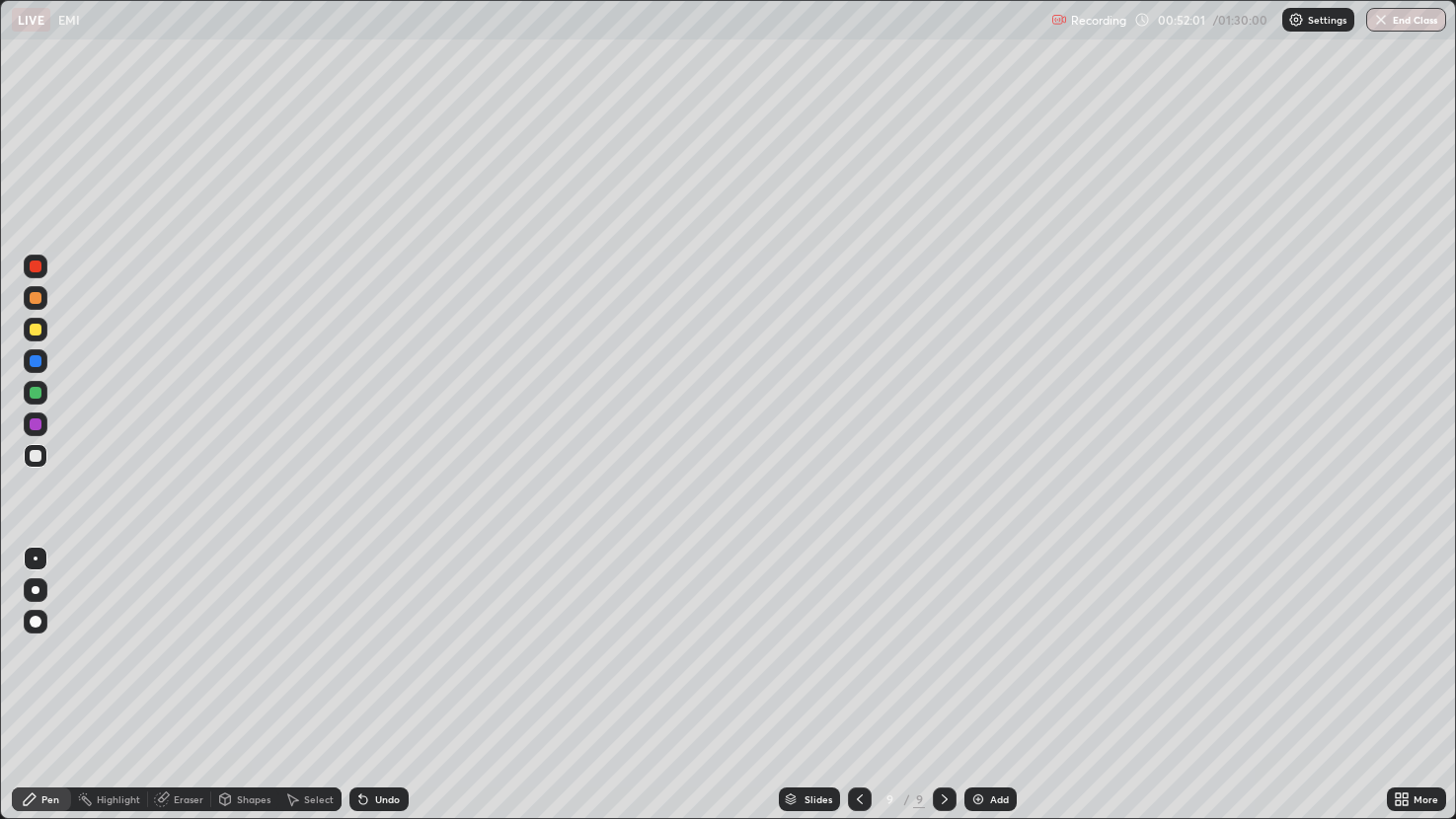 click on "Select" at bounding box center (319, 799) 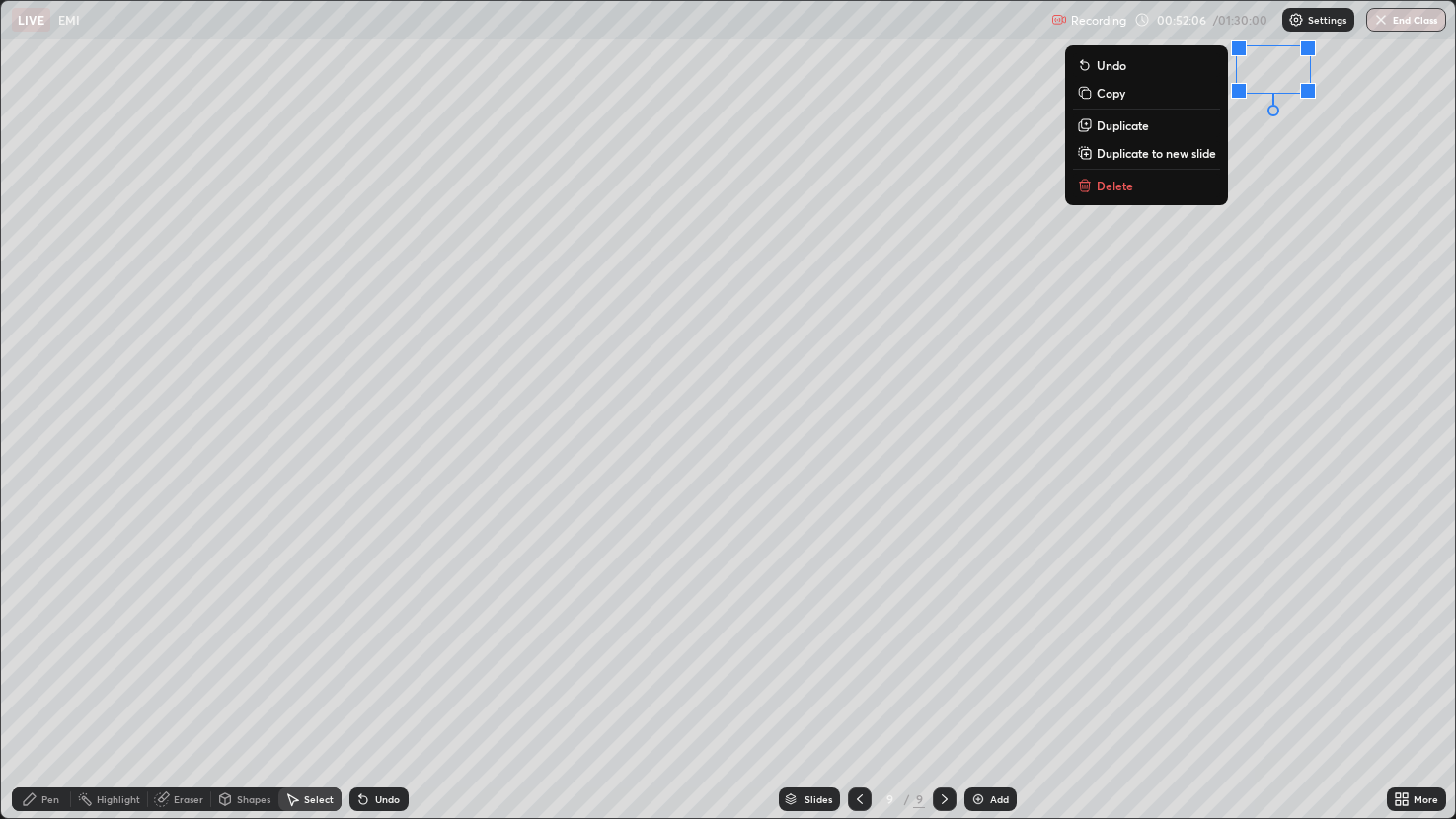 click on "Pen" at bounding box center [41, 799] 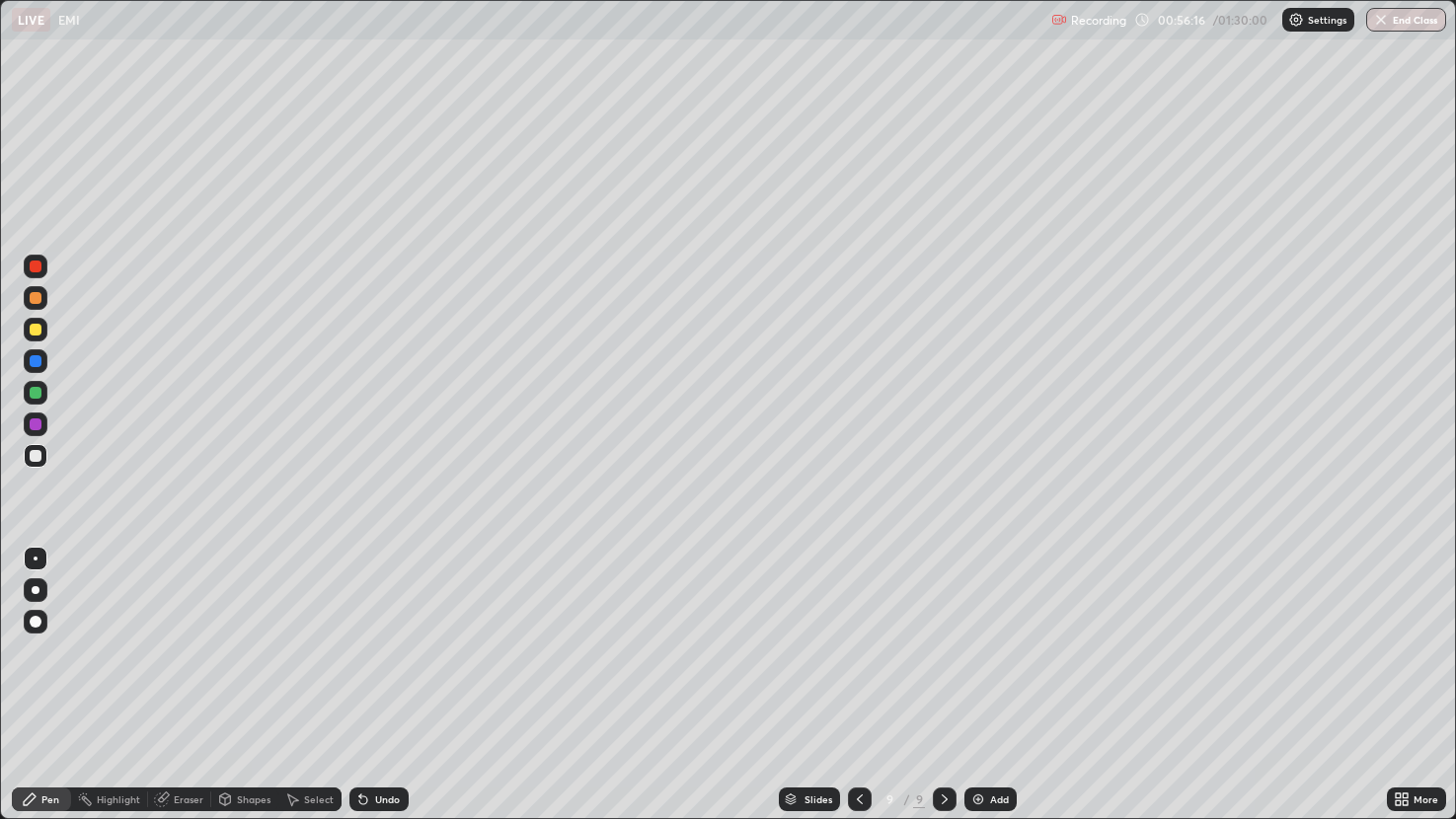 click at bounding box center (978, 799) 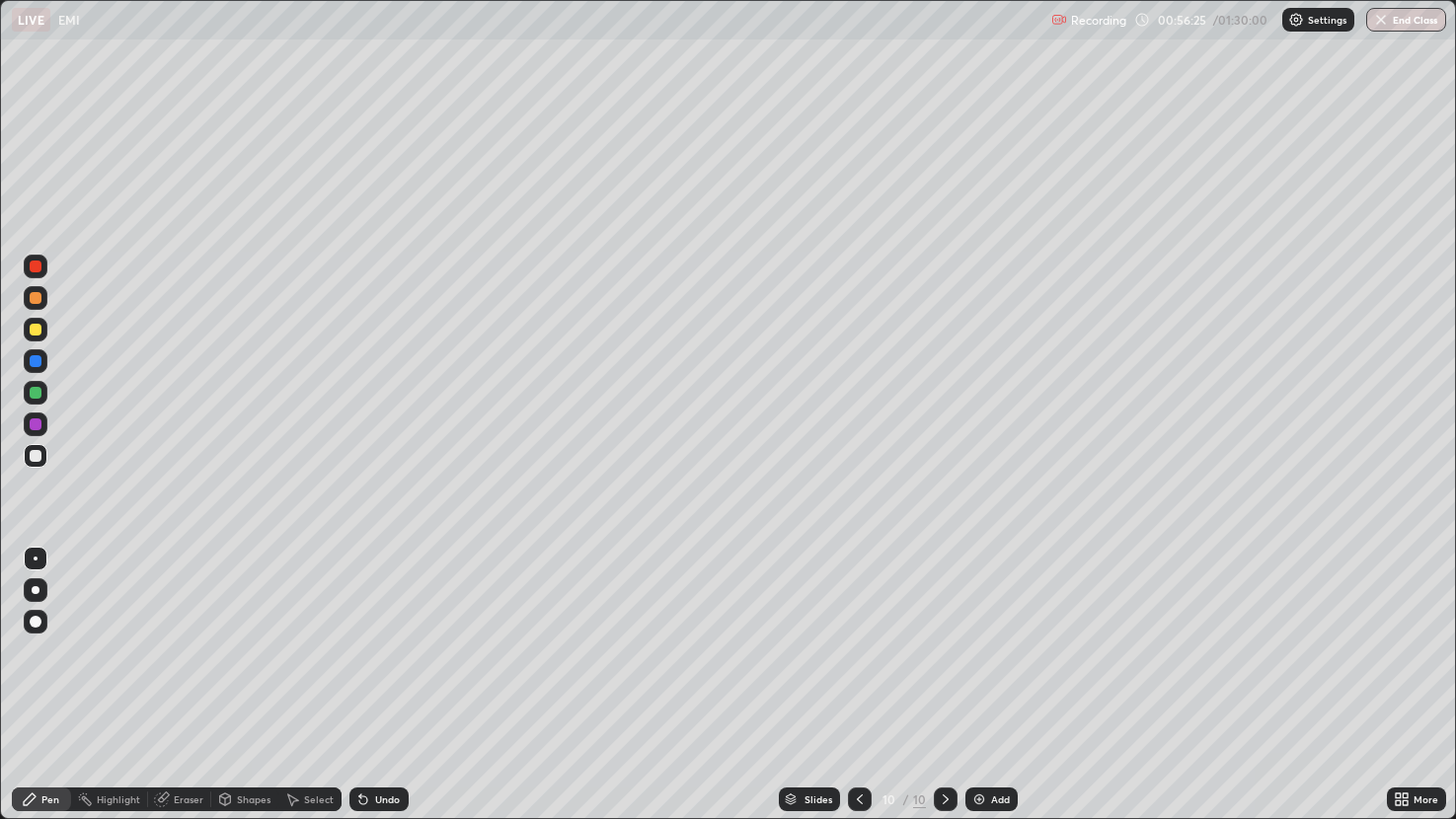 click at bounding box center [36, 424] 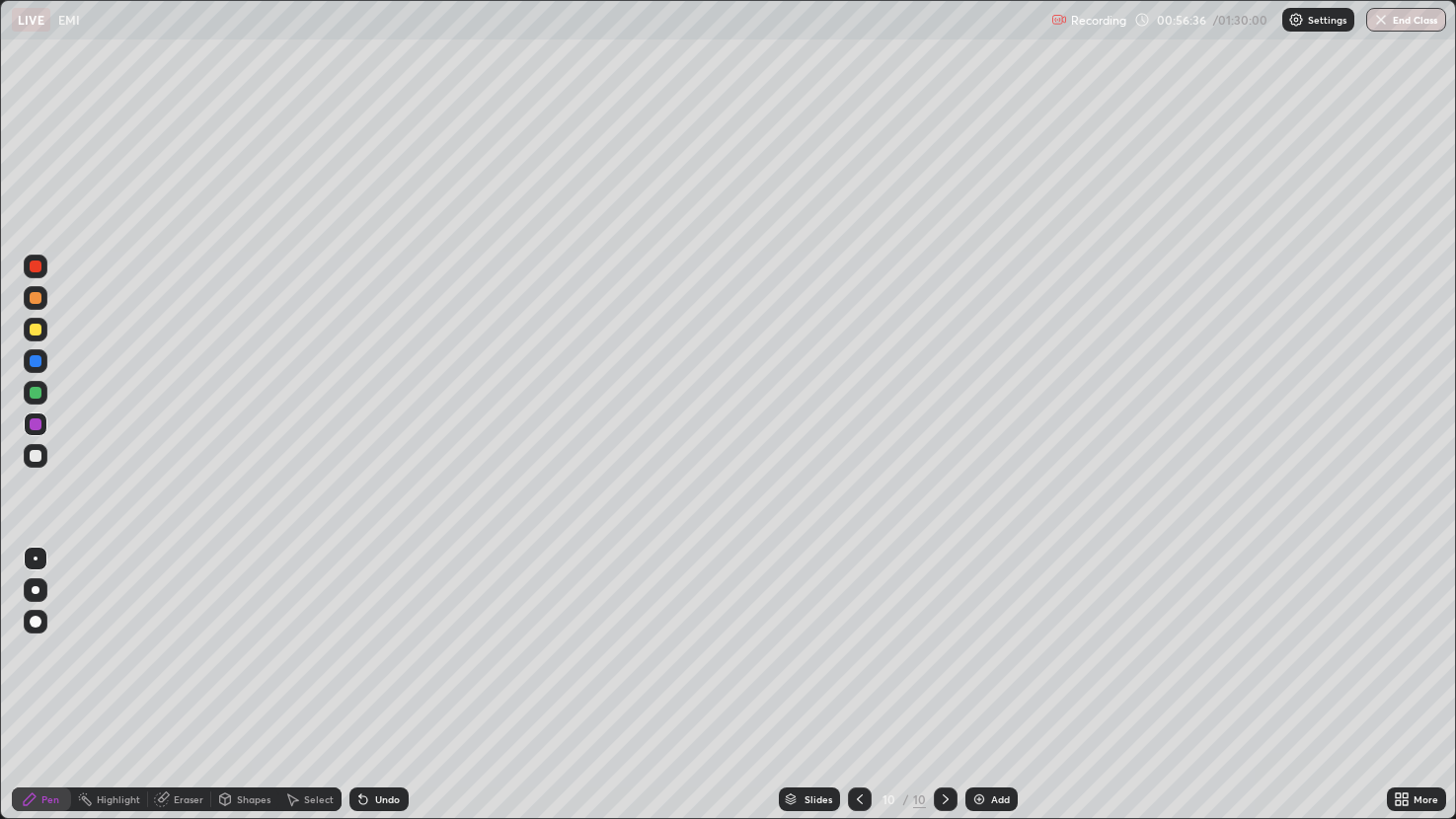 click on "Undo" at bounding box center [379, 799] 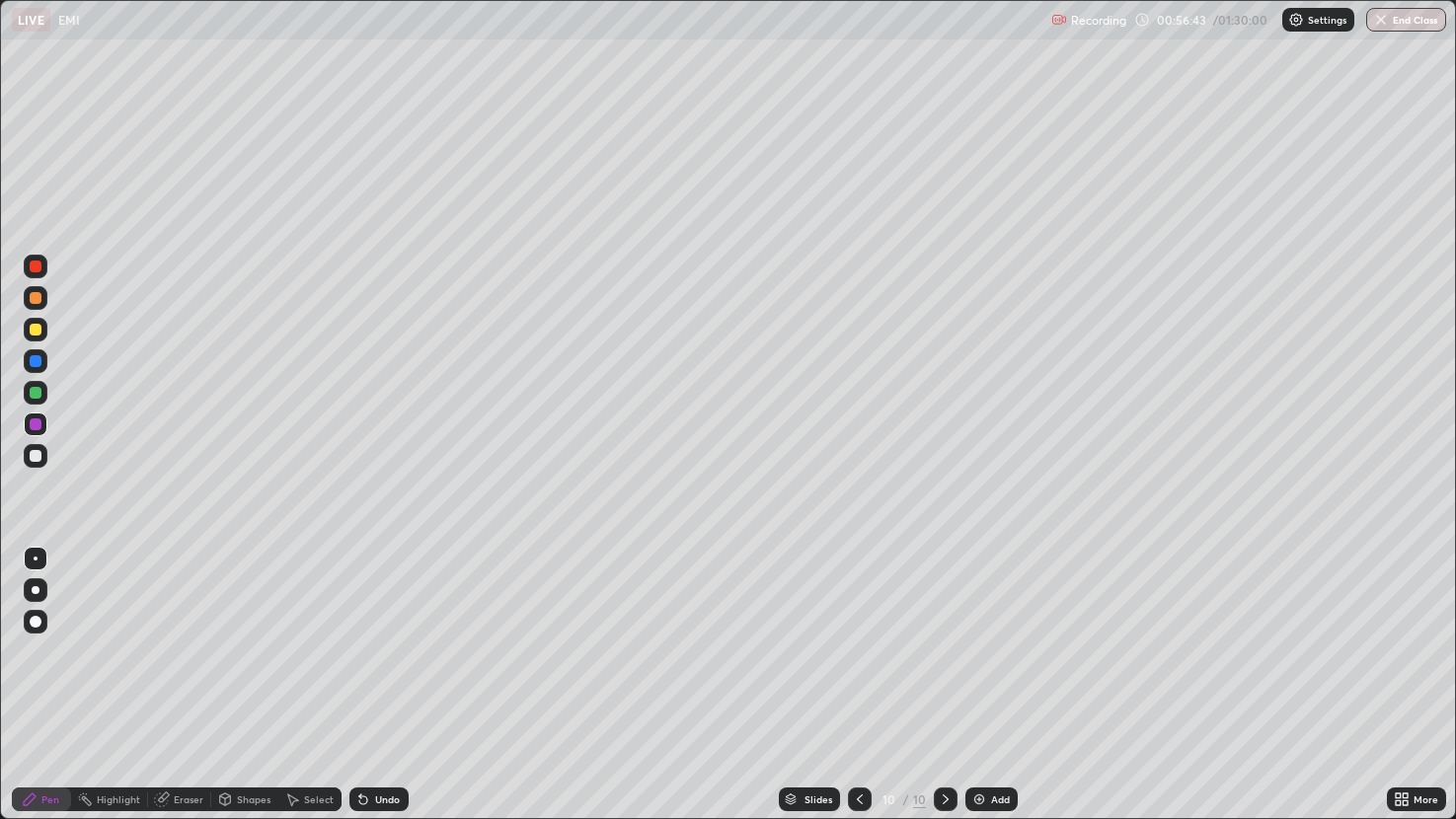 click at bounding box center (36, 456) 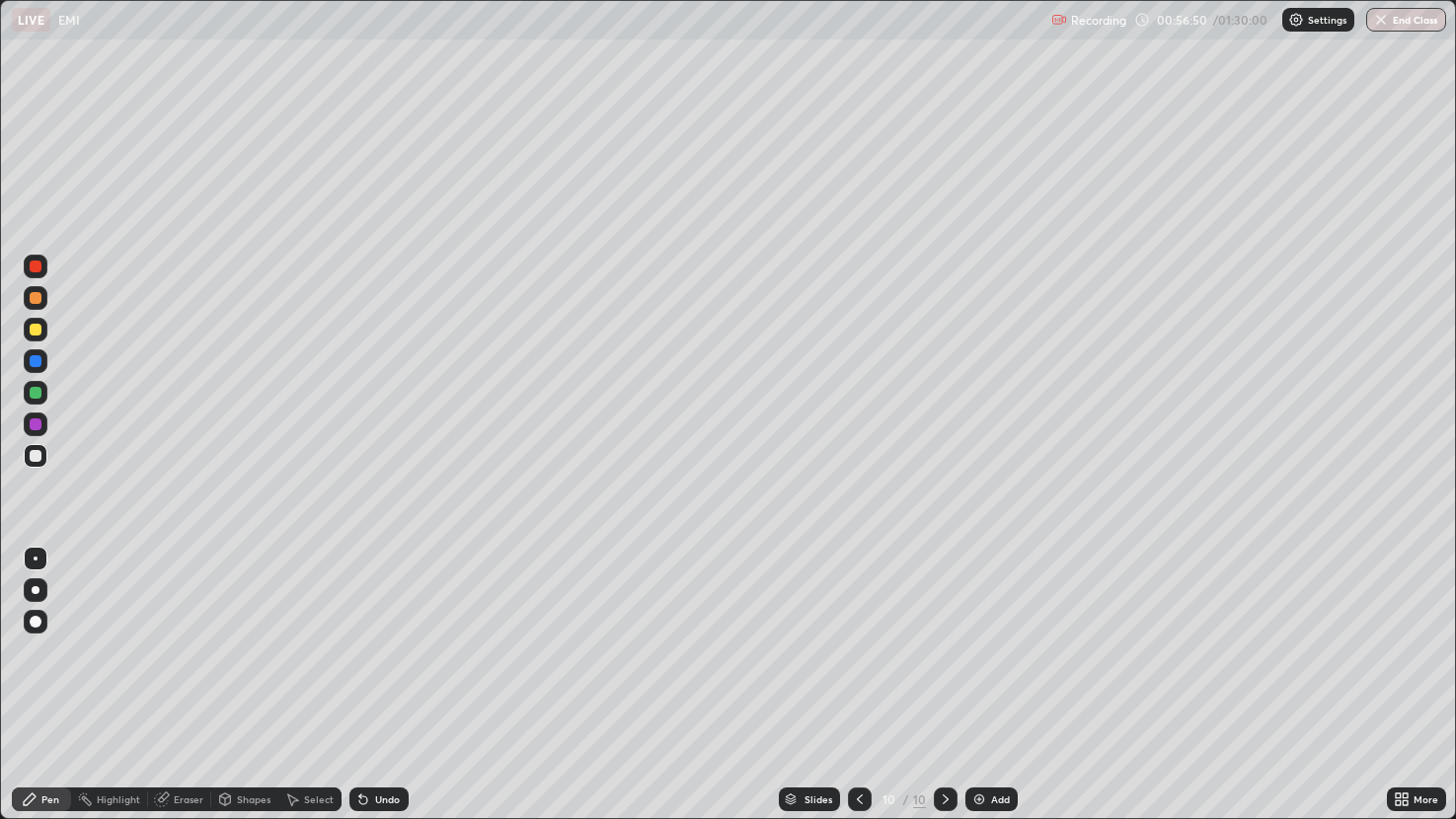 click on "Shapes" at bounding box center (245, 799) 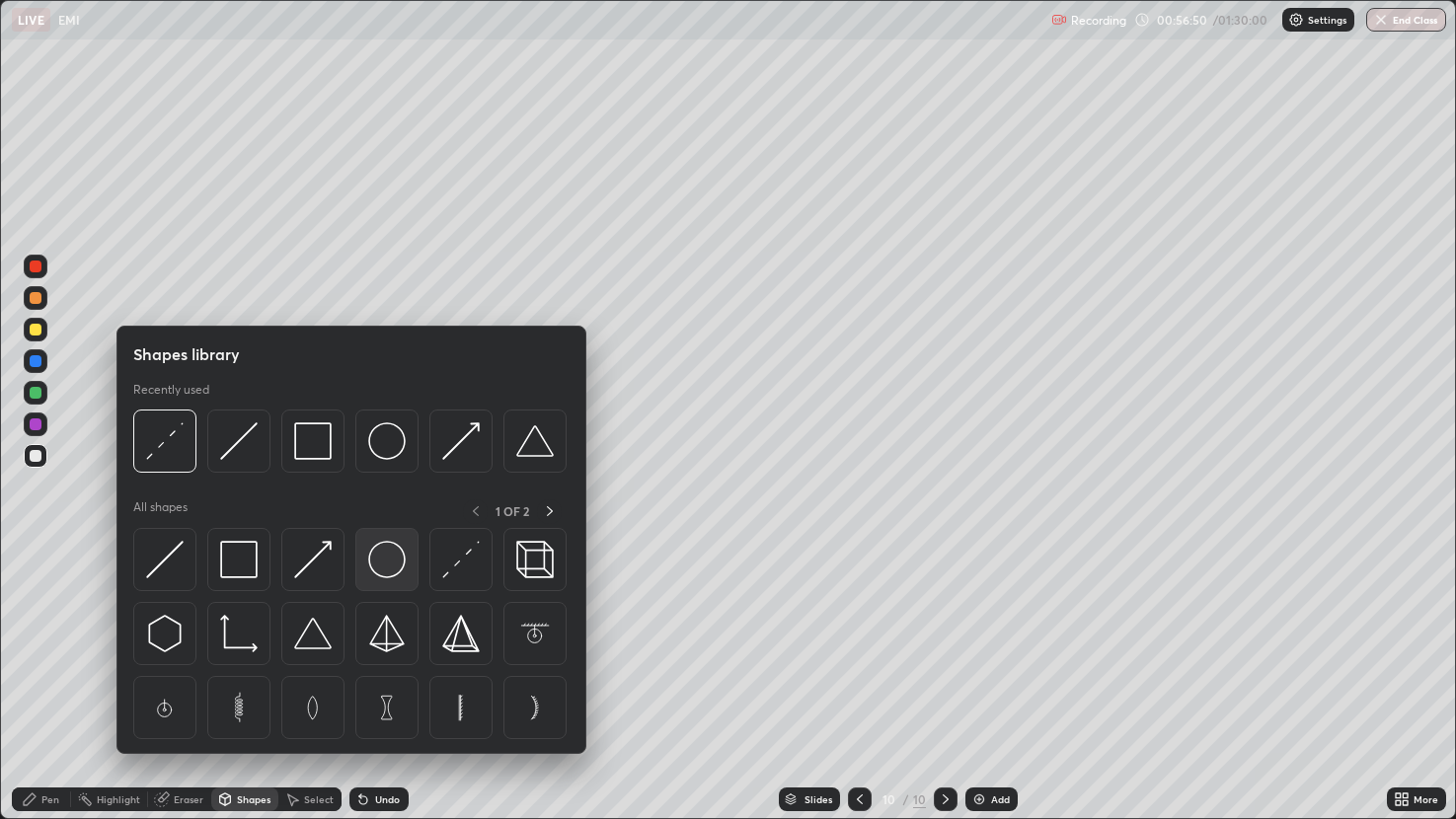 click at bounding box center (387, 559) 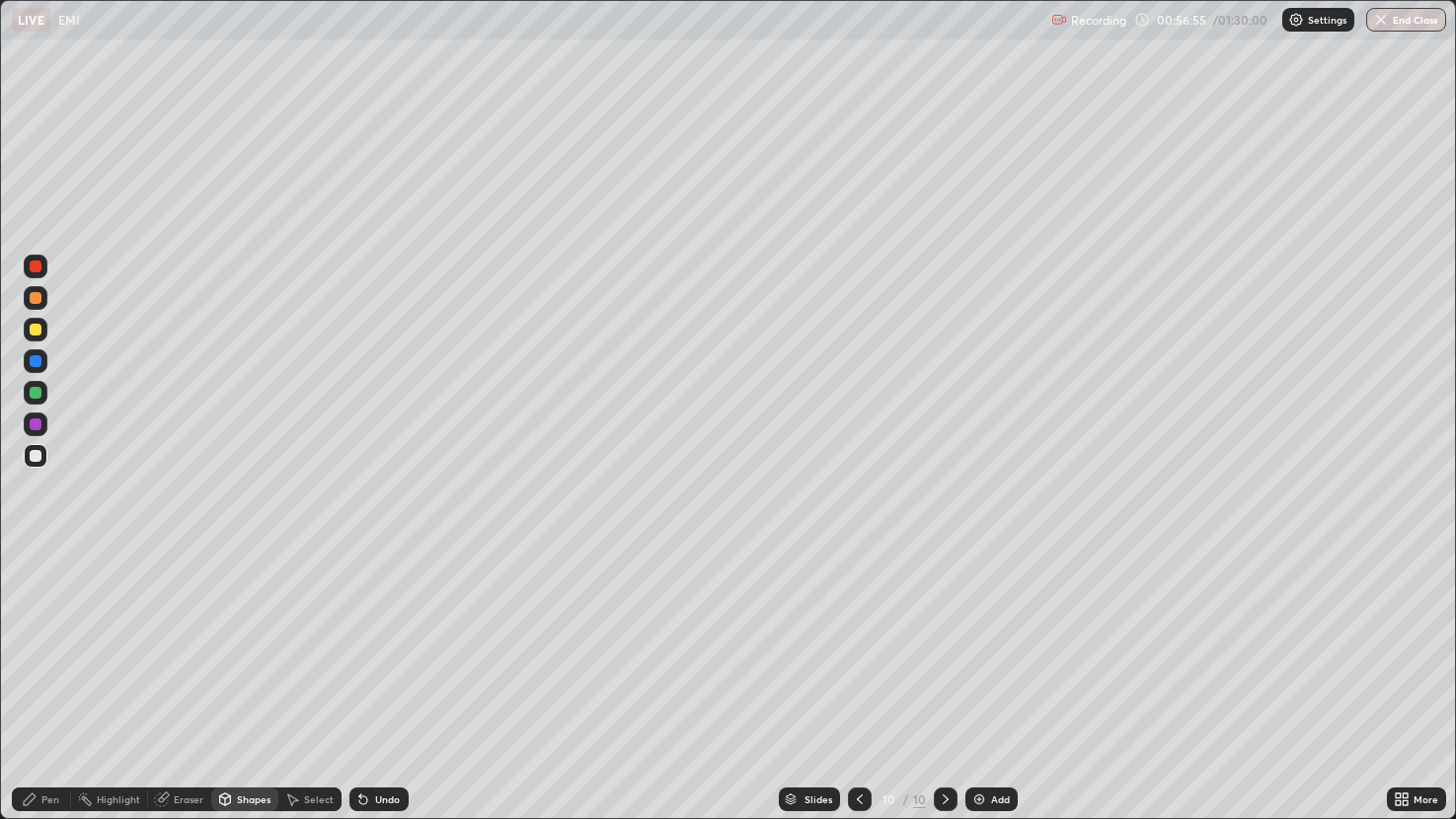 click on "Pen" at bounding box center [50, 799] 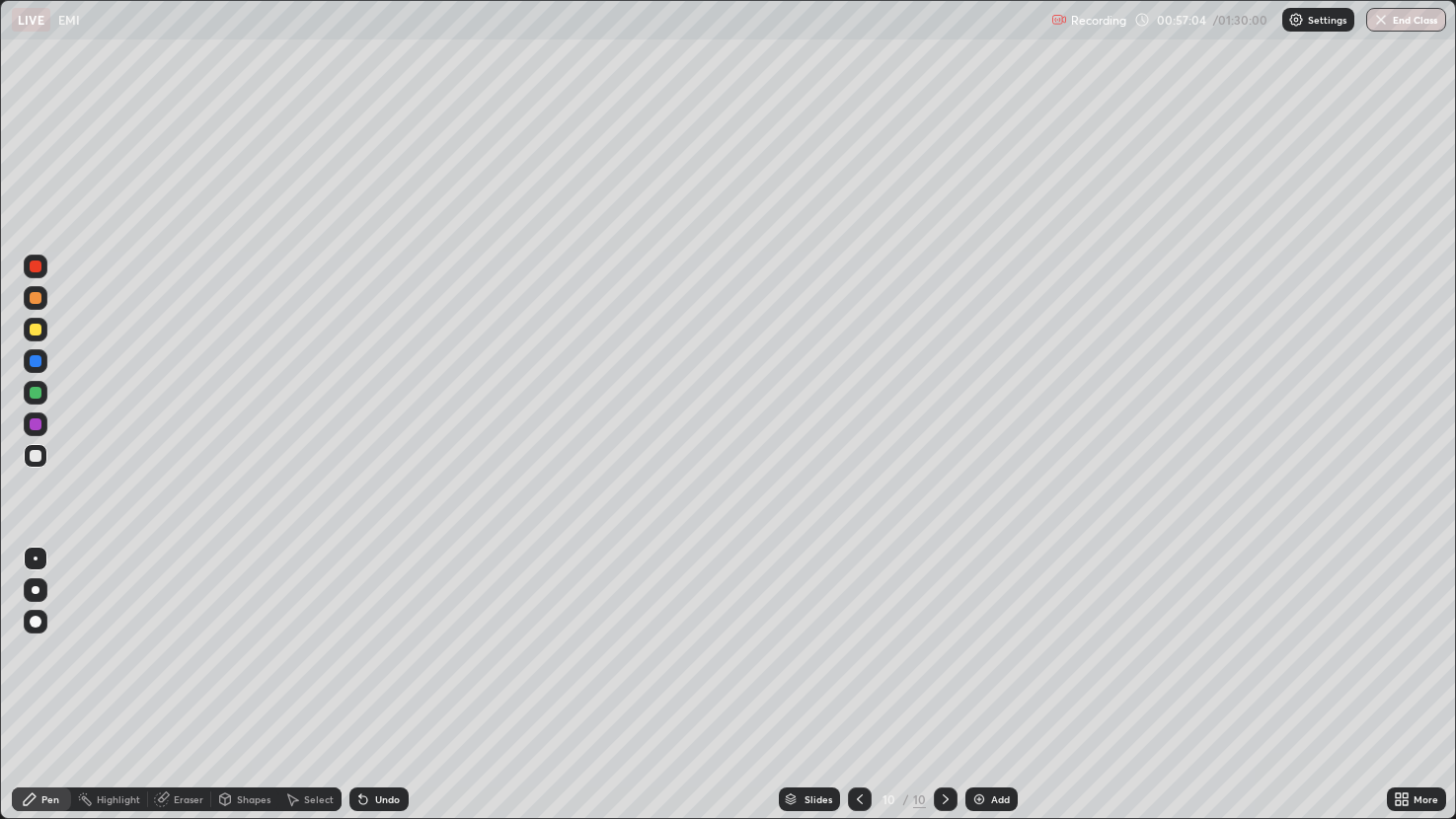 click at bounding box center [36, 424] 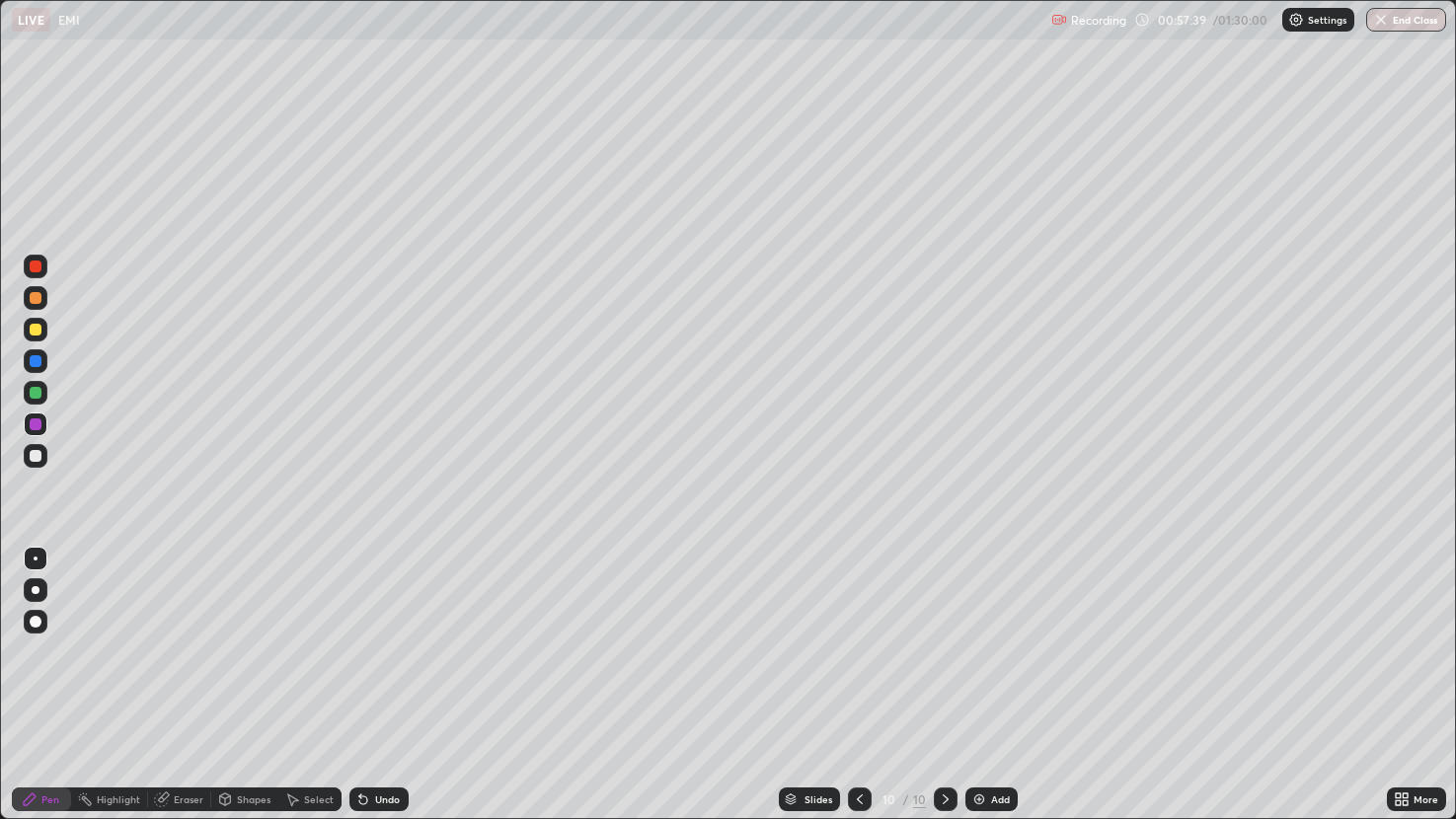 click at bounding box center [36, 393] 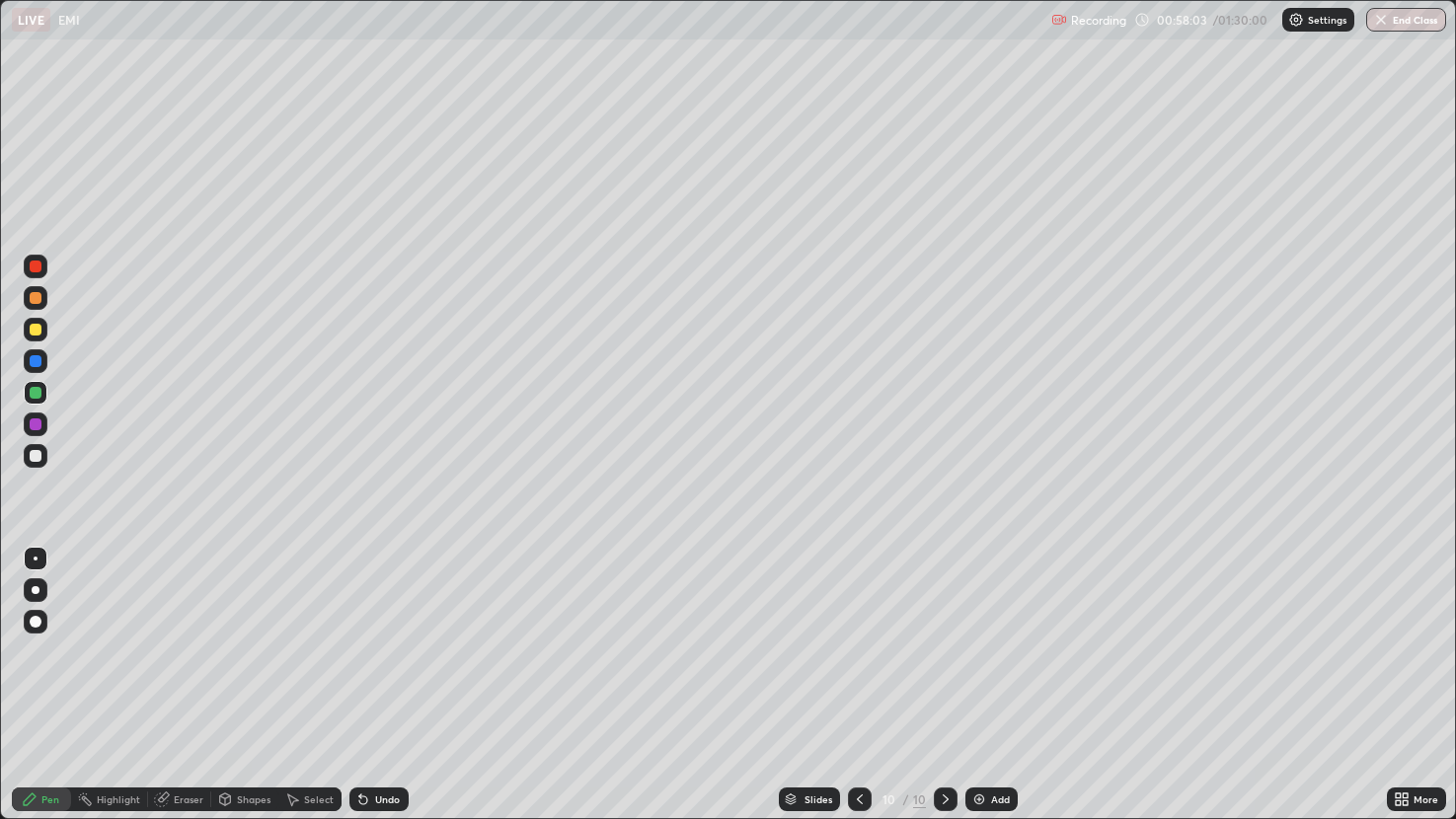 click on "Undo" at bounding box center (379, 799) 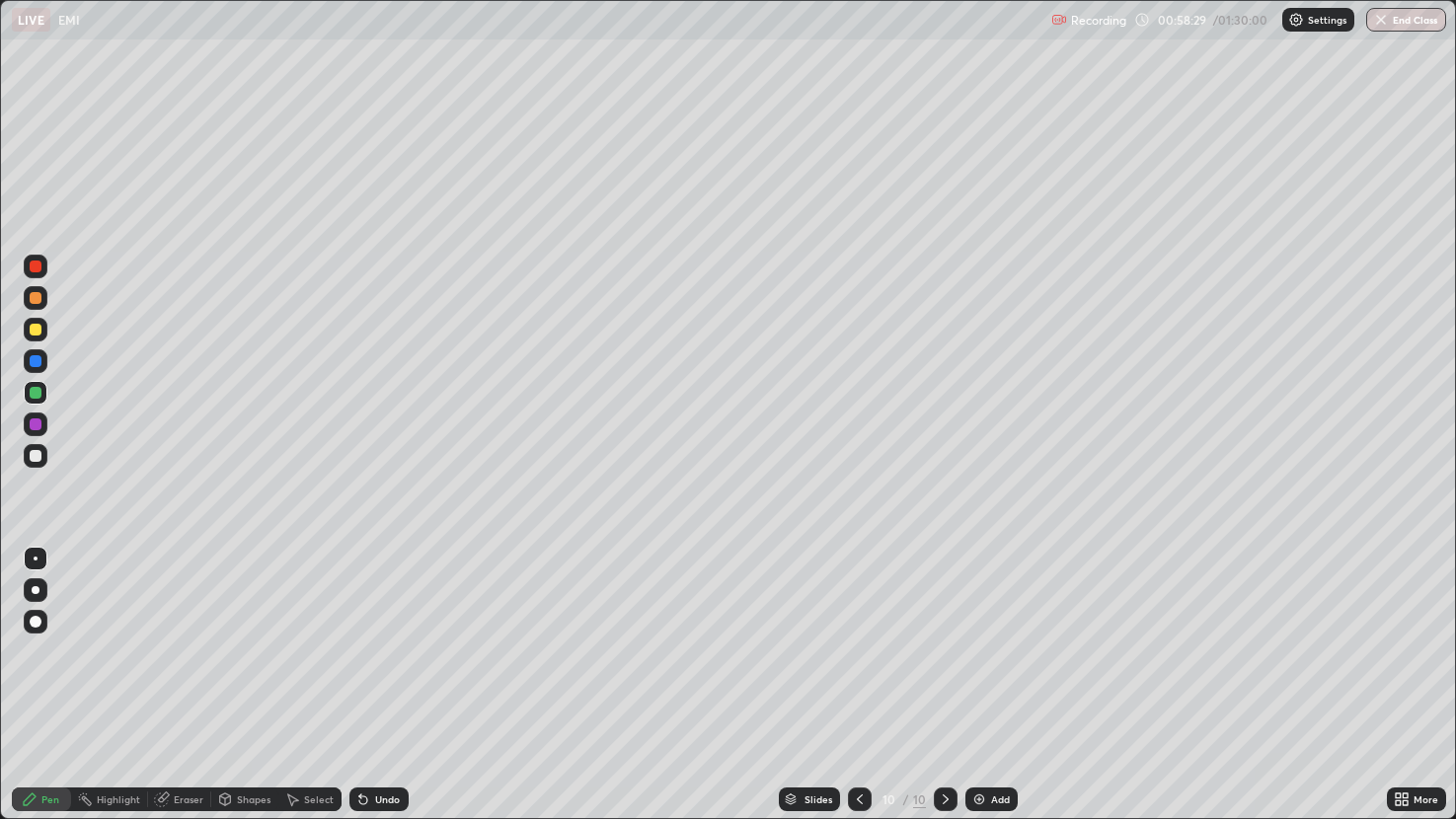 click at bounding box center (36, 424) 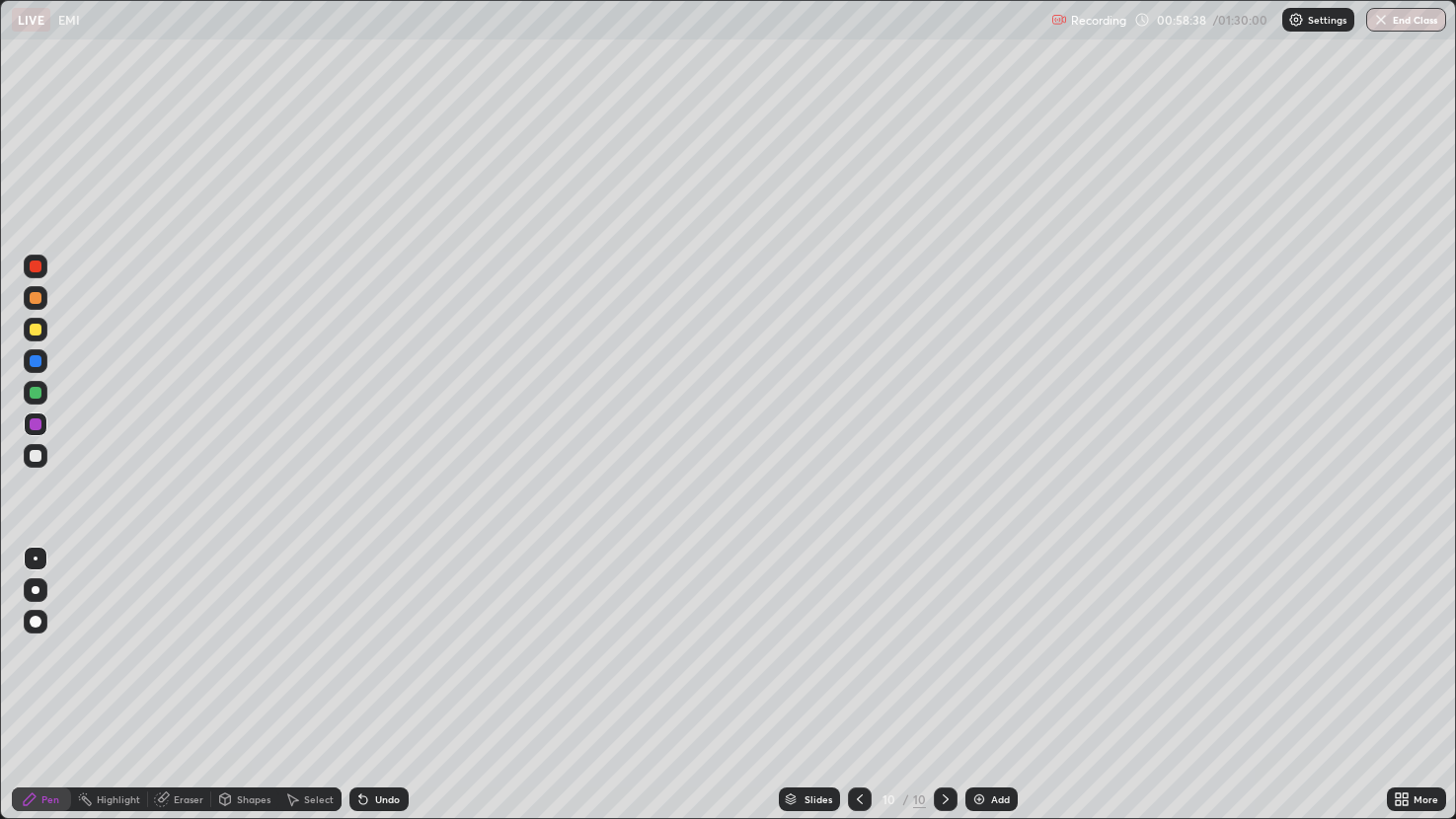 click on "Undo" at bounding box center [387, 799] 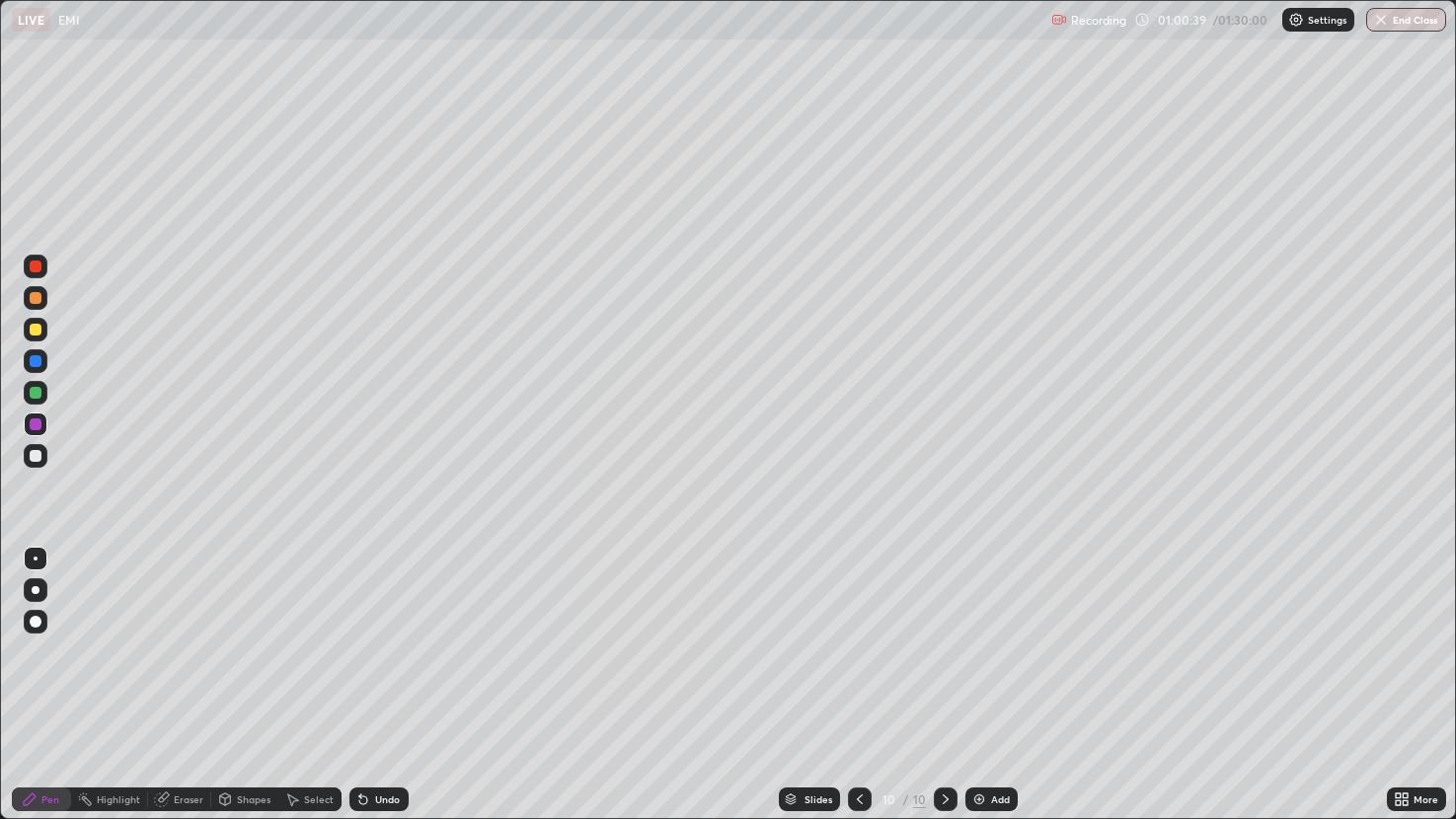 click on "Undo" at bounding box center [379, 799] 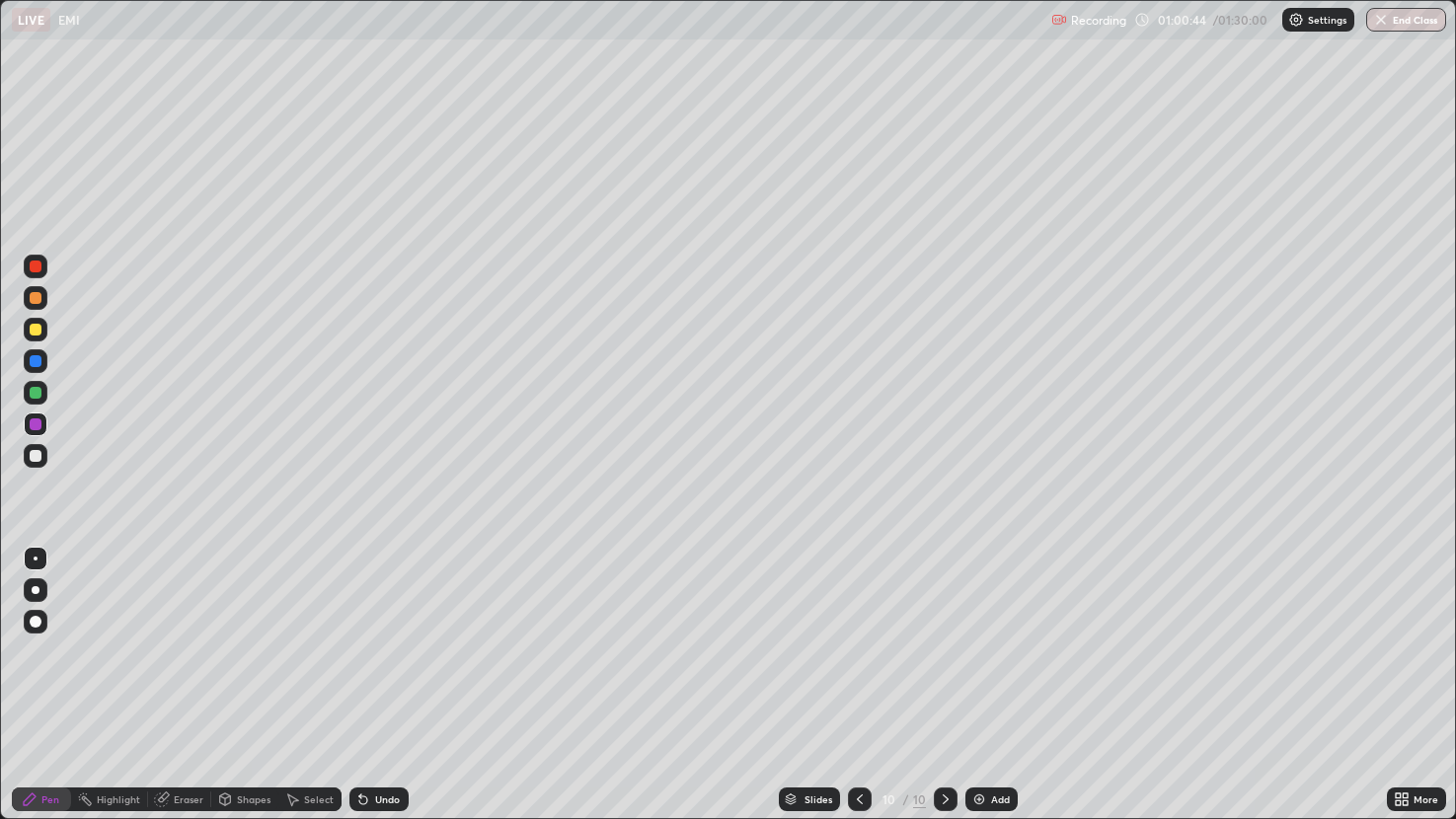 click on "Add" at bounding box center (991, 799) 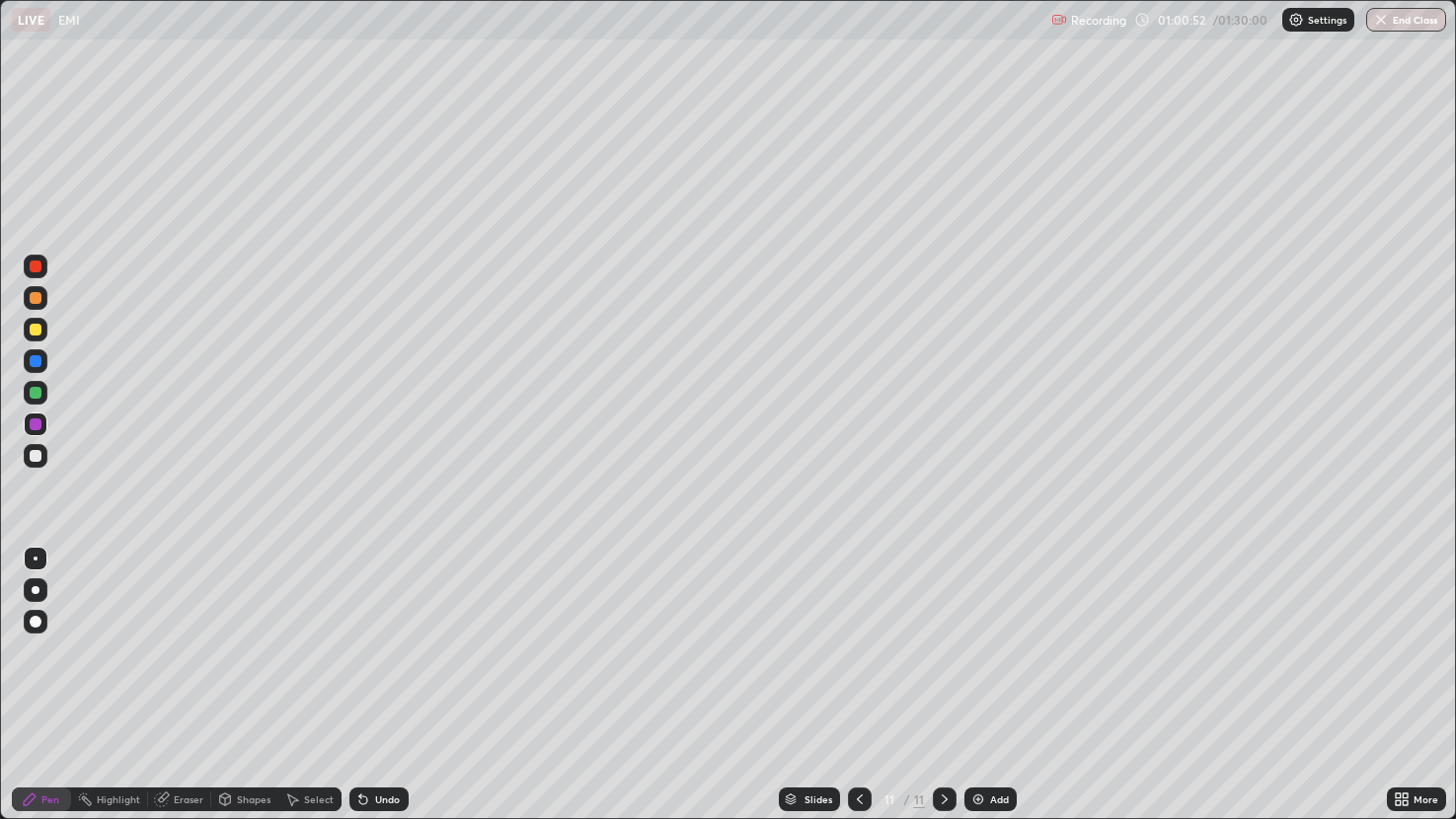 click at bounding box center [36, 393] 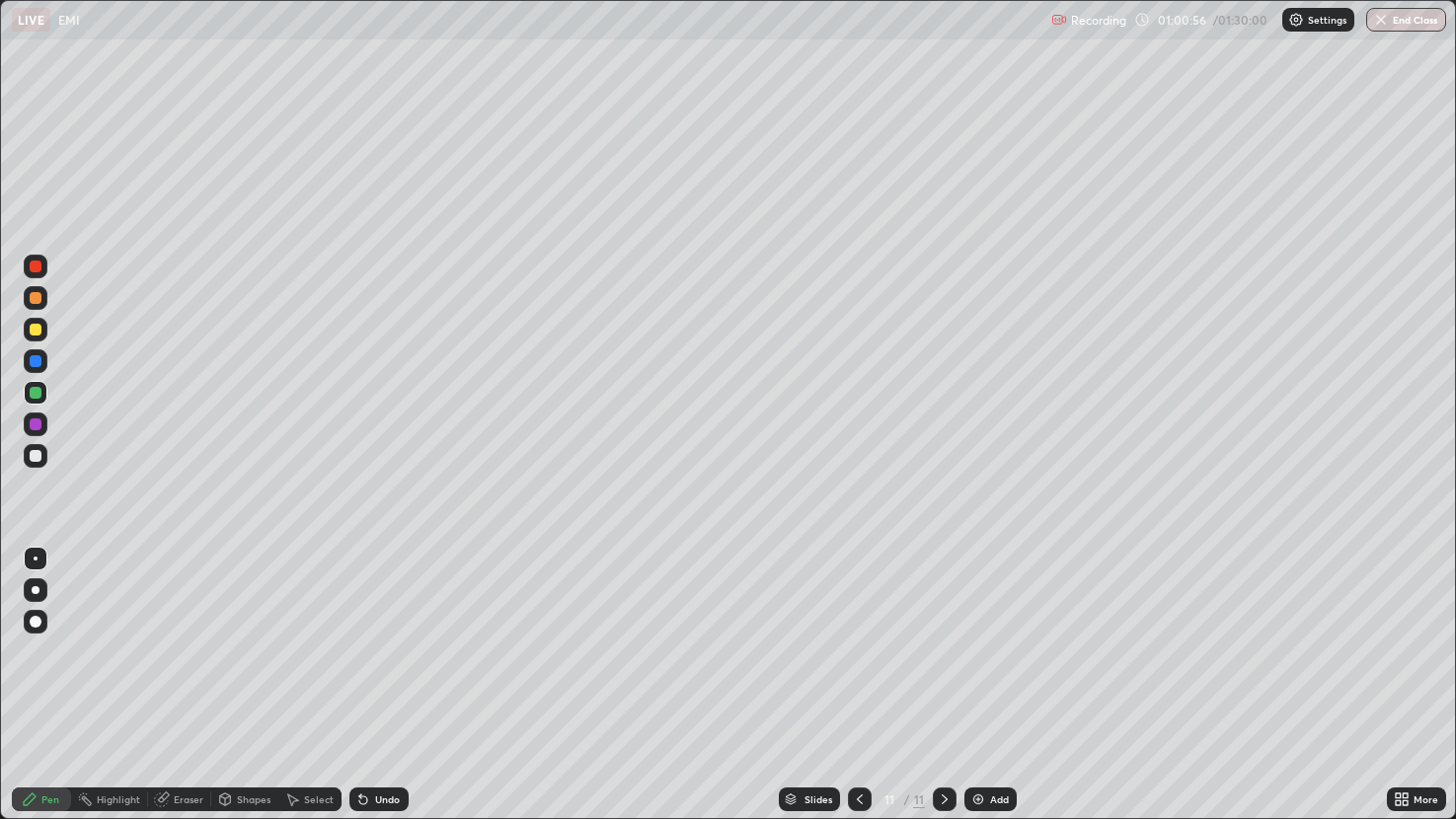 click at bounding box center [860, 799] 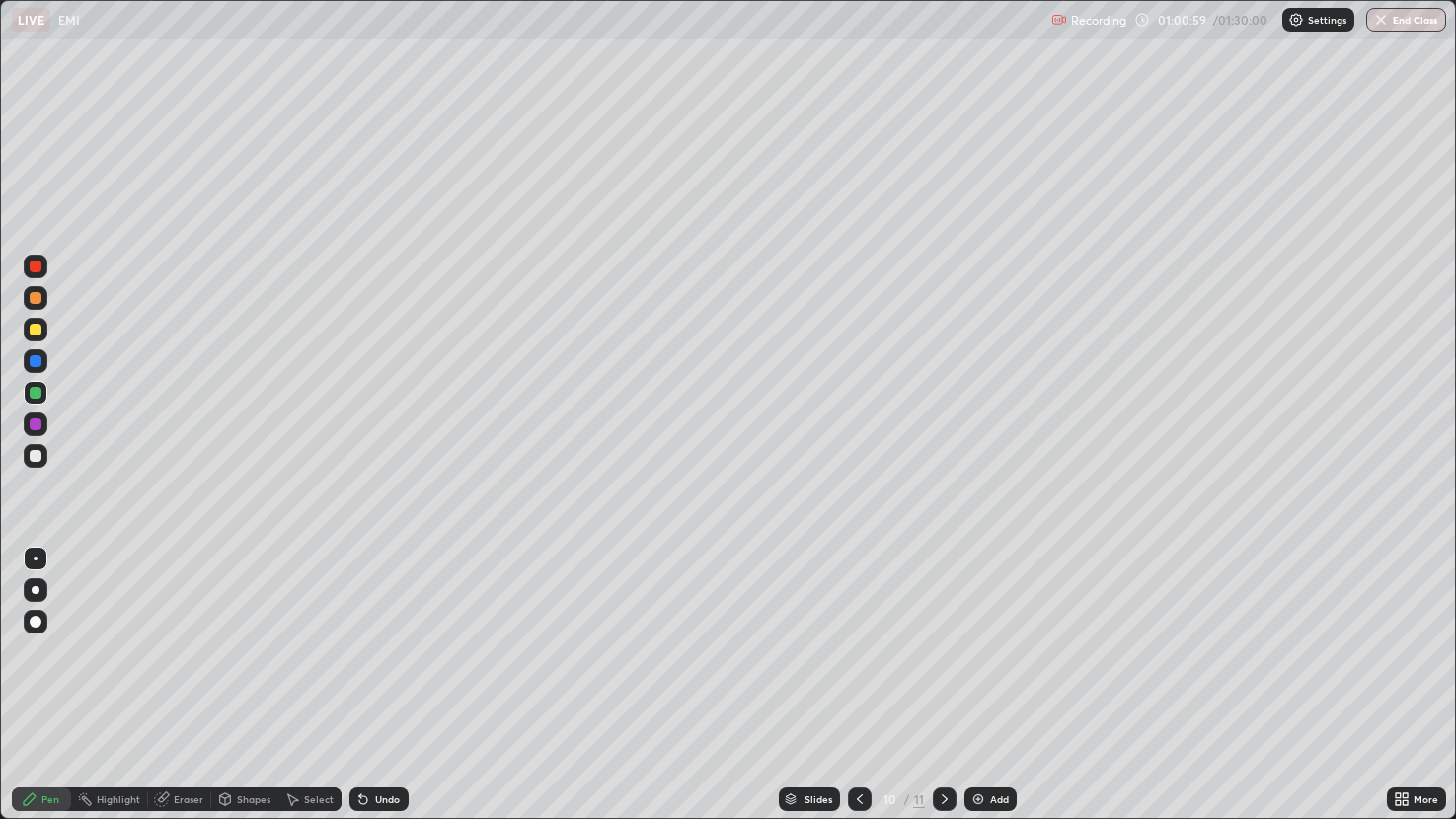 click on "Select" at bounding box center (319, 799) 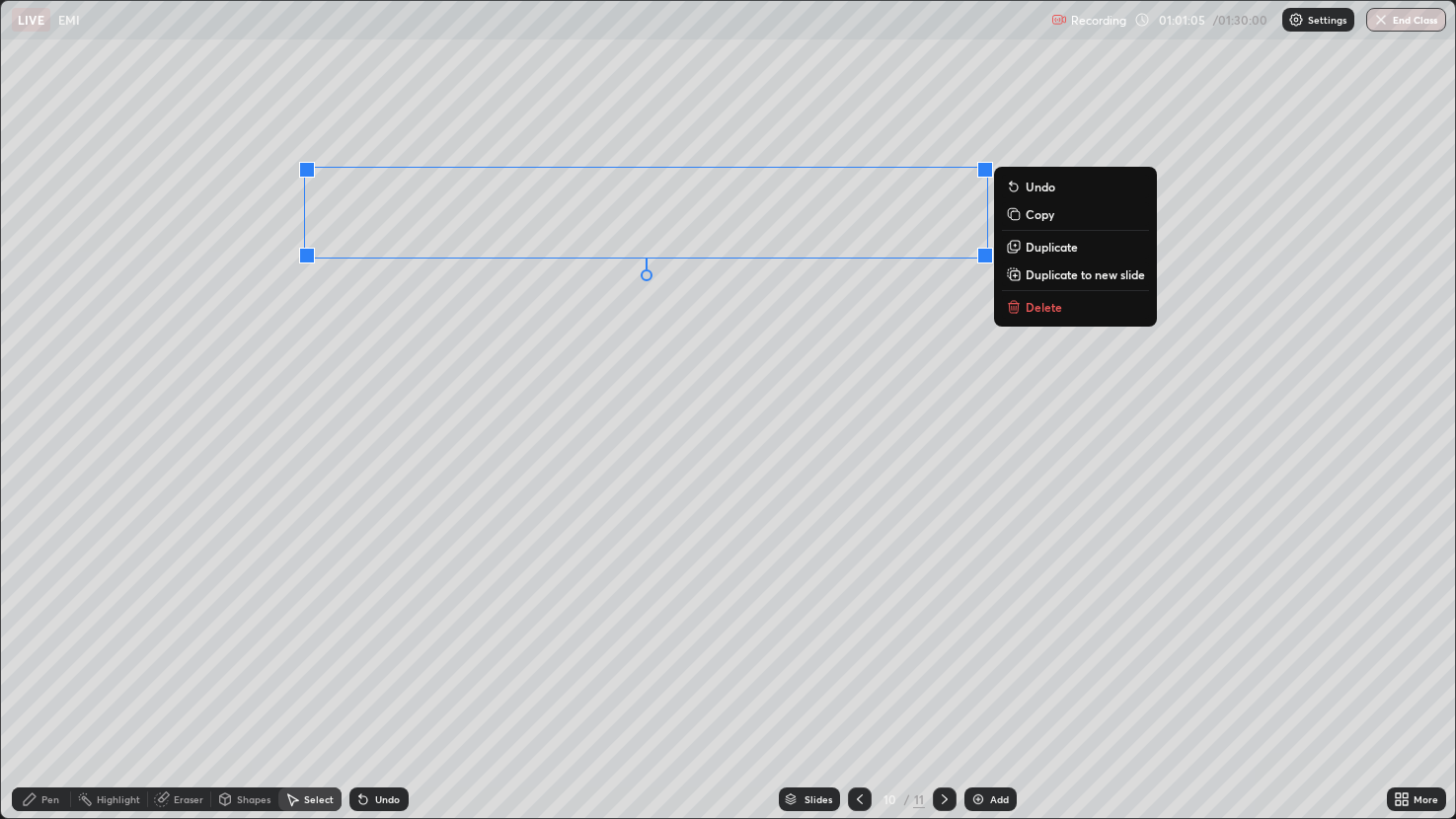 click on "Copy" at bounding box center [1039, 214] 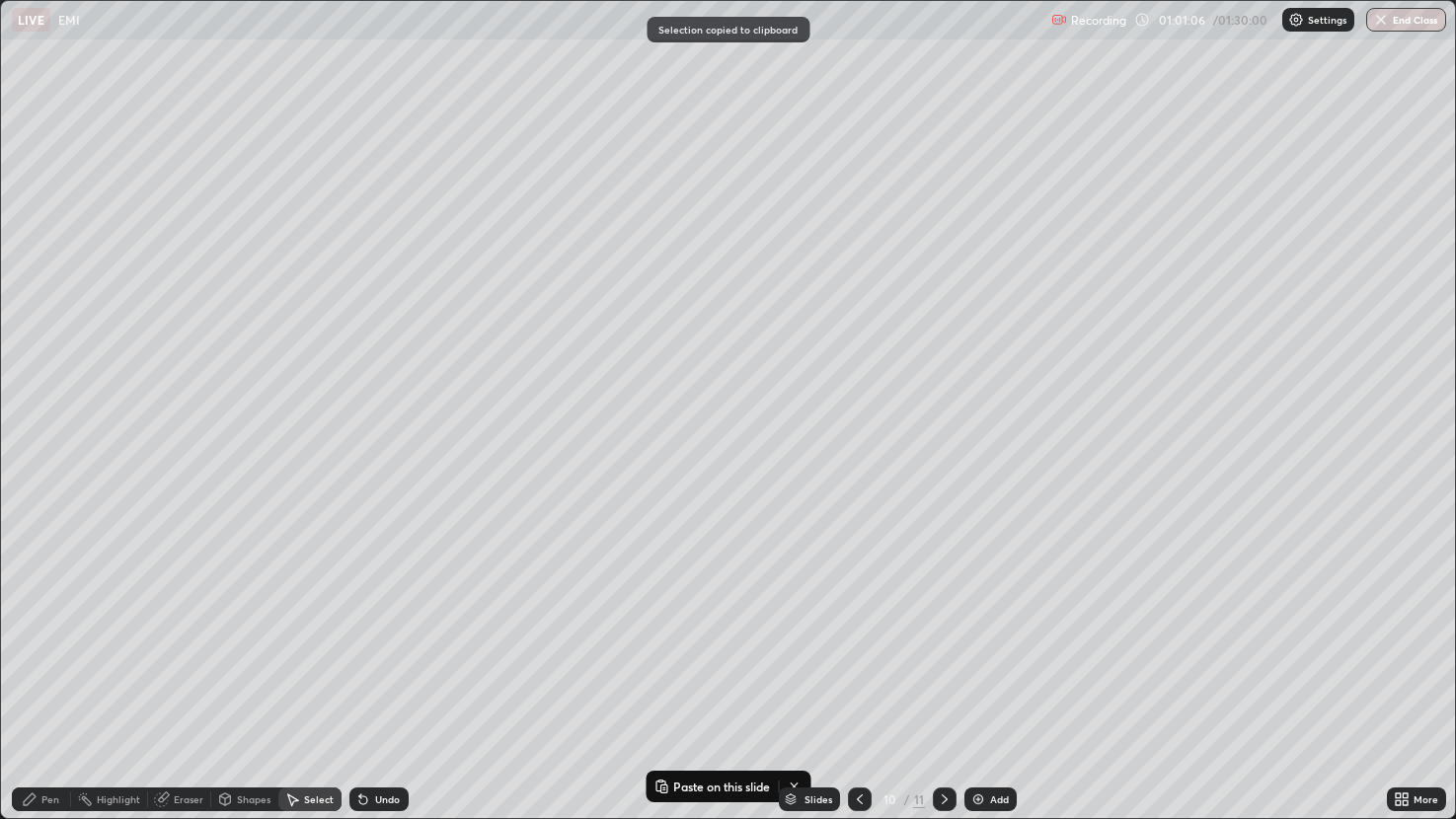 click 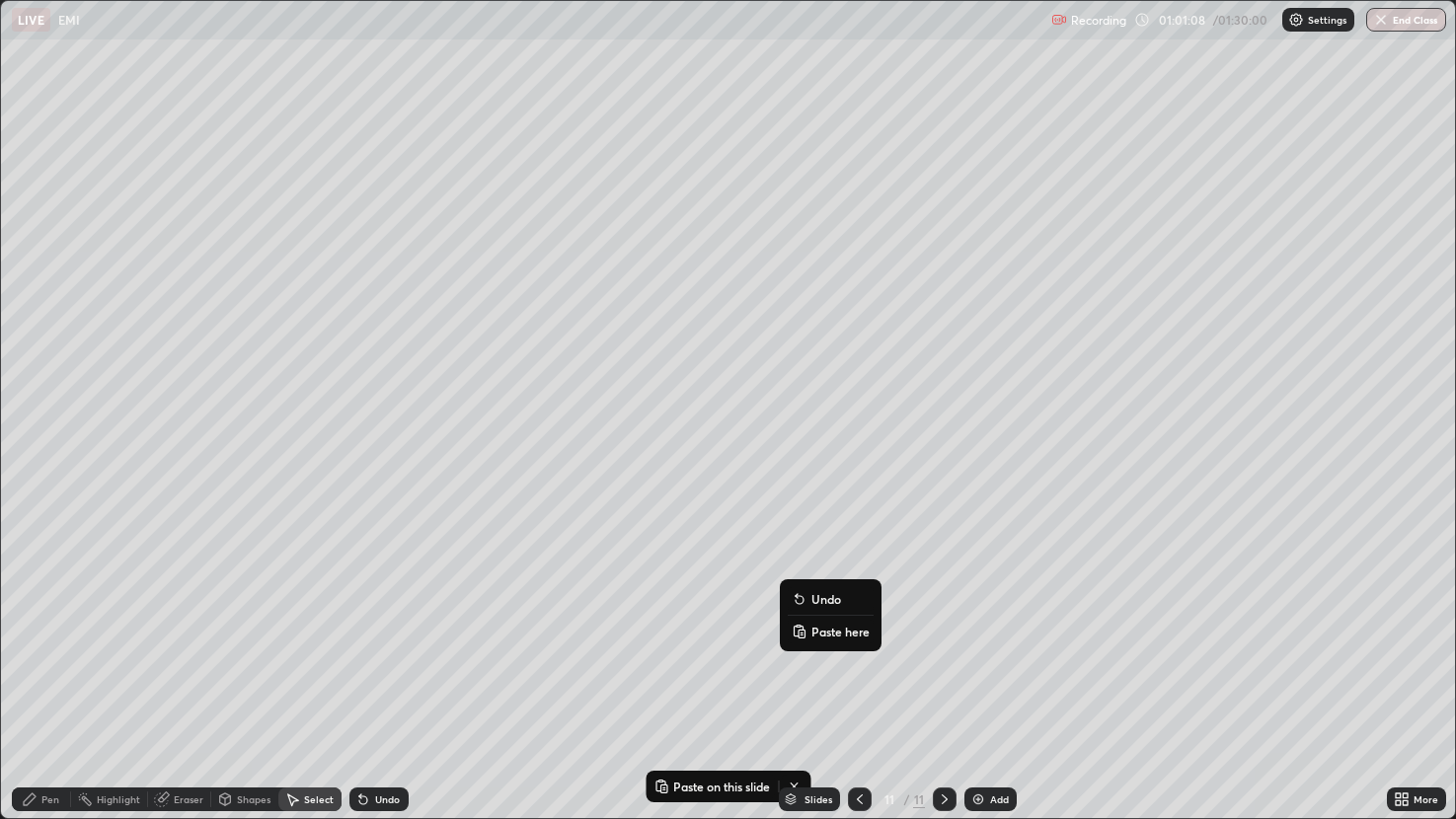 click on "Paste here" at bounding box center [840, 632] 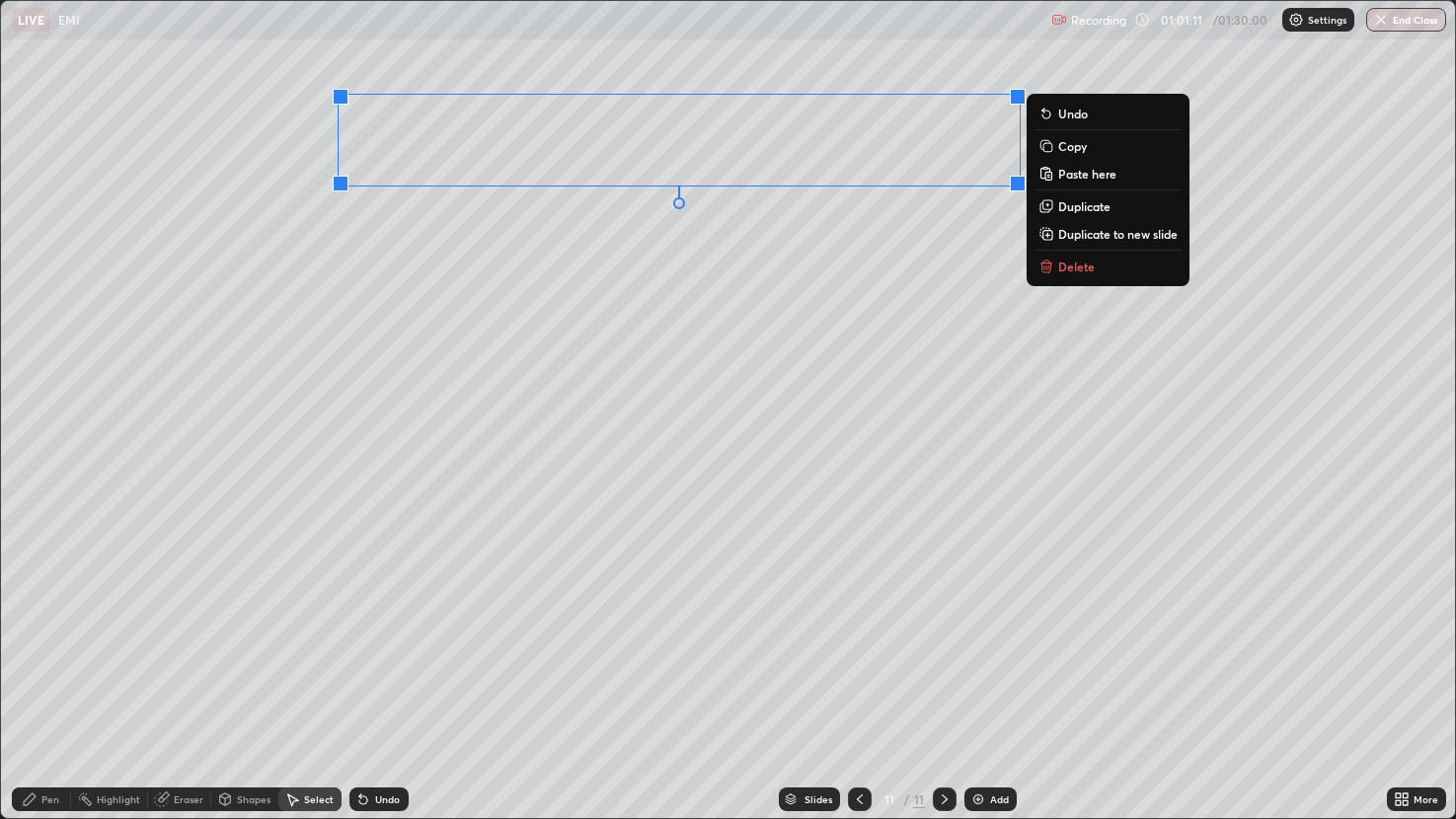 click on "Eraser" at bounding box center (189, 799) 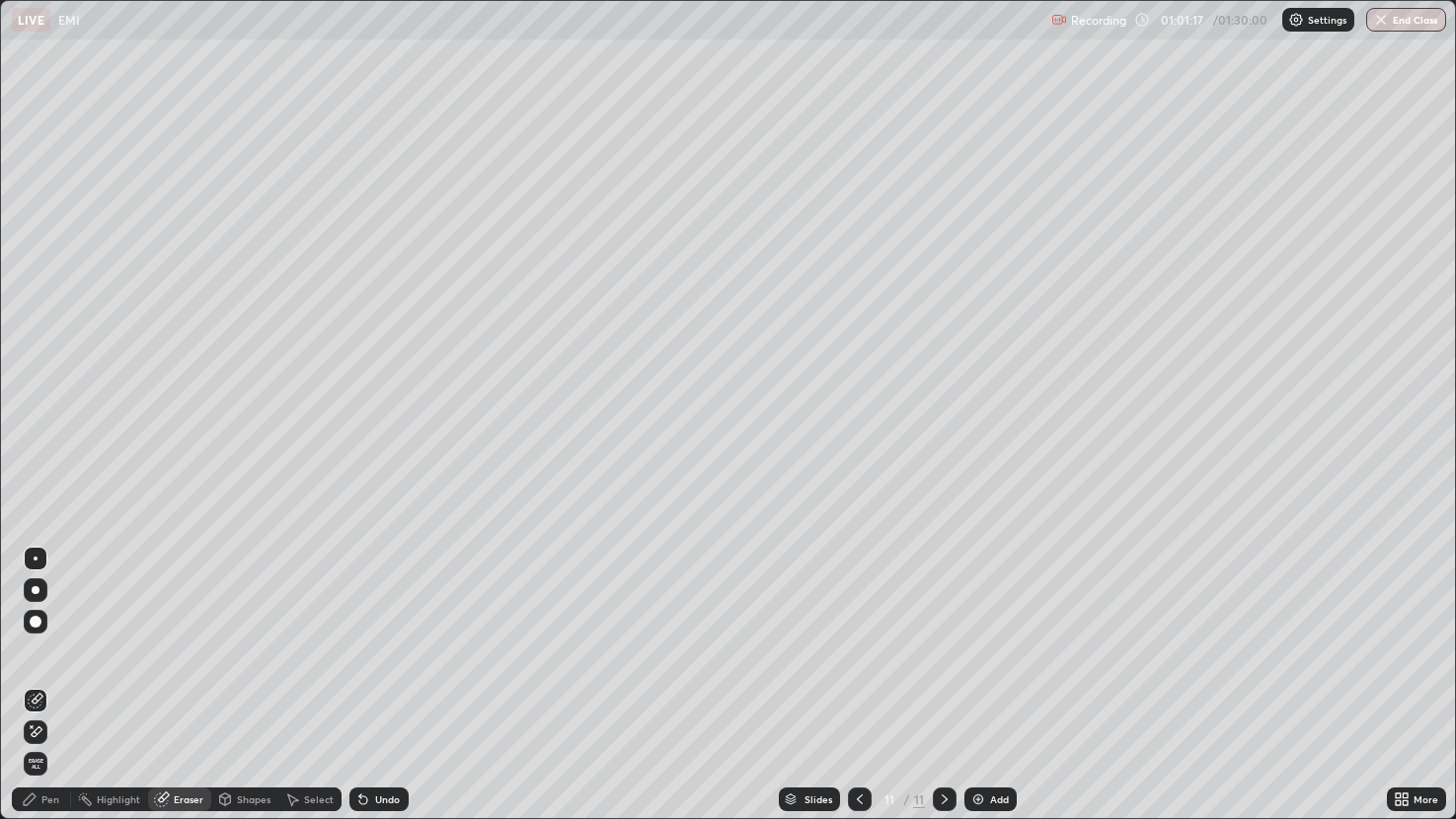 click on "Pen" at bounding box center [50, 799] 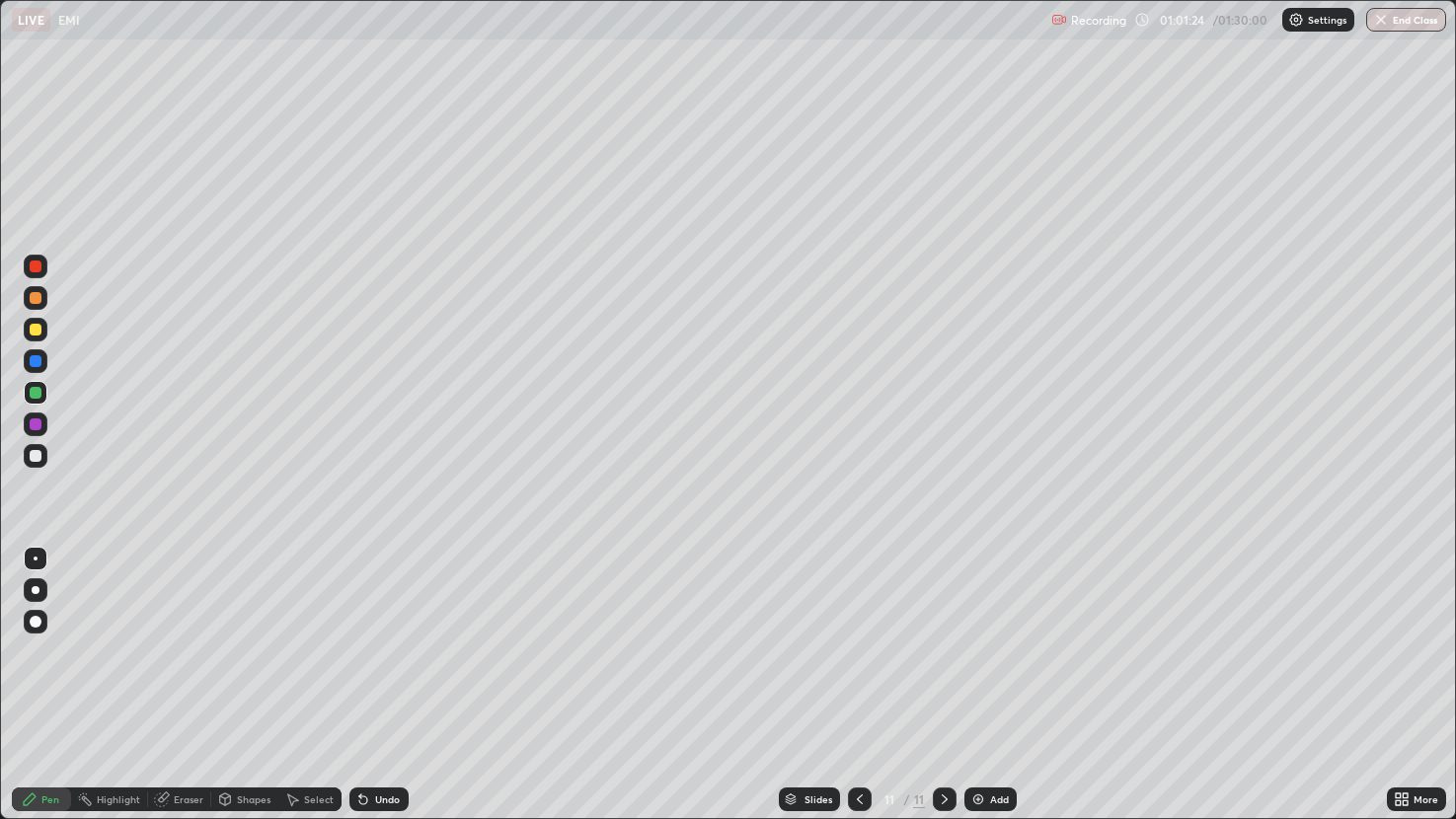 click on "Select" at bounding box center (310, 799) 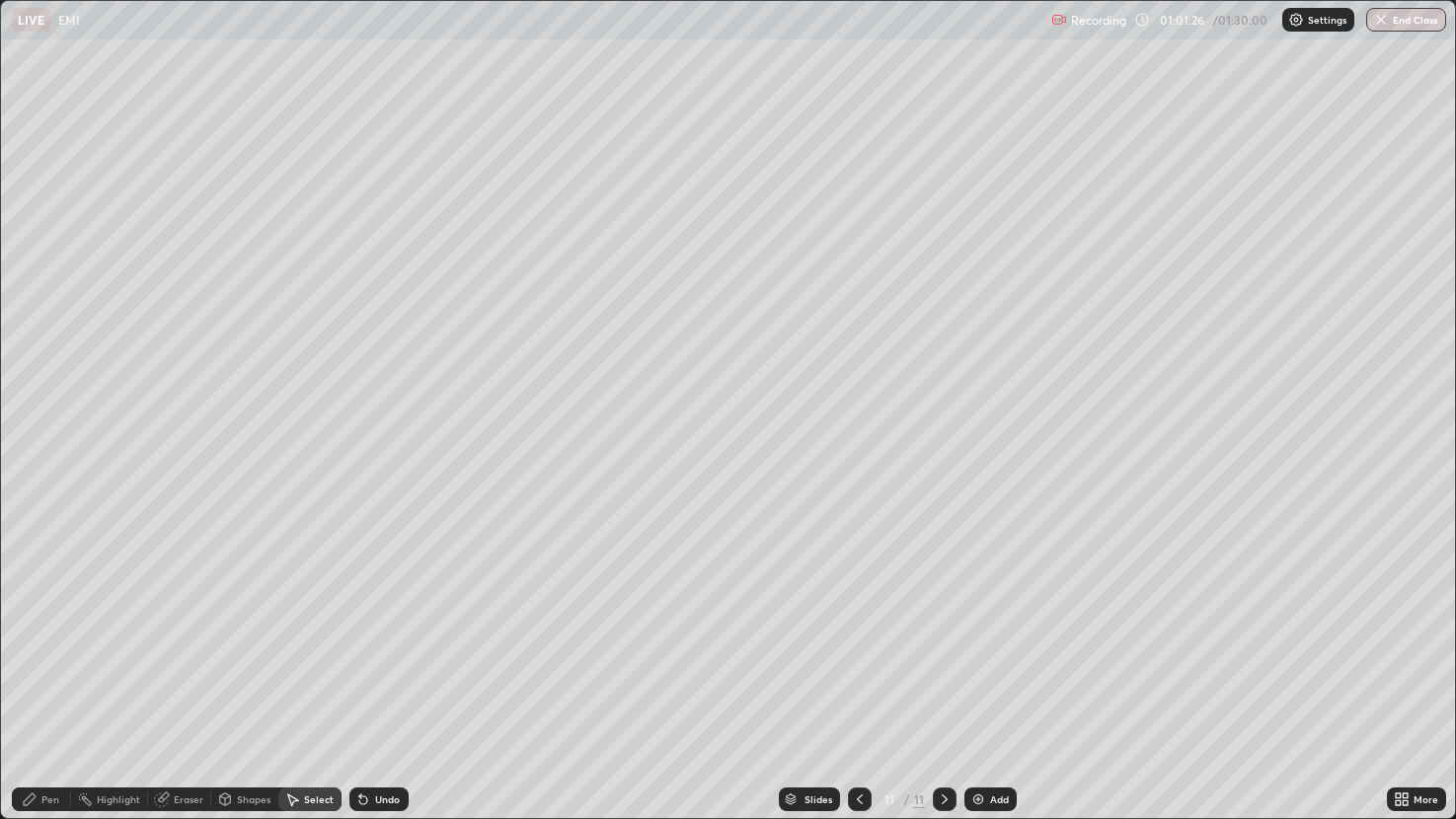 click 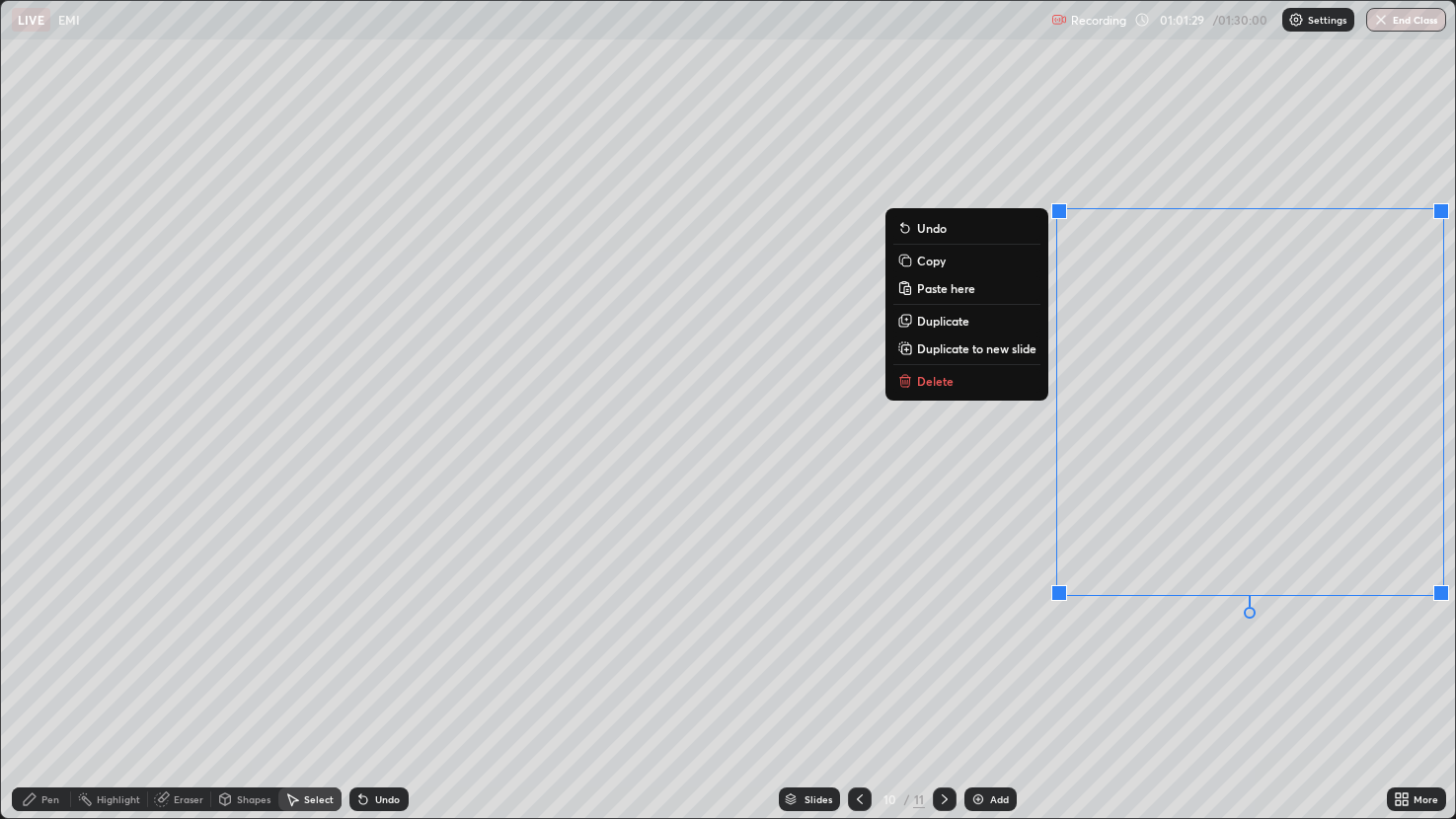 click on "Copy" at bounding box center [931, 261] 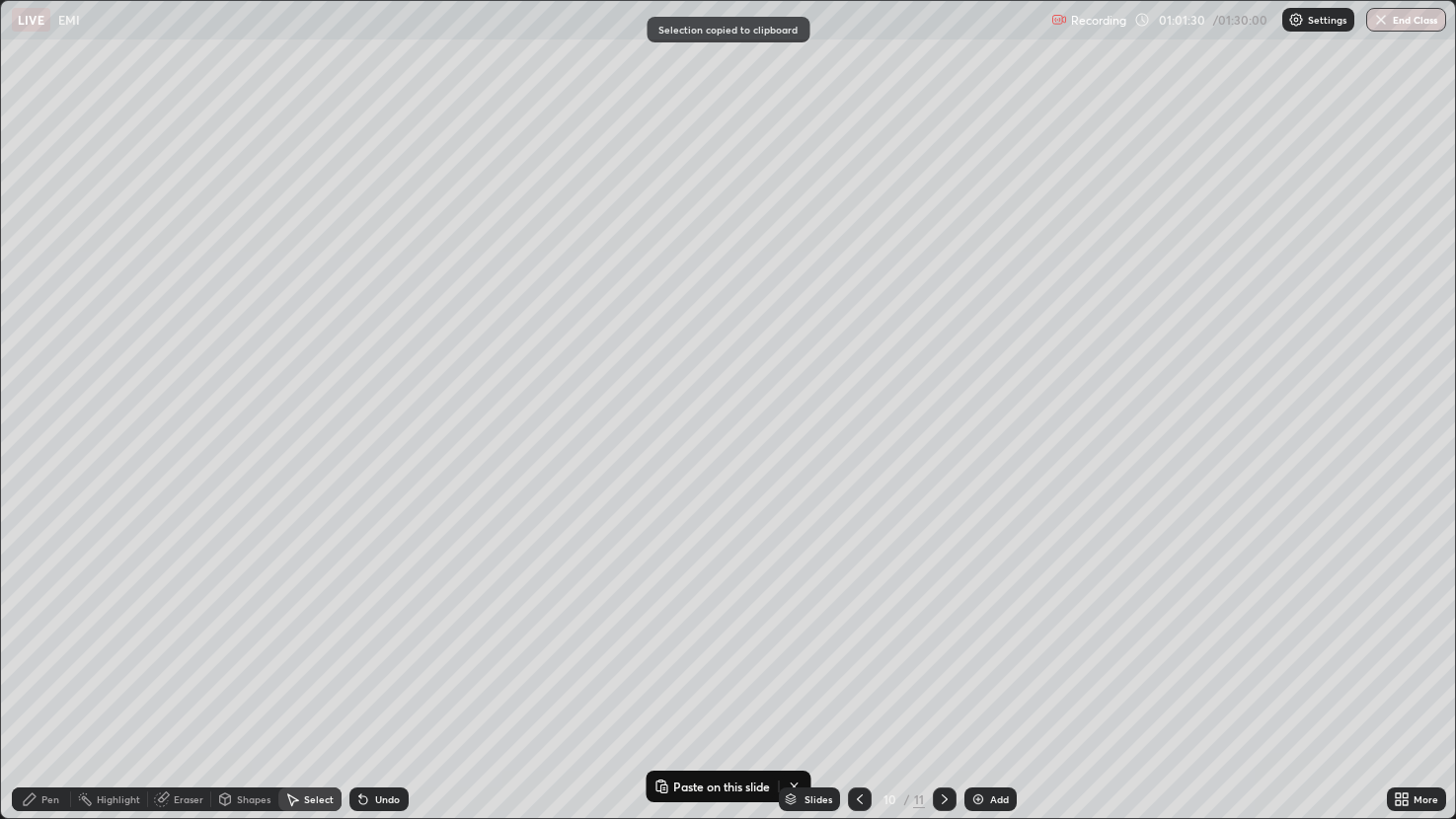 click 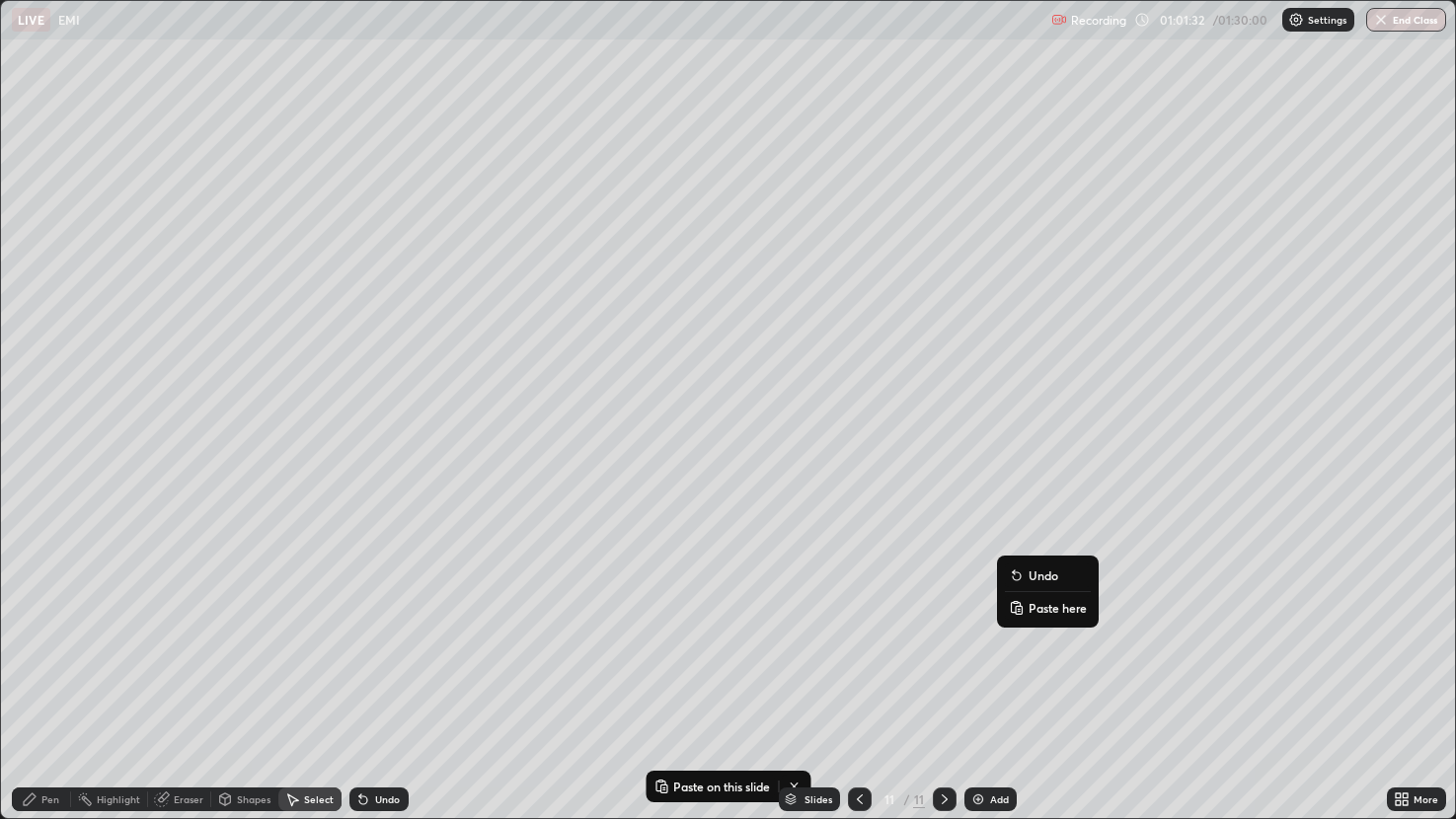click on "Paste here" at bounding box center [1057, 608] 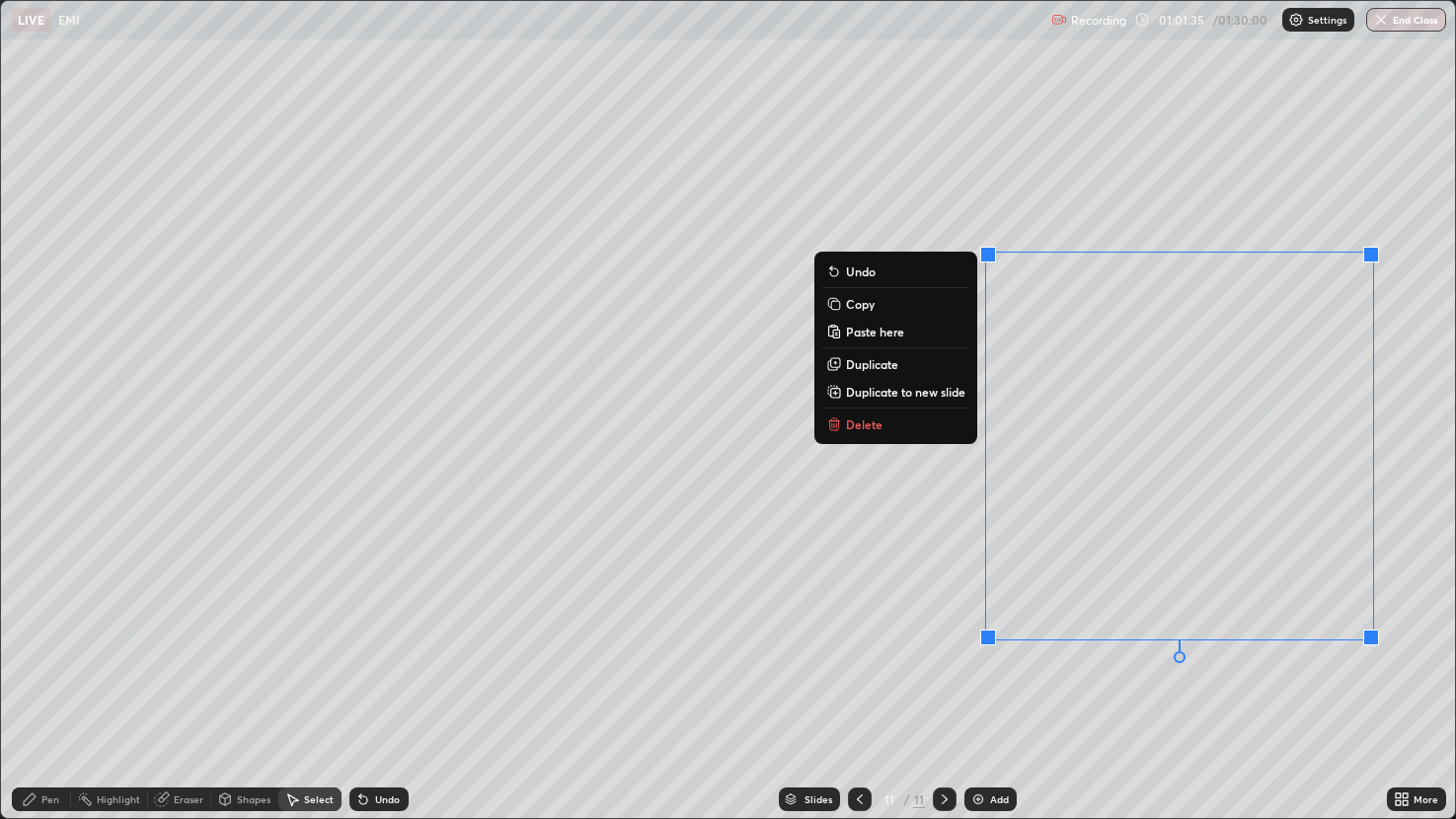click on "Pen" at bounding box center (50, 799) 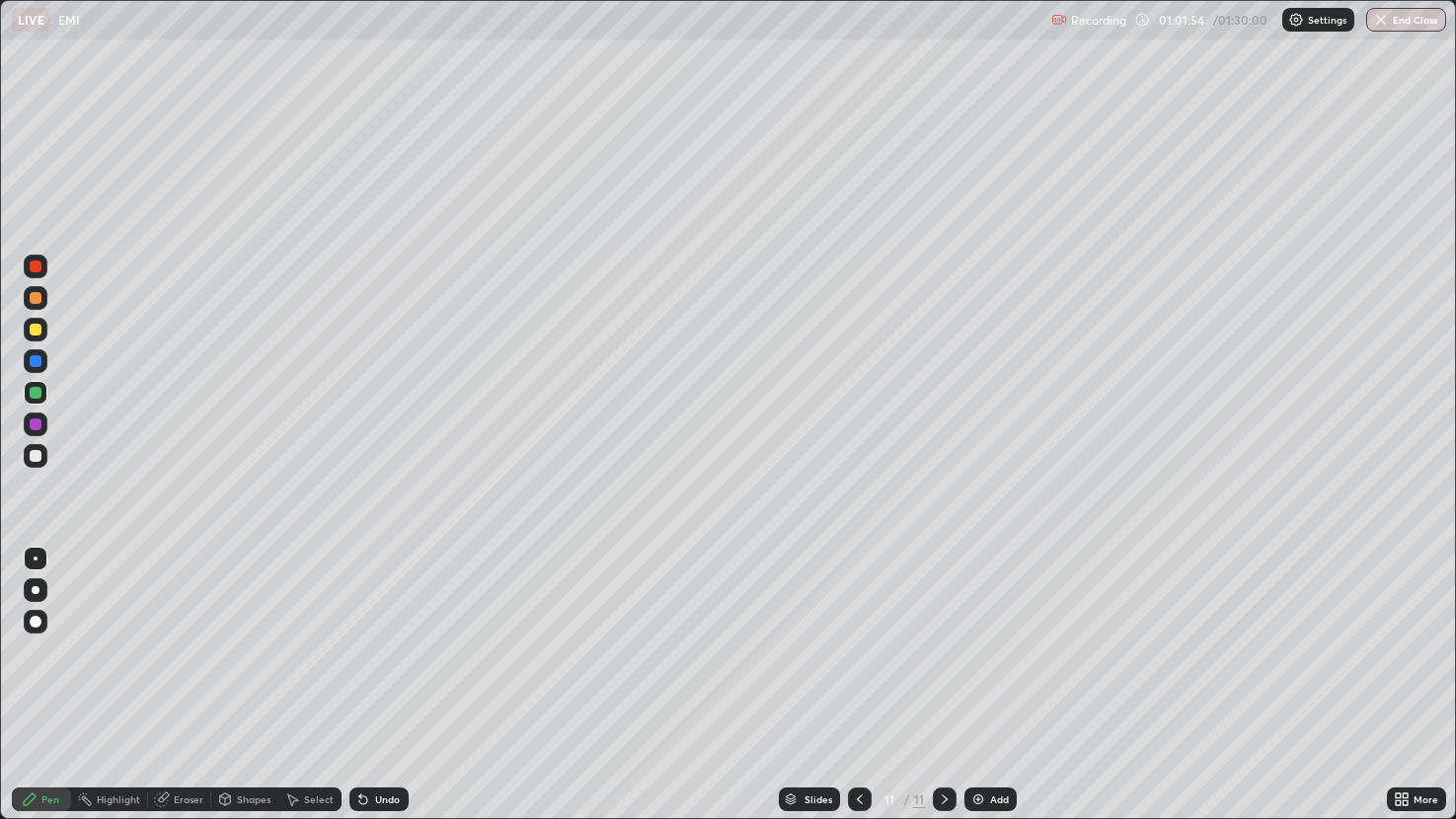 click on "Select" at bounding box center (319, 799) 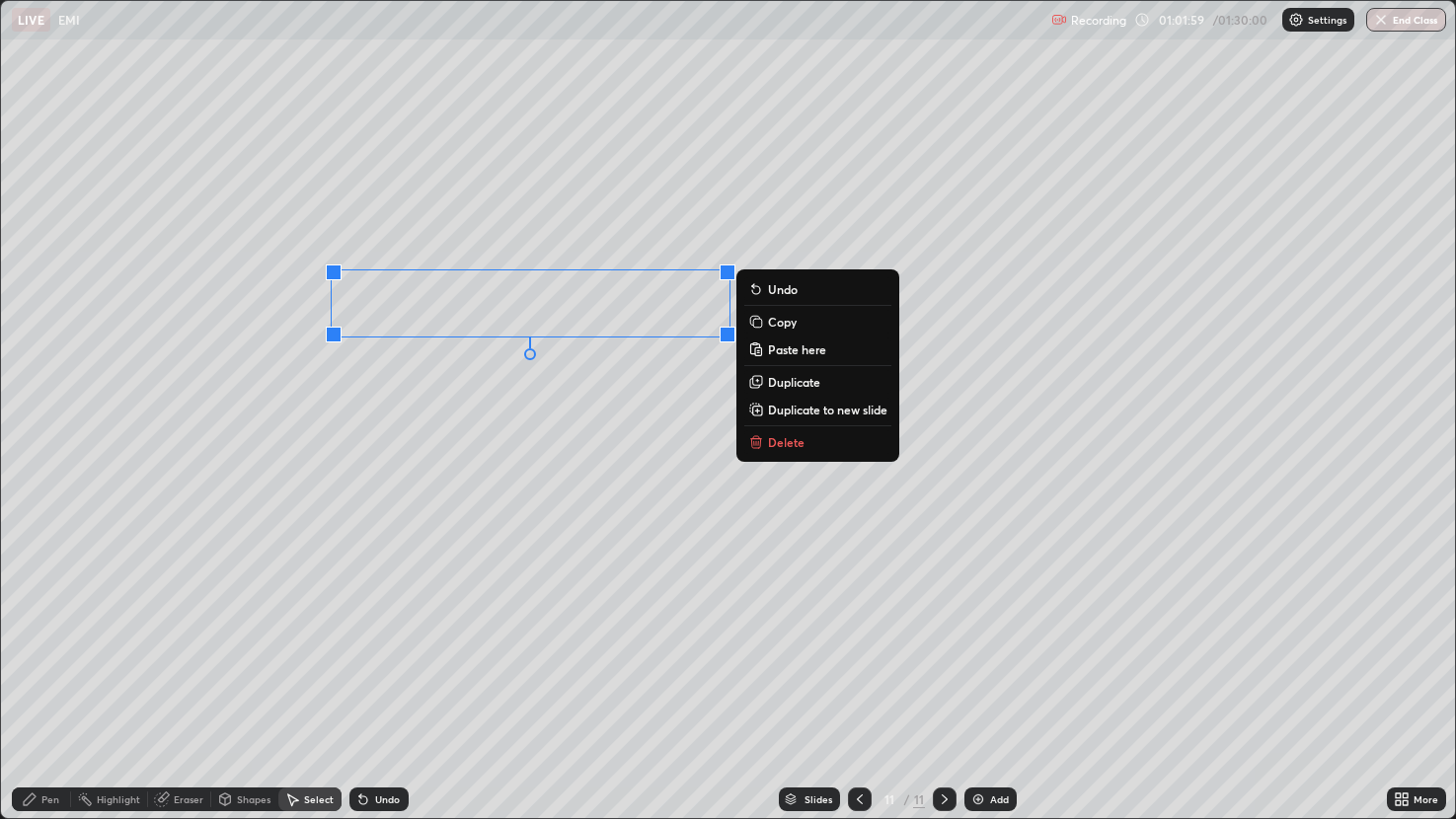click on "Duplicate" at bounding box center (794, 382) 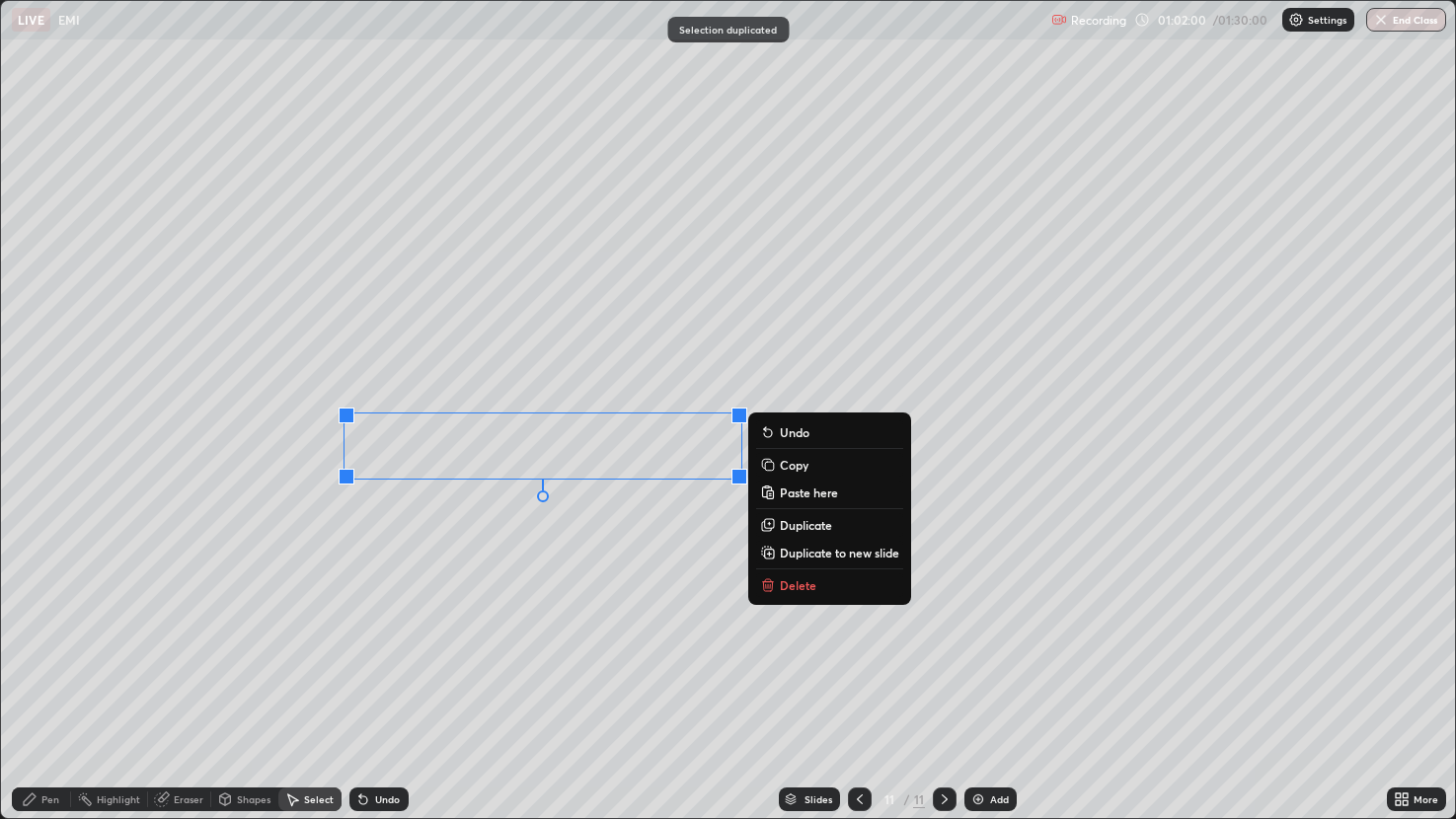 click on "Eraser" at bounding box center (189, 799) 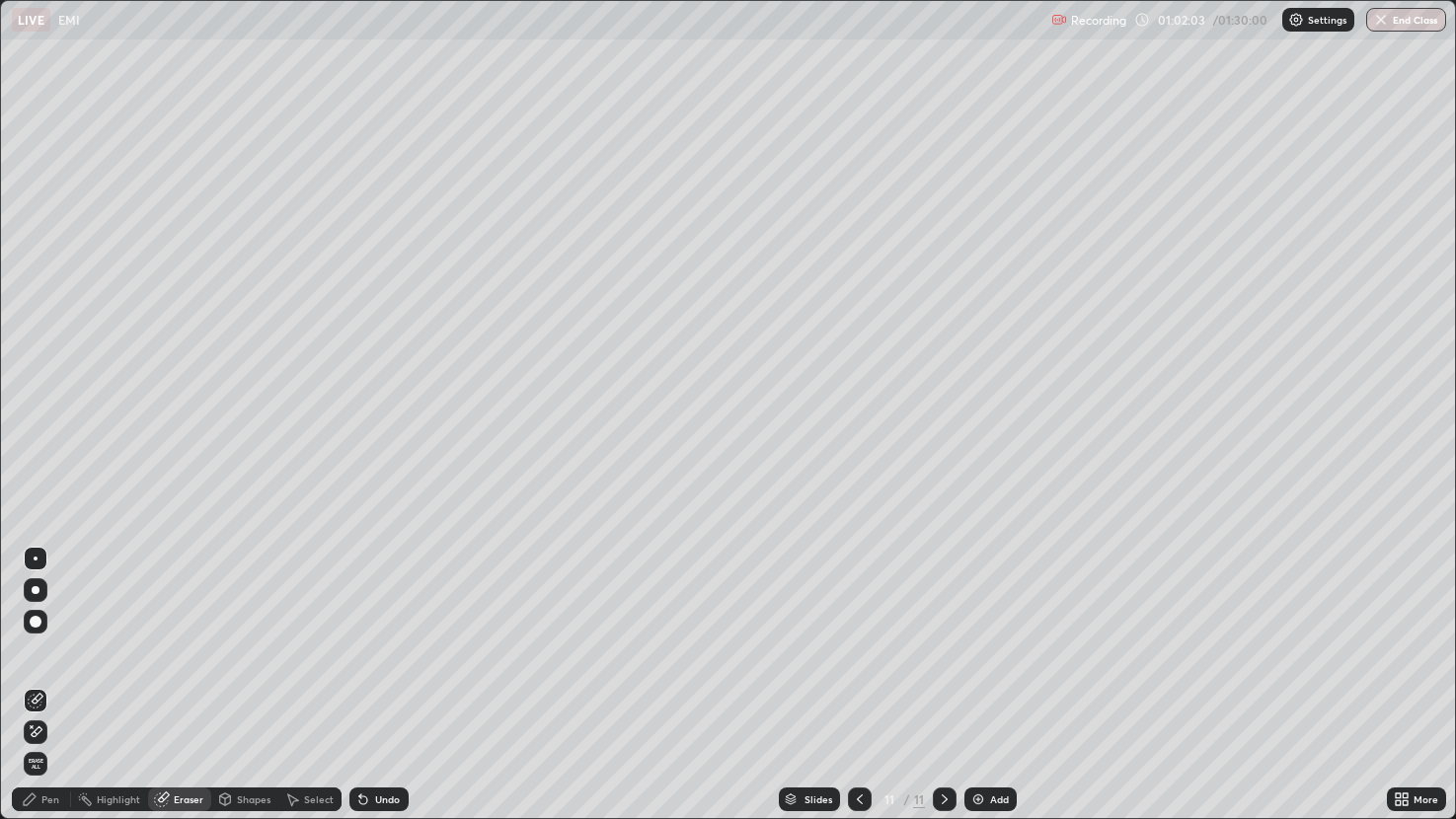 click 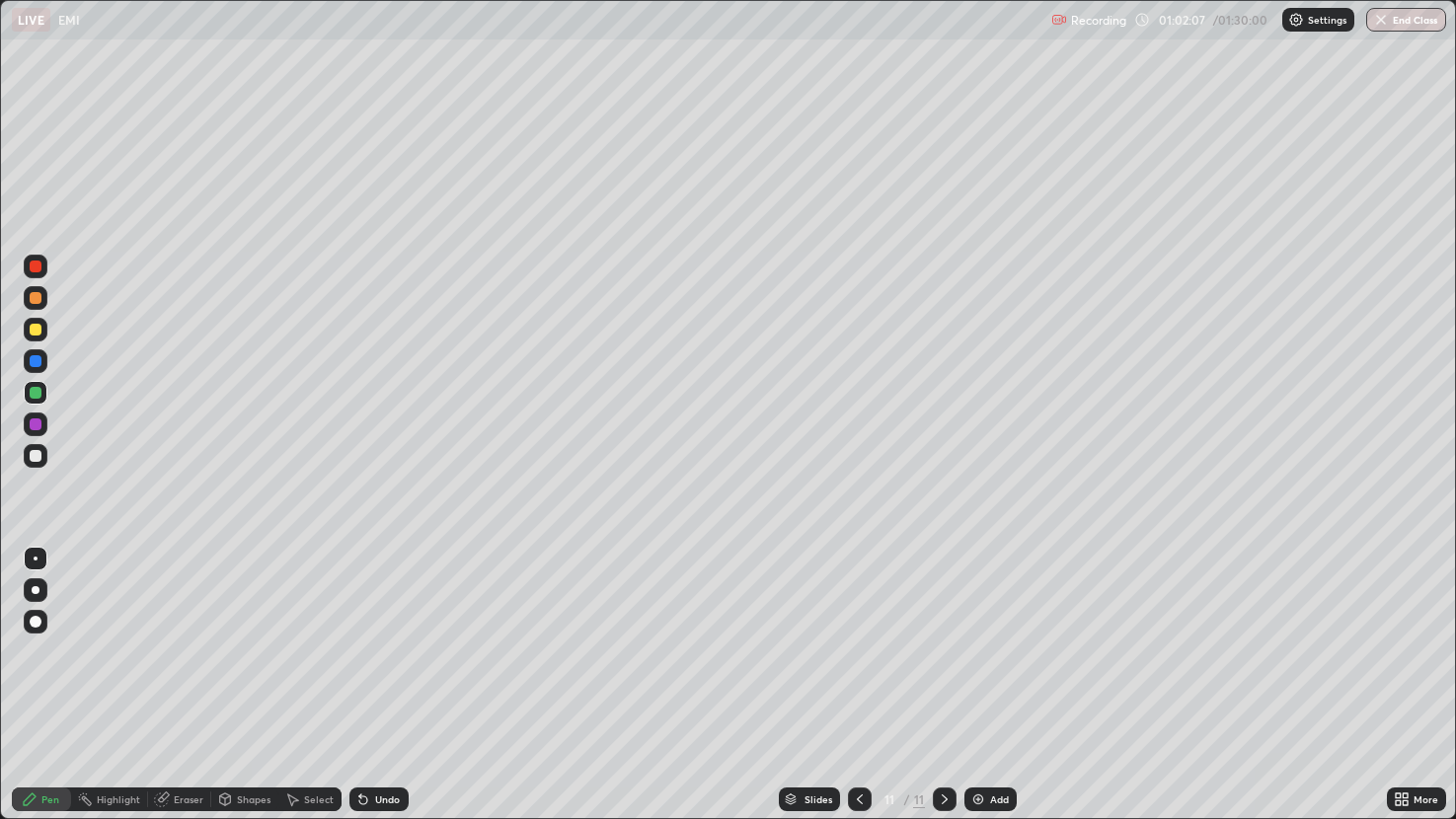 click at bounding box center (36, 330) 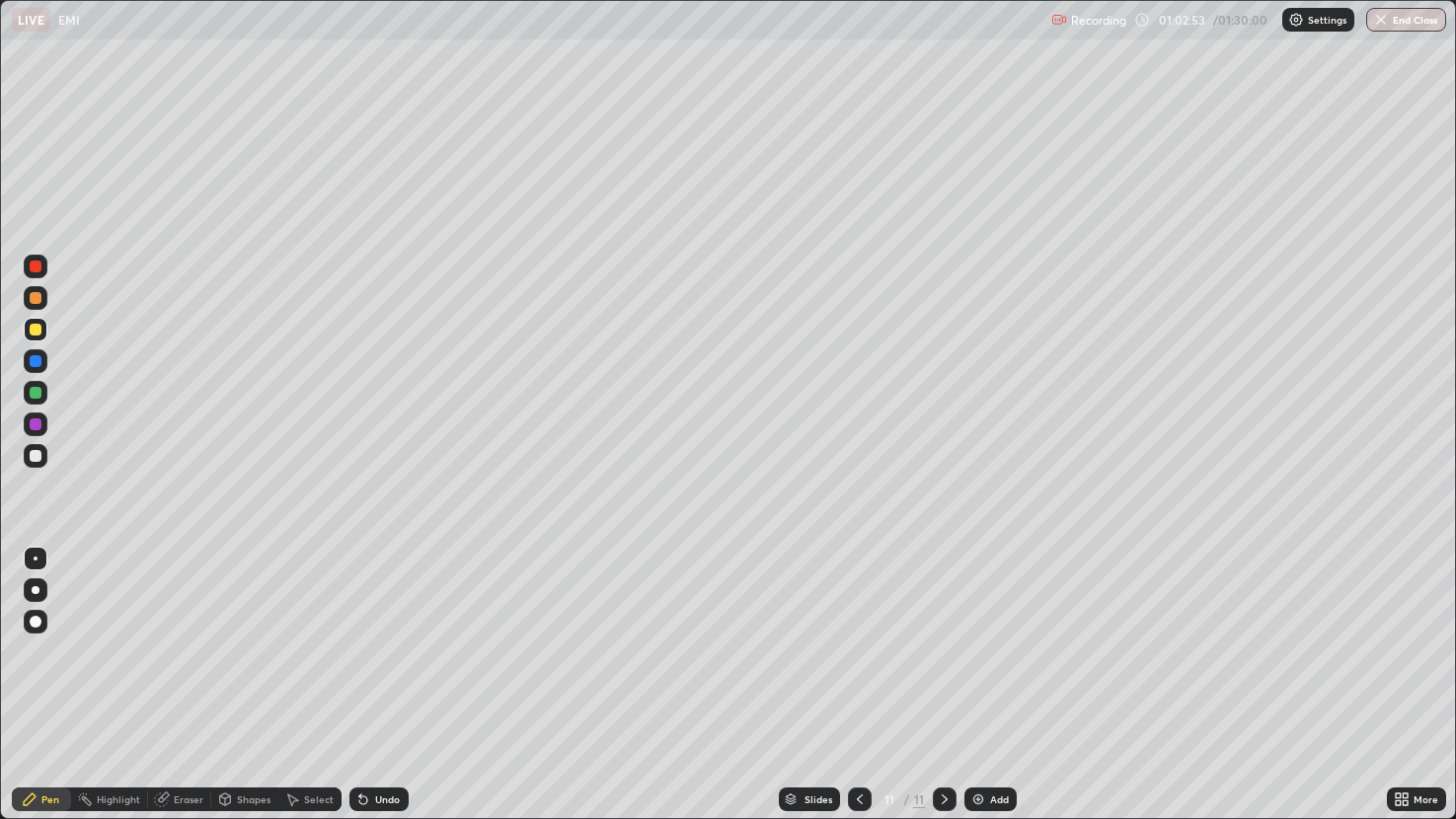 click on "Undo" at bounding box center (387, 799) 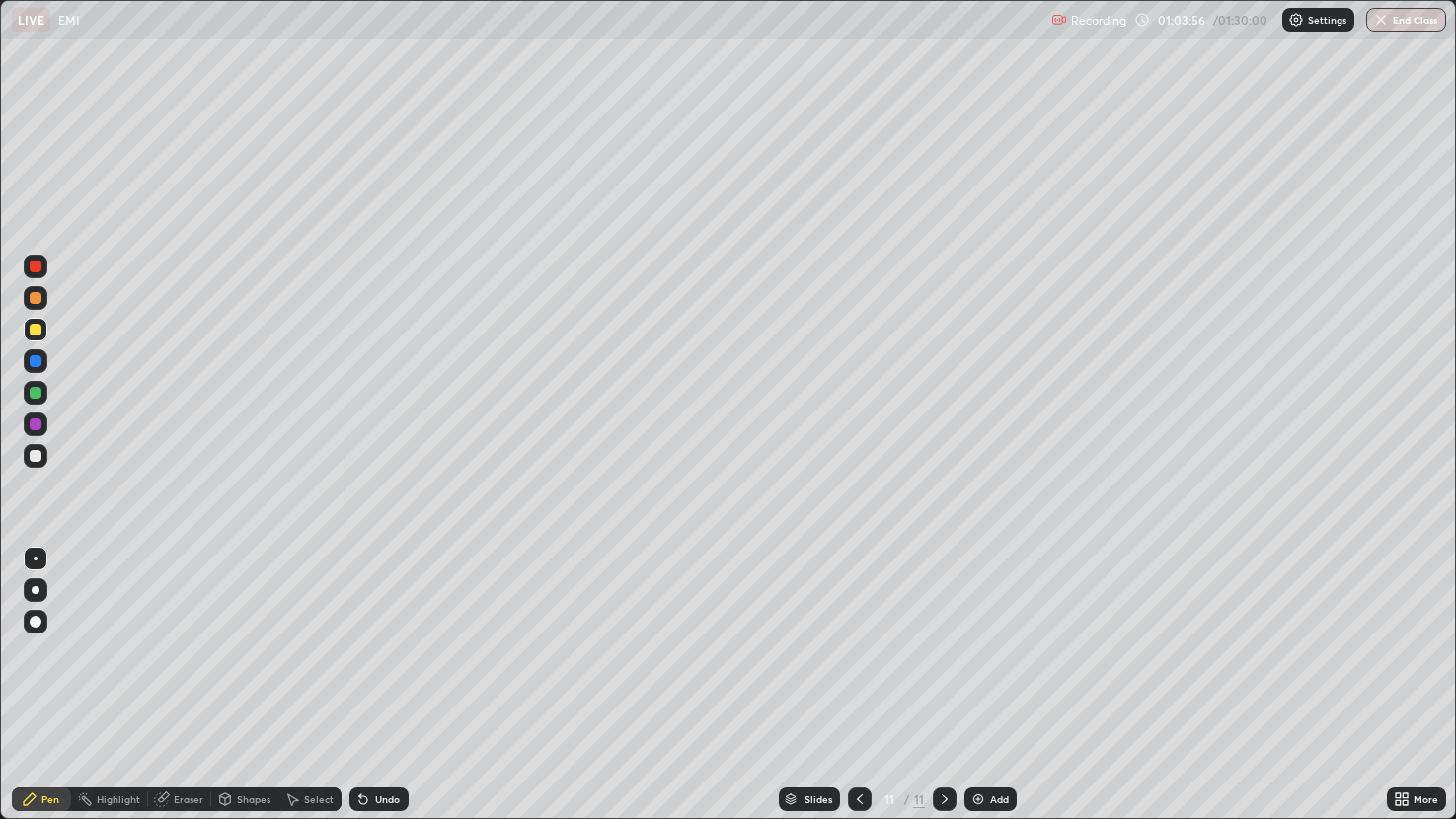 click at bounding box center [978, 799] 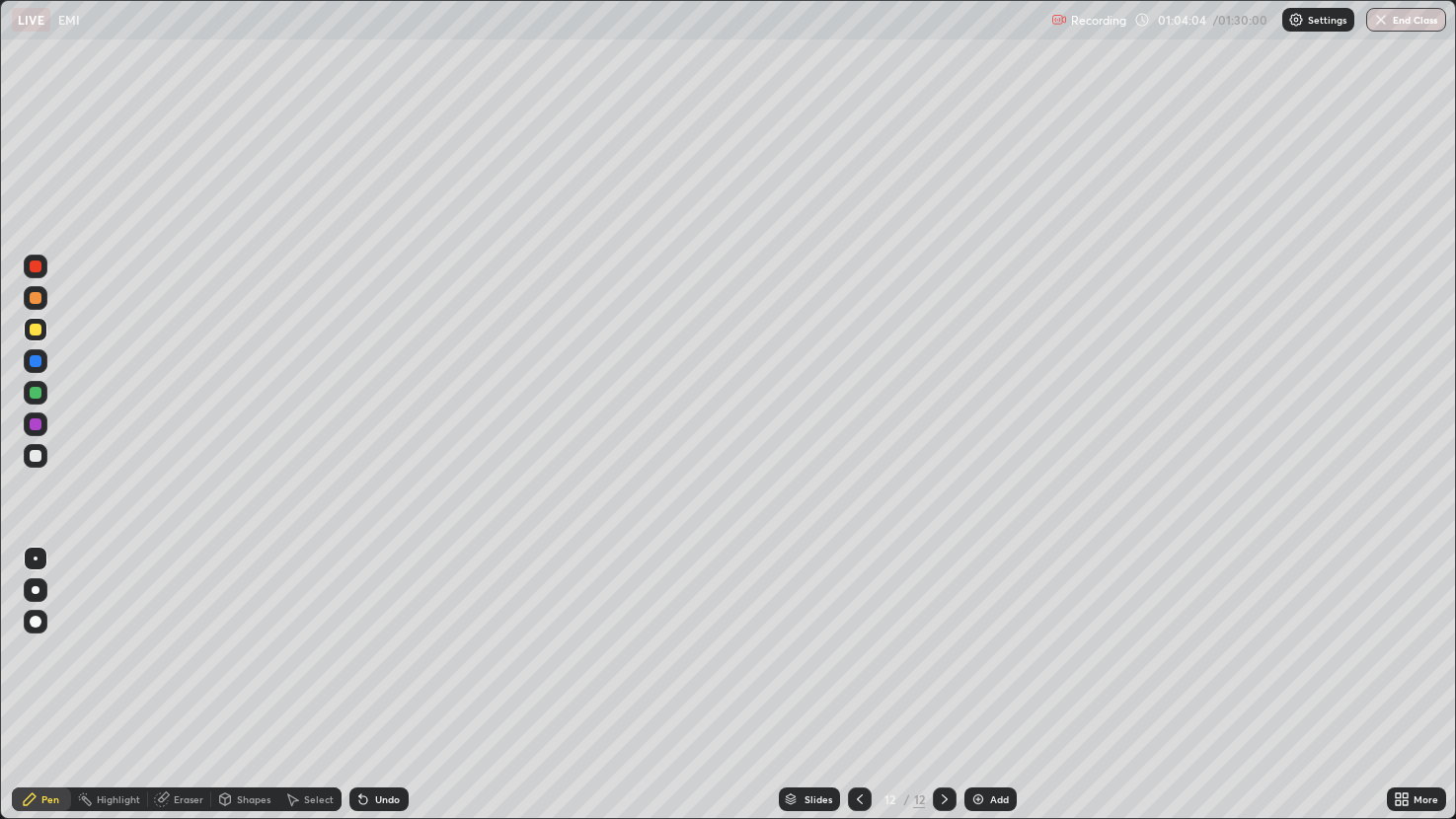 click at bounding box center [860, 799] 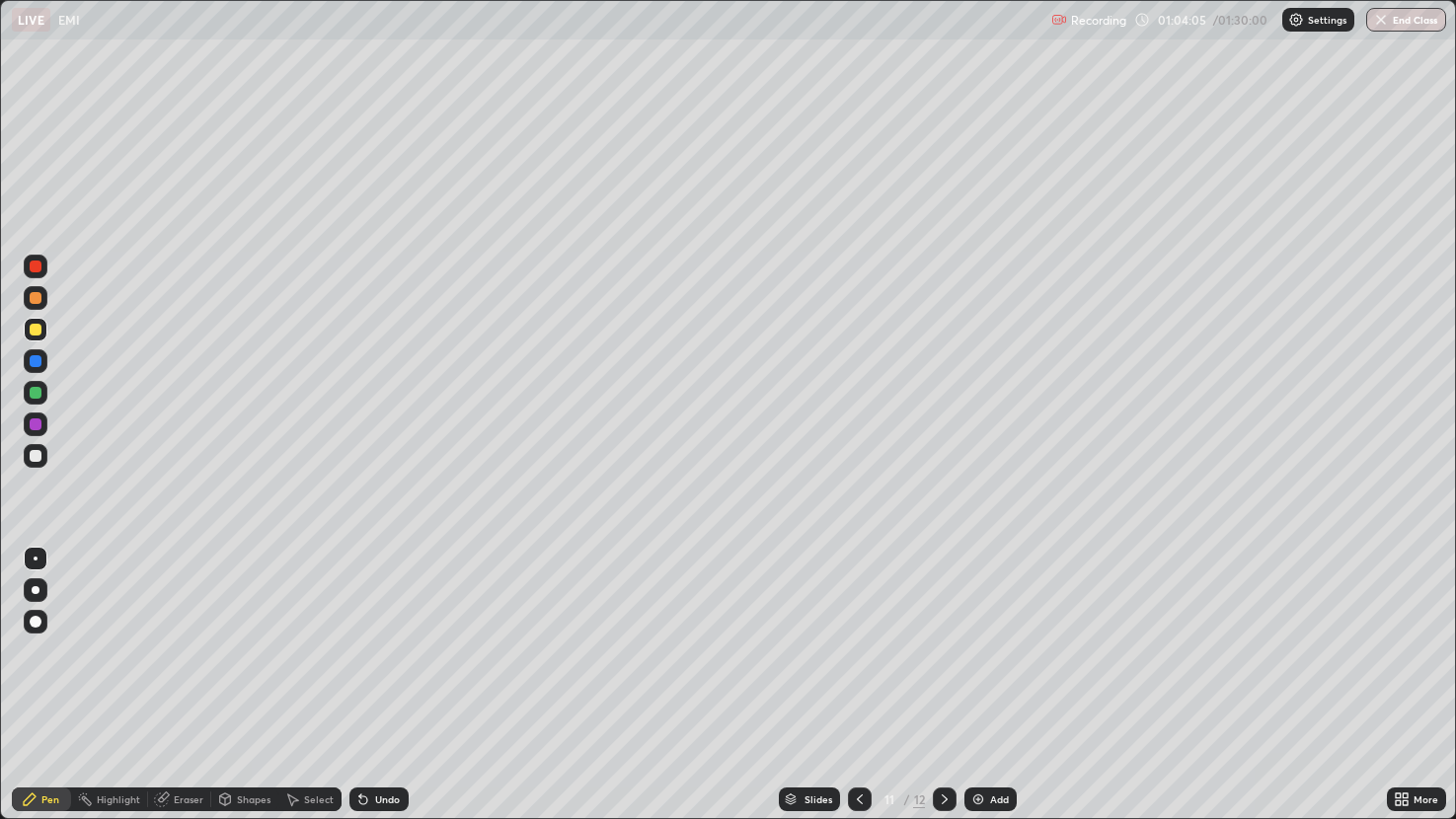click 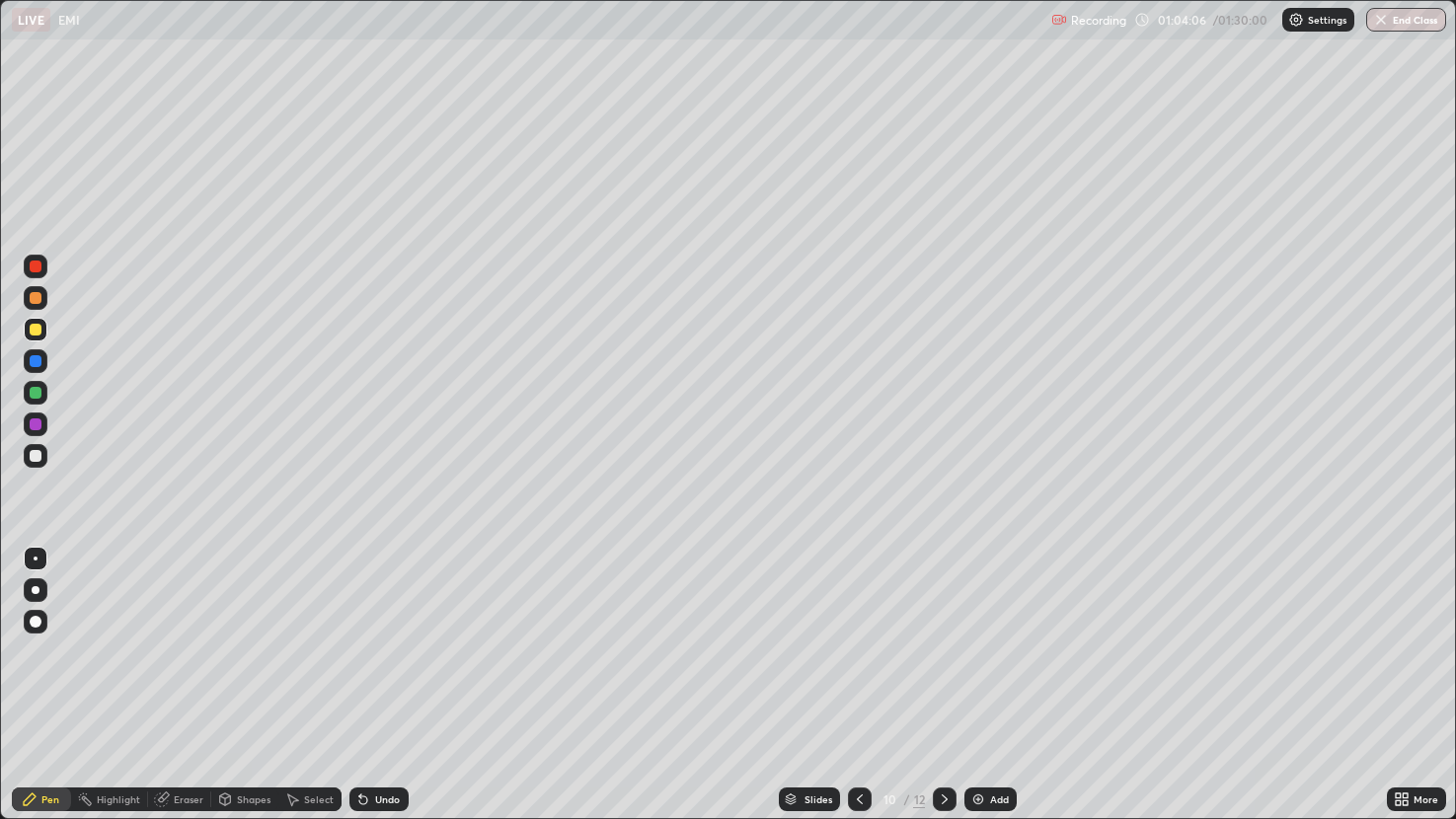 click on "Select" at bounding box center (319, 799) 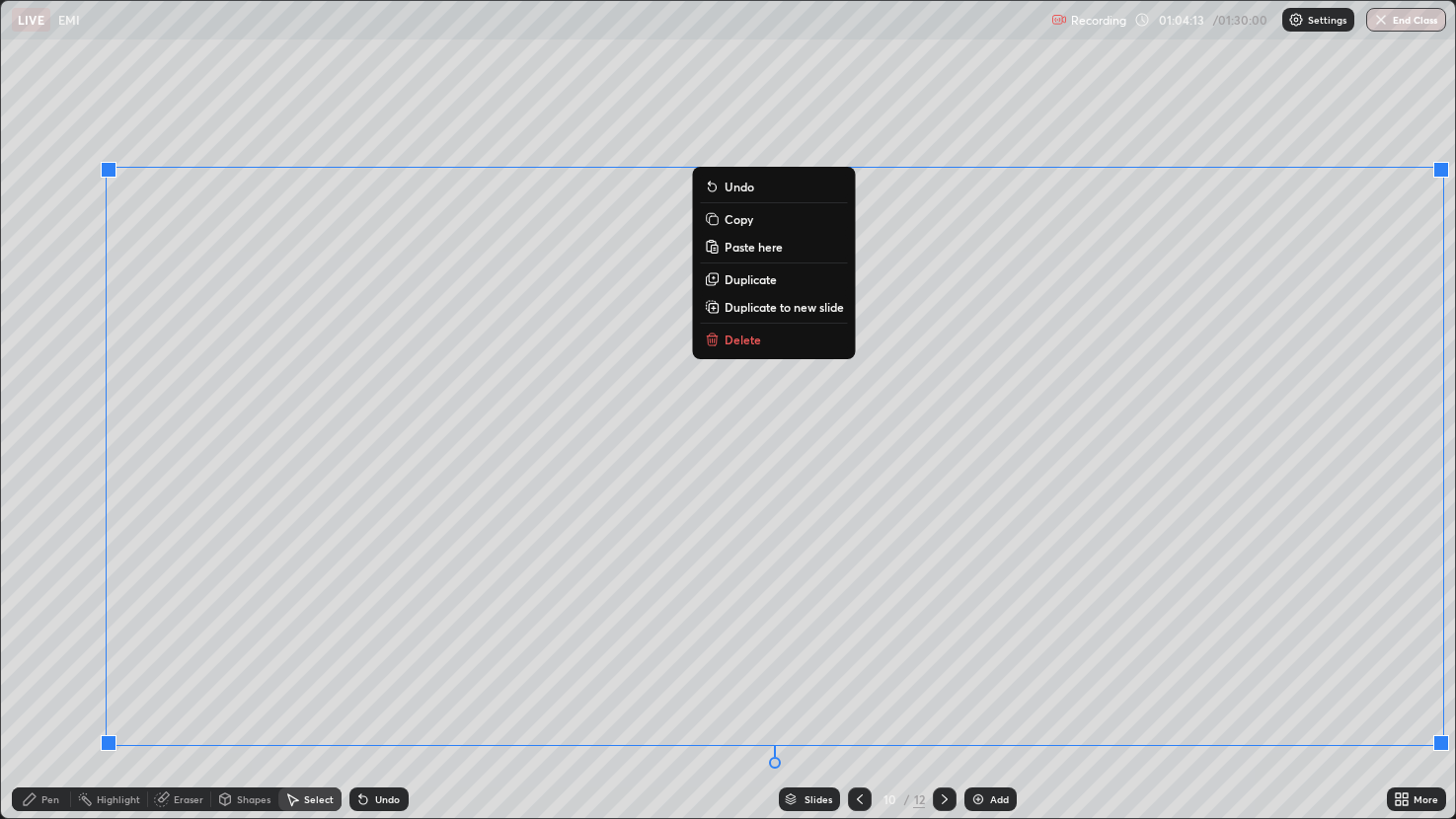 click on "Copy" at bounding box center (738, 219) 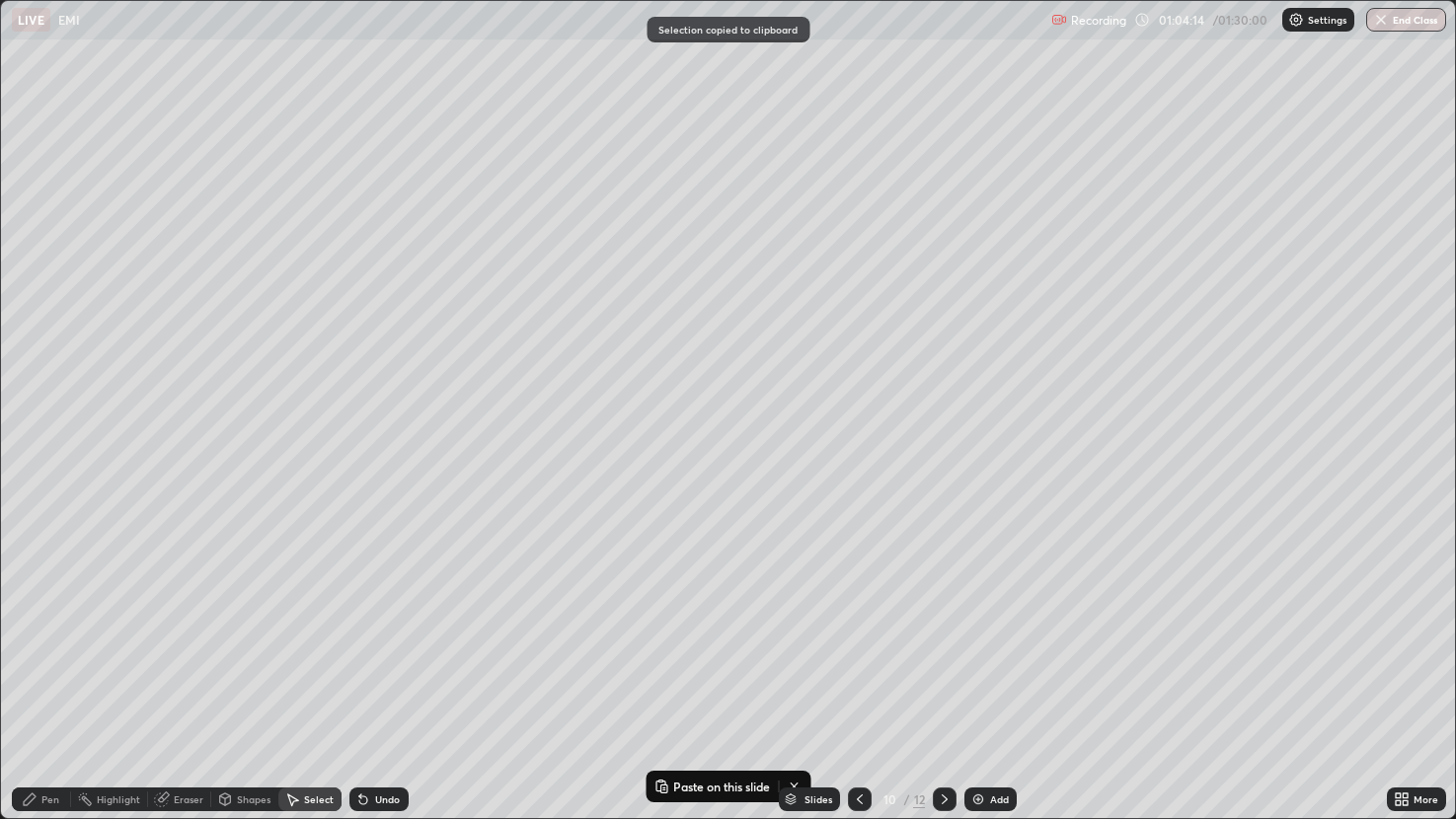 click 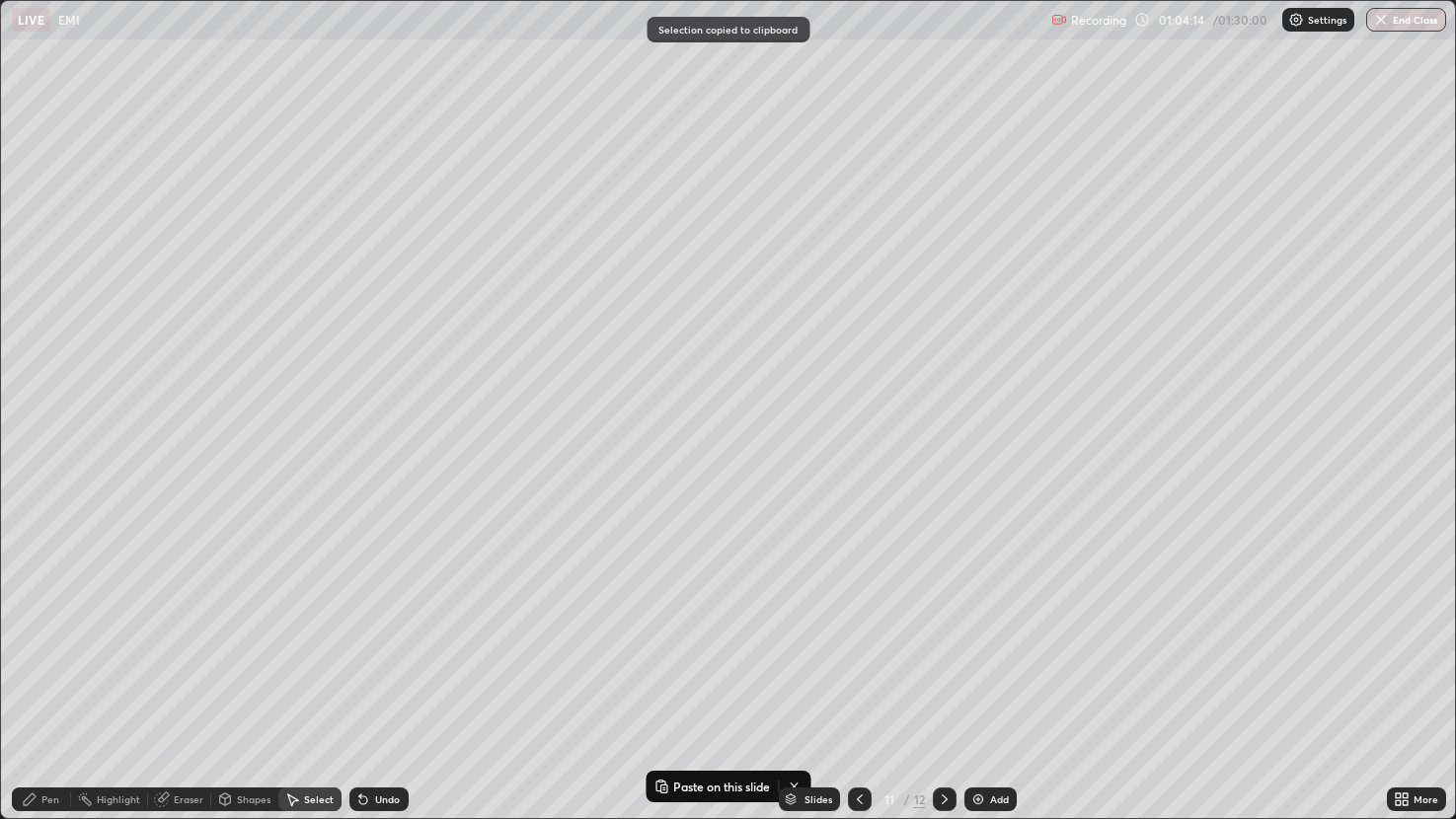 click 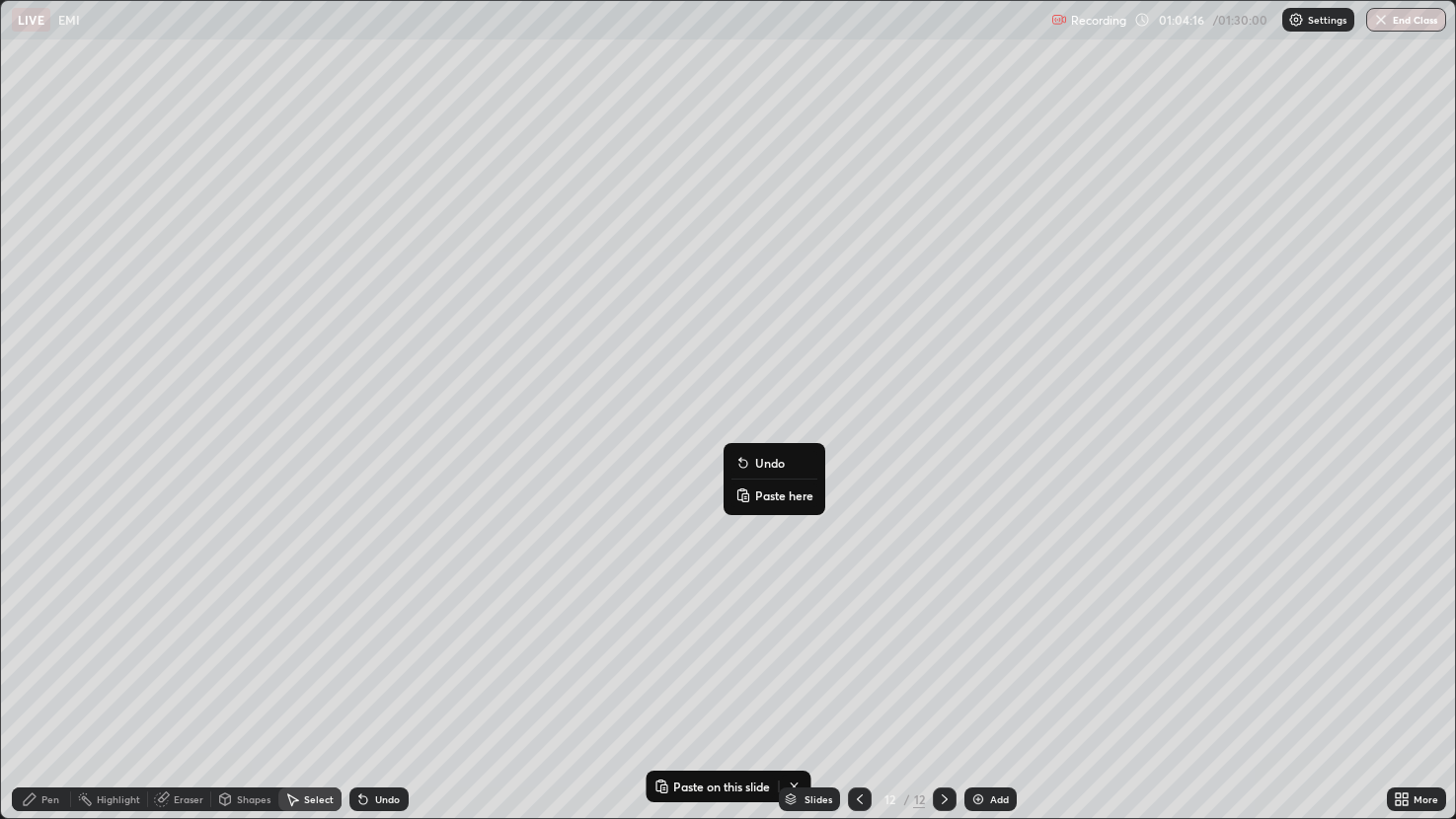 click on "Paste here" at bounding box center (784, 495) 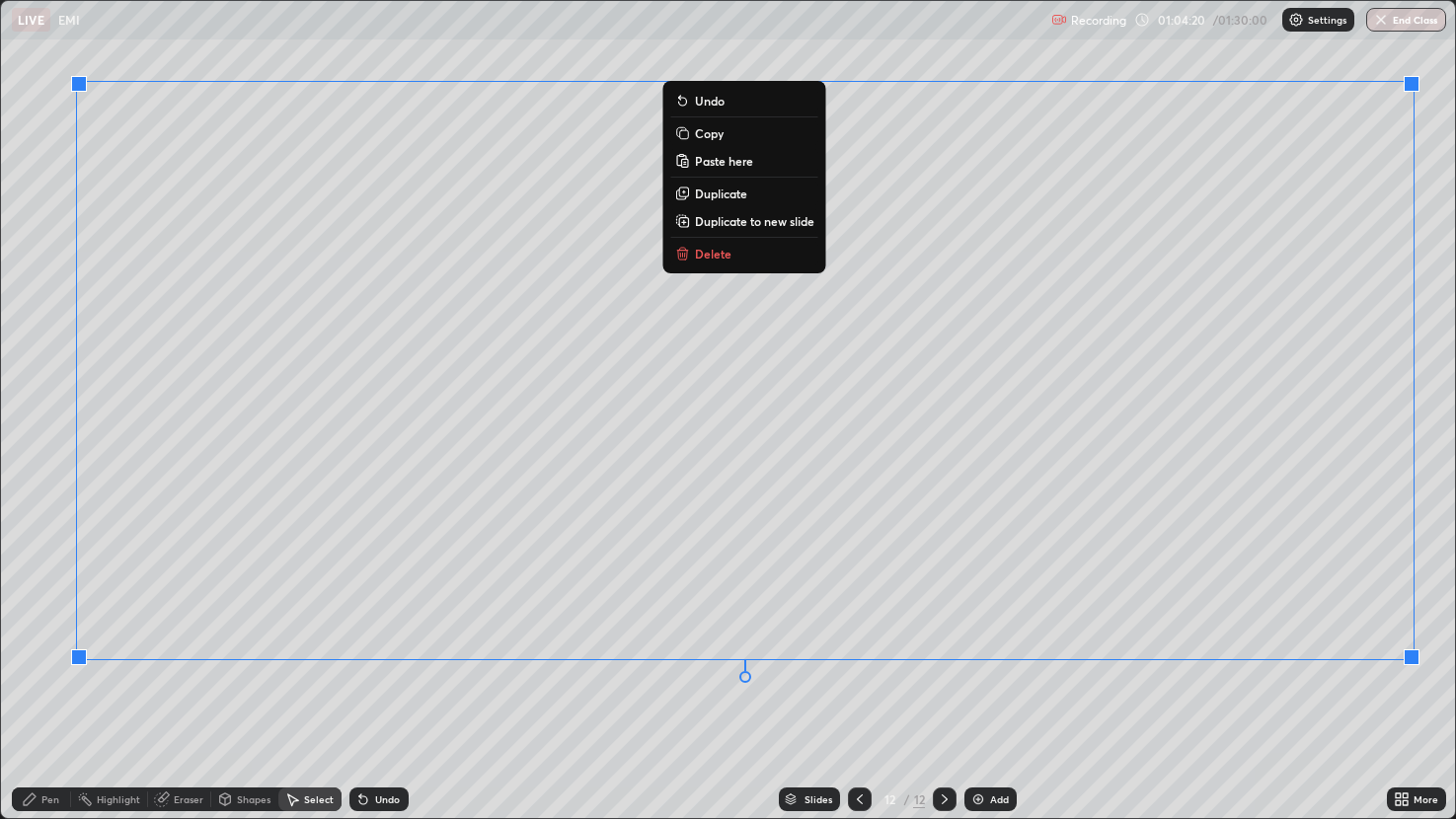 click on "Eraser" at bounding box center (189, 799) 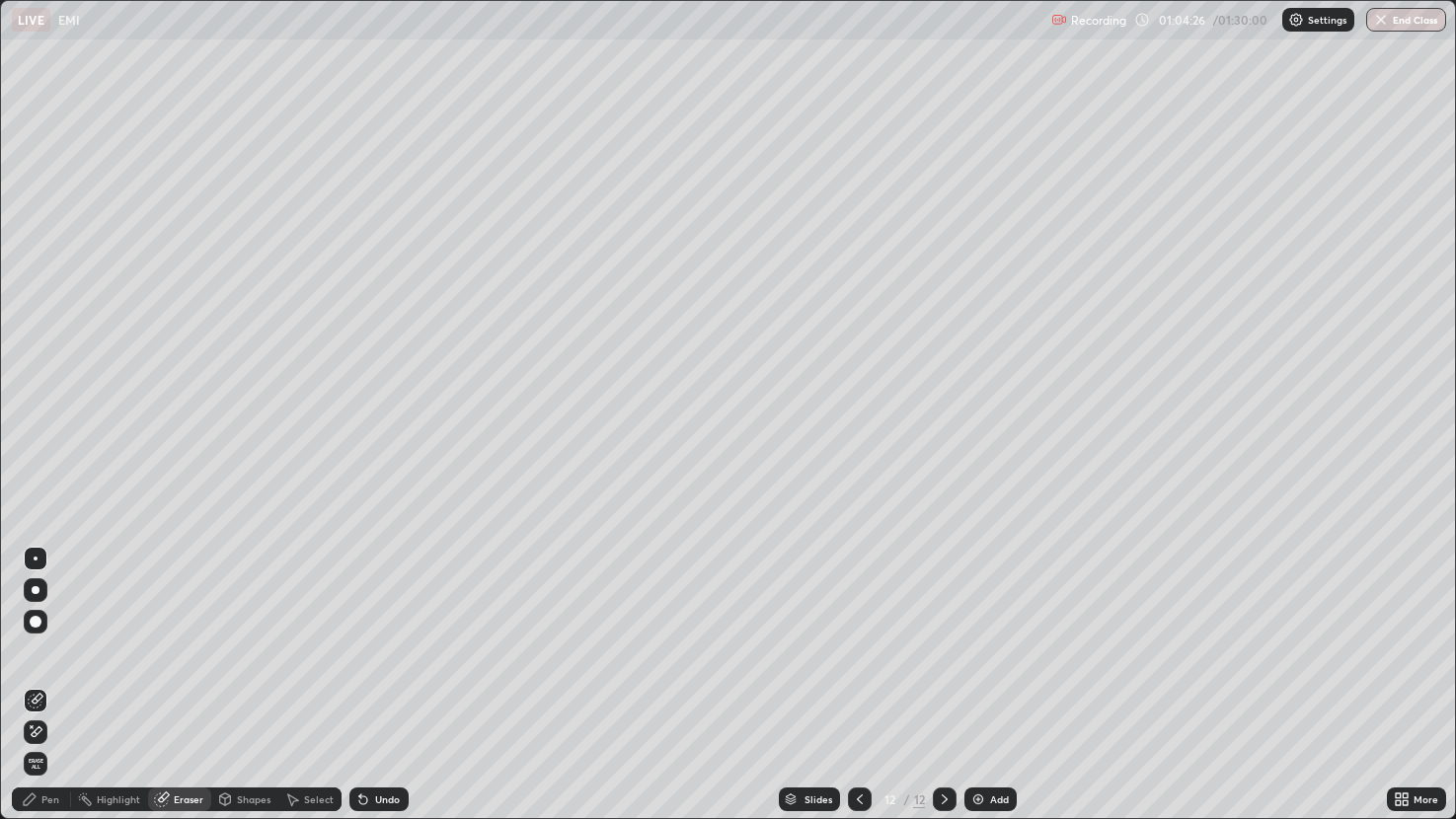 click on "Pen" at bounding box center [41, 799] 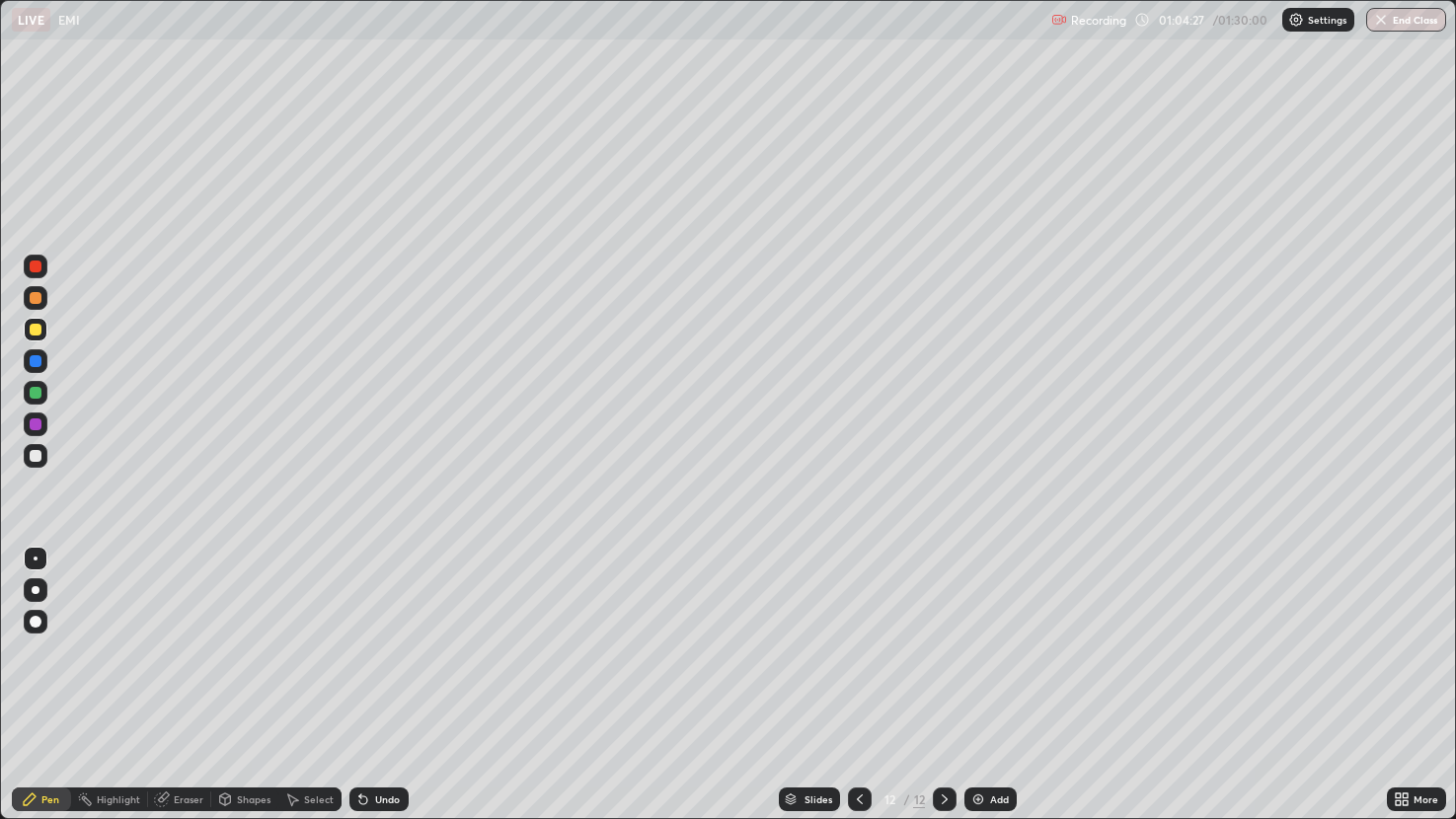 click at bounding box center [36, 393] 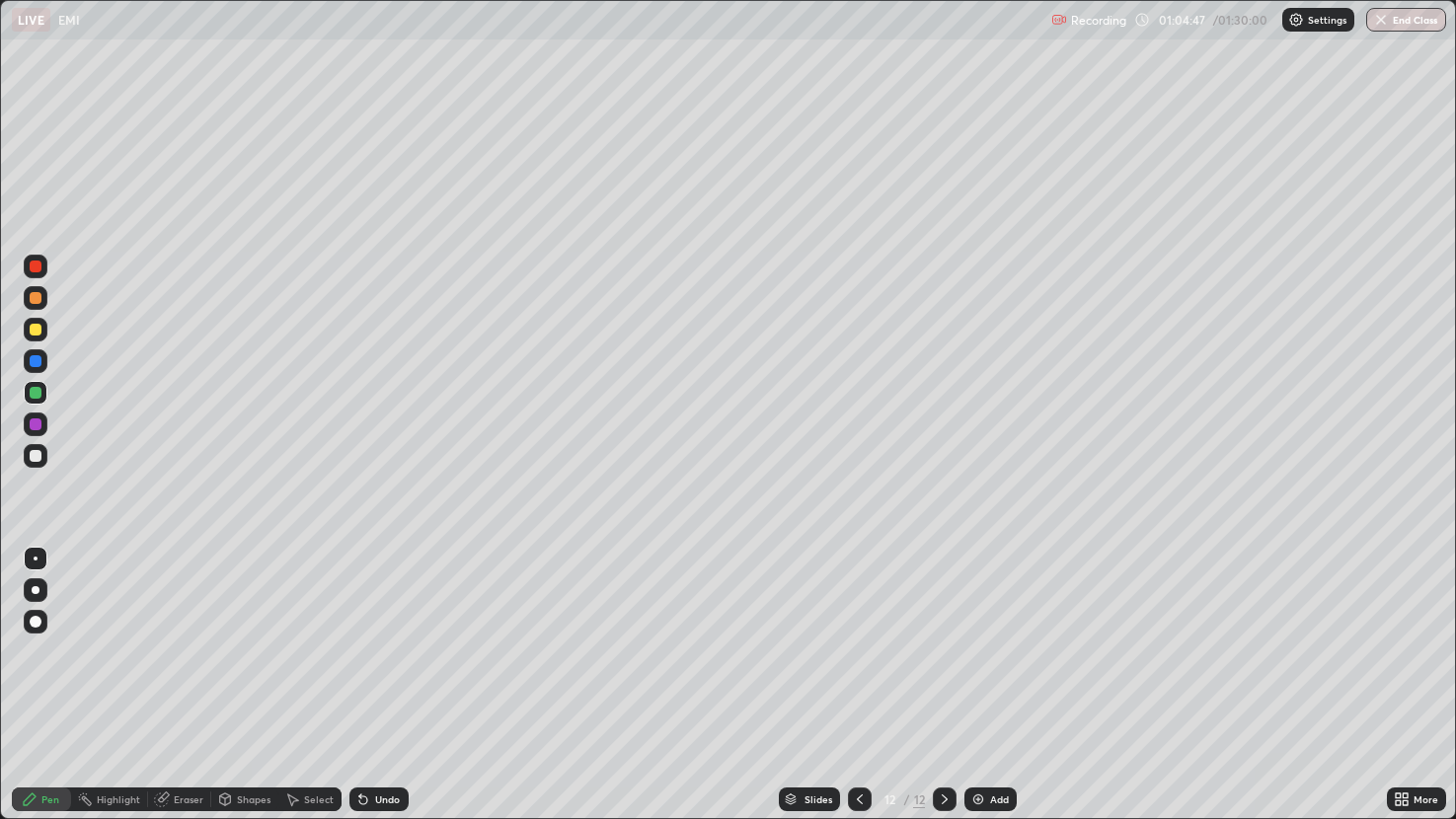 click 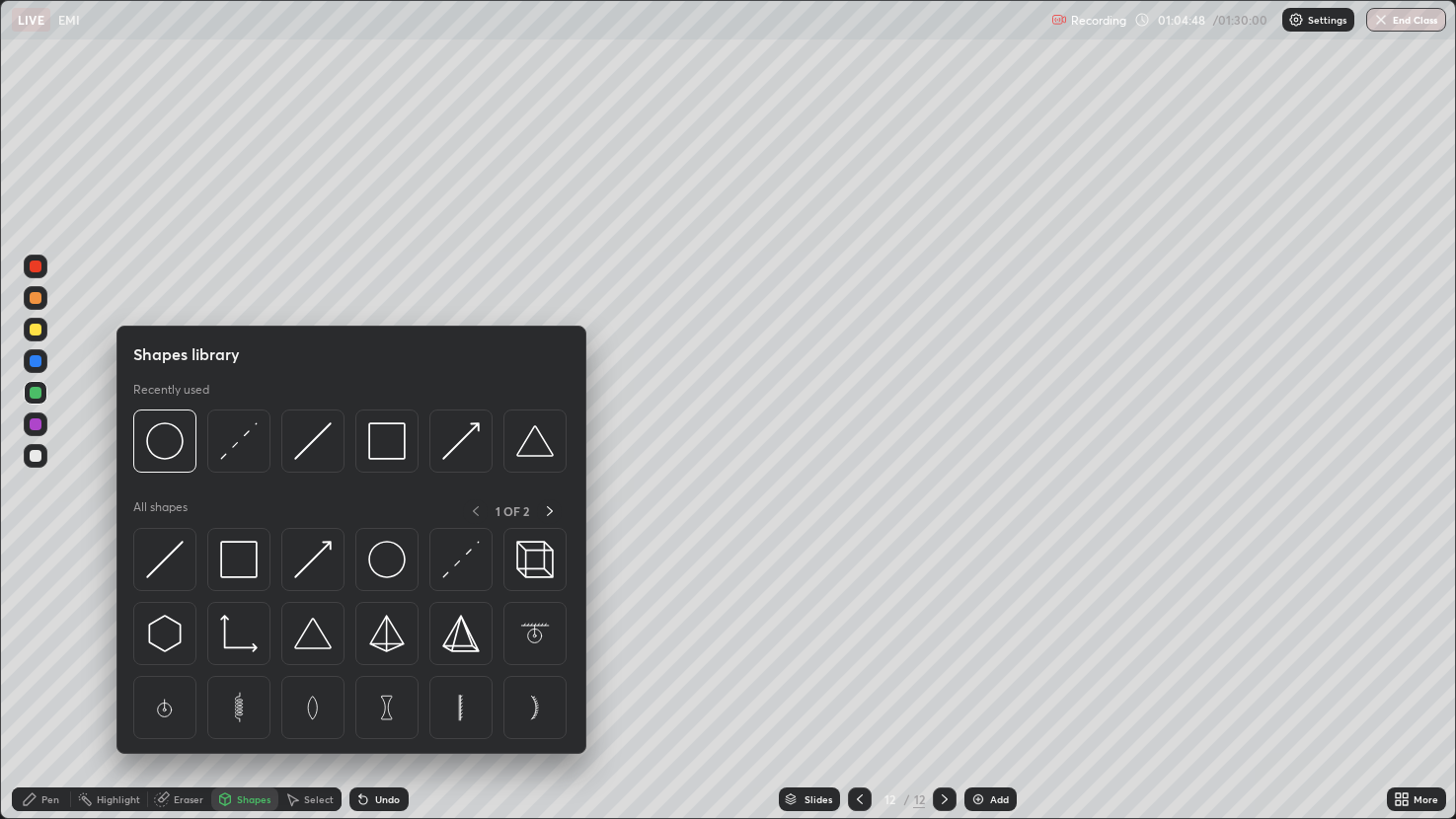 click on "Eraser" at bounding box center [180, 799] 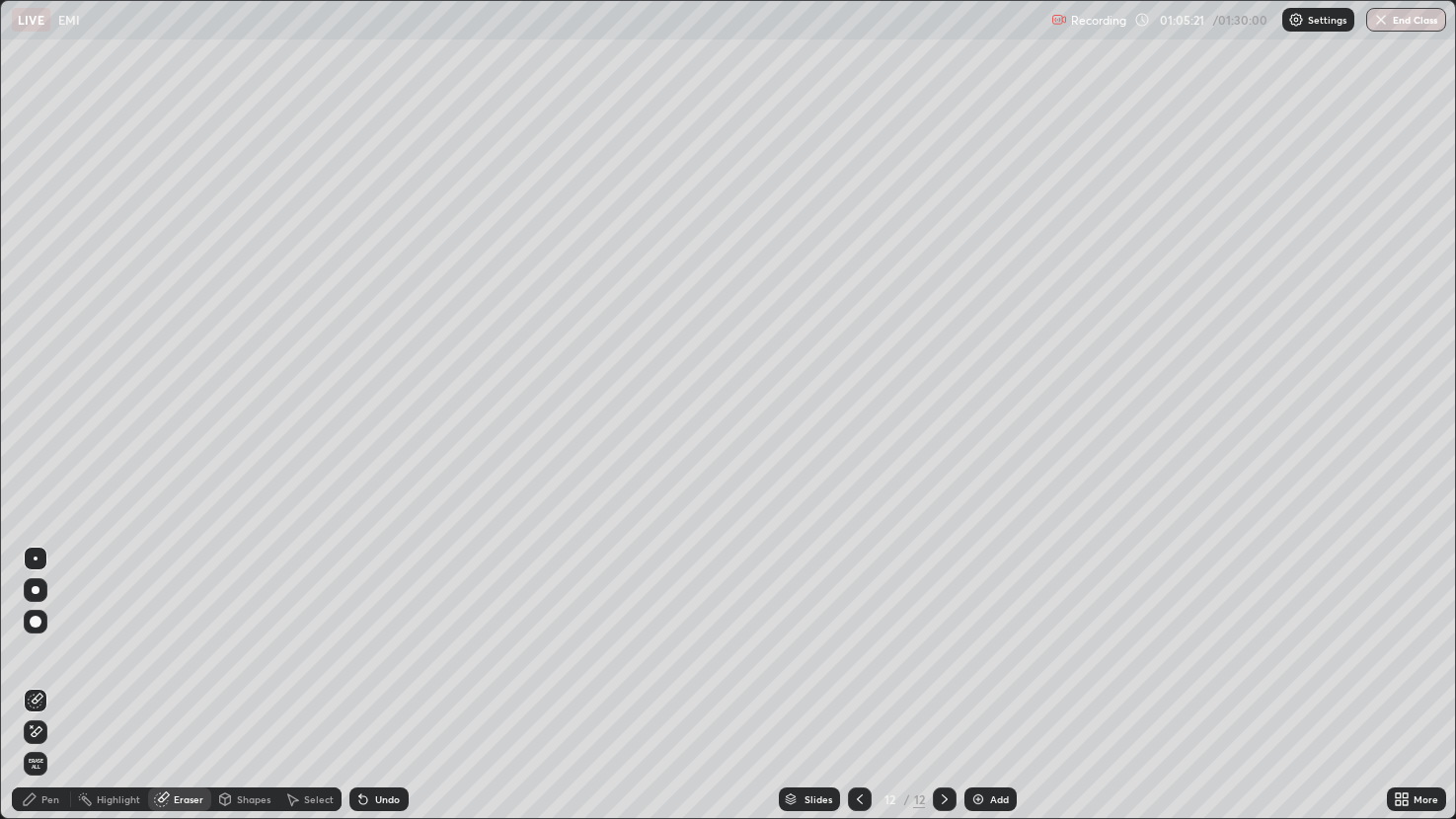 click on "Pen" at bounding box center (50, 799) 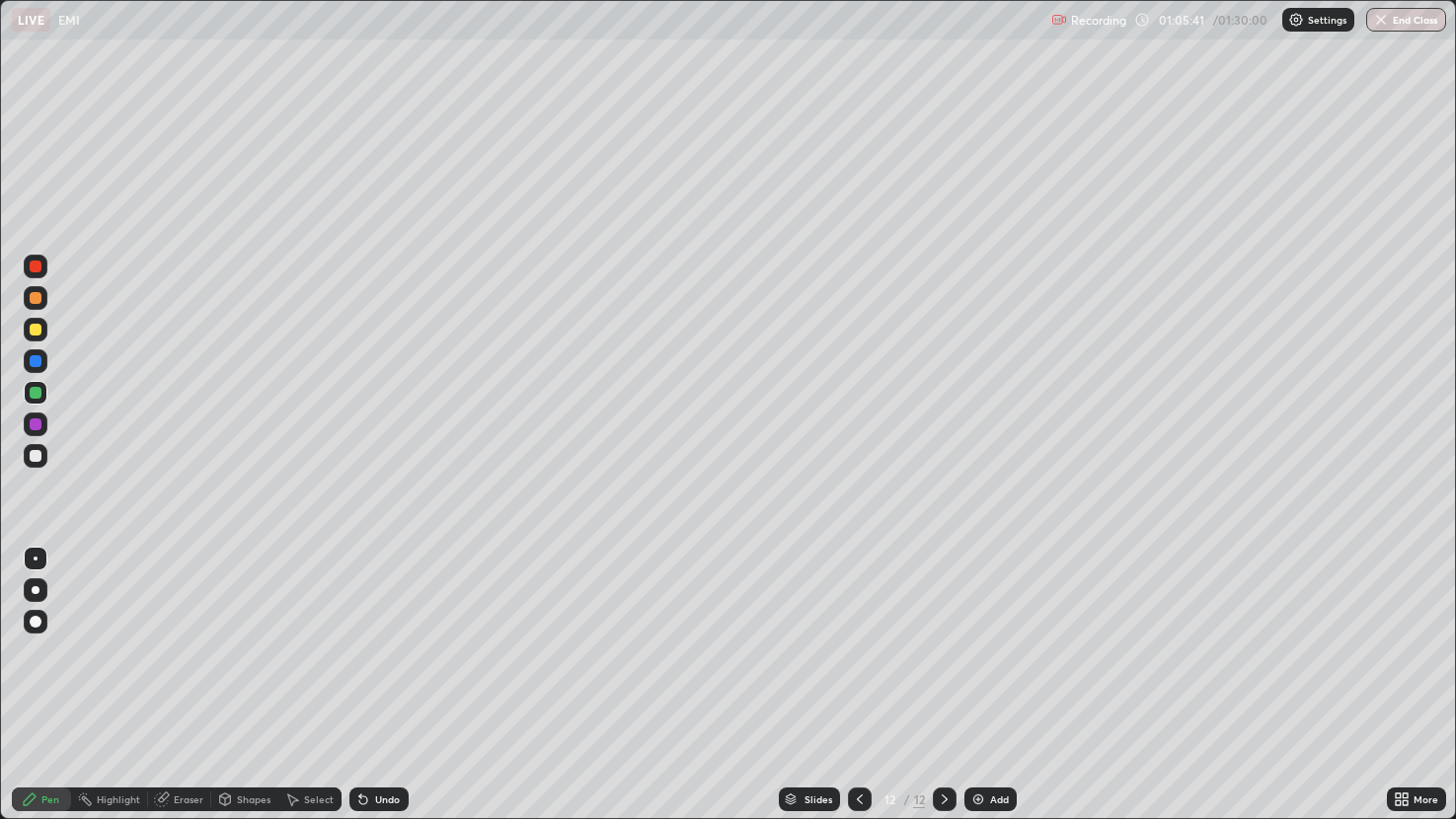 click on "Undo" at bounding box center [379, 799] 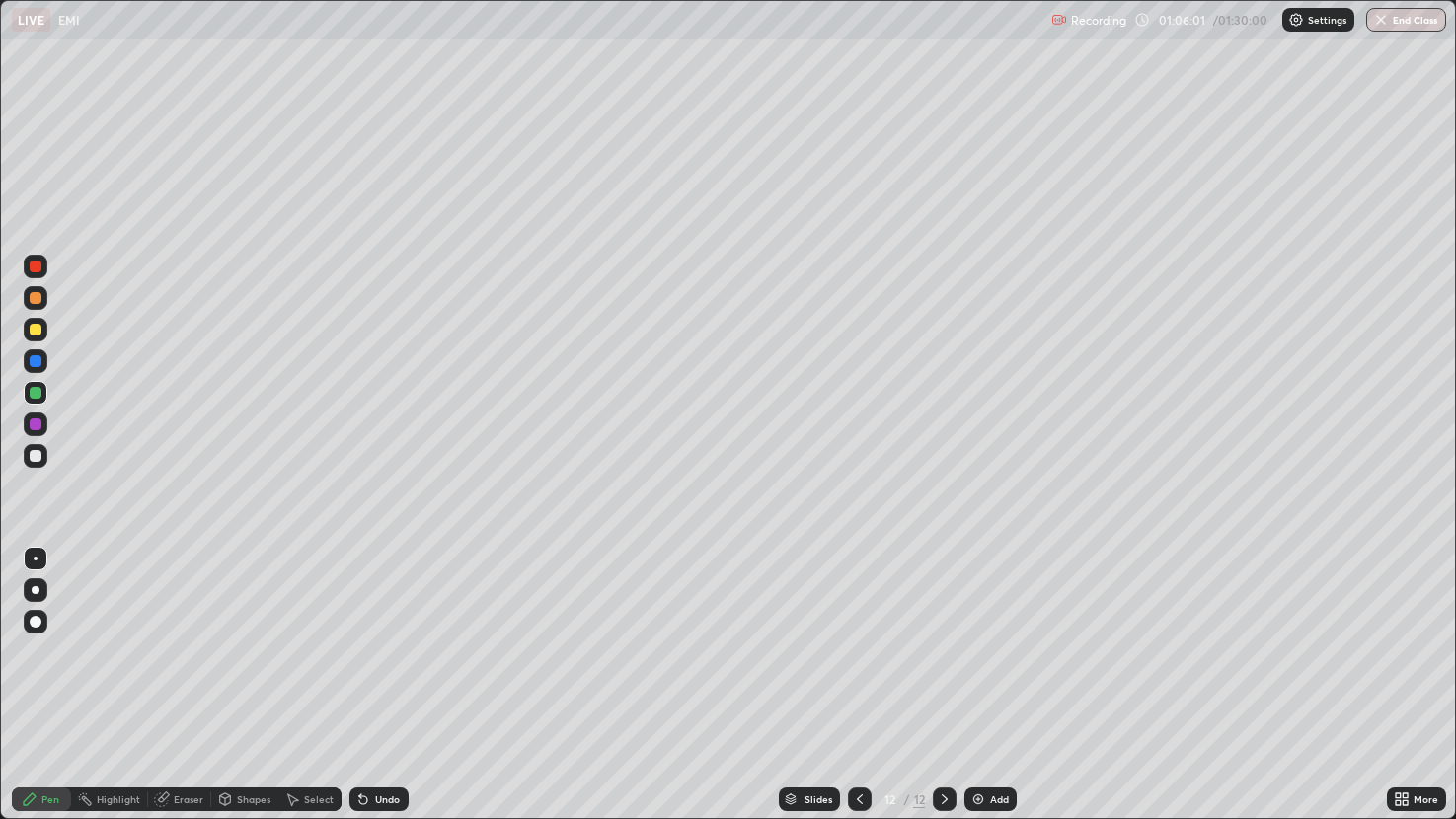 click 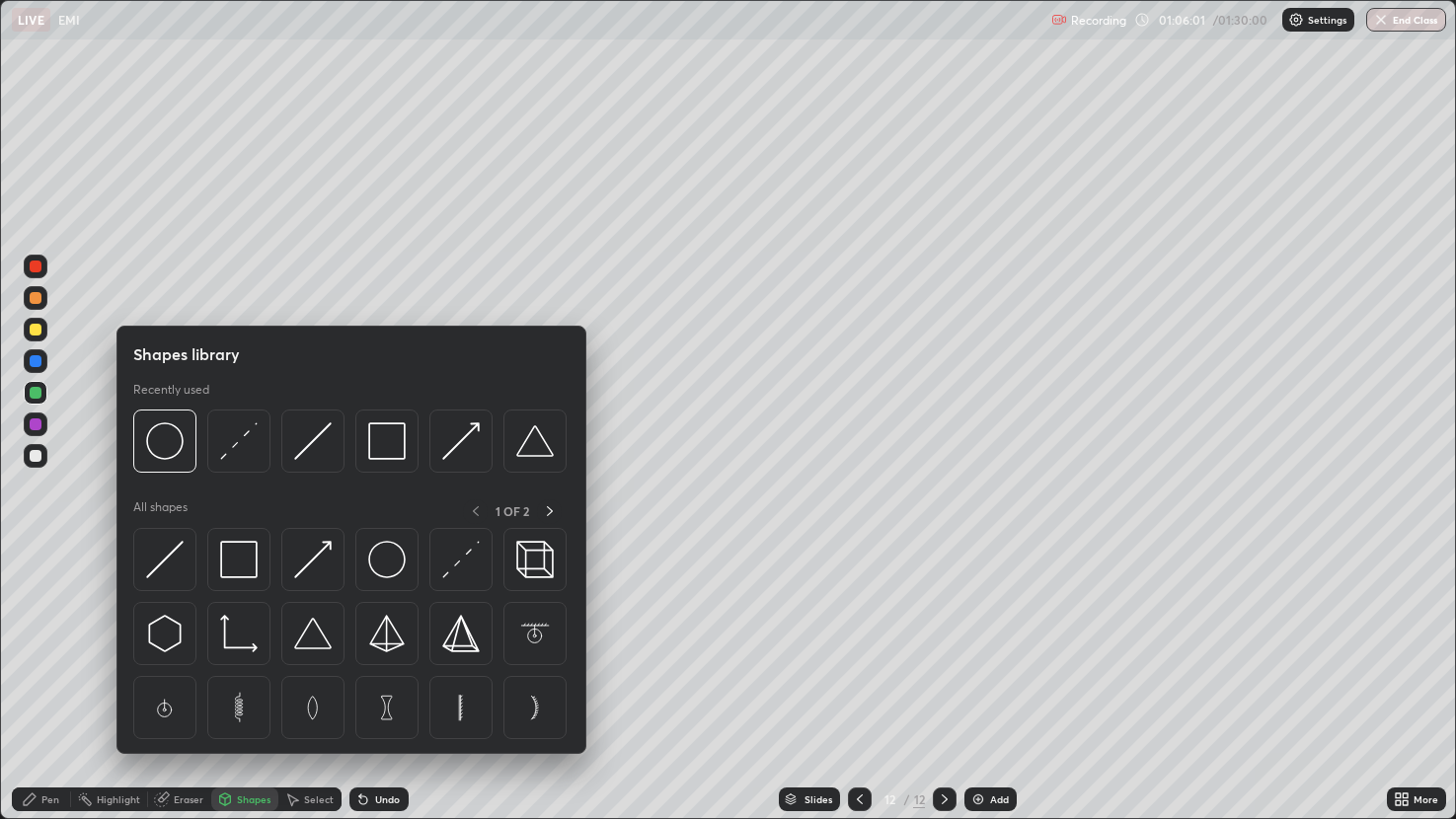 click on "Eraser" at bounding box center (189, 799) 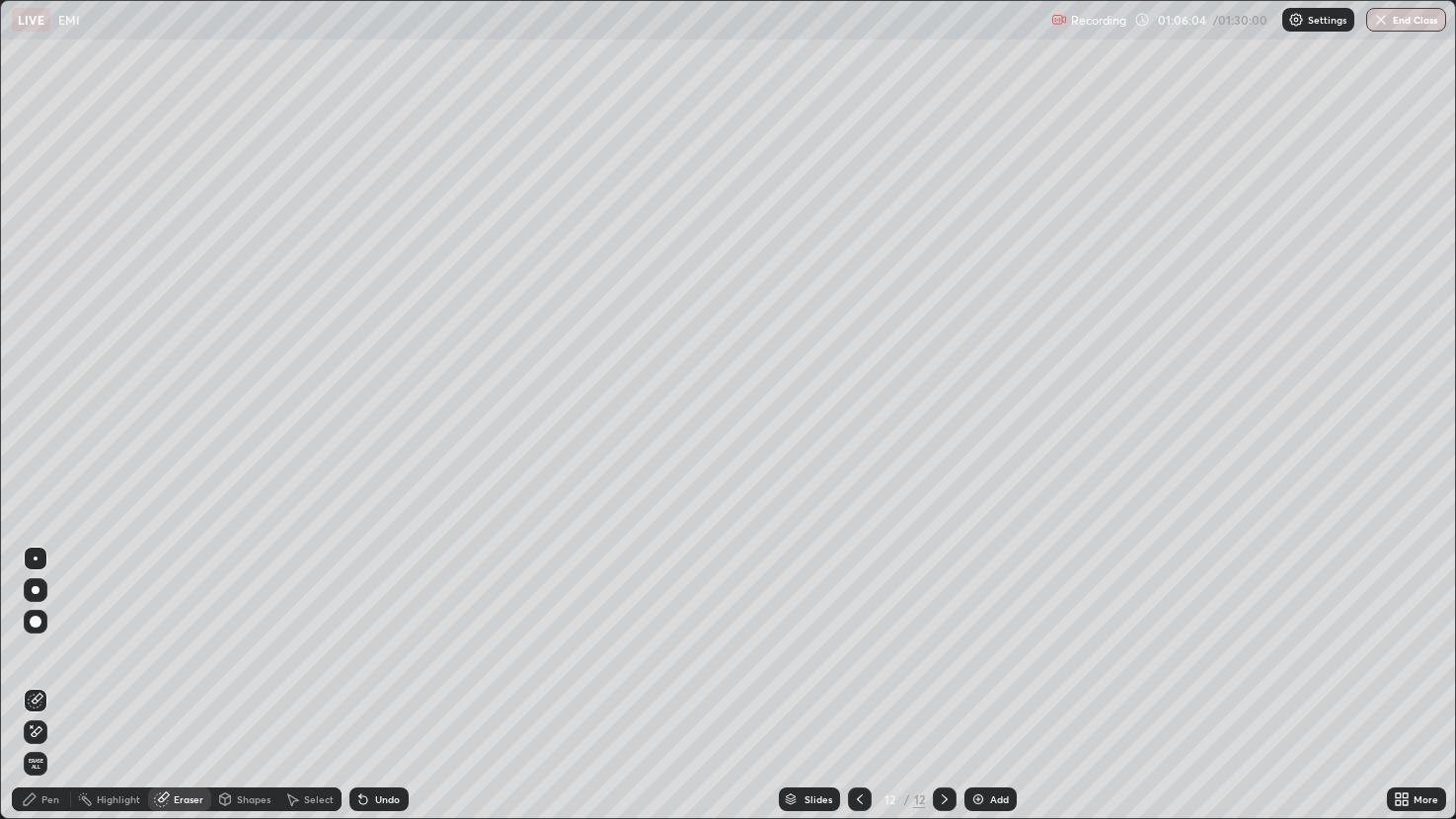 click on "Pen" at bounding box center [50, 799] 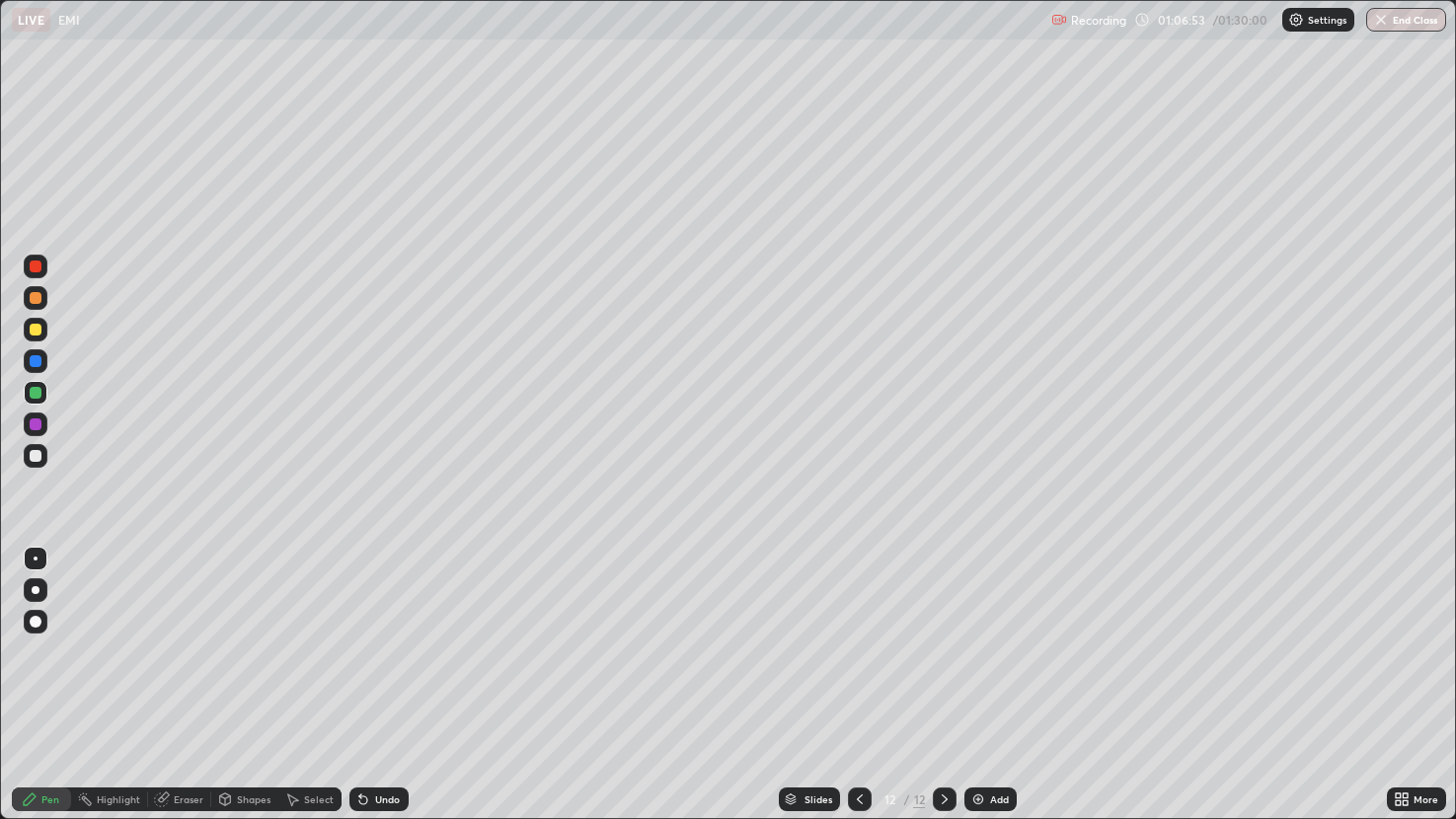 click at bounding box center (860, 799) 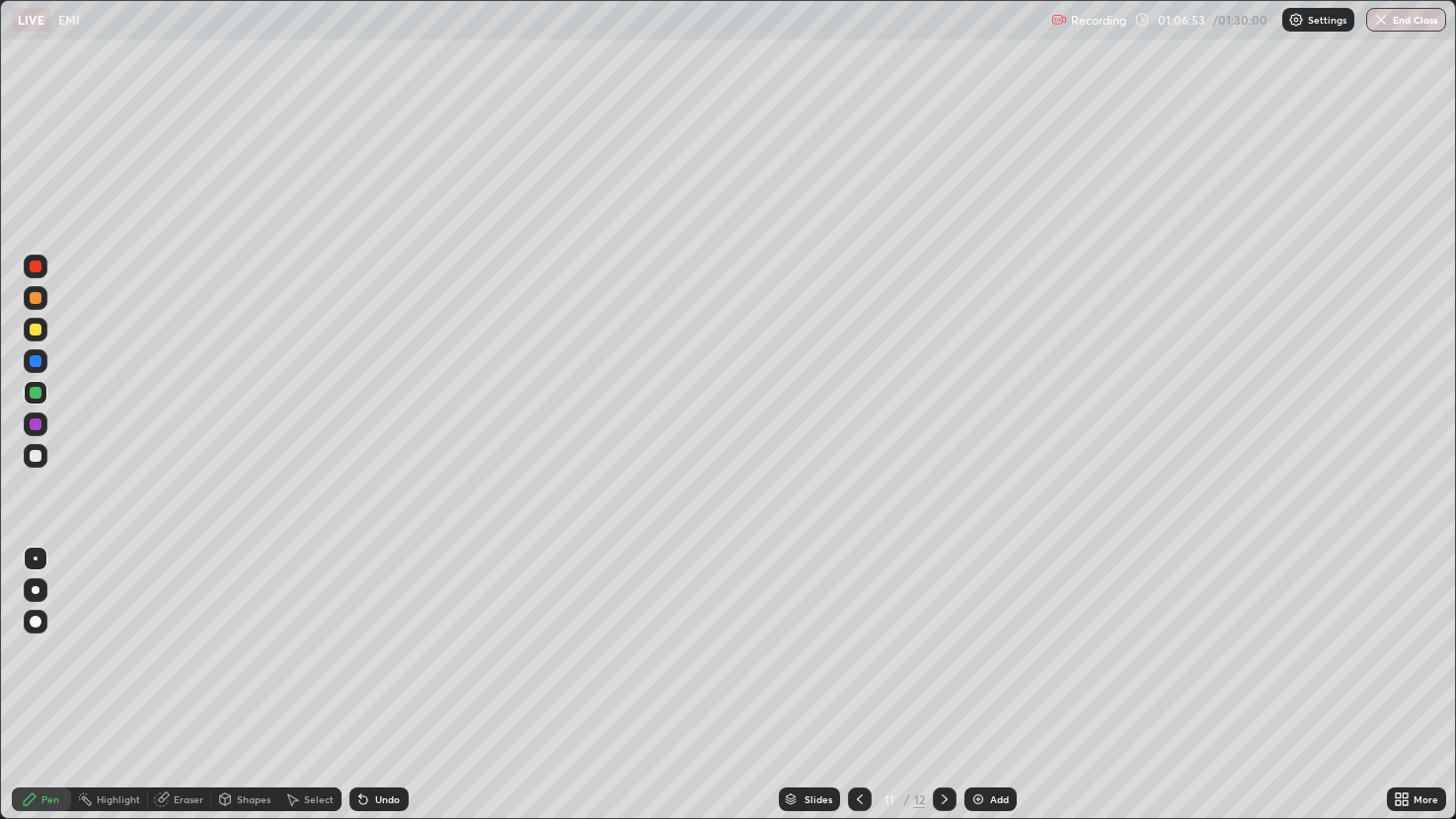 click 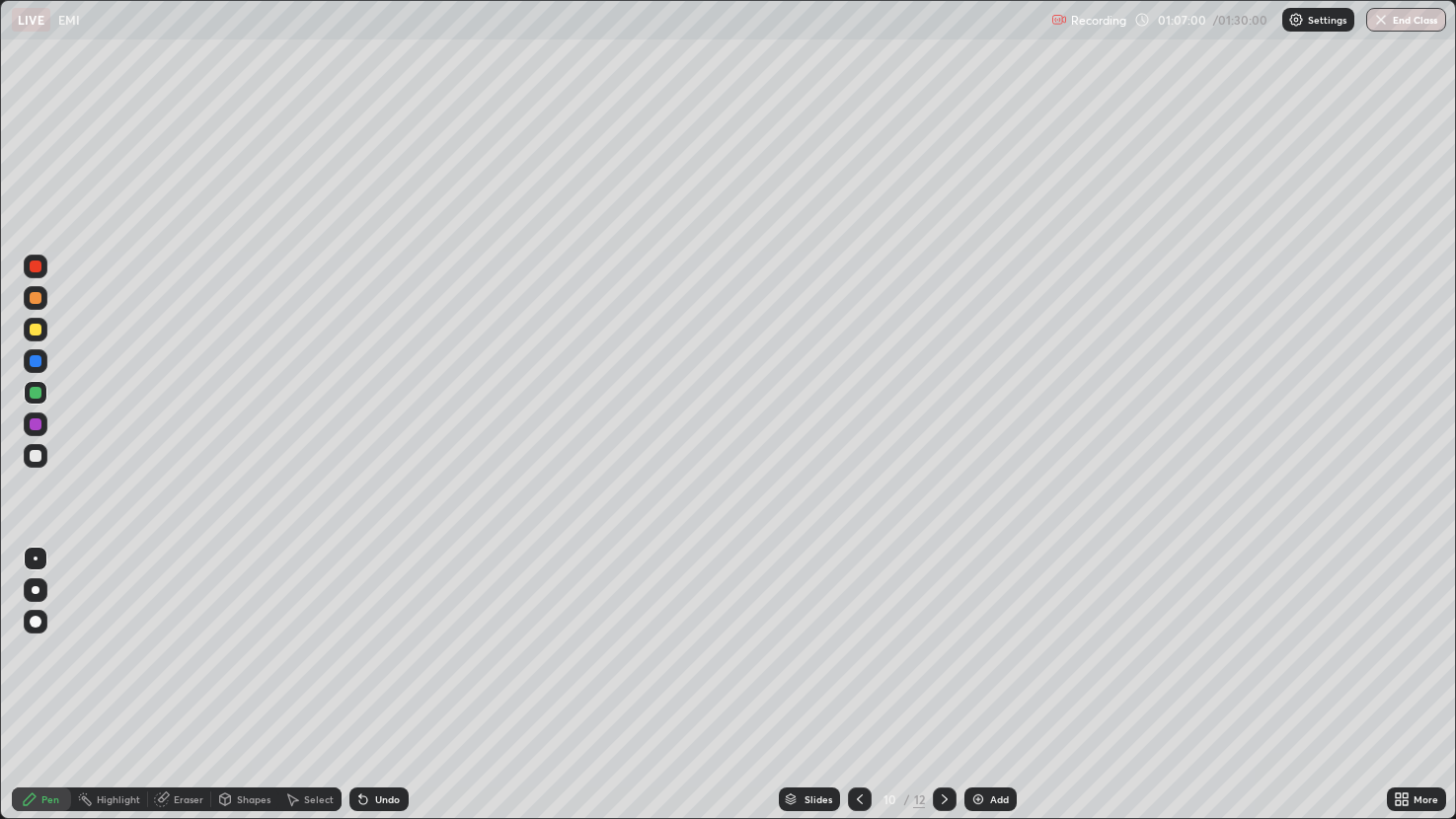 click 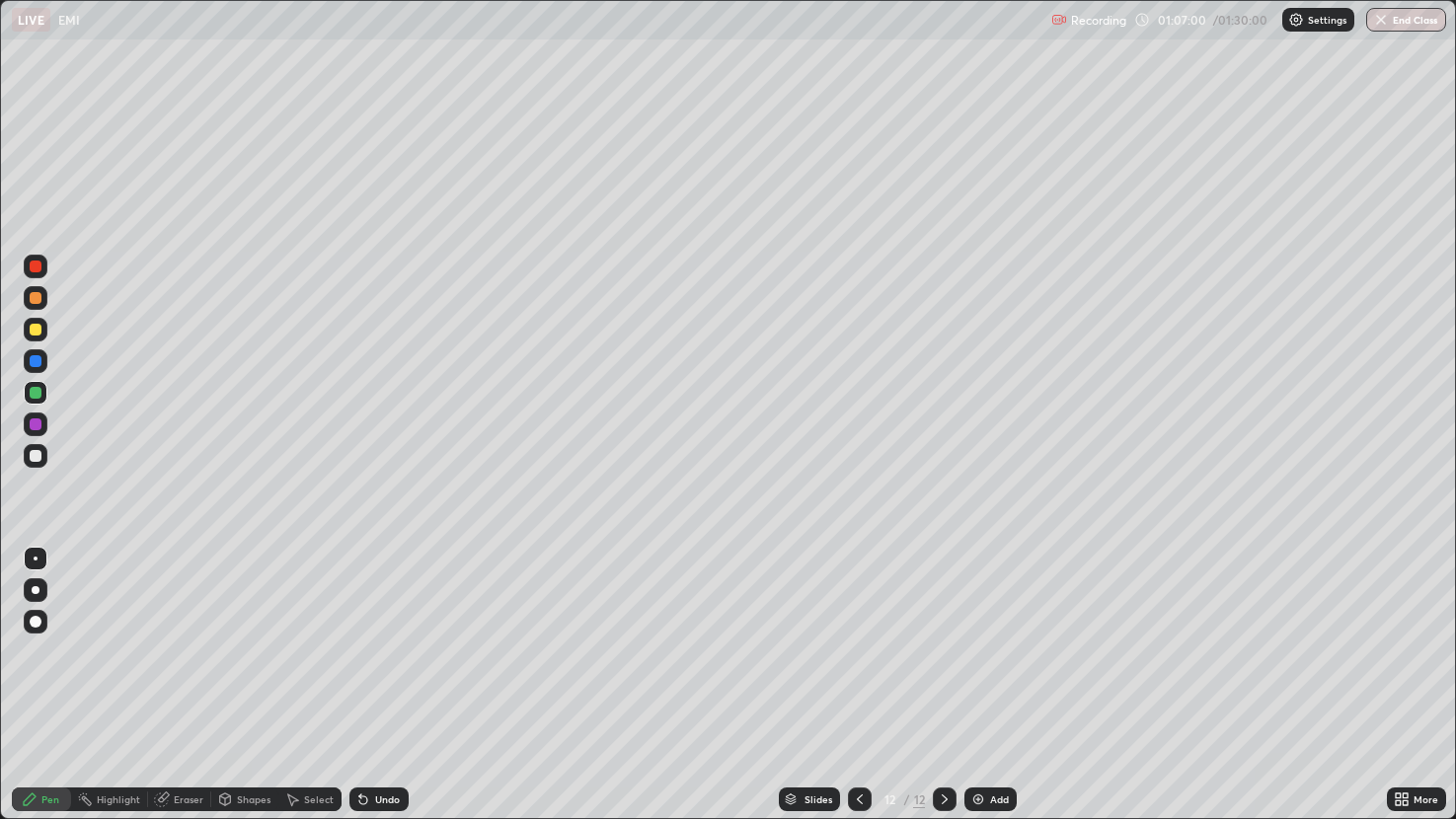 click at bounding box center [945, 799] 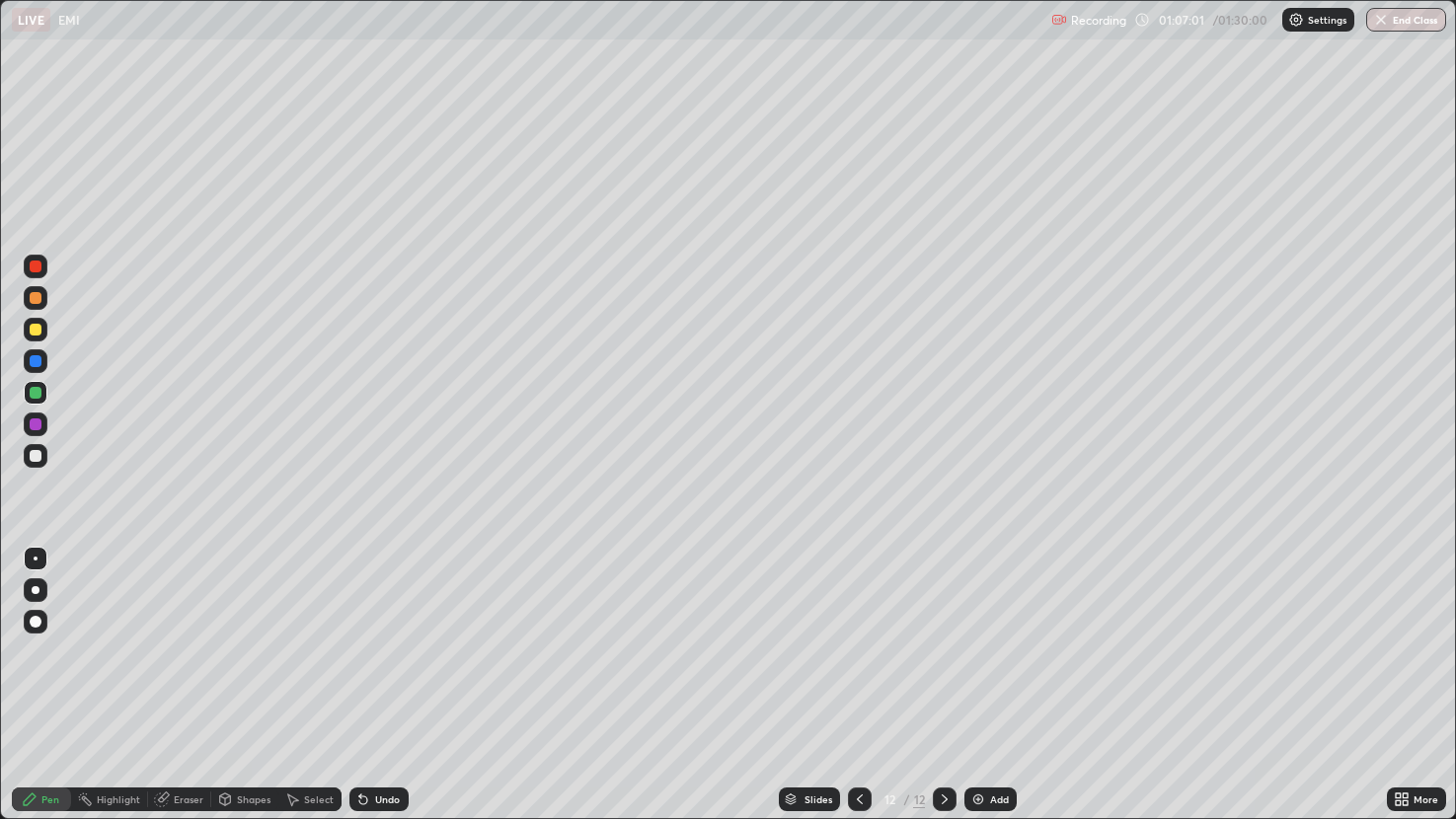 click on "Add" at bounding box center [999, 799] 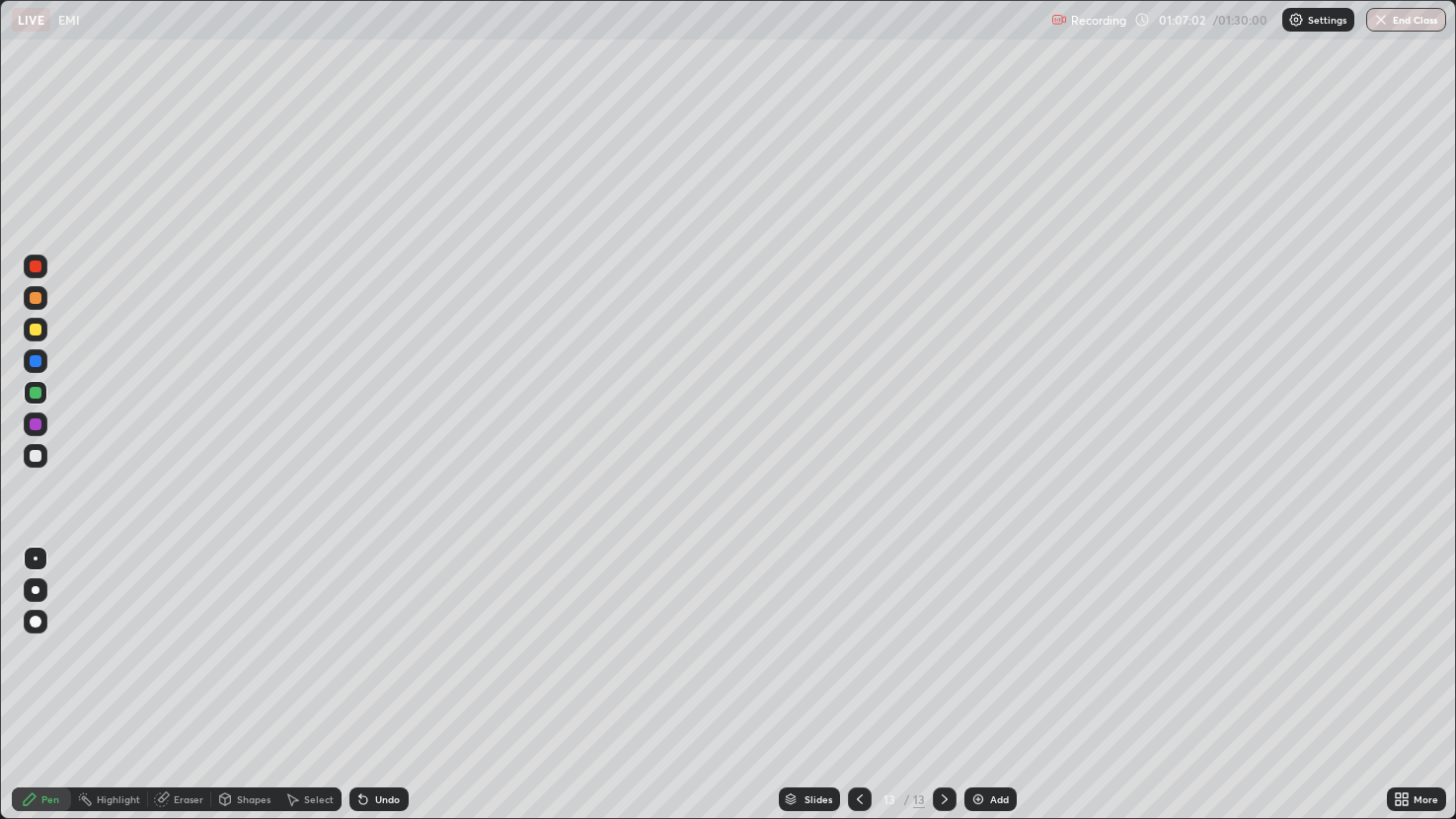 click at bounding box center (36, 456) 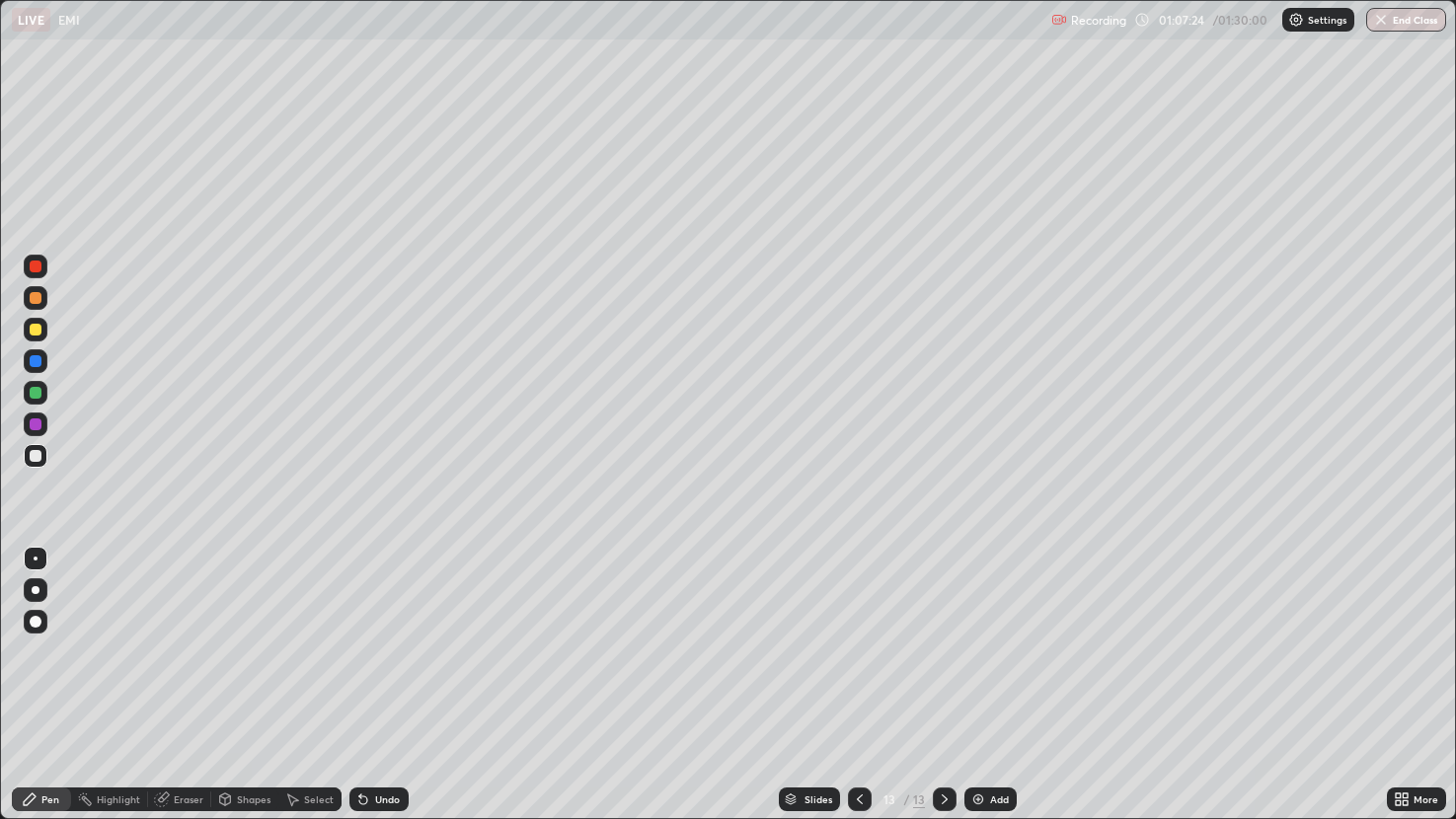 click on "Select" at bounding box center (319, 799) 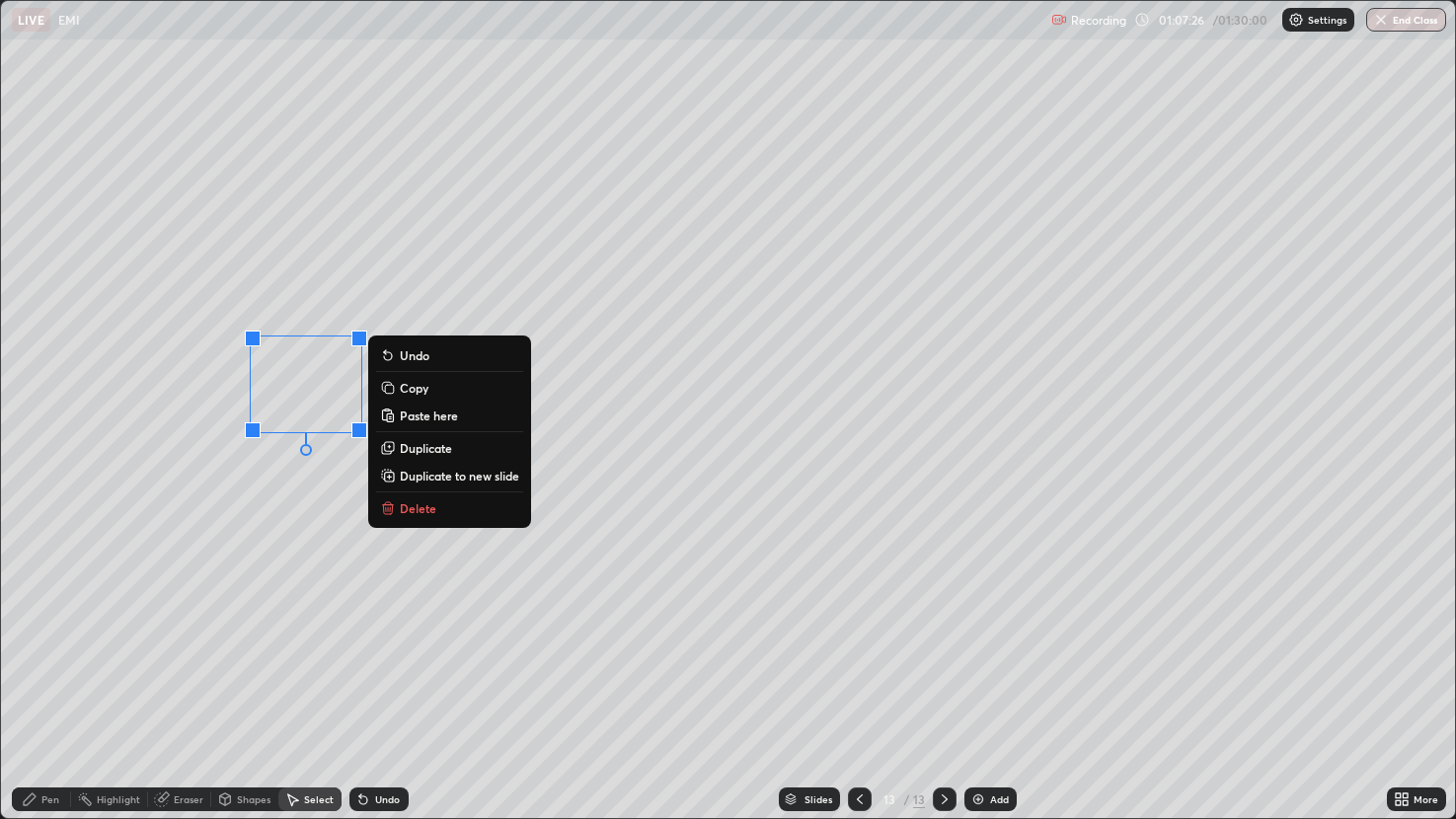 click on "Pen" at bounding box center [41, 799] 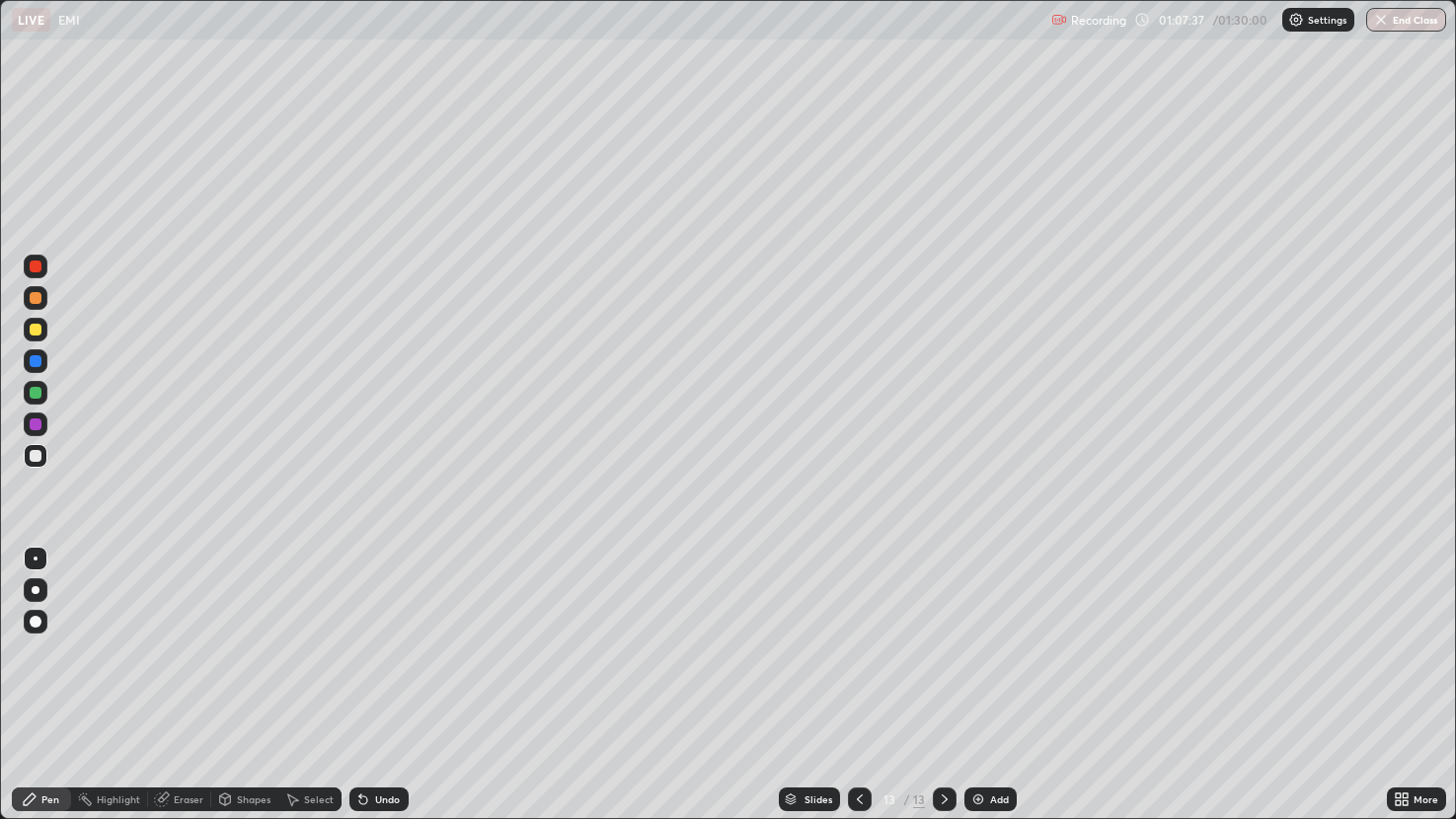 click on "Undo" at bounding box center [379, 799] 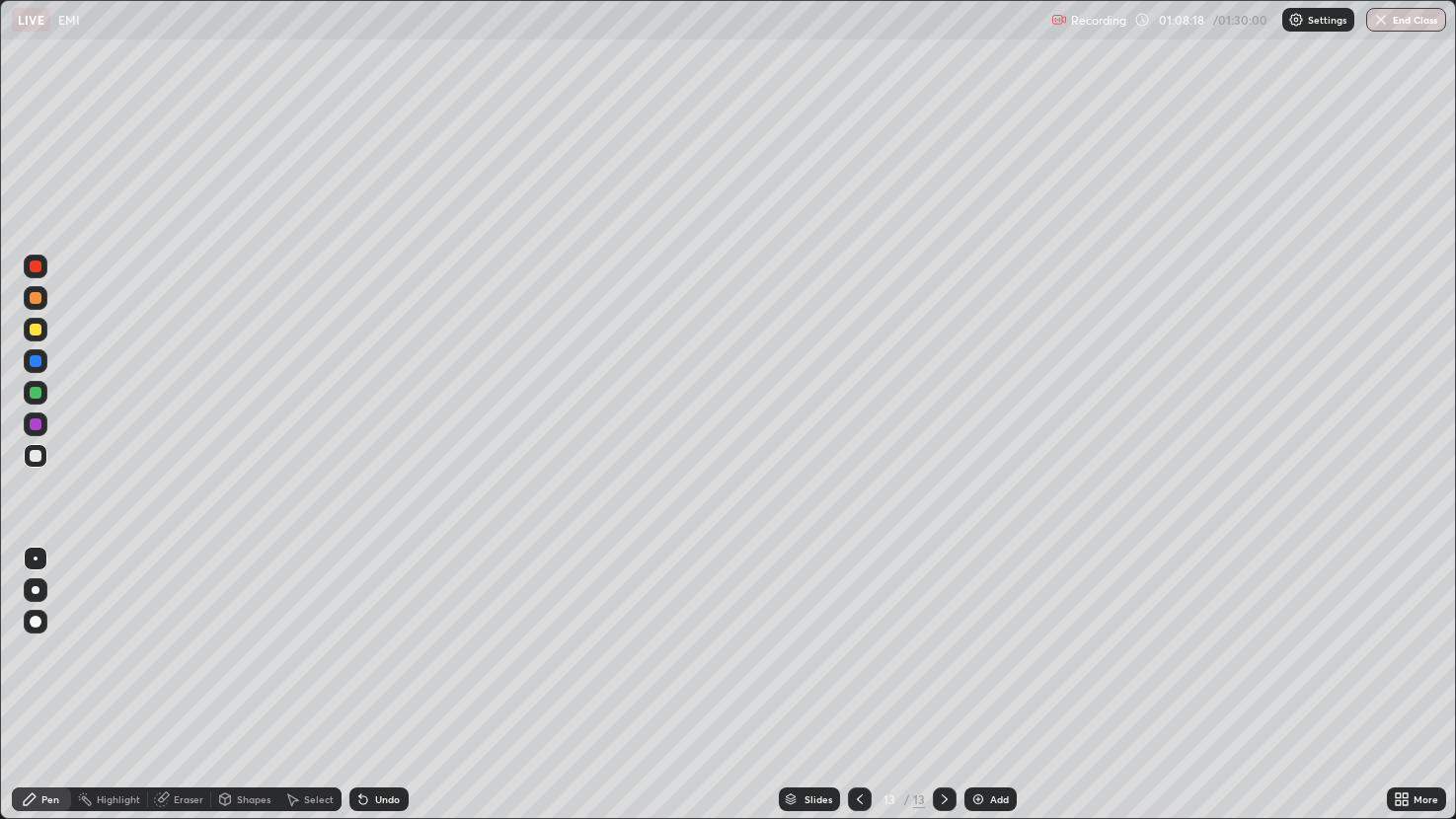 click at bounding box center (860, 799) 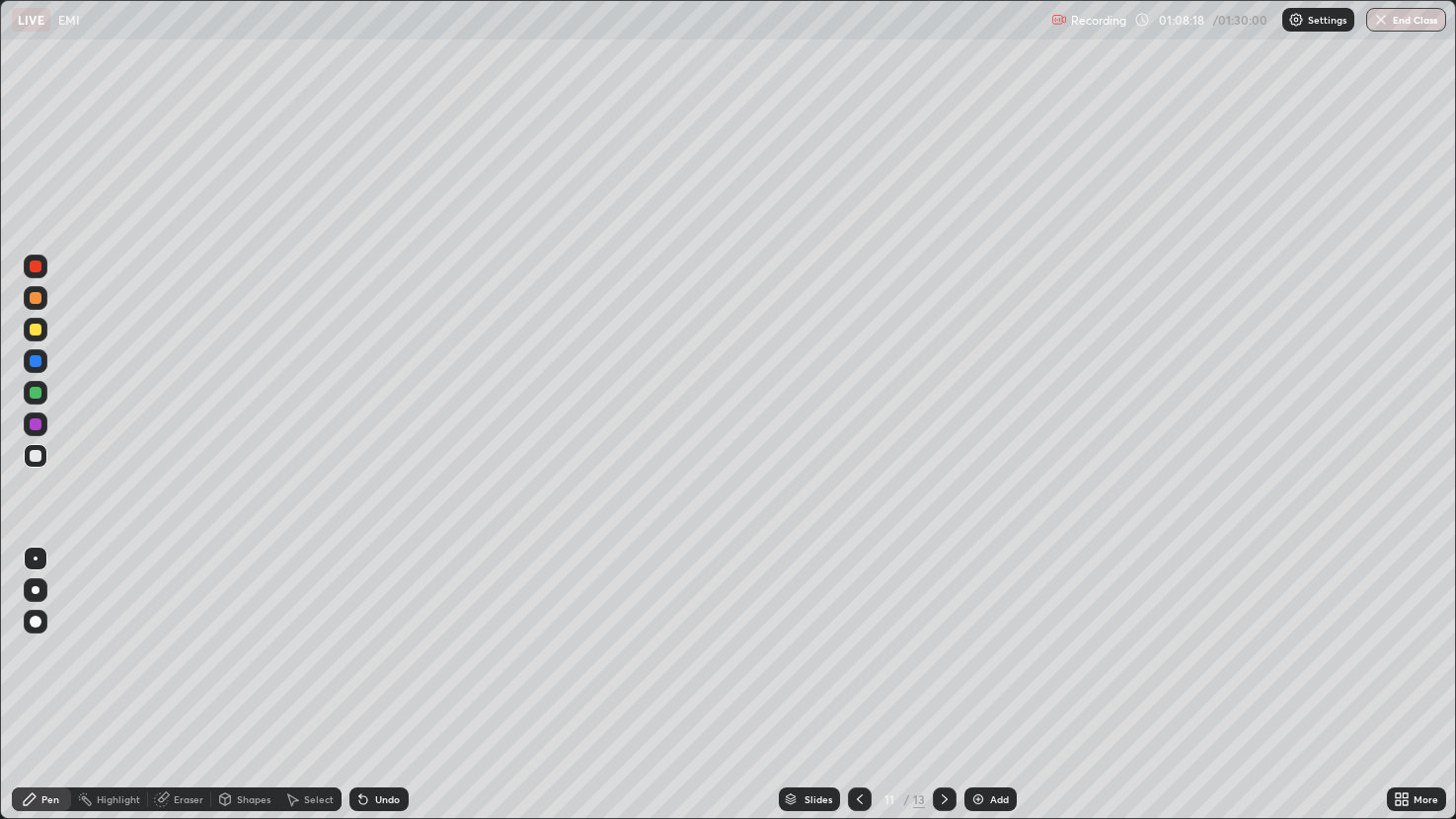 click 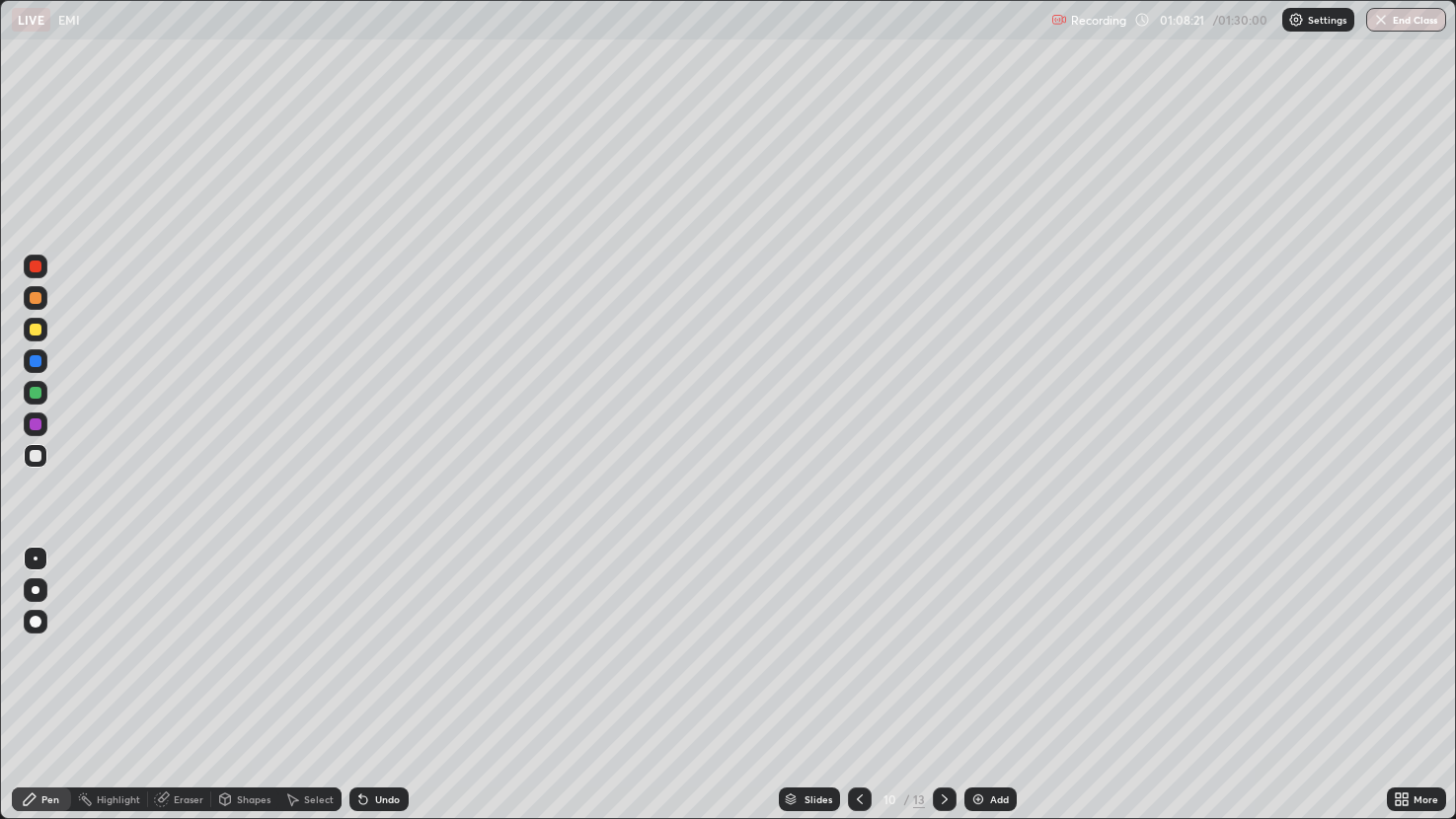 click at bounding box center [945, 799] 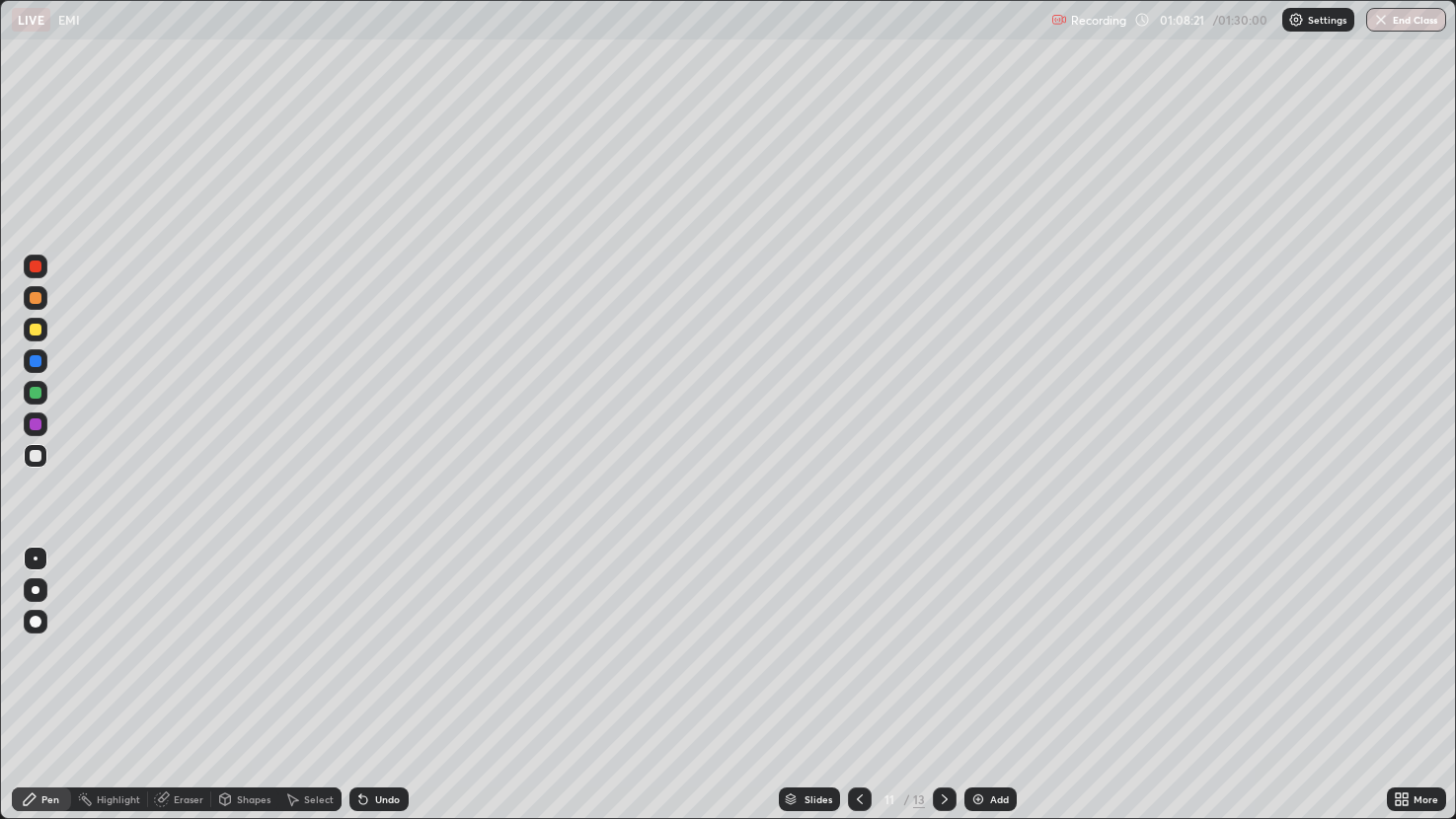 click 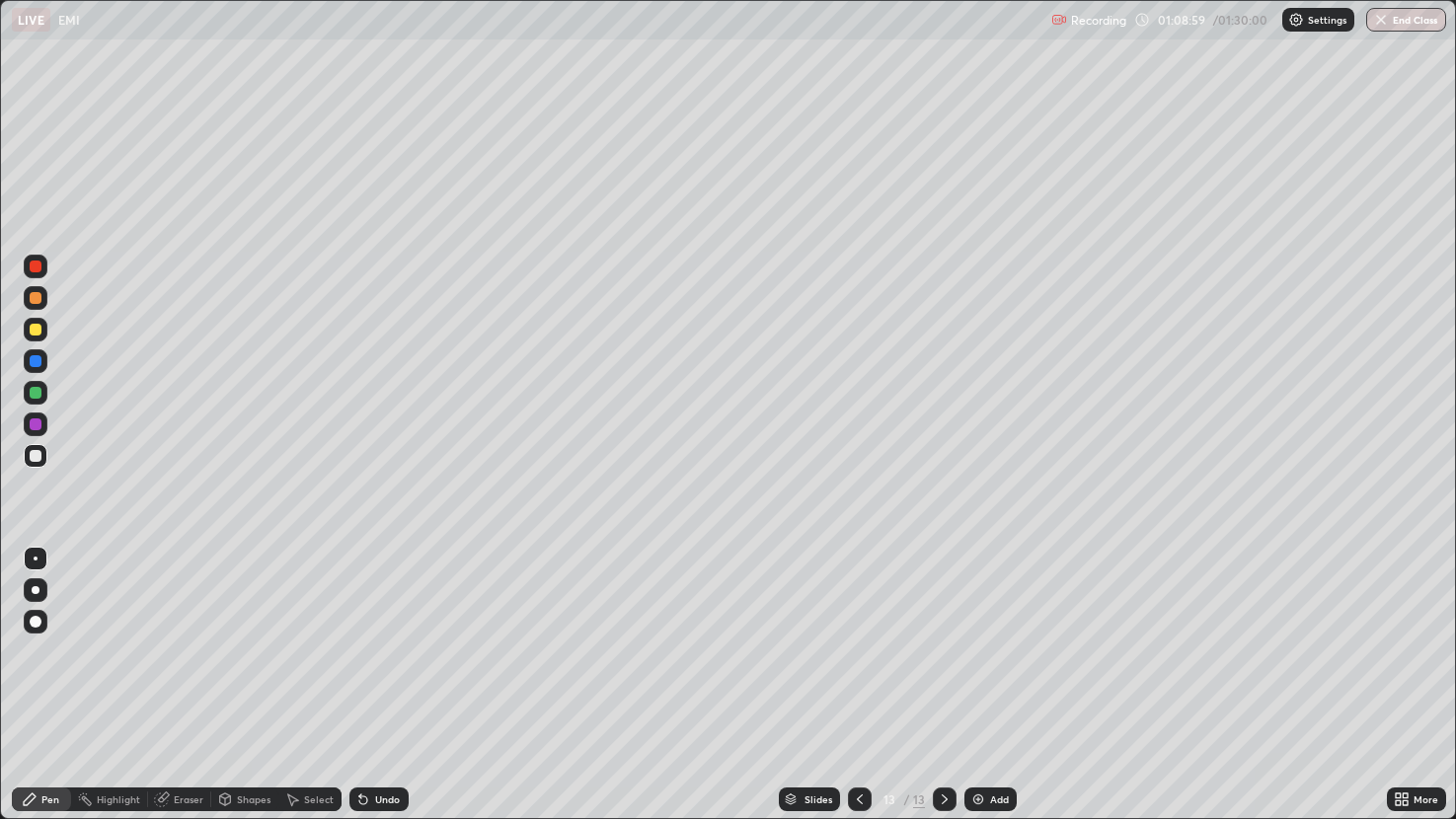 click 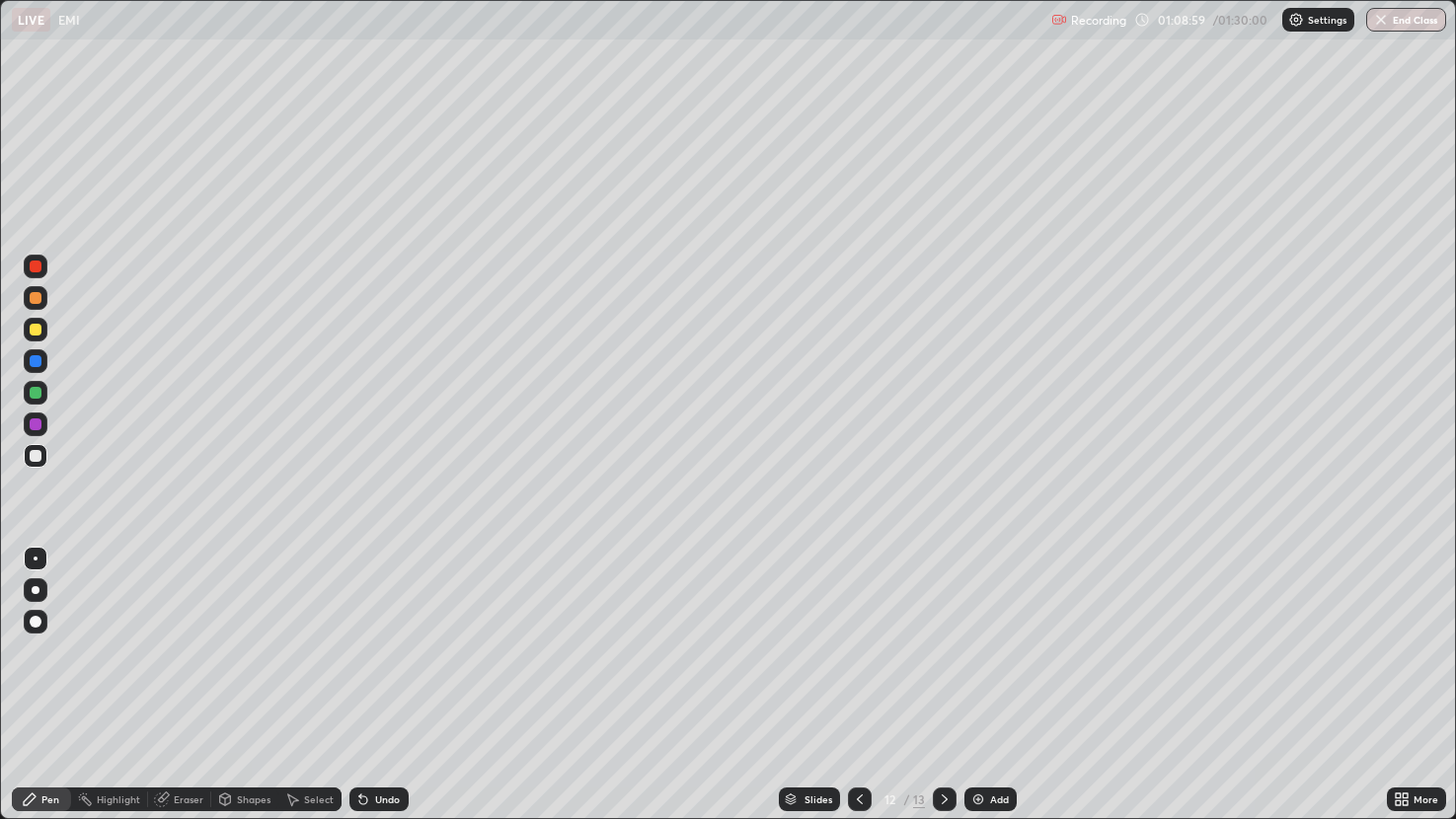 click 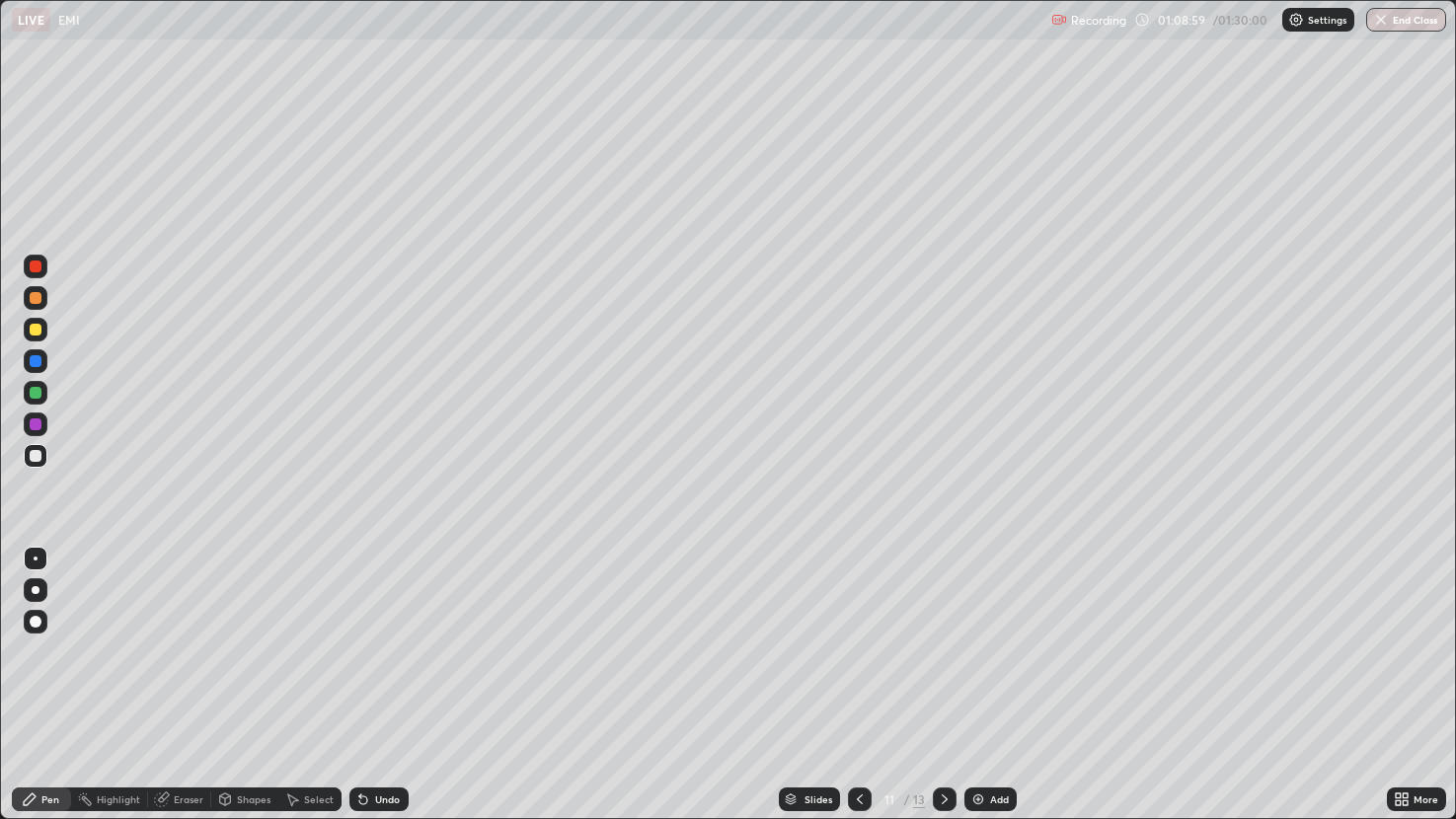 click 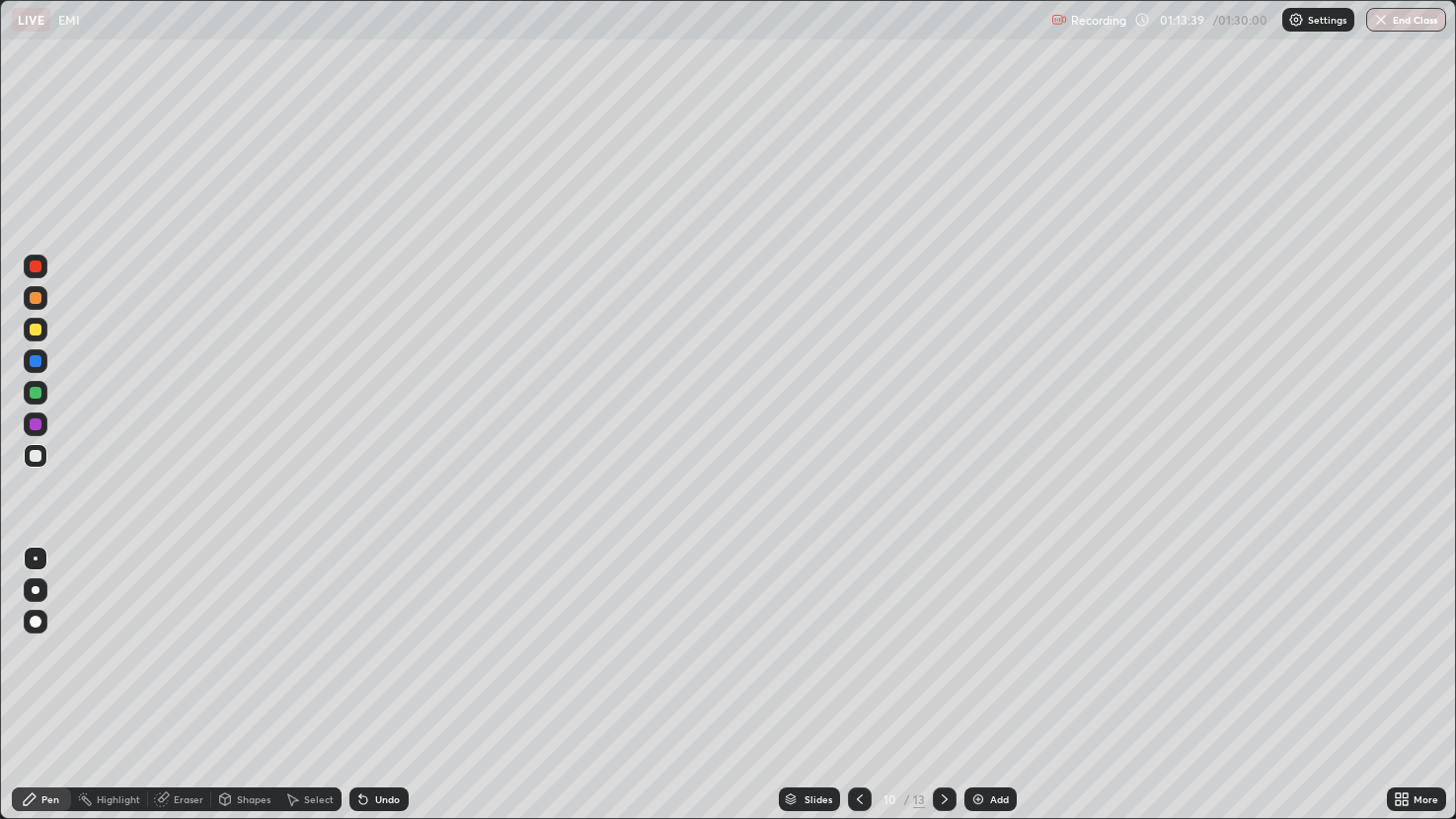 click at bounding box center [945, 799] 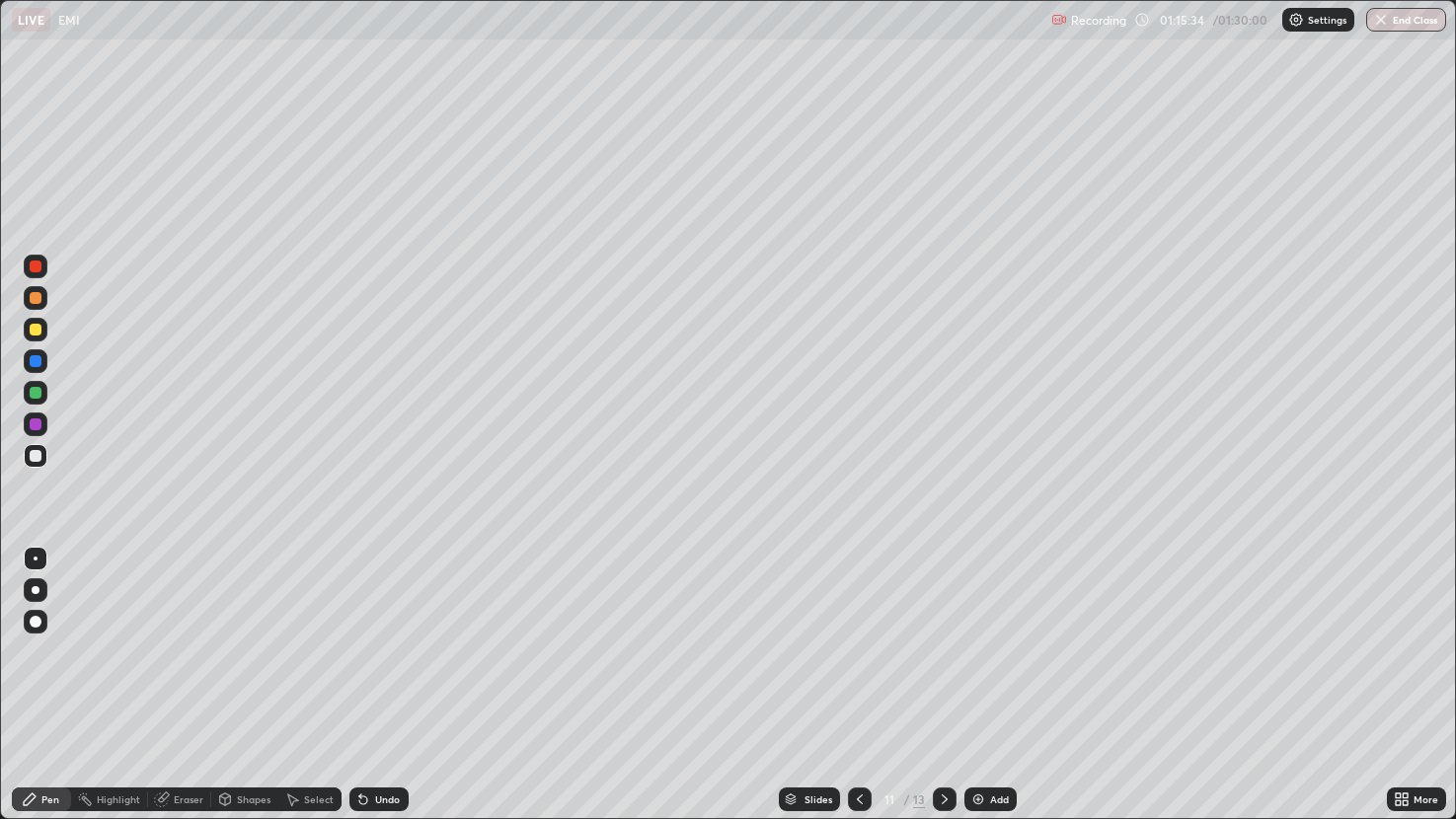 click at bounding box center (36, 393) 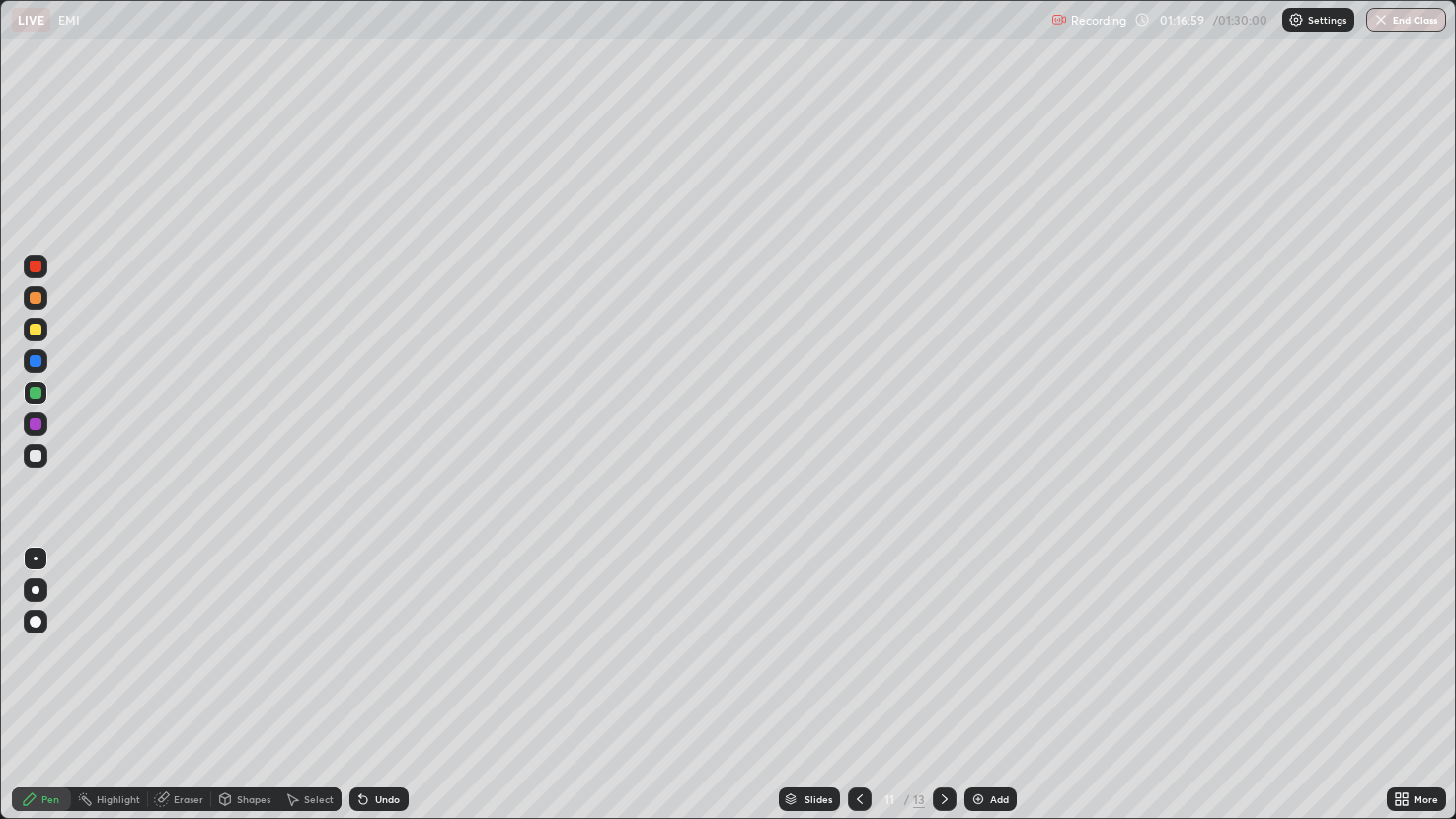 click 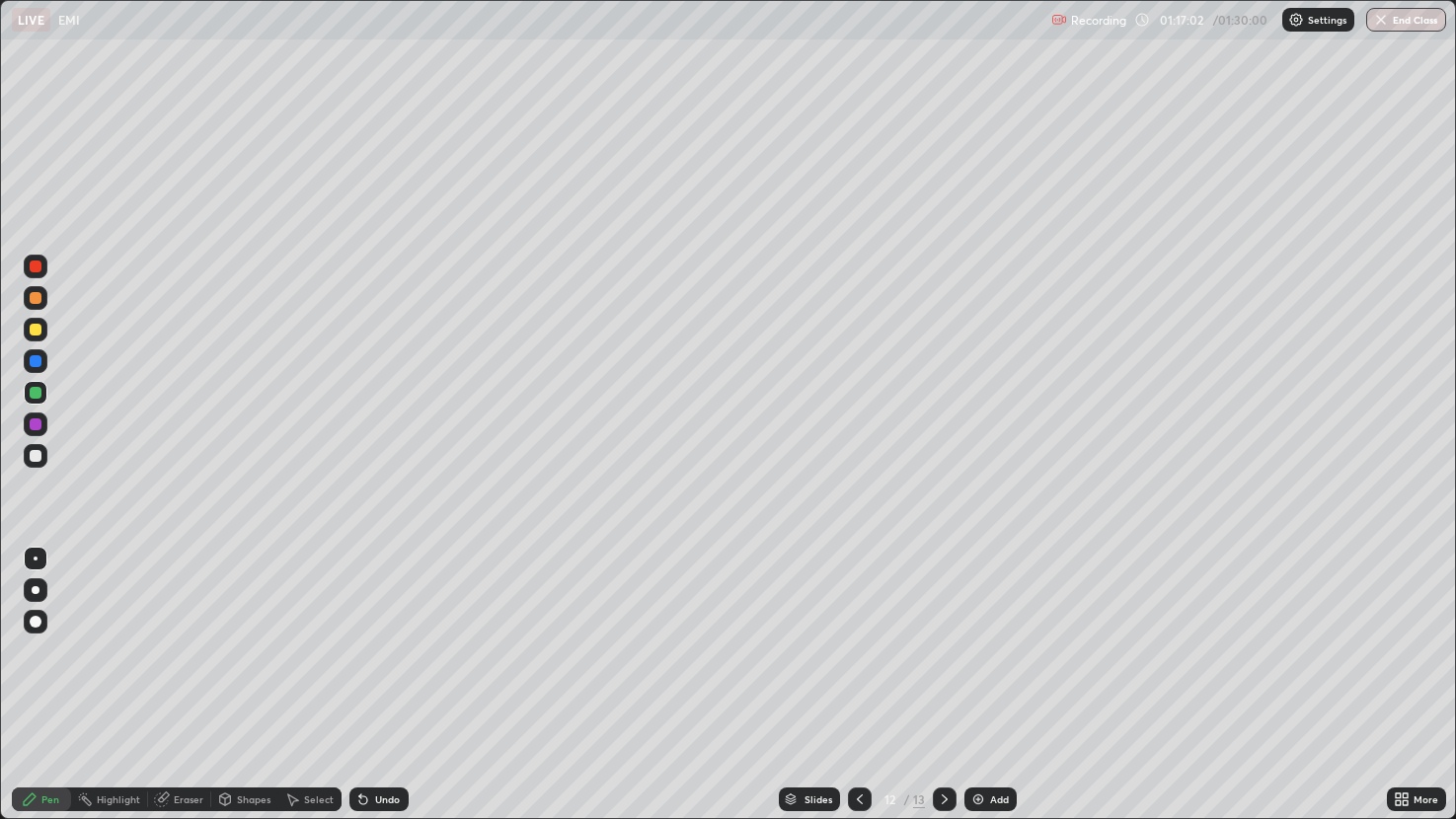 click at bounding box center (36, 361) 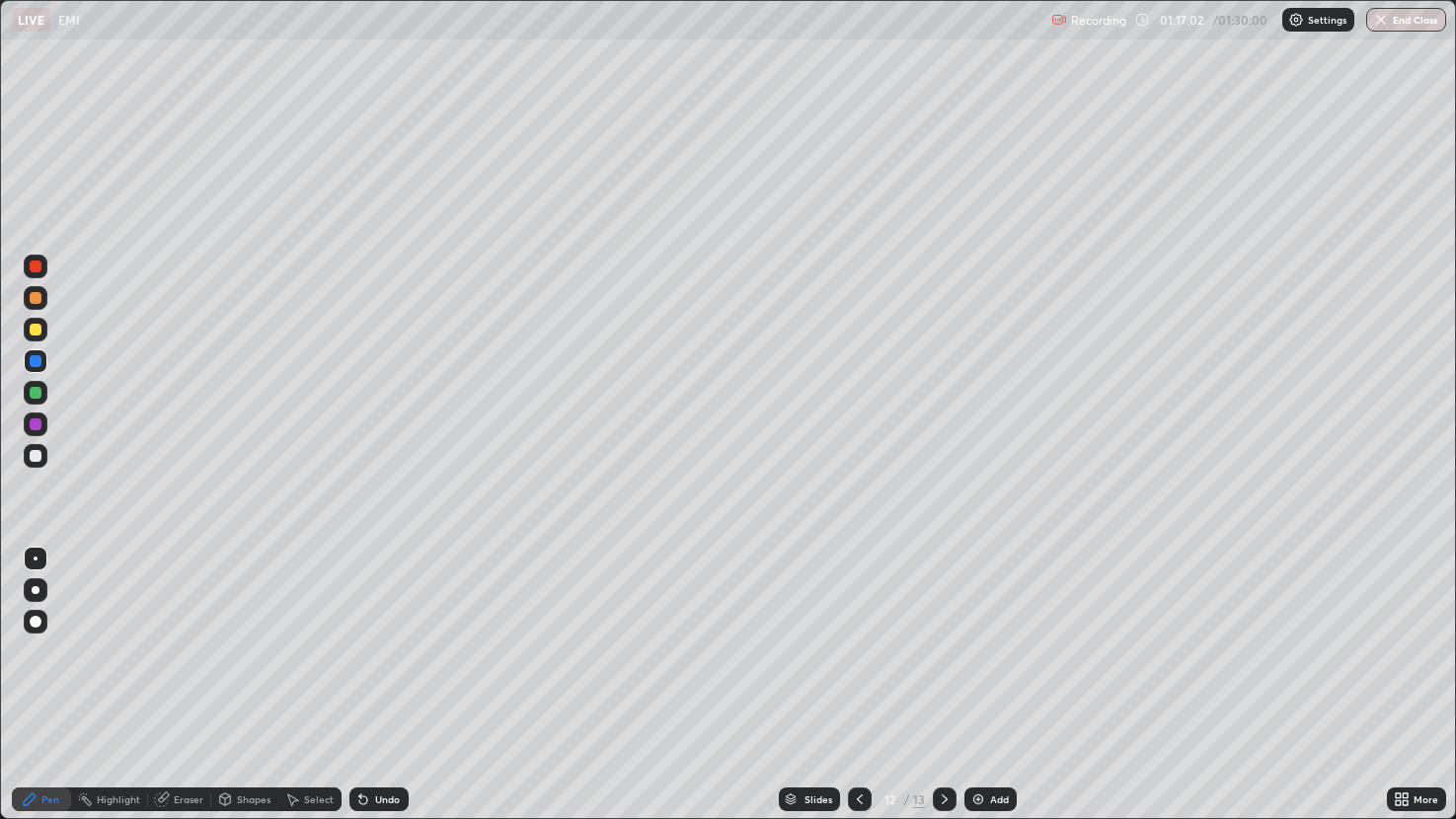 click at bounding box center [36, 330] 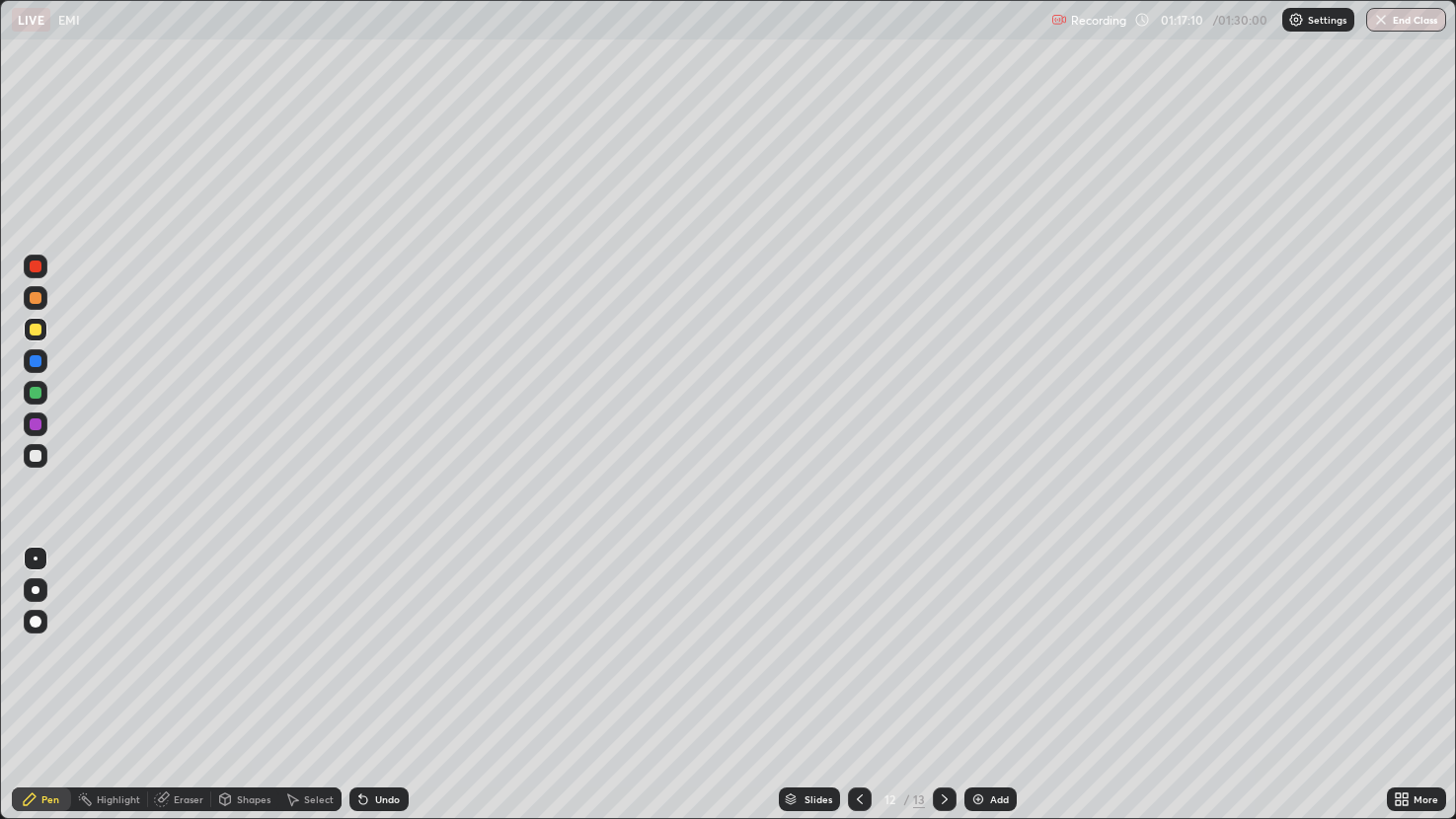 click 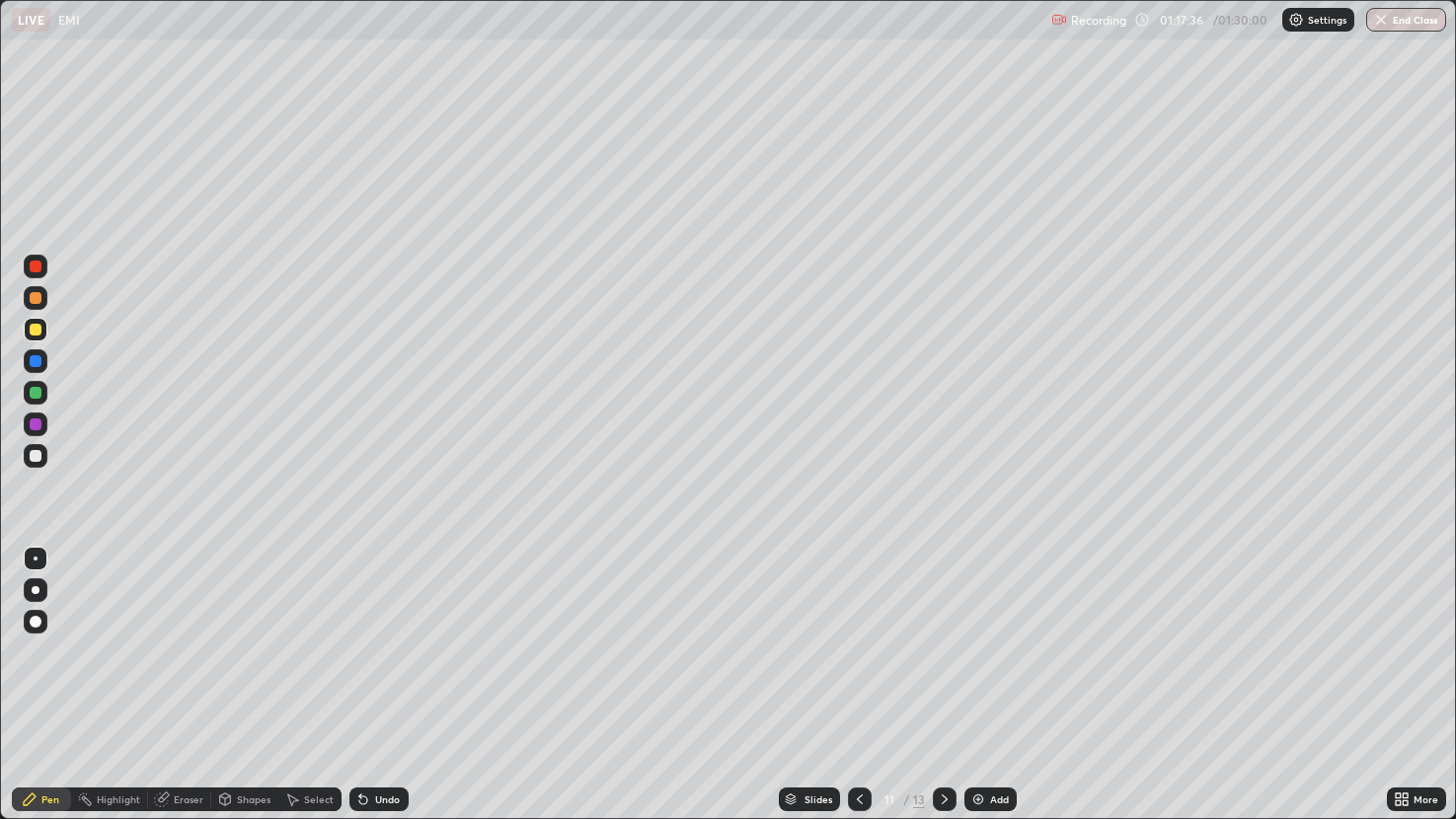 click 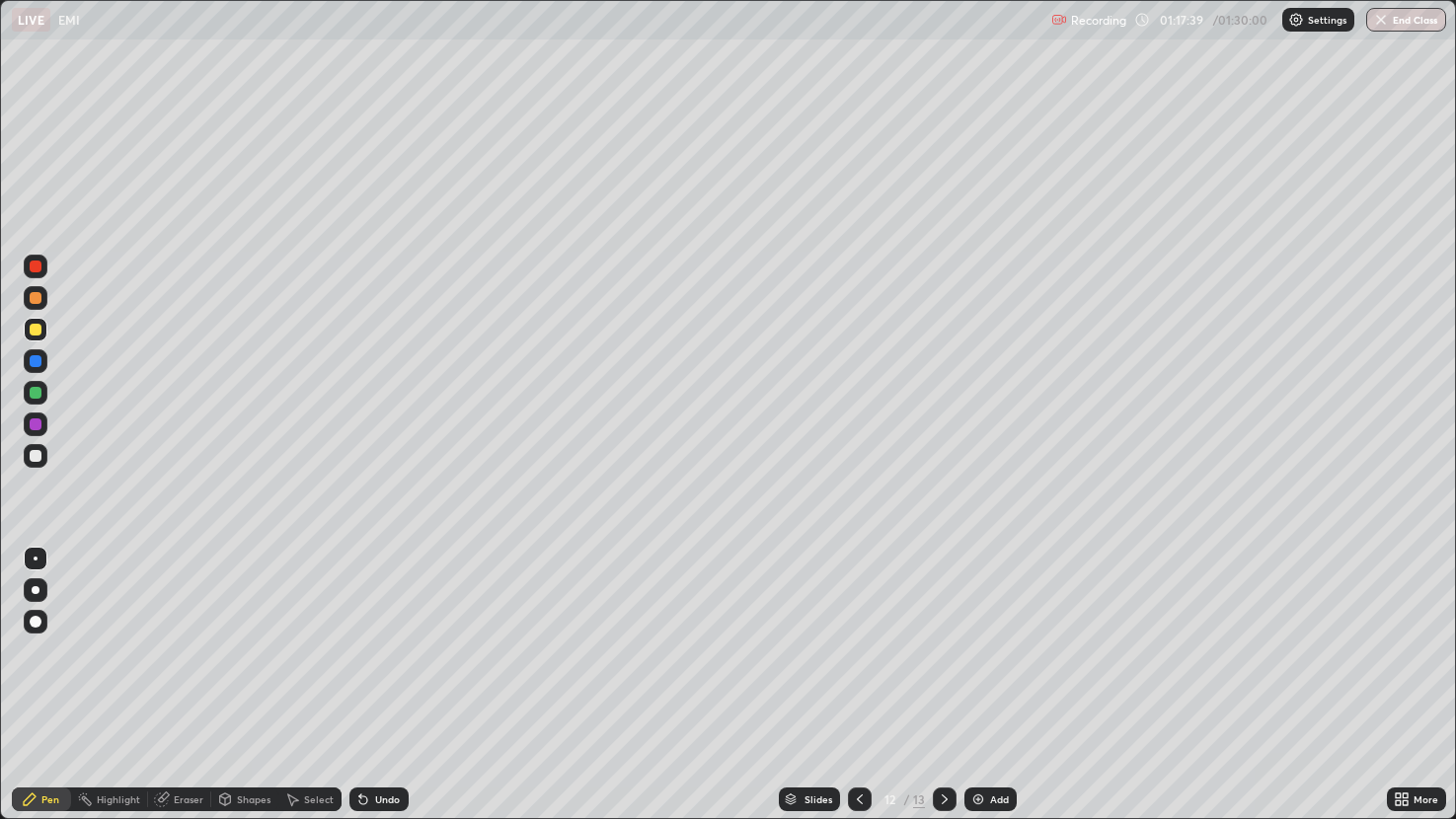 click at bounding box center [36, 456] 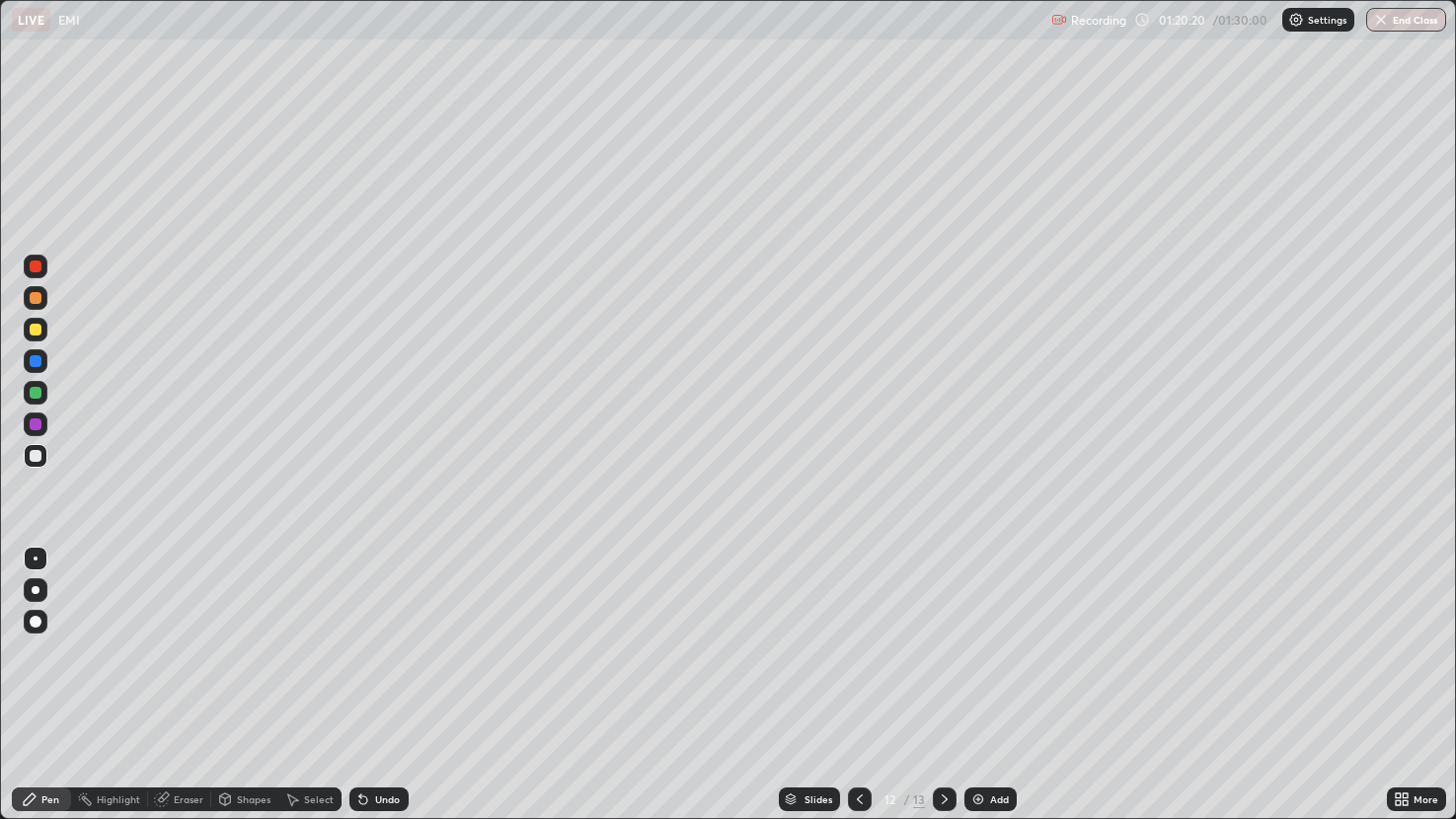 click at bounding box center [945, 799] 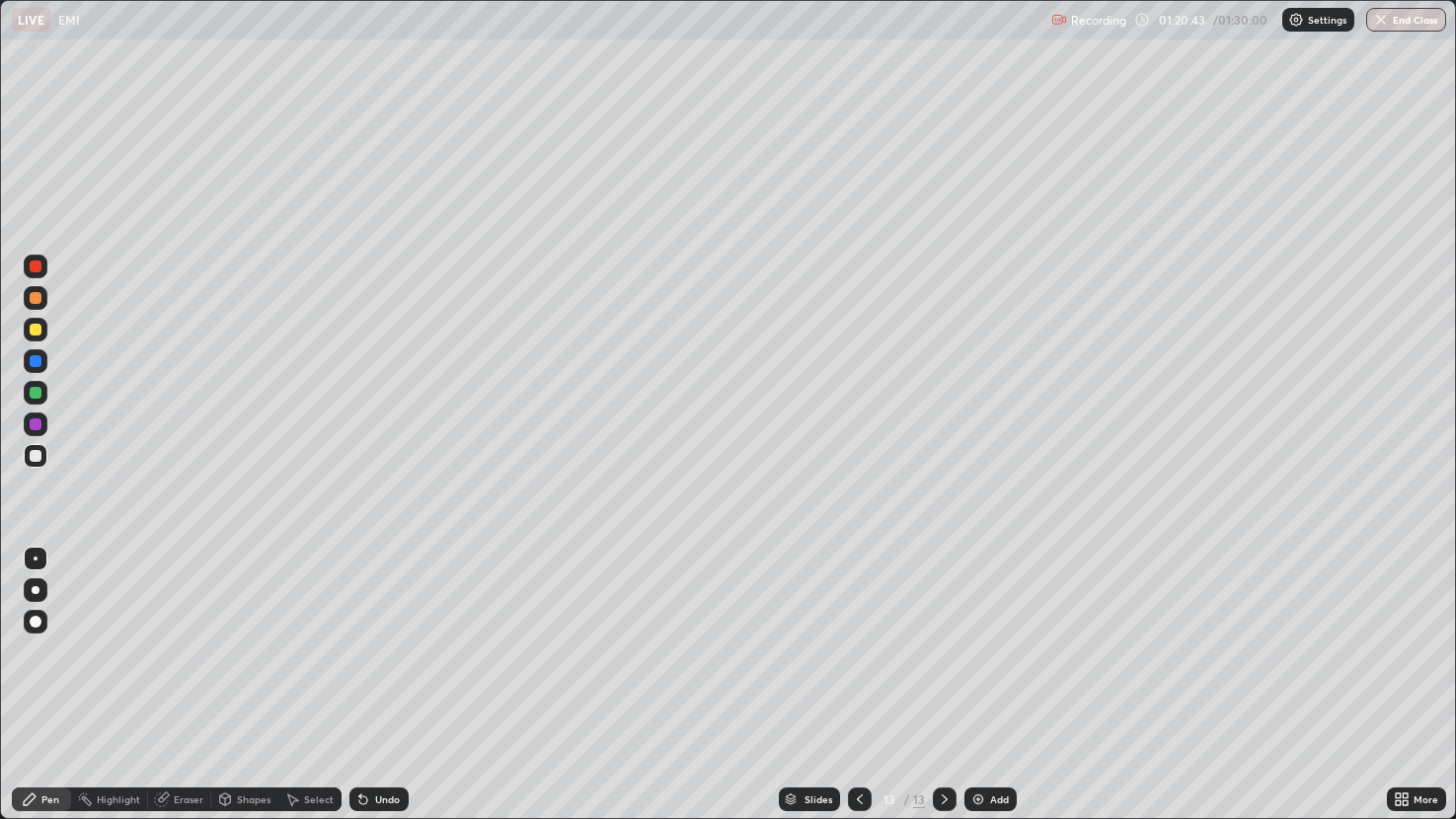 click on "Select" at bounding box center (319, 799) 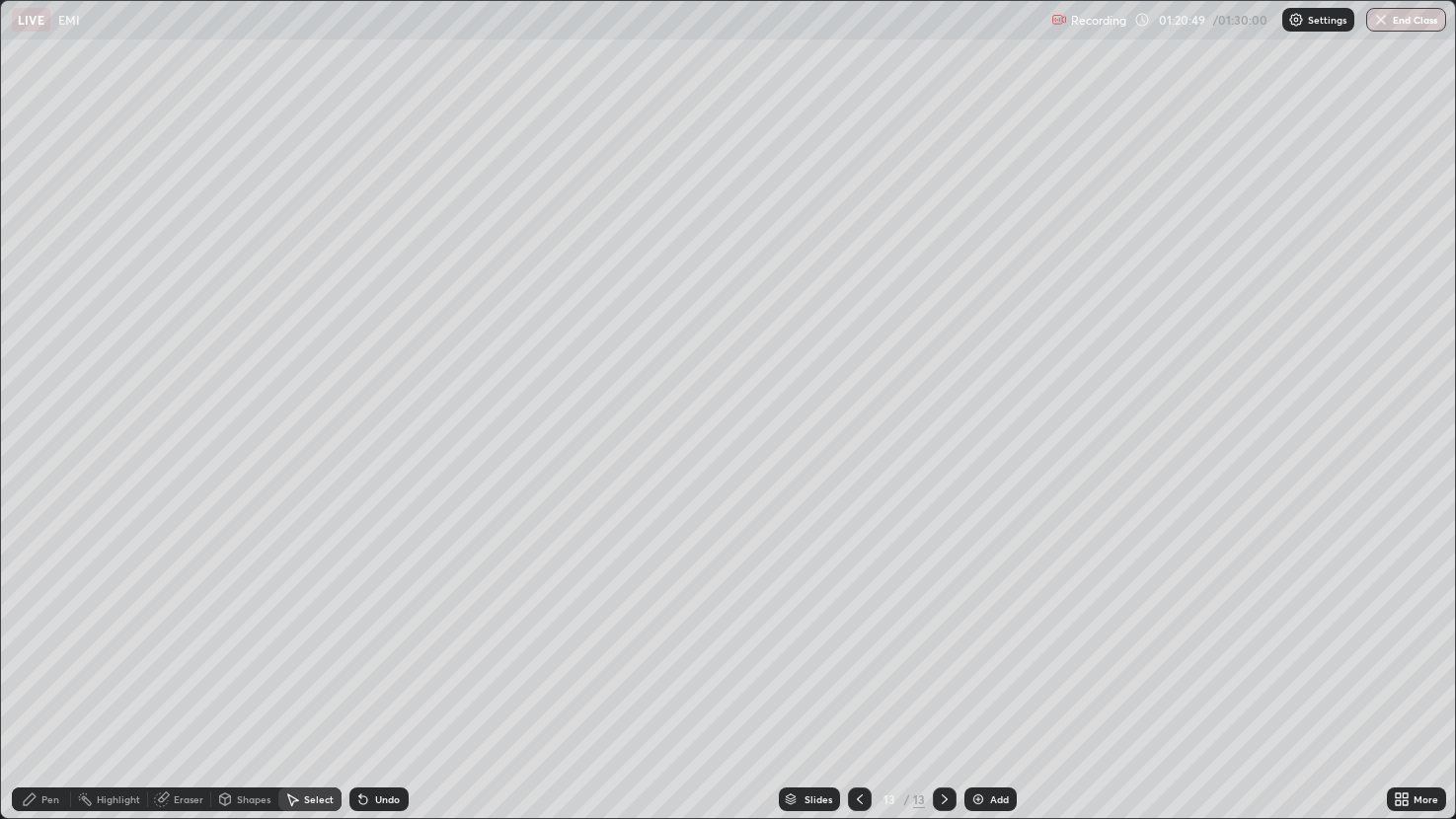 click on "0 ° Undo Copy Paste here Duplicate Duplicate to new slide Delete" at bounding box center (728, 410) 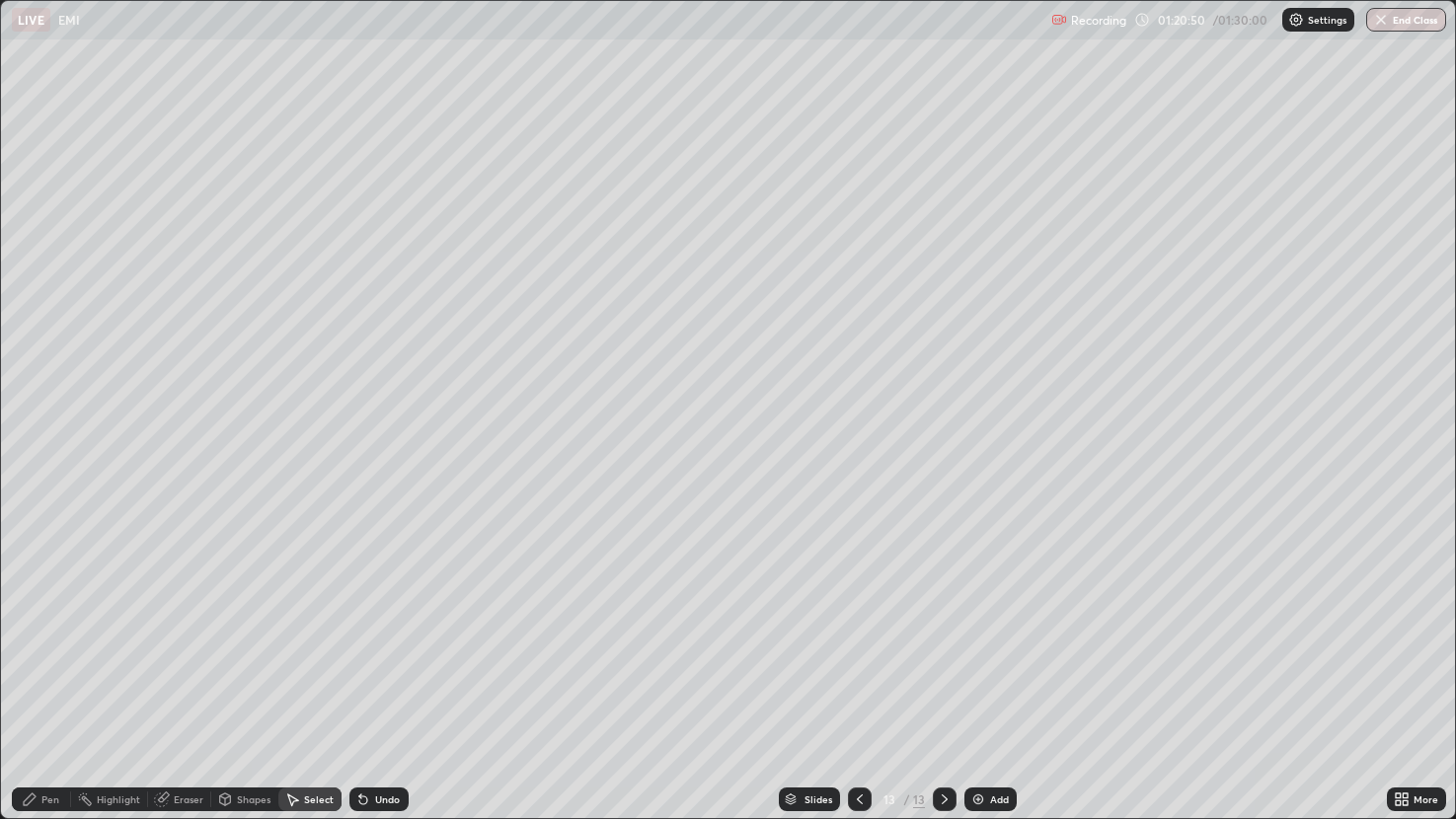 click on "Pen" at bounding box center (50, 799) 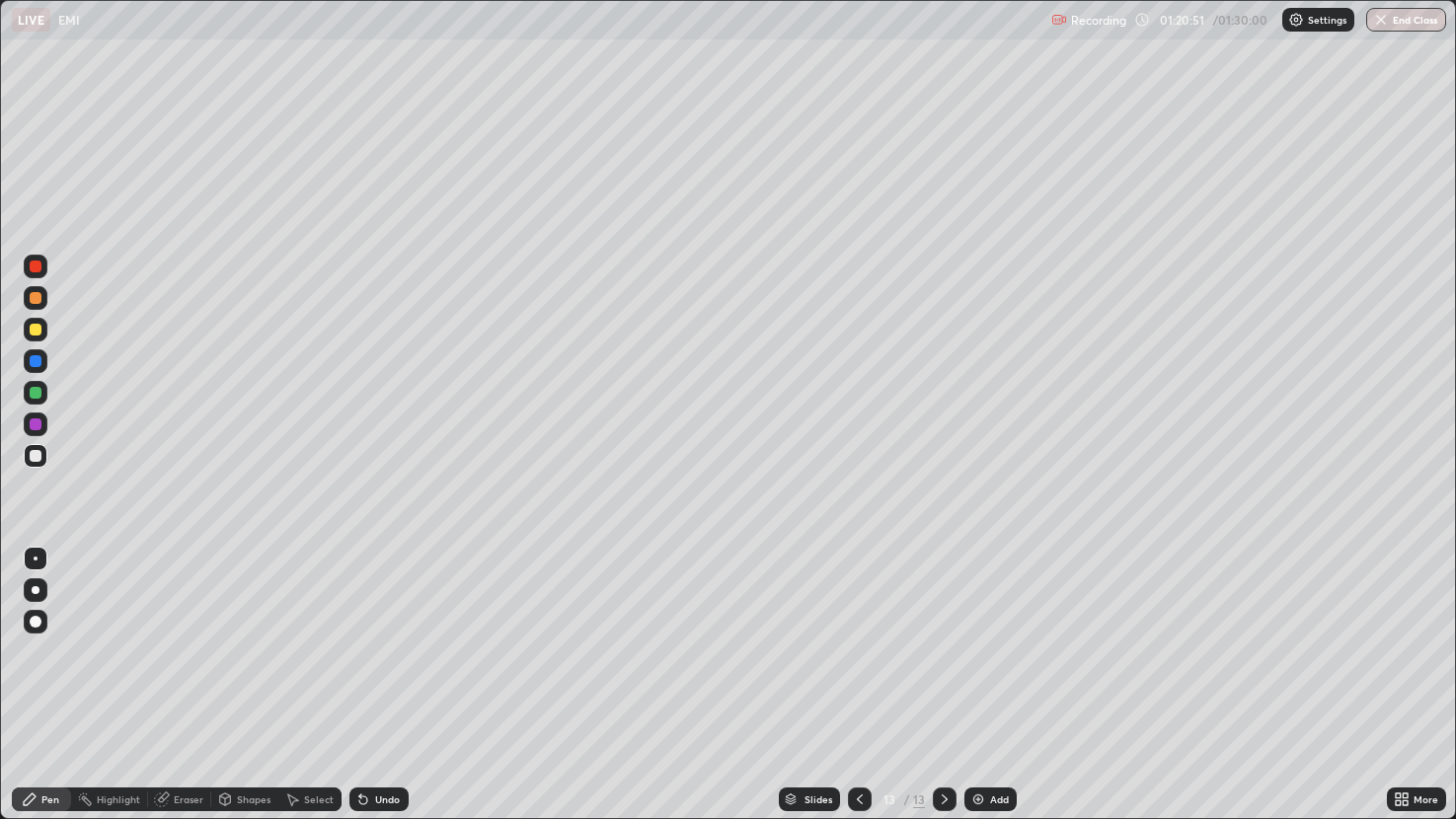 click at bounding box center (36, 424) 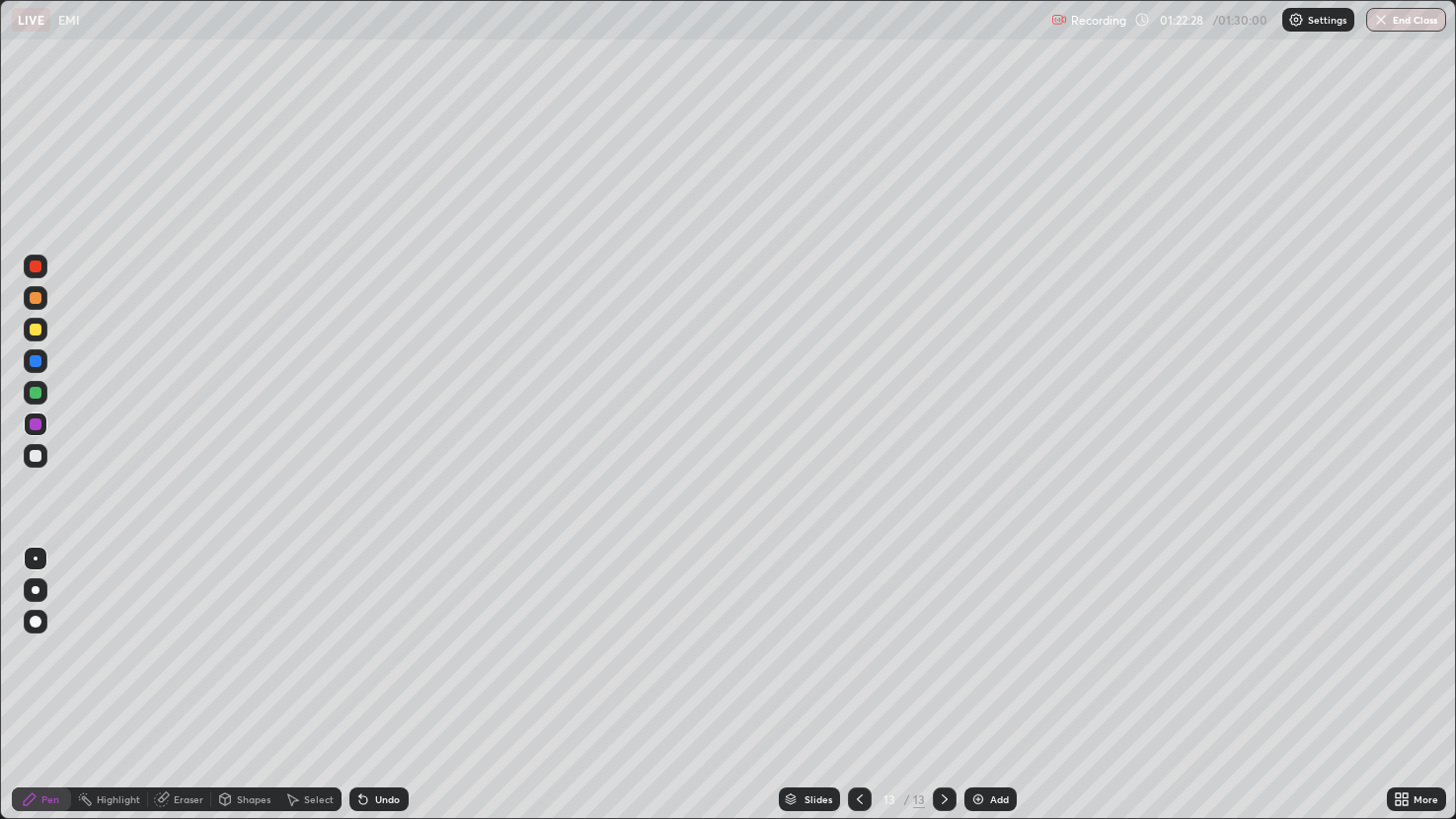click at bounding box center (36, 393) 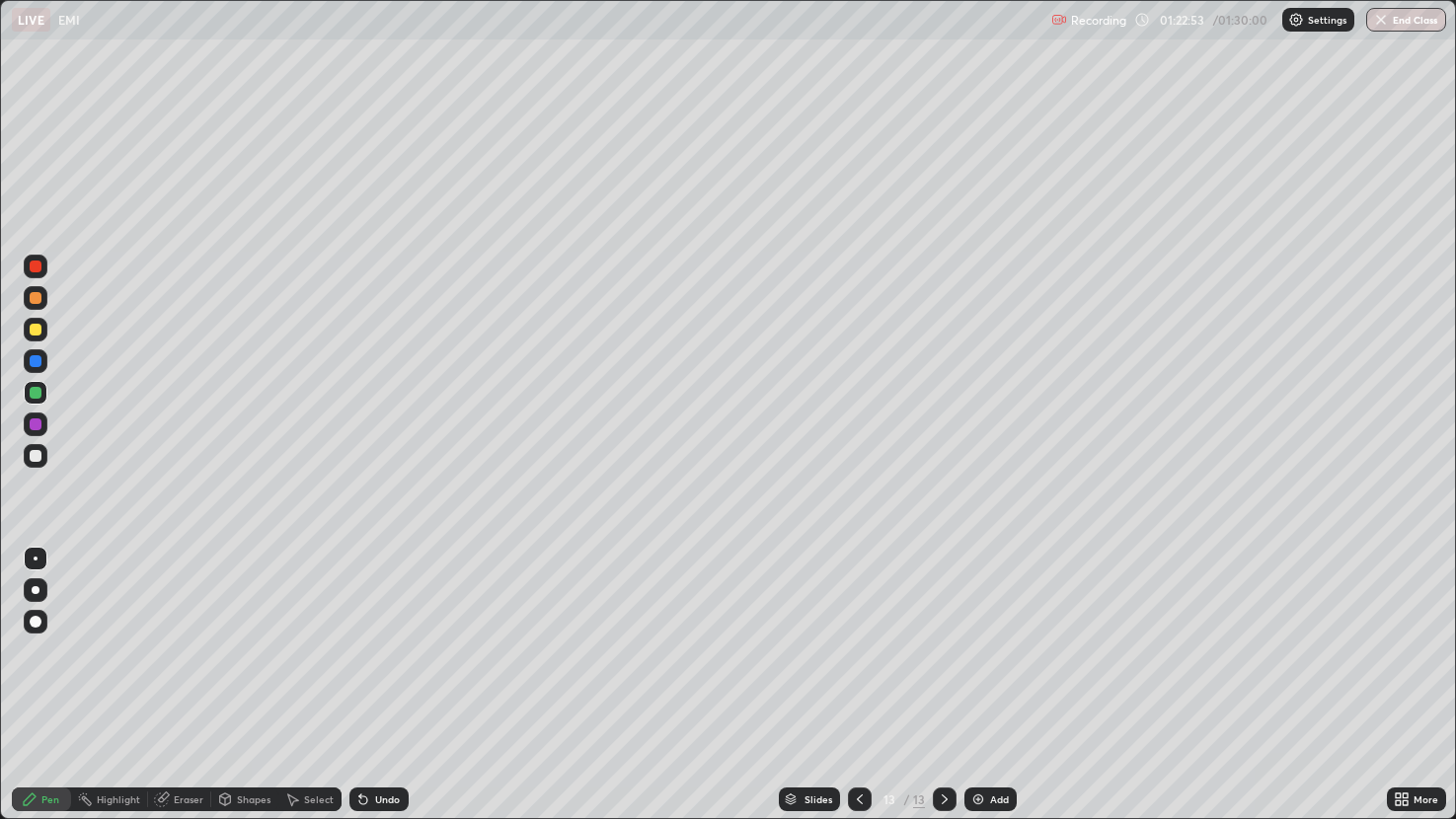 click on "Add" at bounding box center [999, 799] 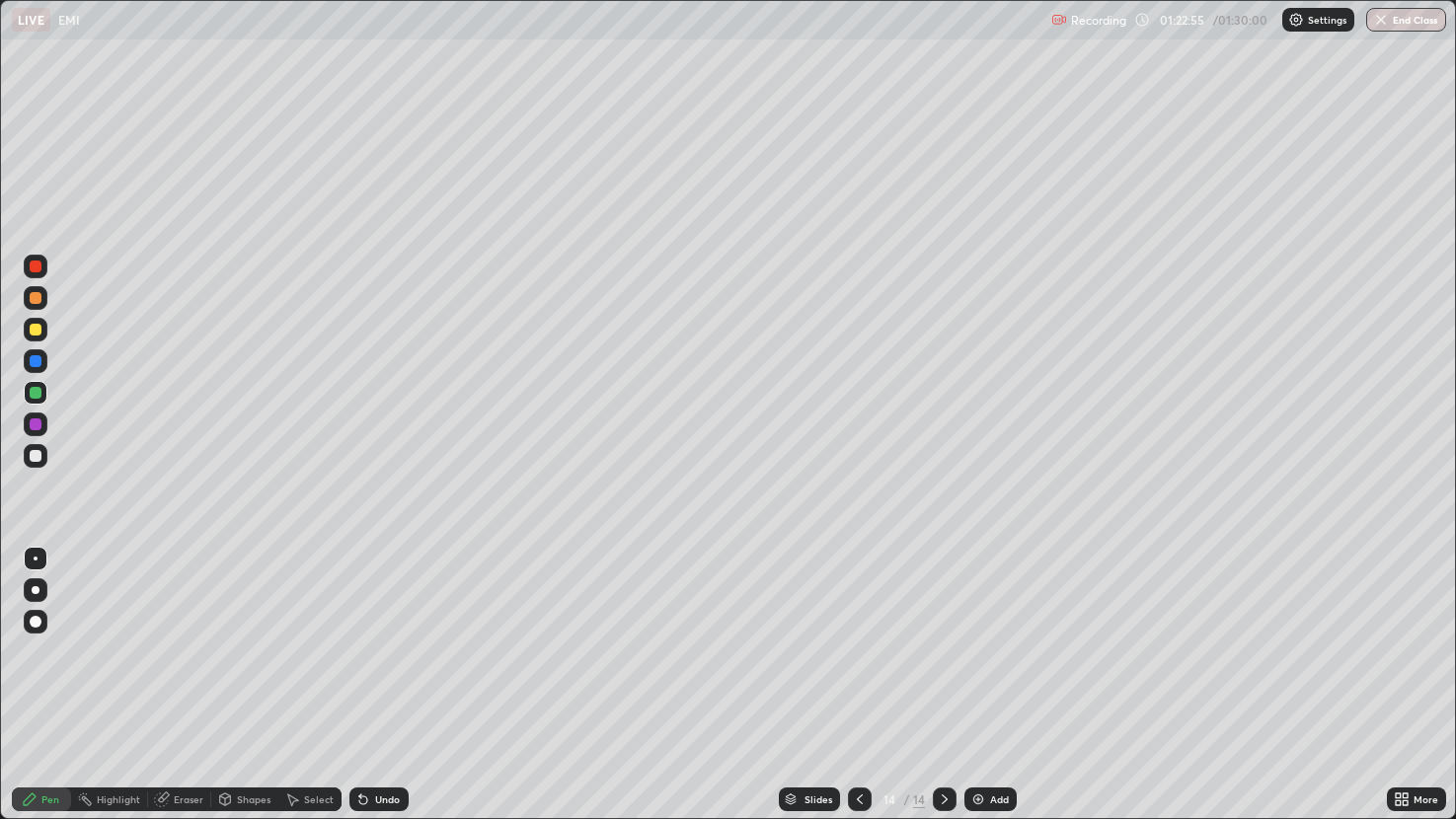 click on "Shapes" at bounding box center (245, 799) 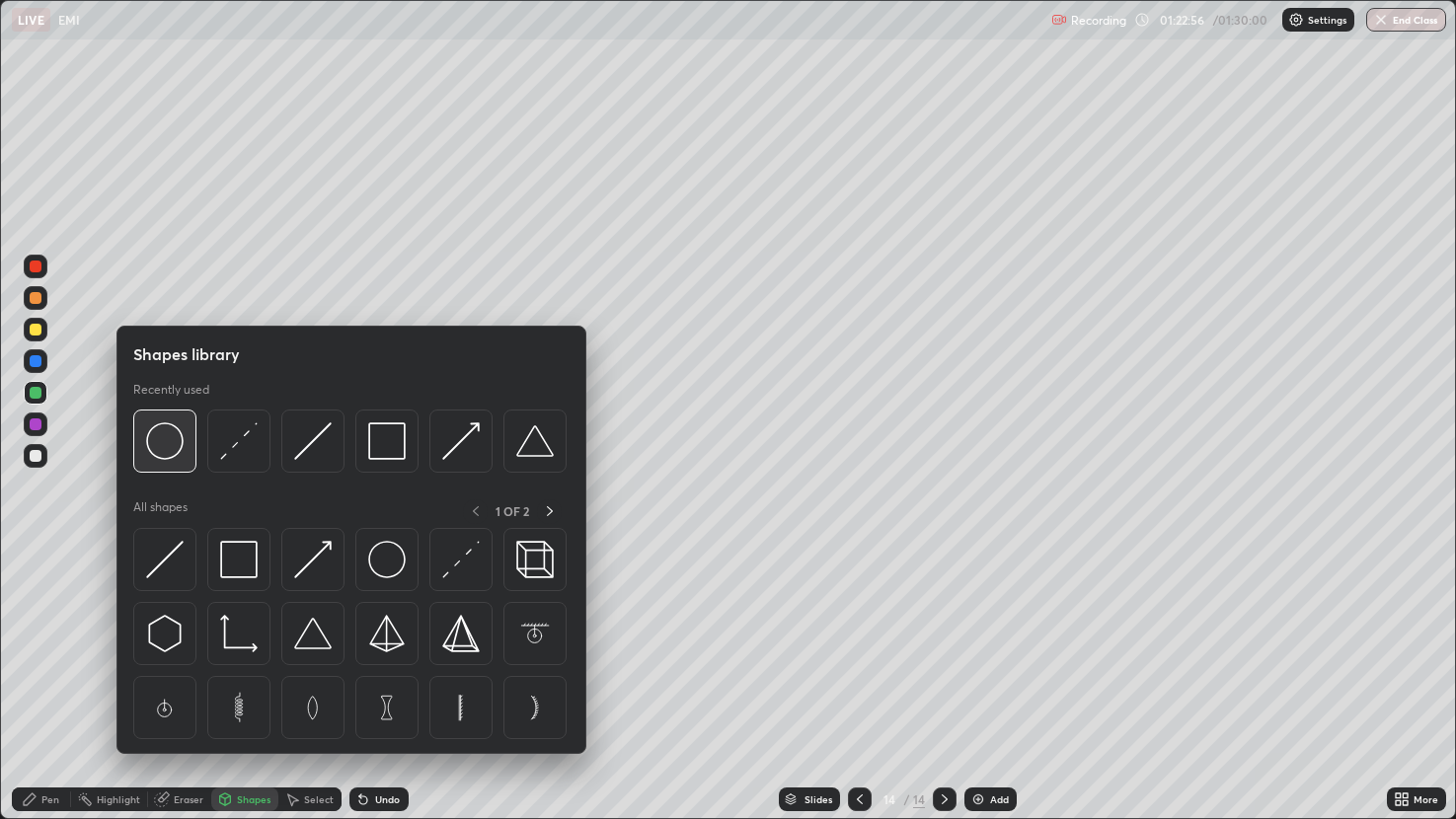 click at bounding box center [165, 441] 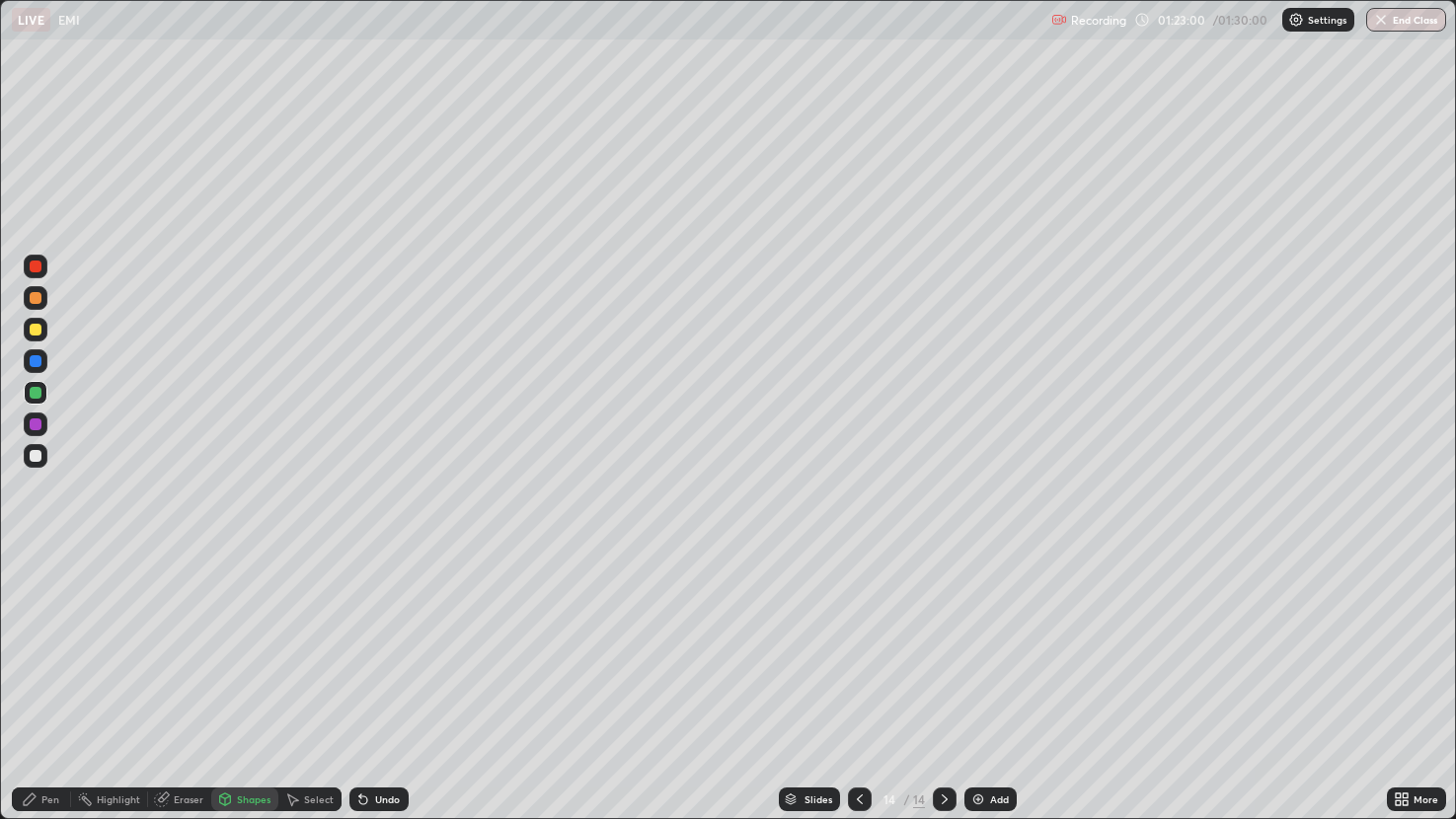 click at bounding box center [36, 330] 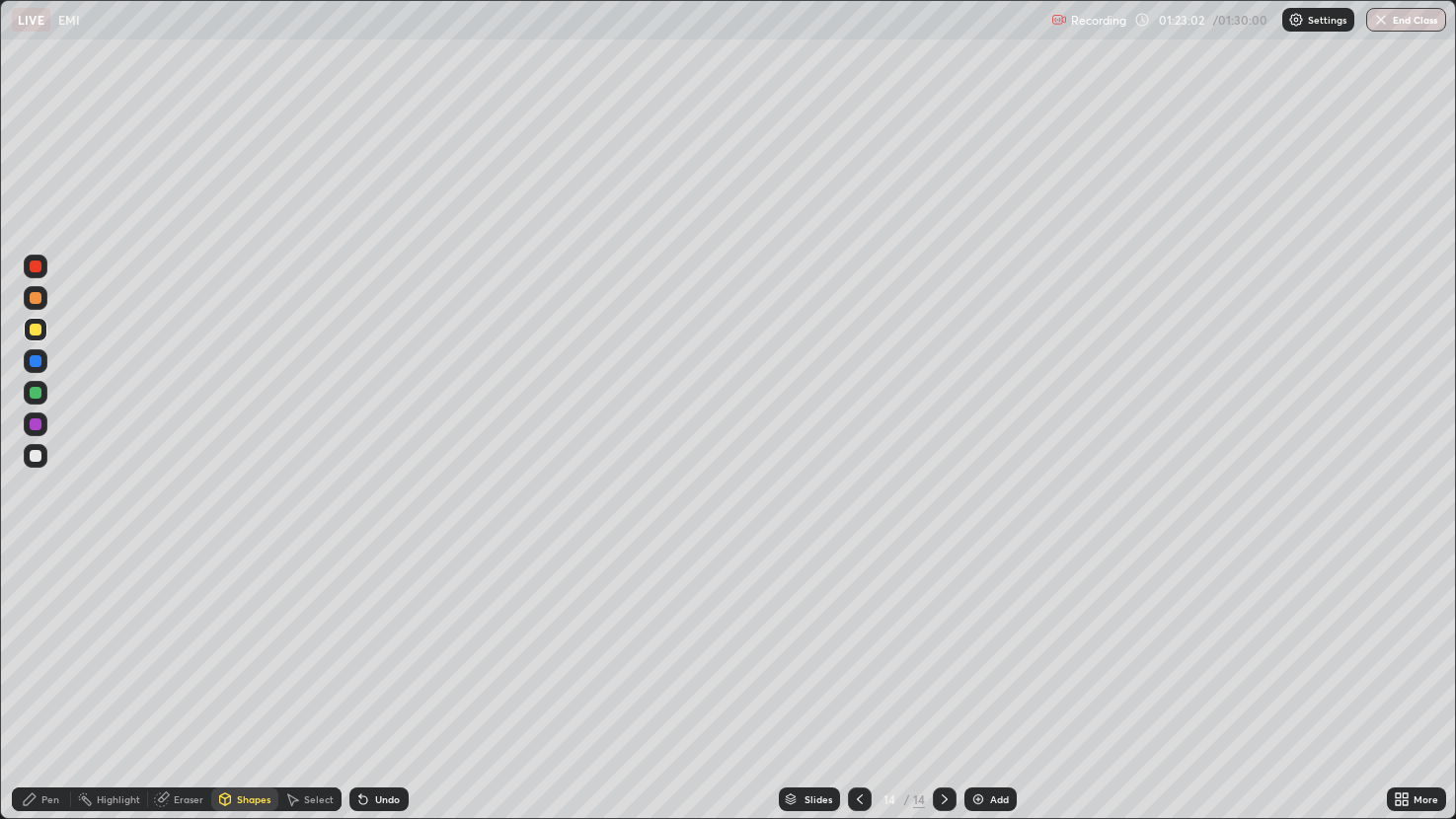 click on "Undo" at bounding box center (379, 799) 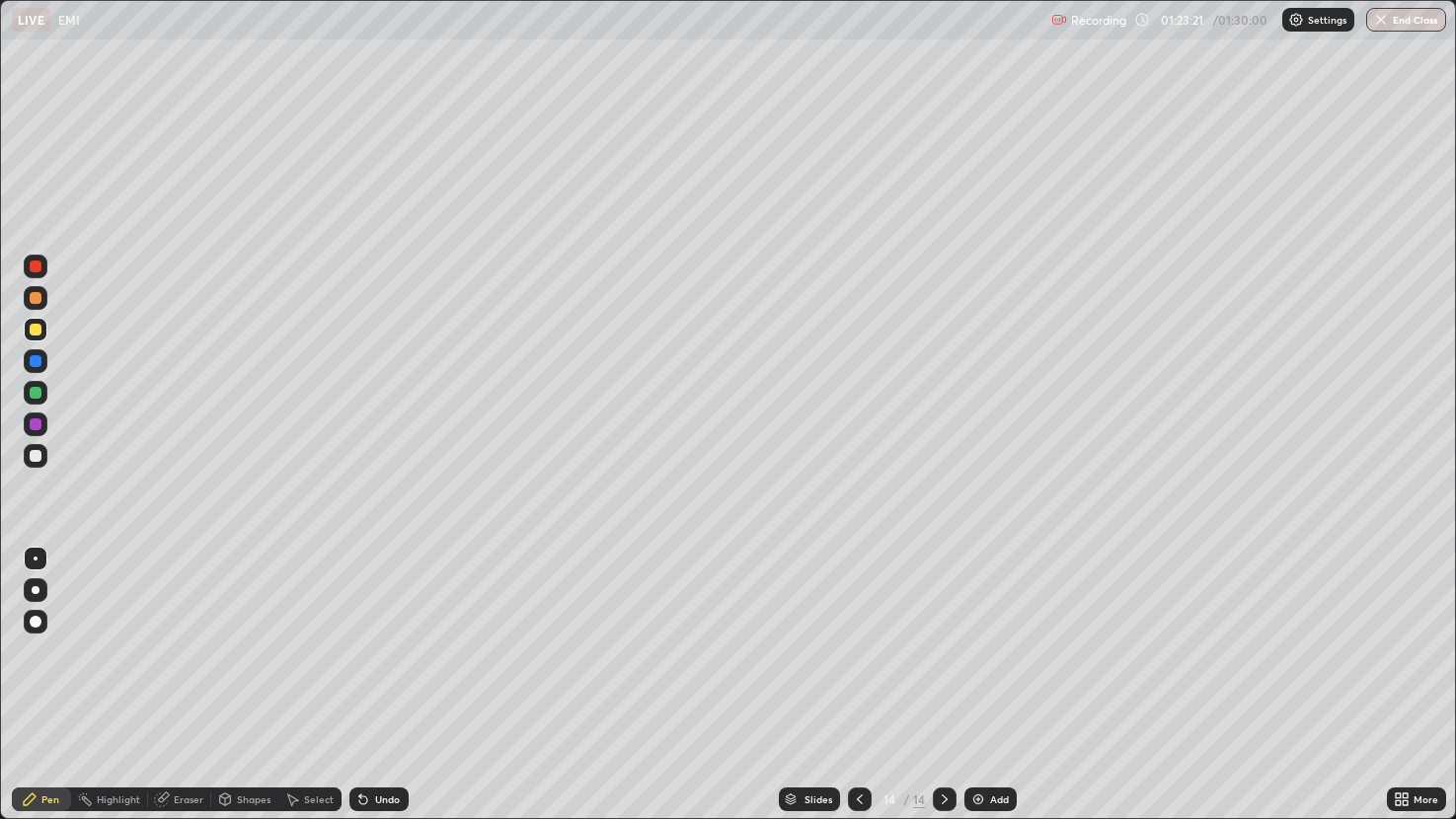 click at bounding box center (36, 456) 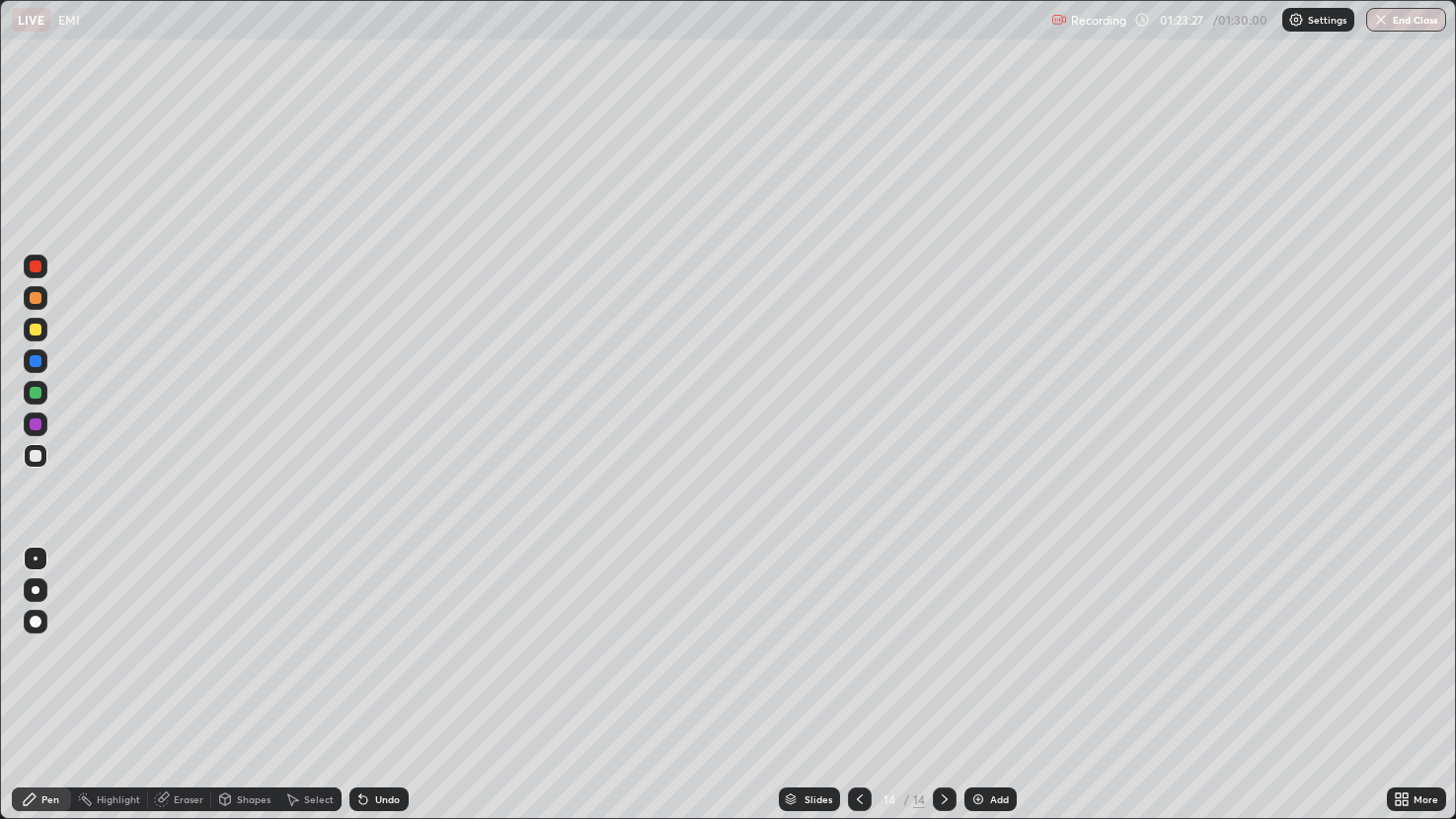 click at bounding box center (36, 330) 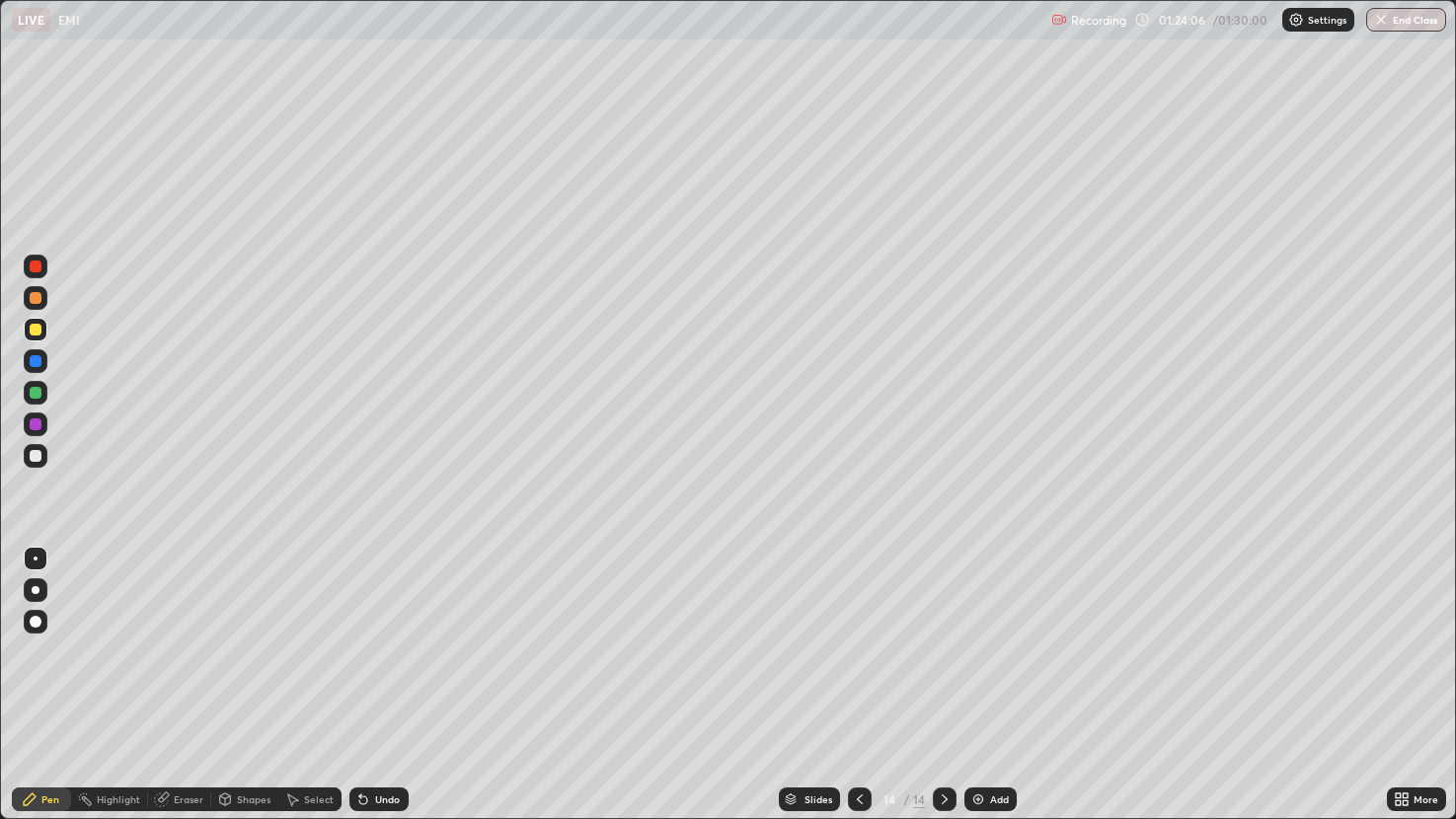 click at bounding box center (36, 393) 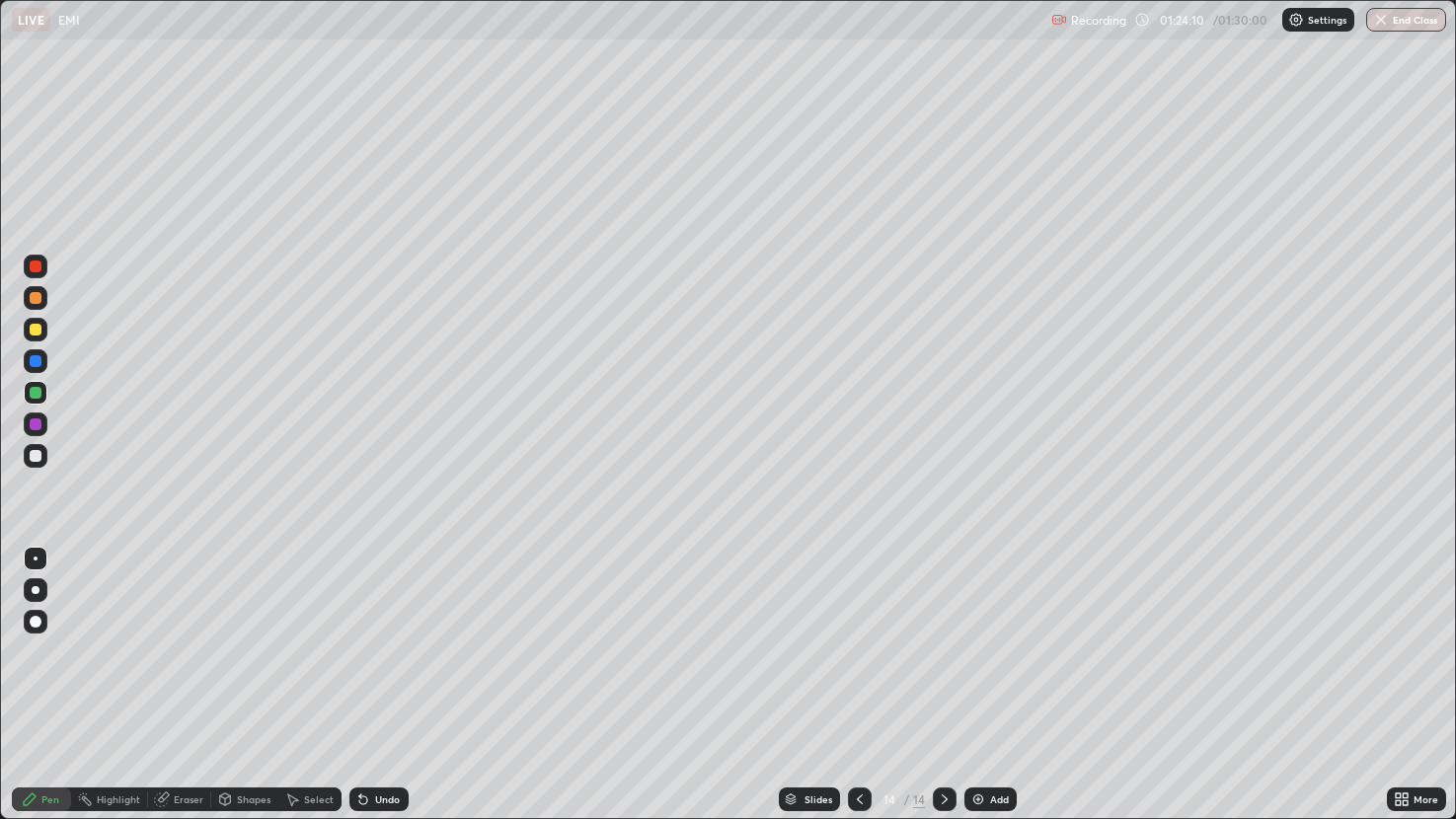 click on "Undo" at bounding box center [387, 799] 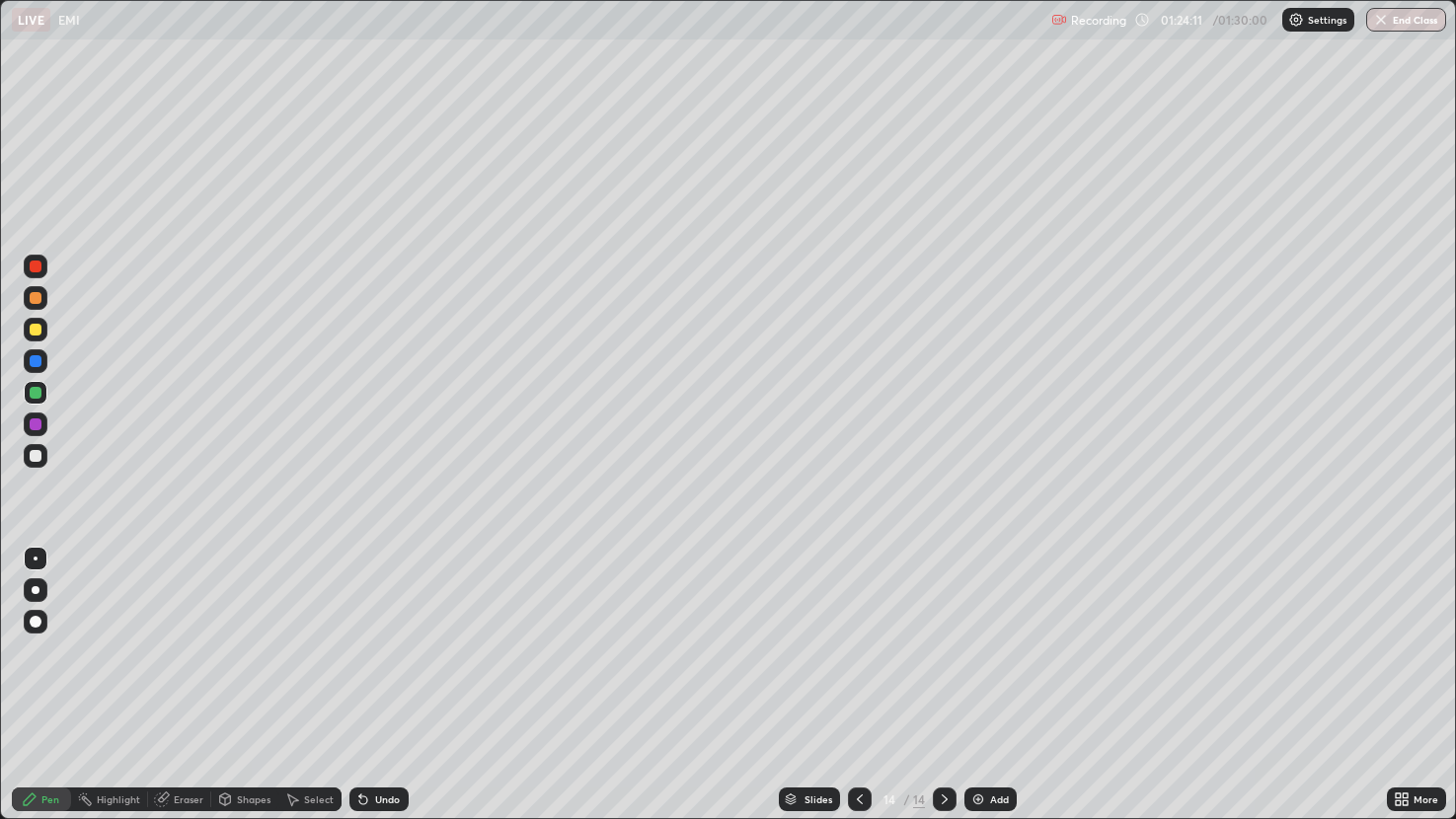 click on "Undo" at bounding box center (387, 799) 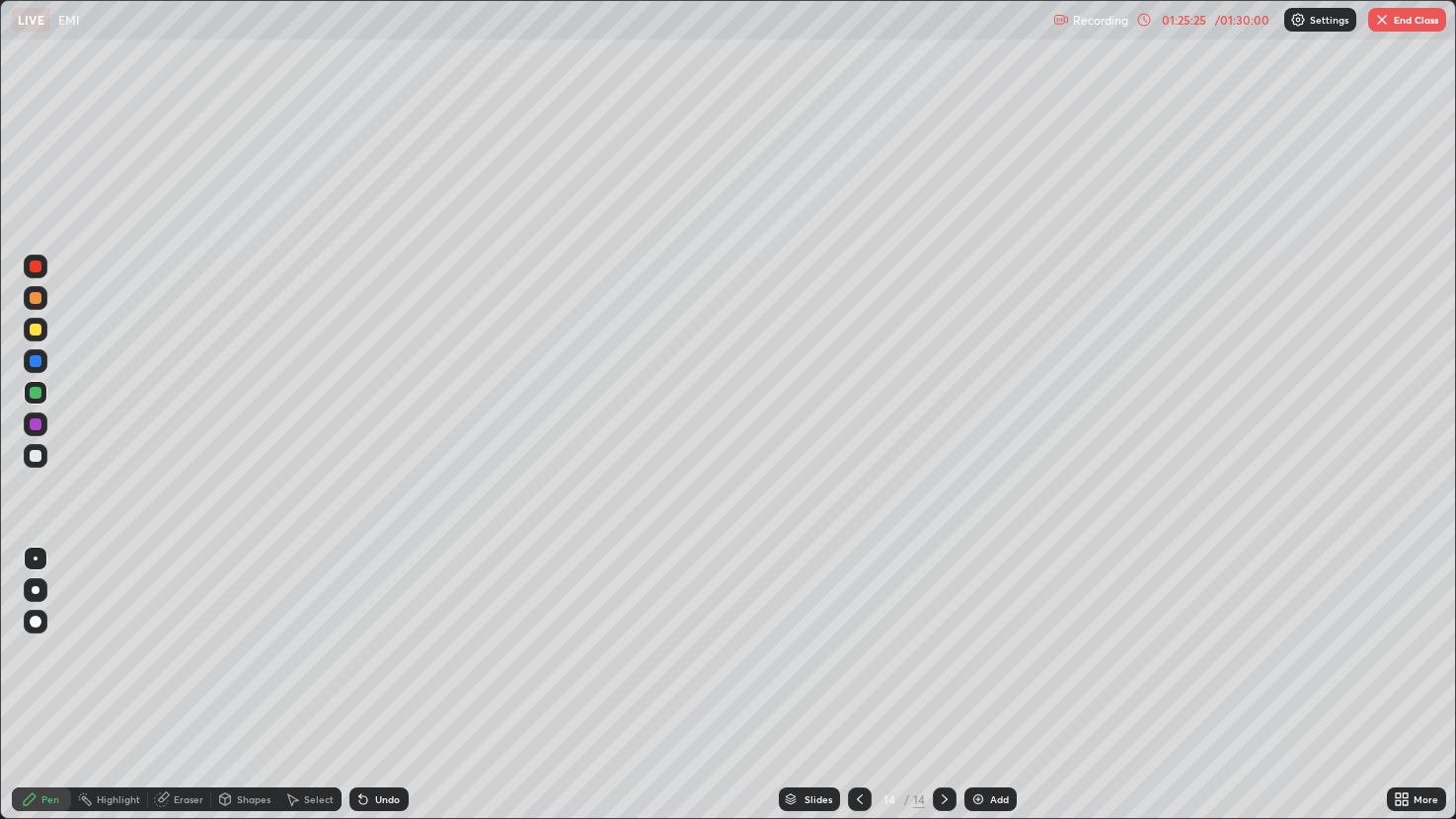 click at bounding box center (36, 424) 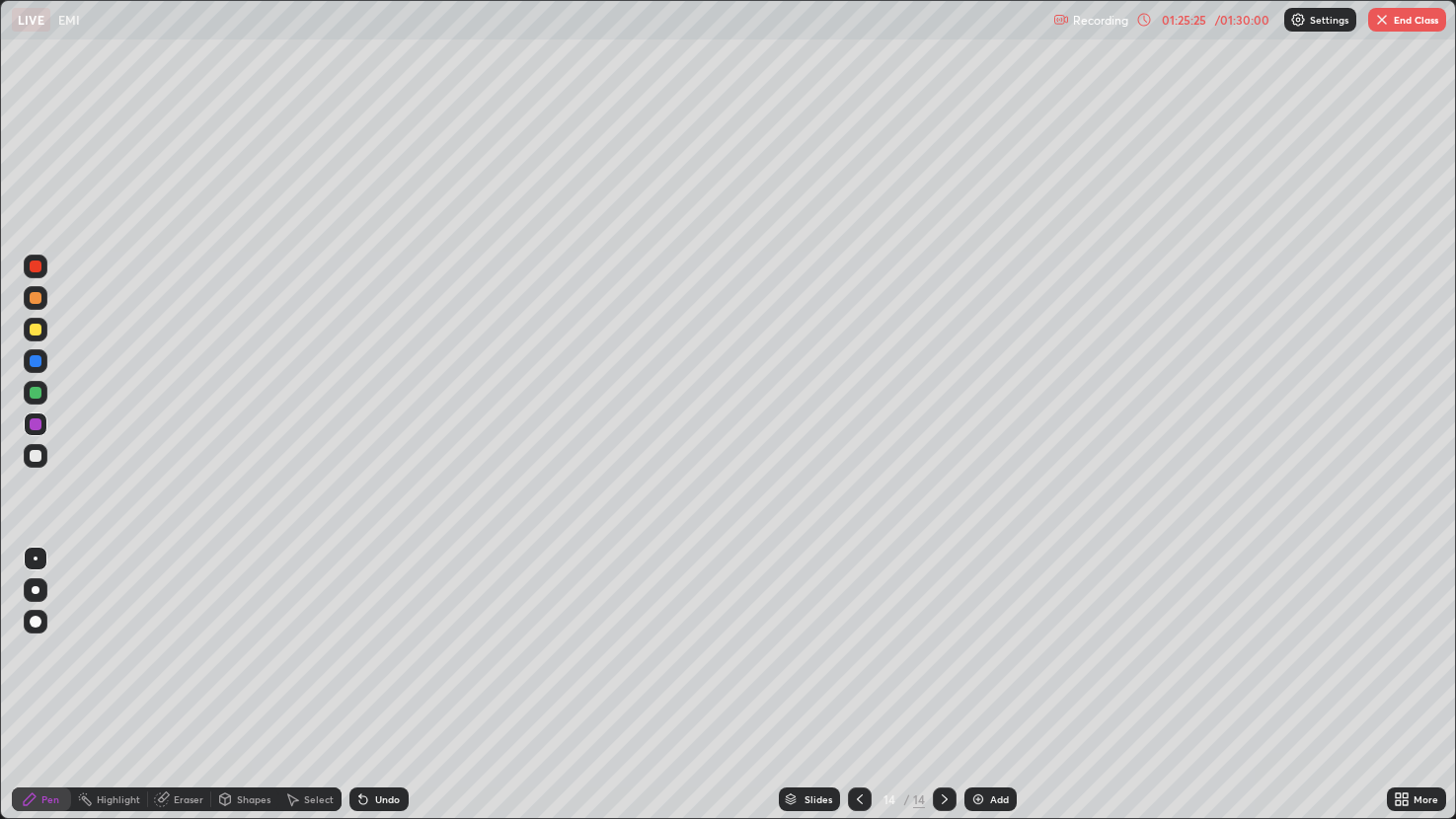 click at bounding box center [36, 456] 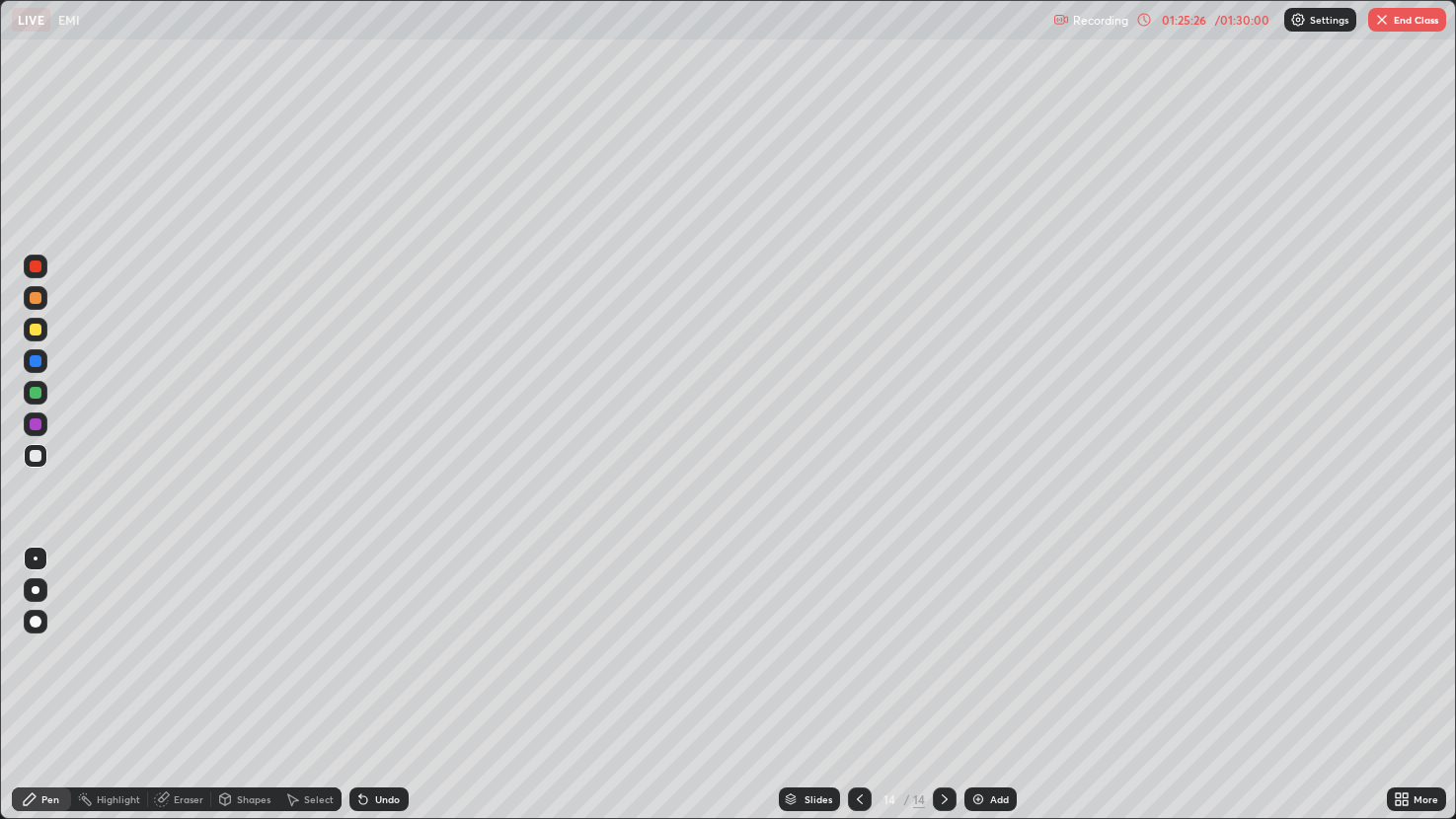 click at bounding box center [36, 393] 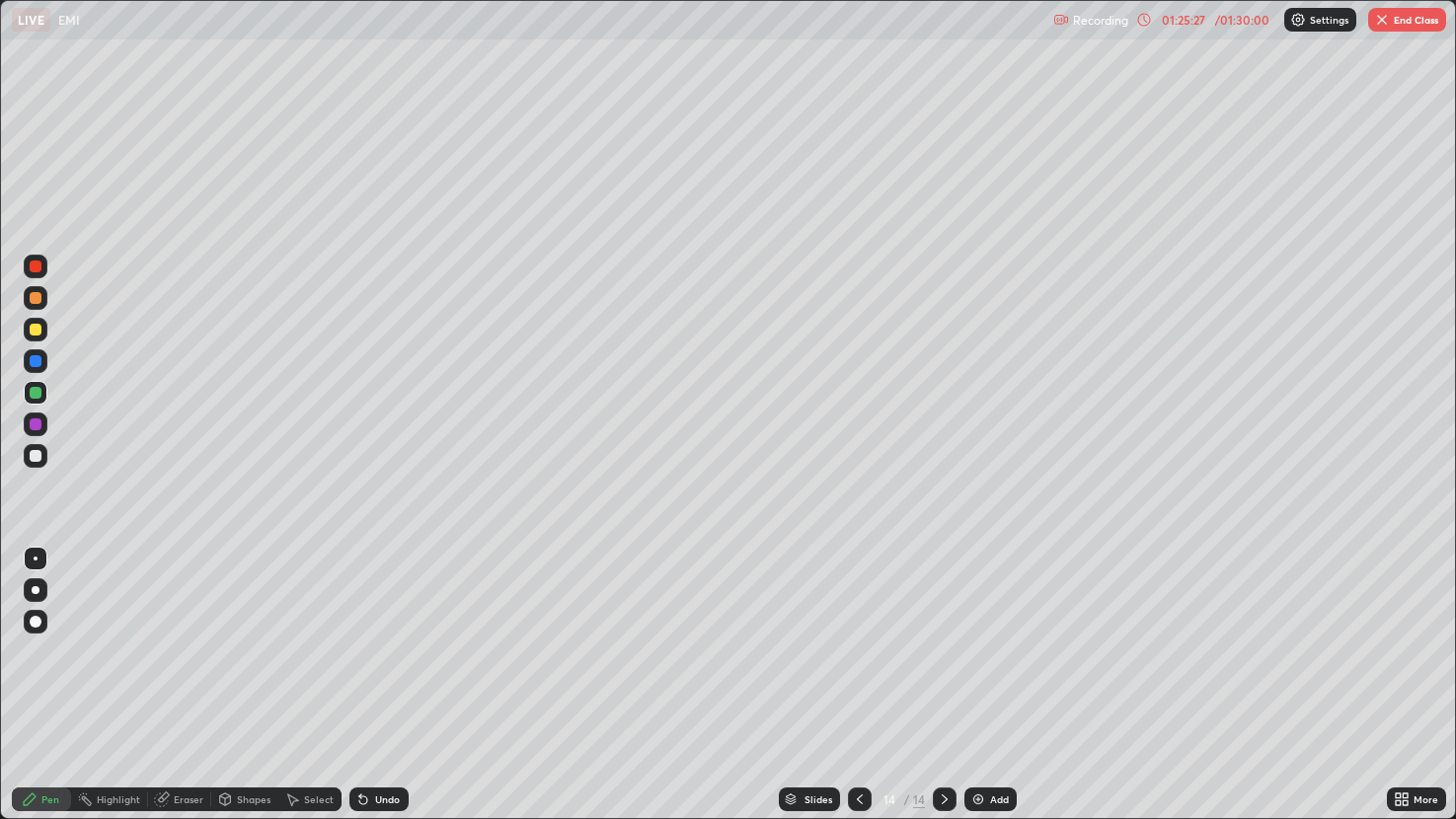 click at bounding box center [36, 361] 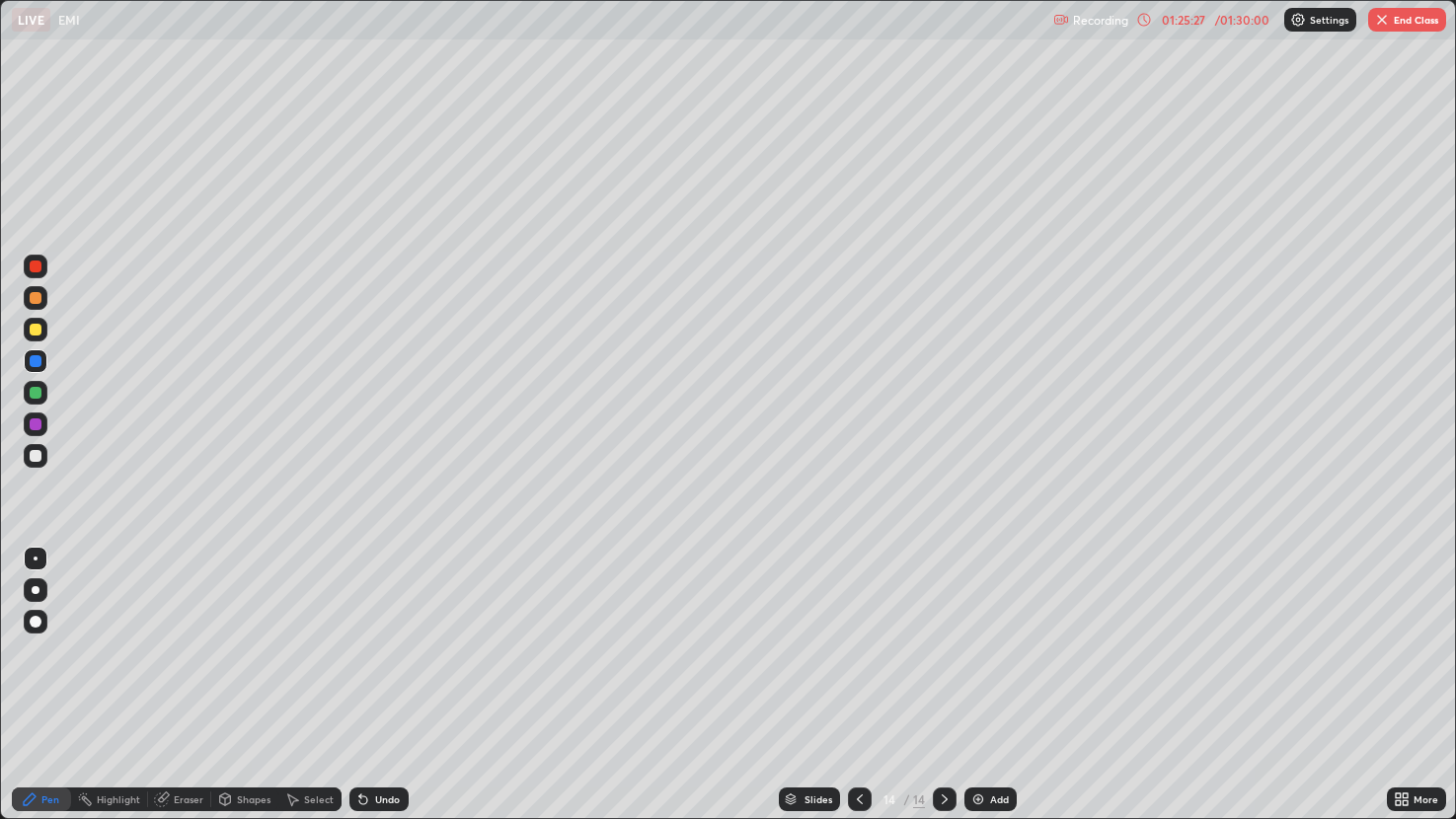 click at bounding box center [36, 330] 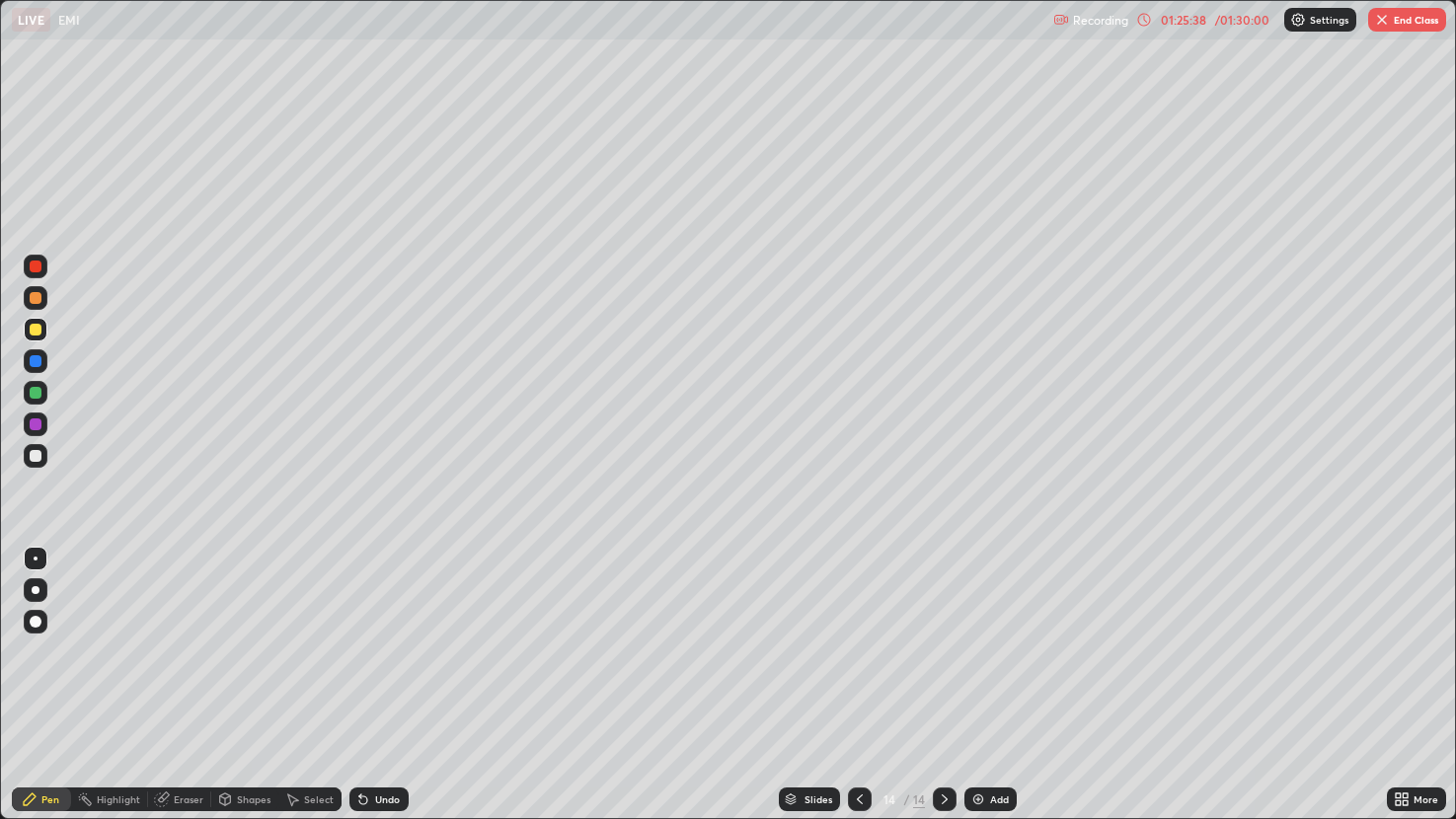 click on "Select" at bounding box center [310, 799] 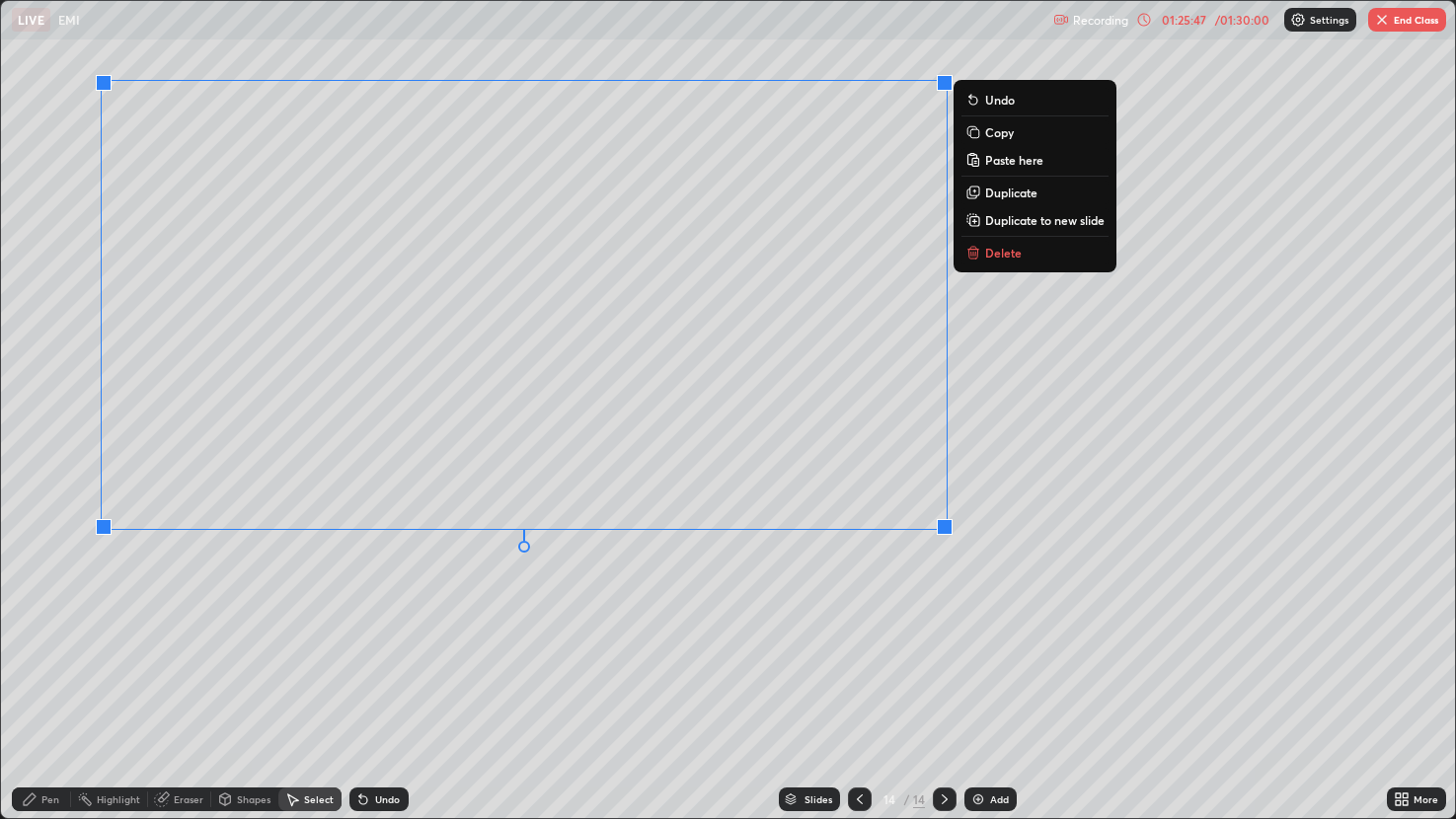 click on "0 ° Undo Copy Paste here Duplicate Duplicate to new slide Delete" at bounding box center (728, 410) 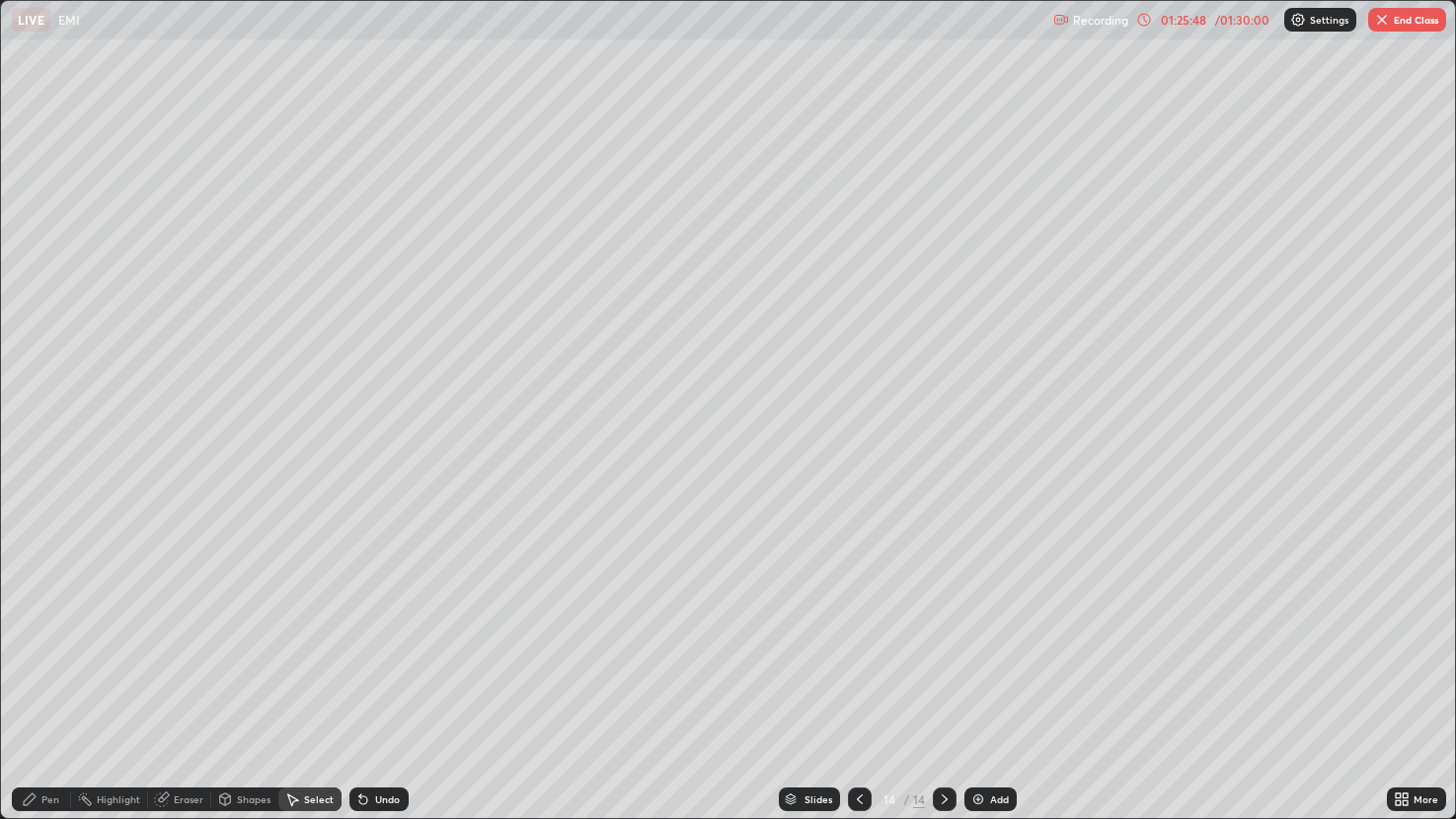 click on "Pen" at bounding box center (41, 799) 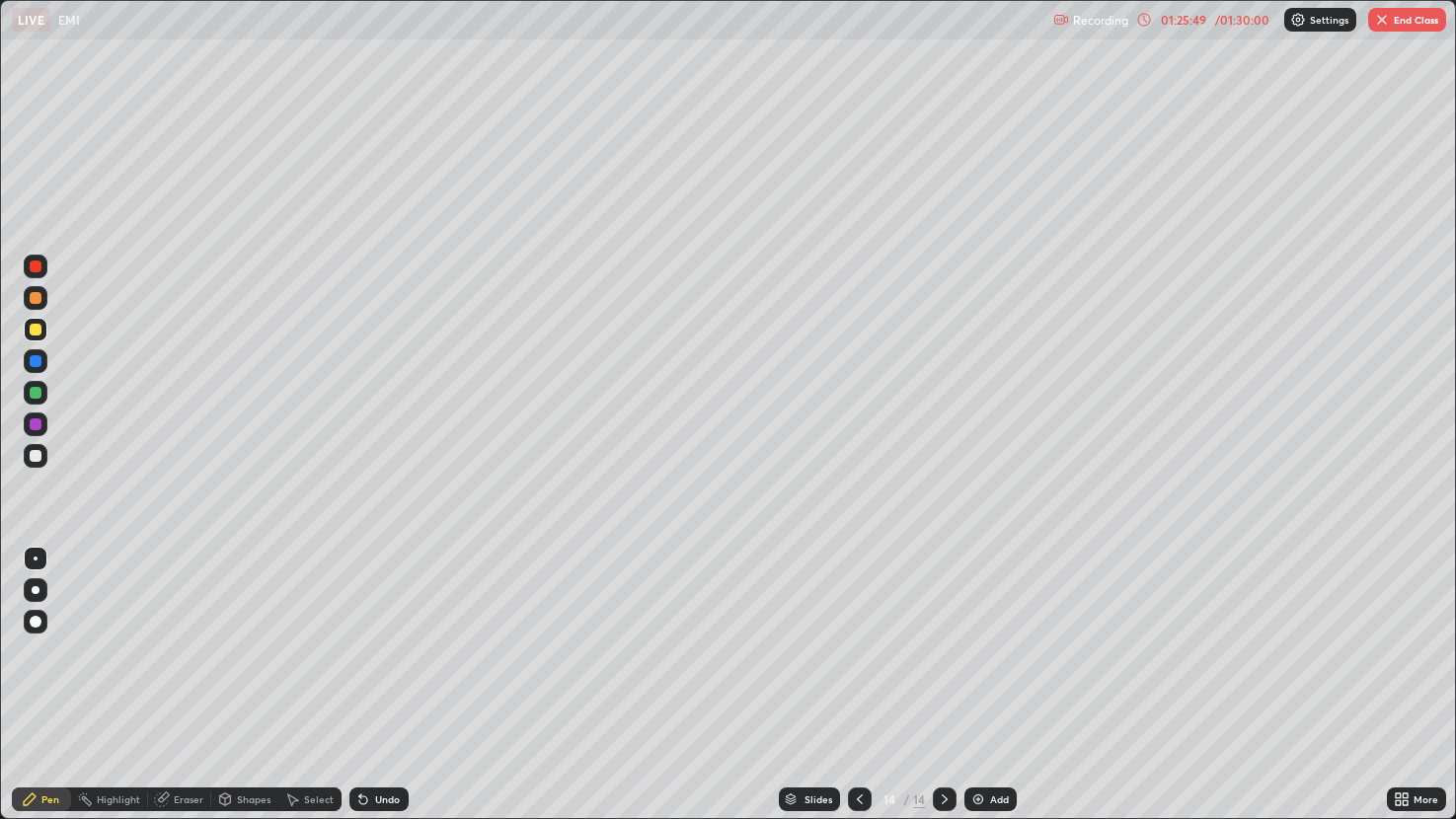 click at bounding box center (36, 456) 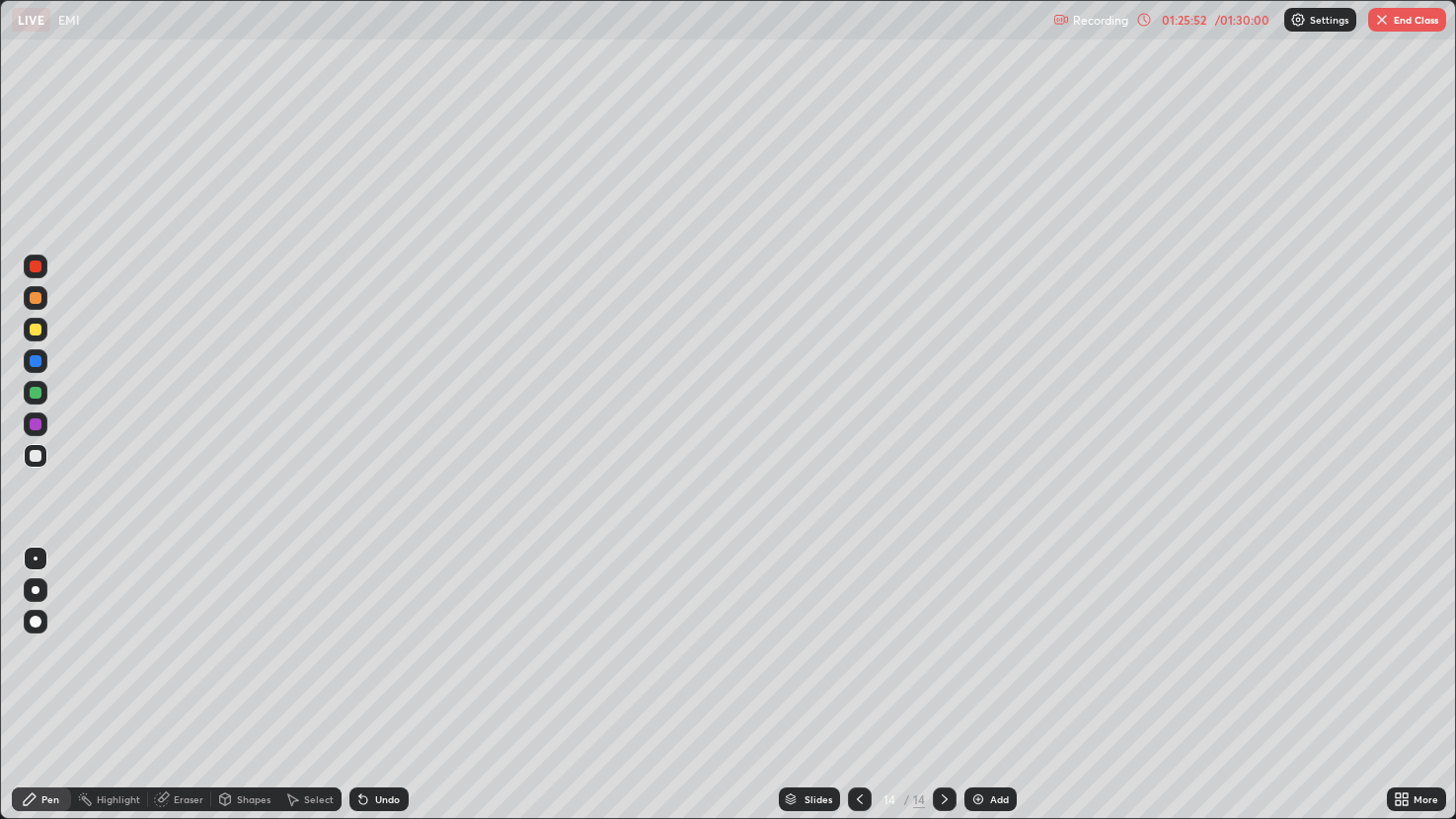click on "01:25:52" at bounding box center (1184, 20) 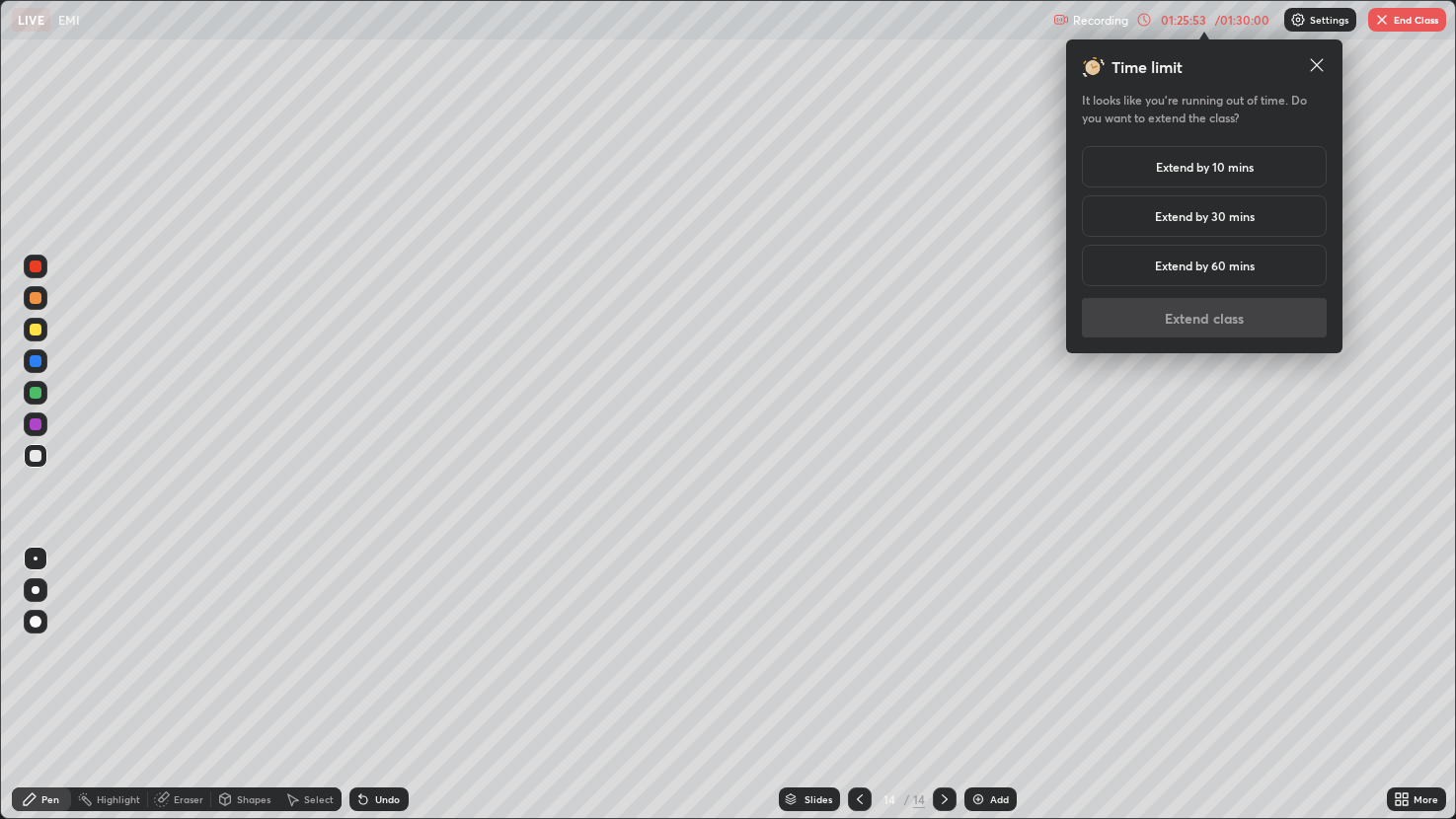 click on "Extend by 30 mins" at bounding box center (1204, 216) 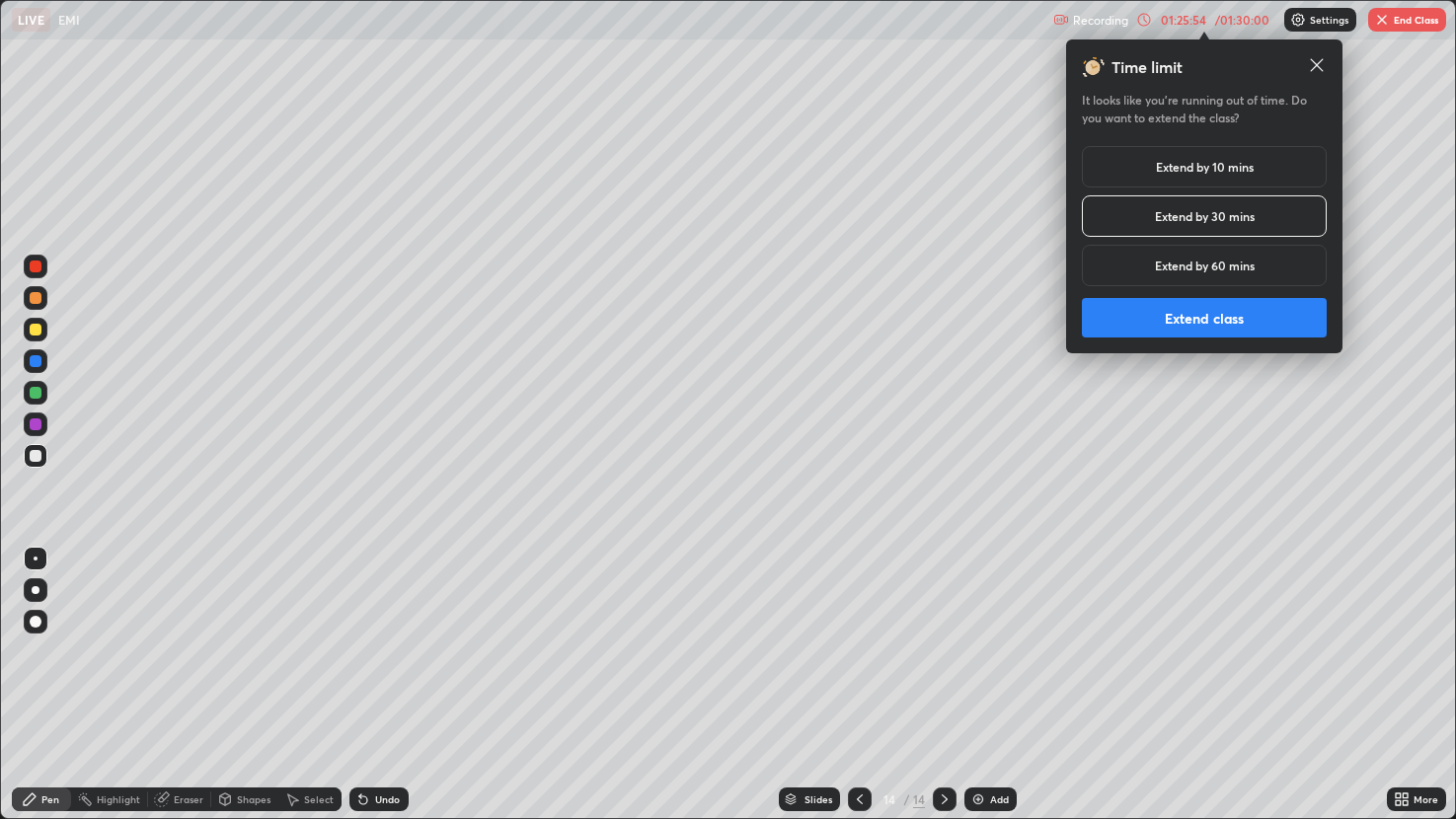 click on "Extend class" at bounding box center (1204, 318) 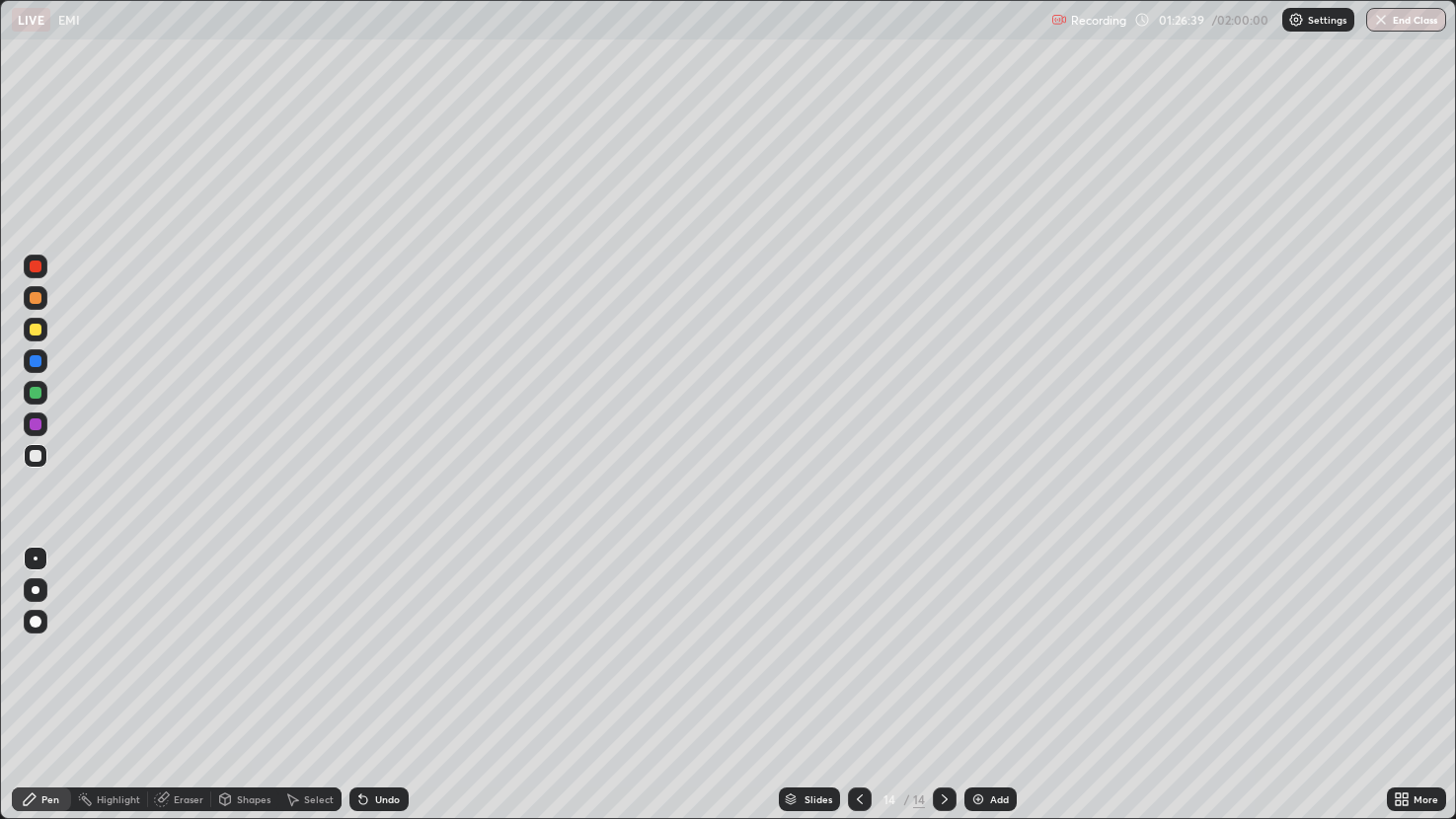 click at bounding box center [36, 393] 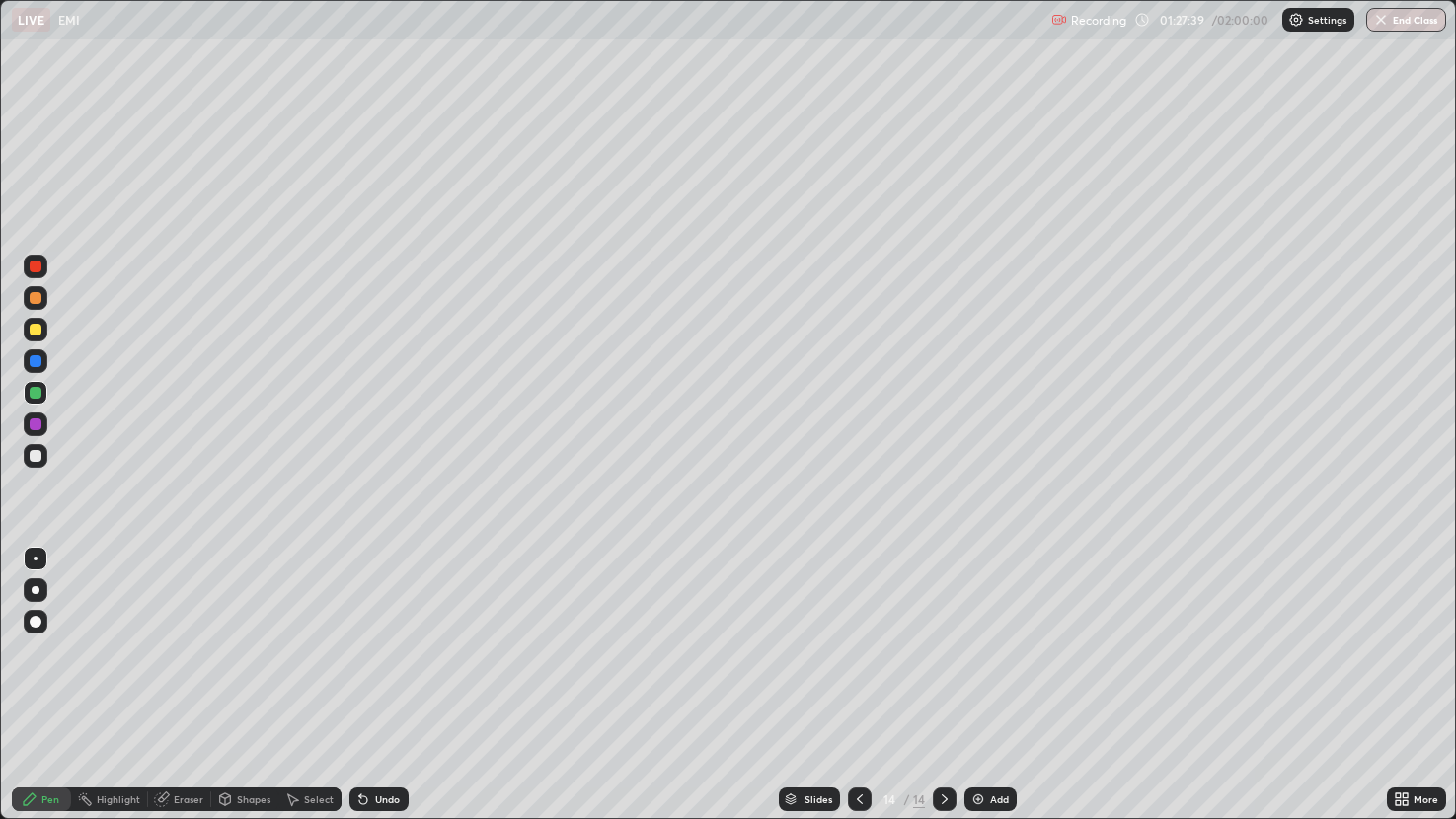 click on "Select" at bounding box center [319, 799] 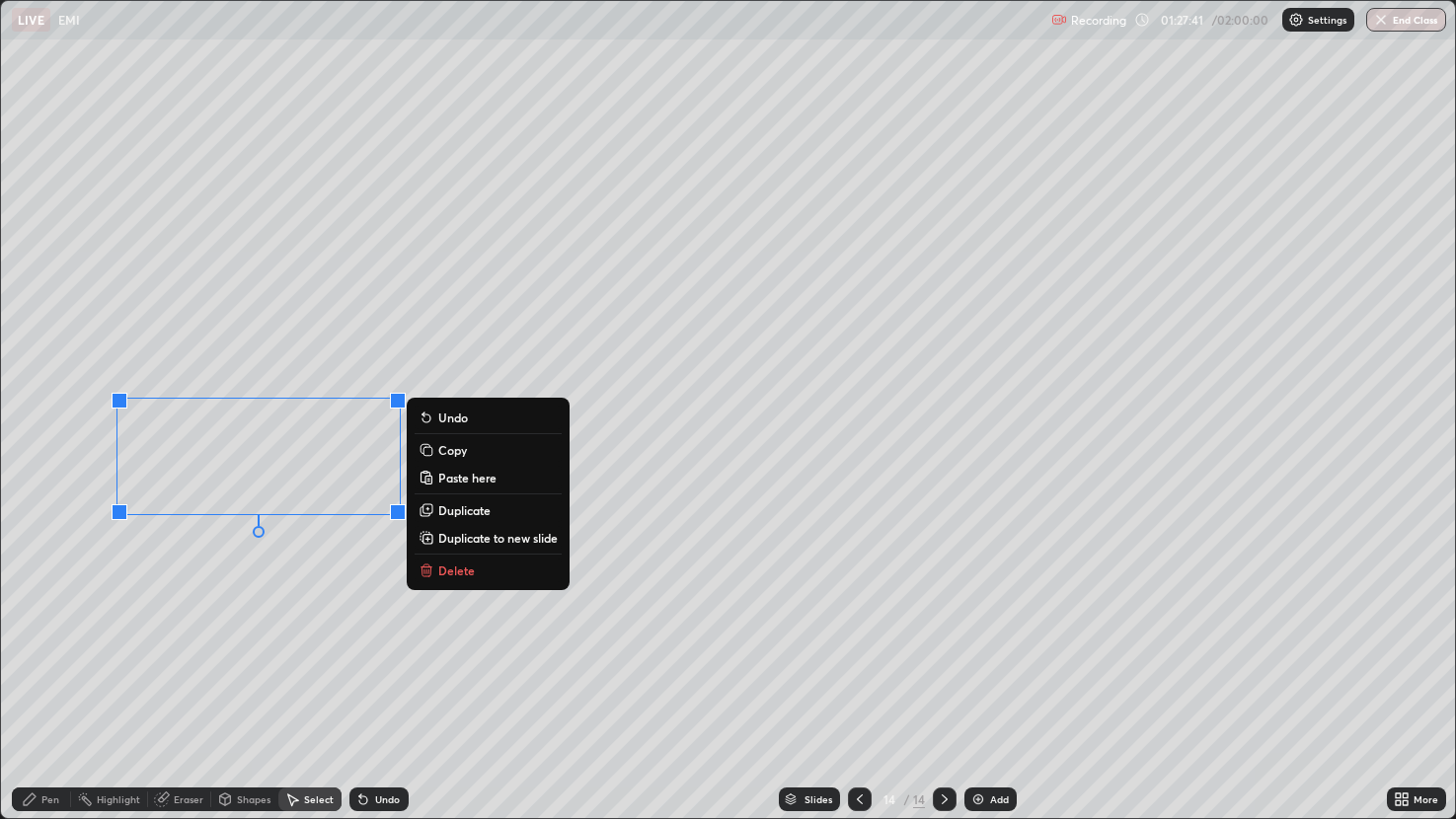 click on "0 ° Undo Copy Paste here Duplicate Duplicate to new slide Delete" at bounding box center [728, 410] 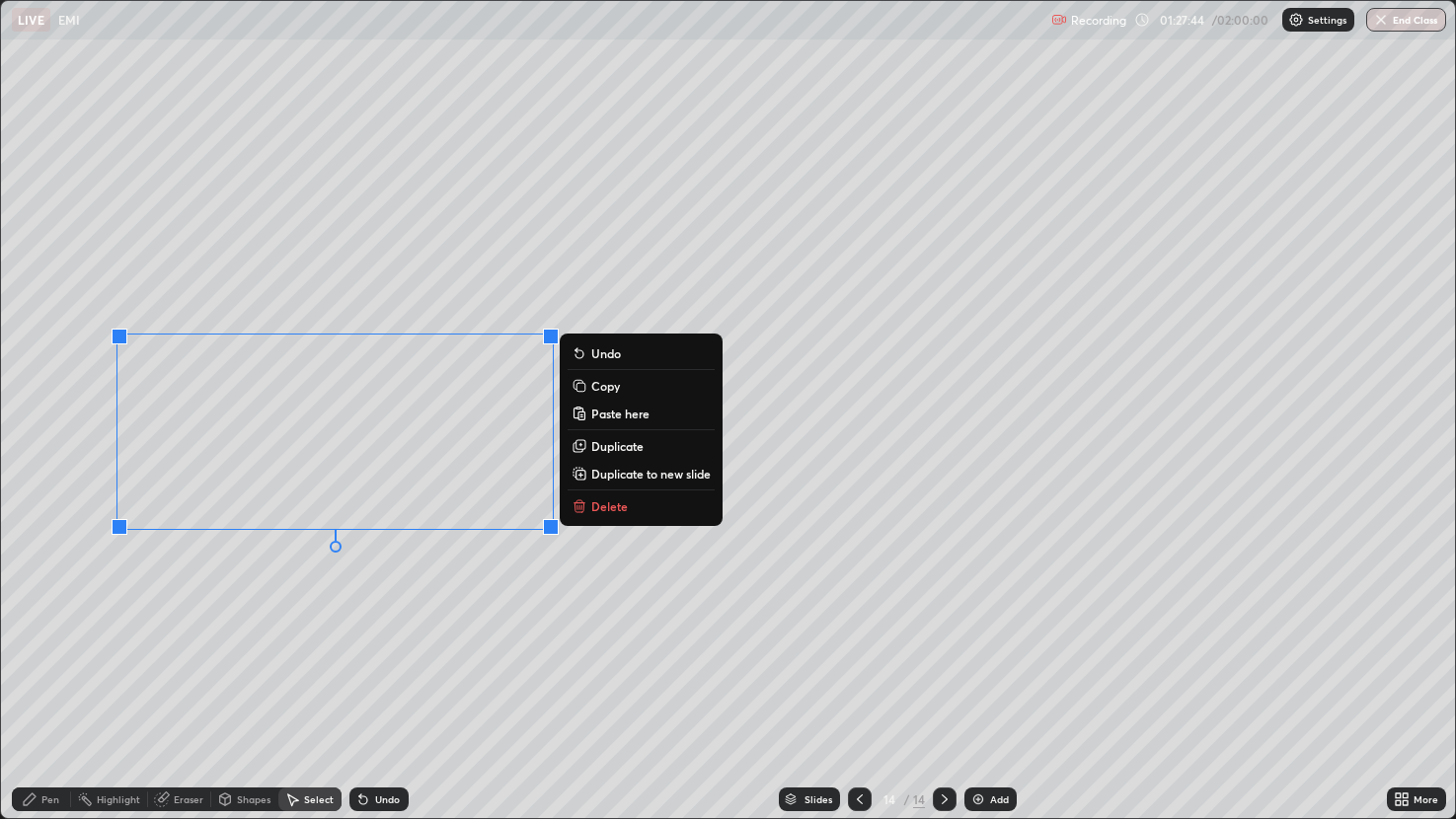 click on "Duplicate" at bounding box center [617, 446] 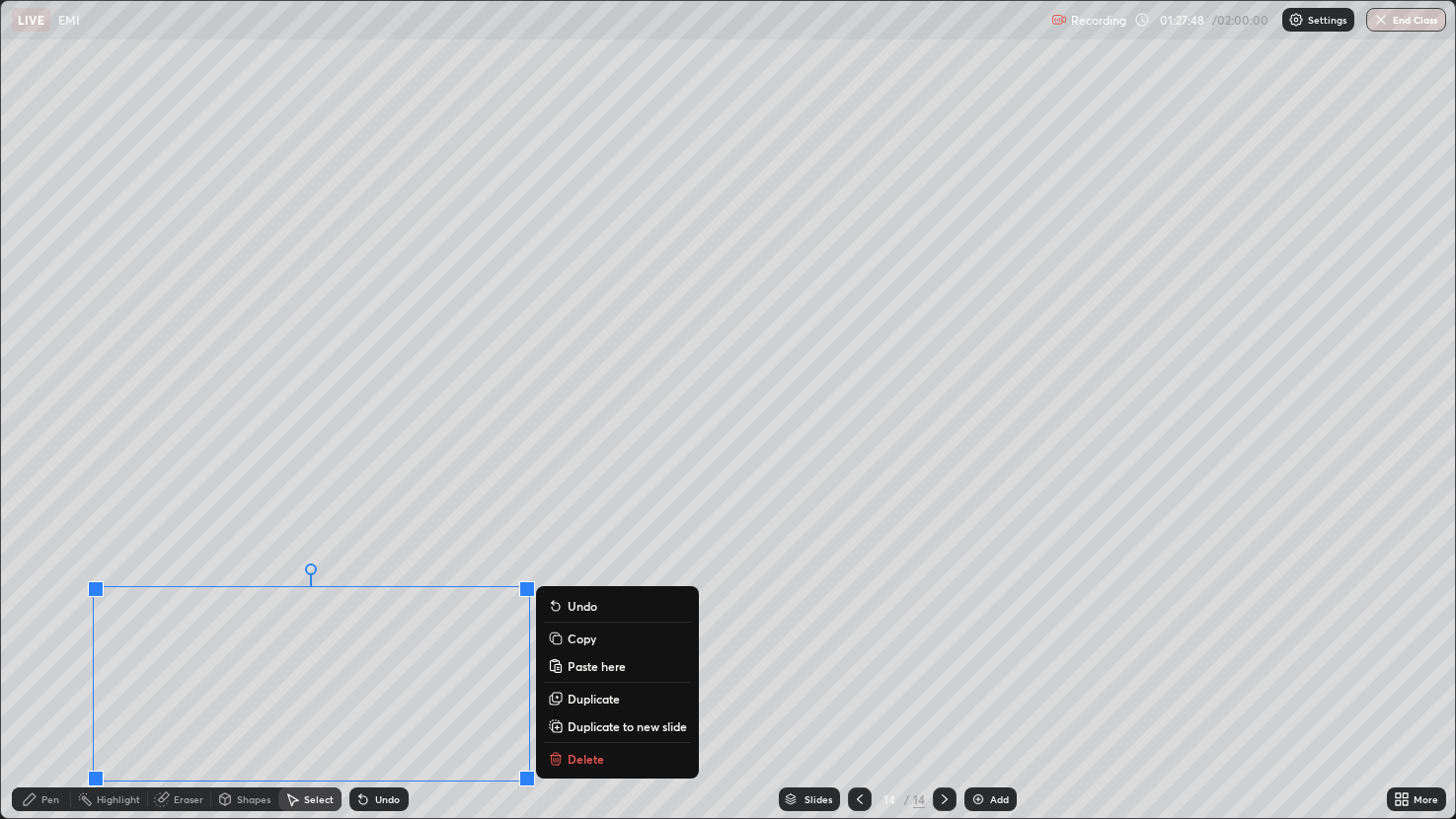 click on "Pen" at bounding box center [50, 799] 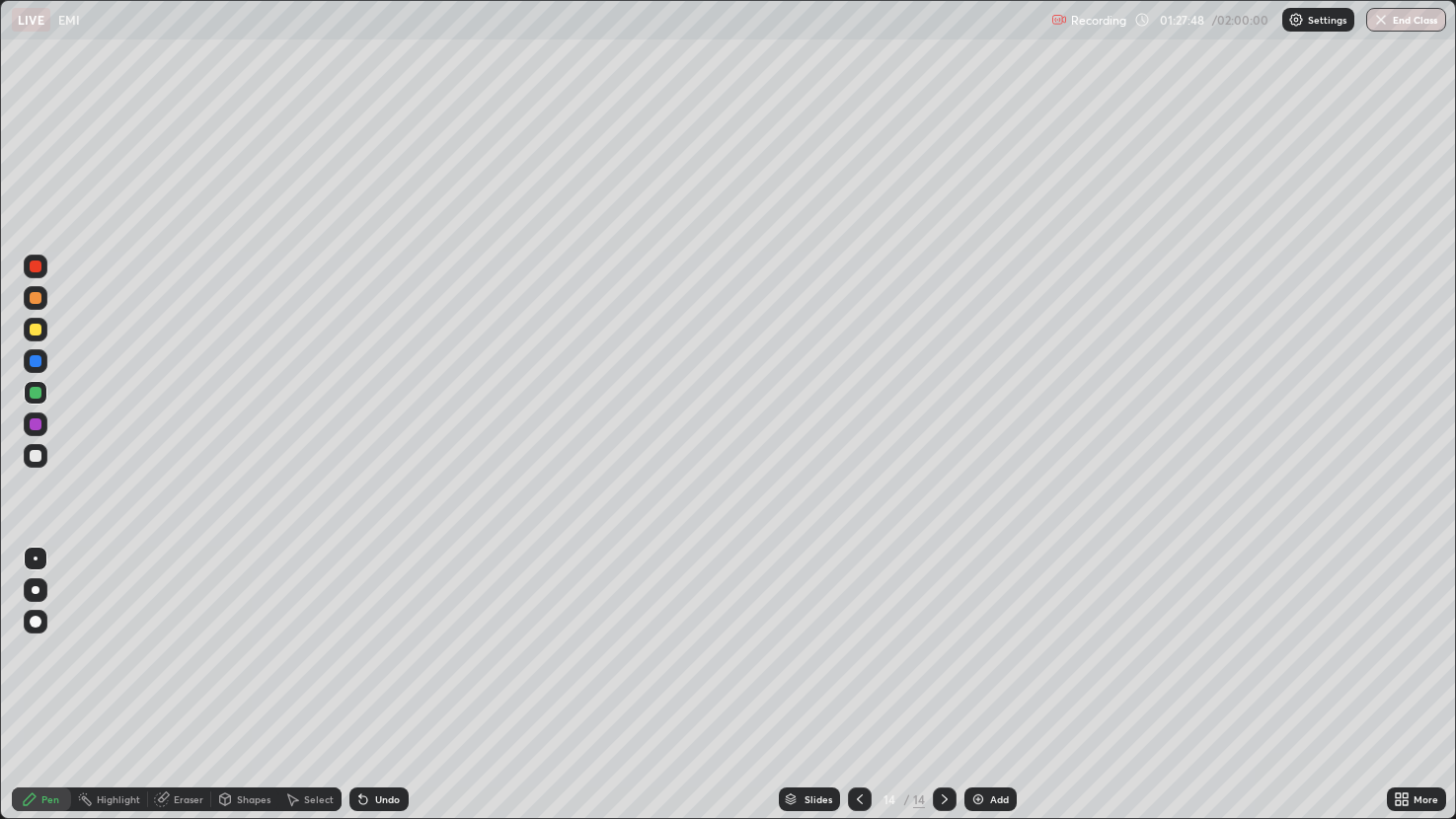 click 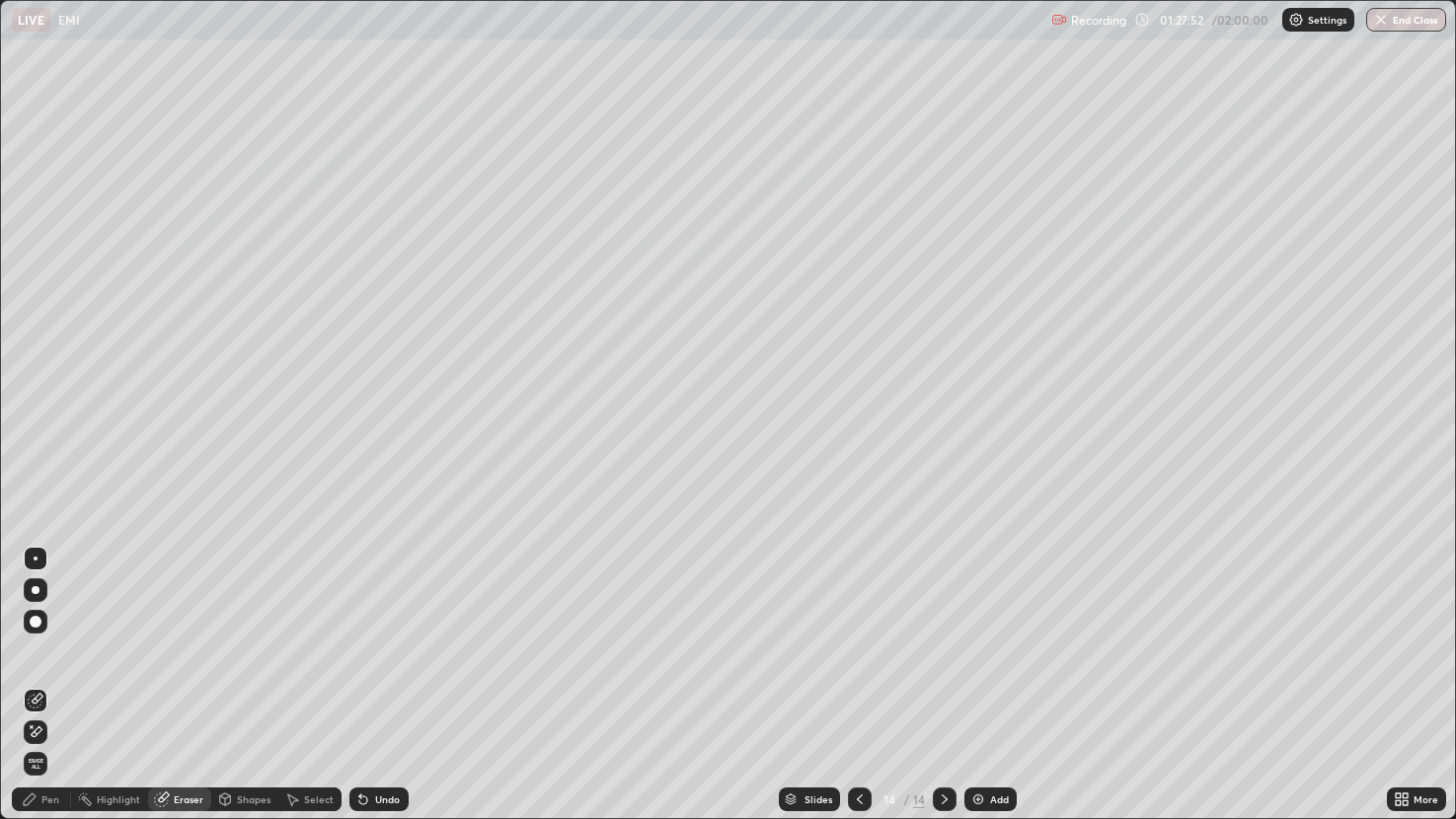click on "Pen" at bounding box center [50, 799] 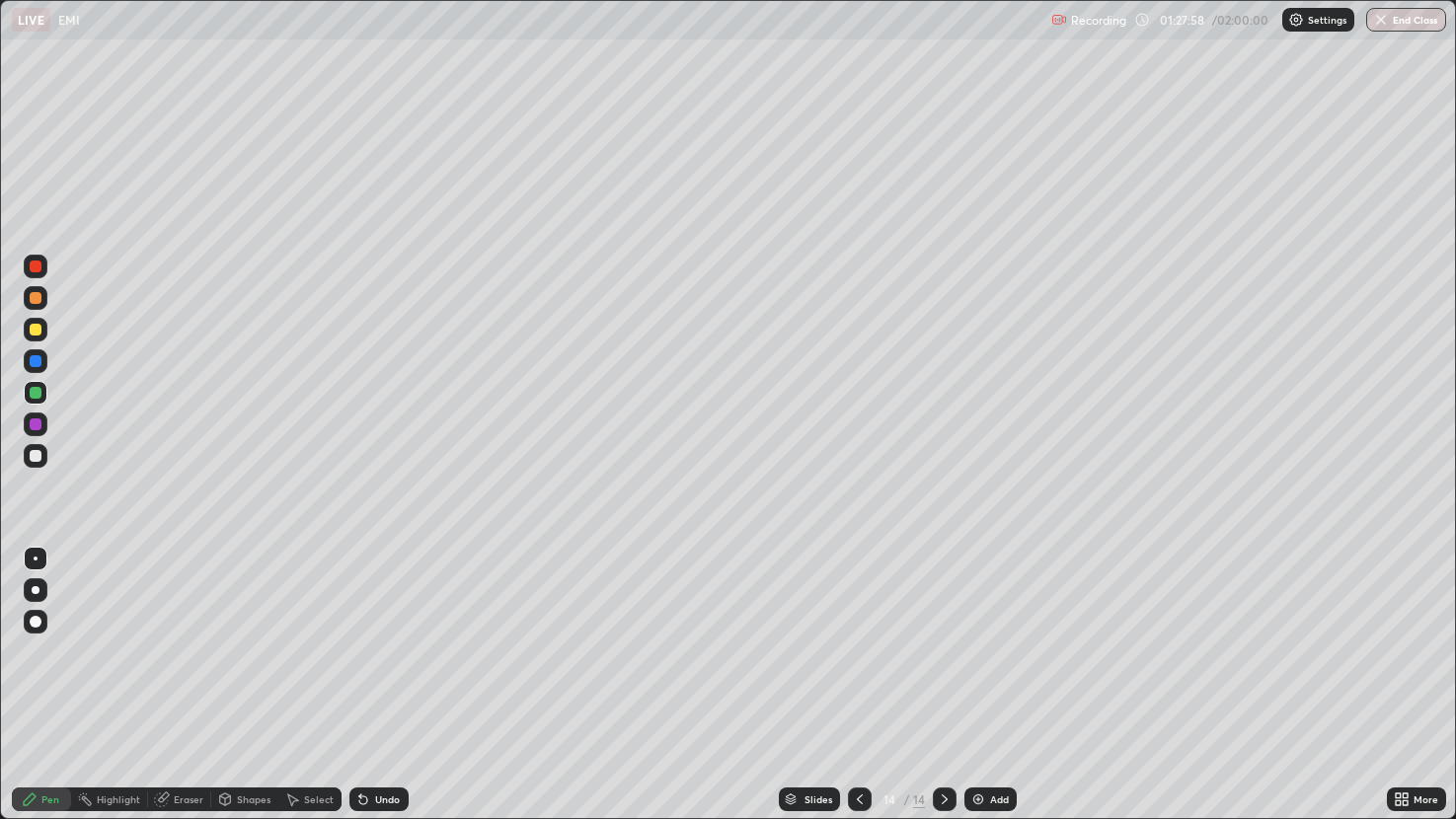 click on "Undo" at bounding box center [387, 799] 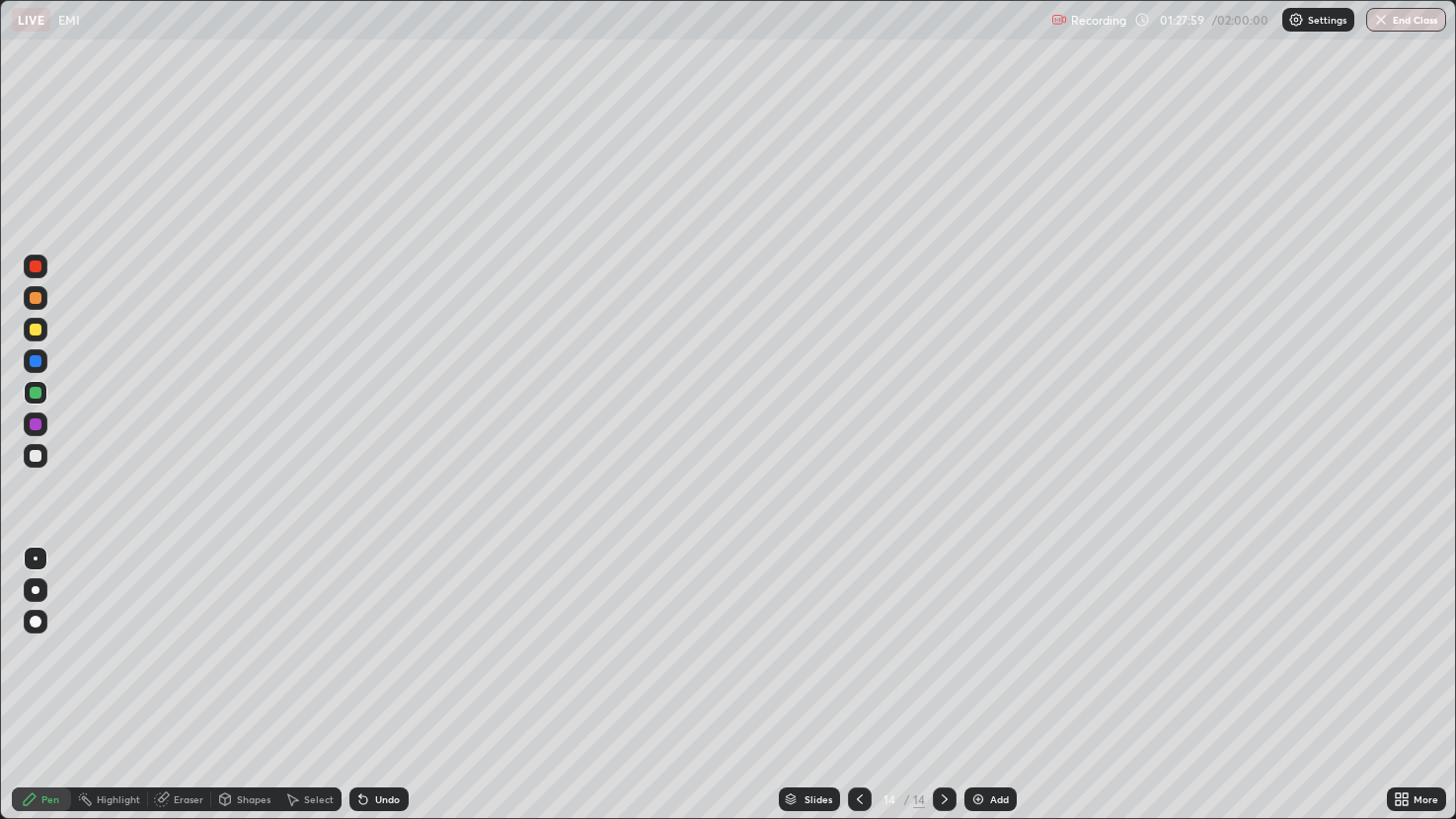 click on "Undo" at bounding box center (387, 799) 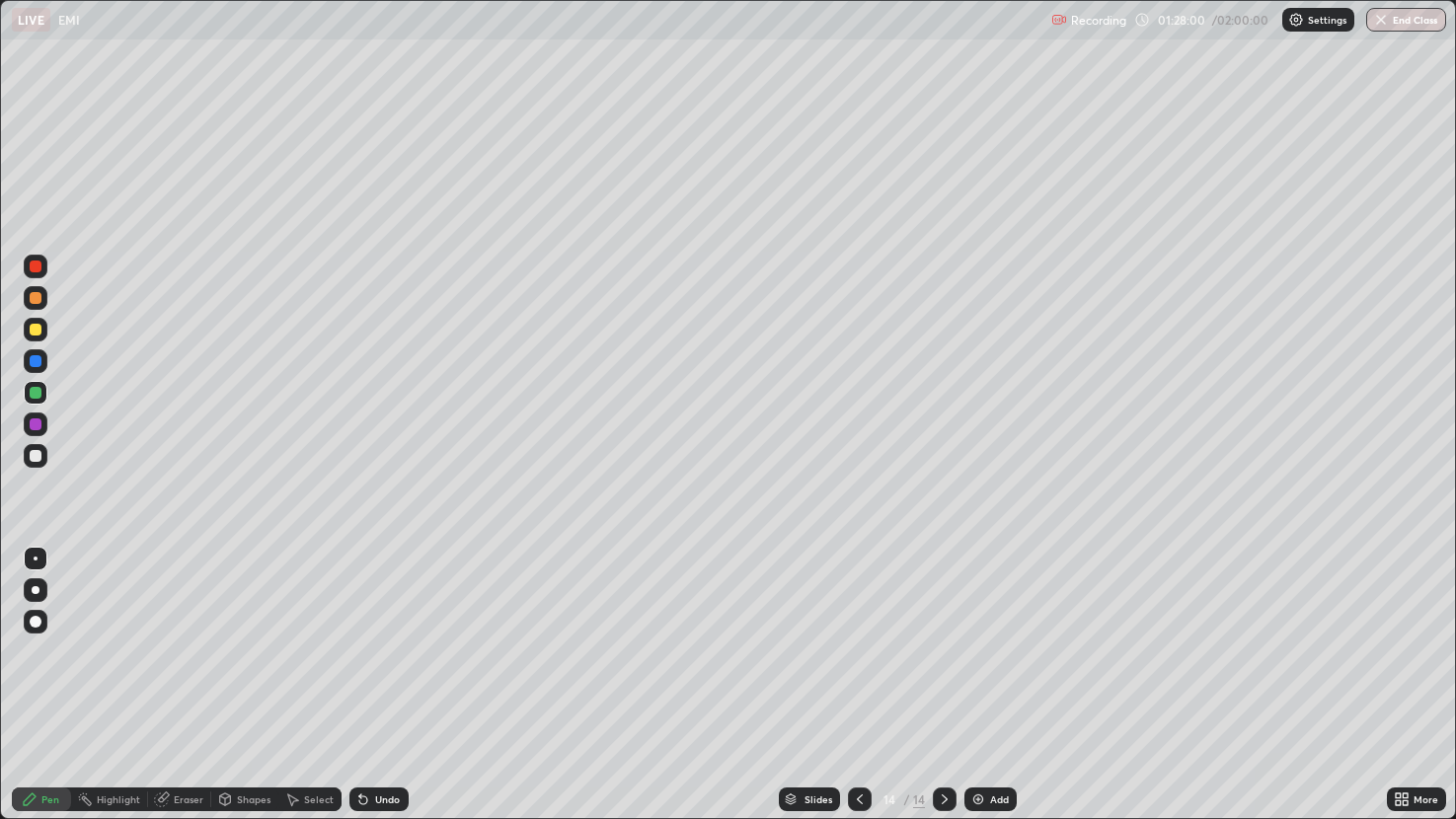 click on "Undo" at bounding box center [387, 799] 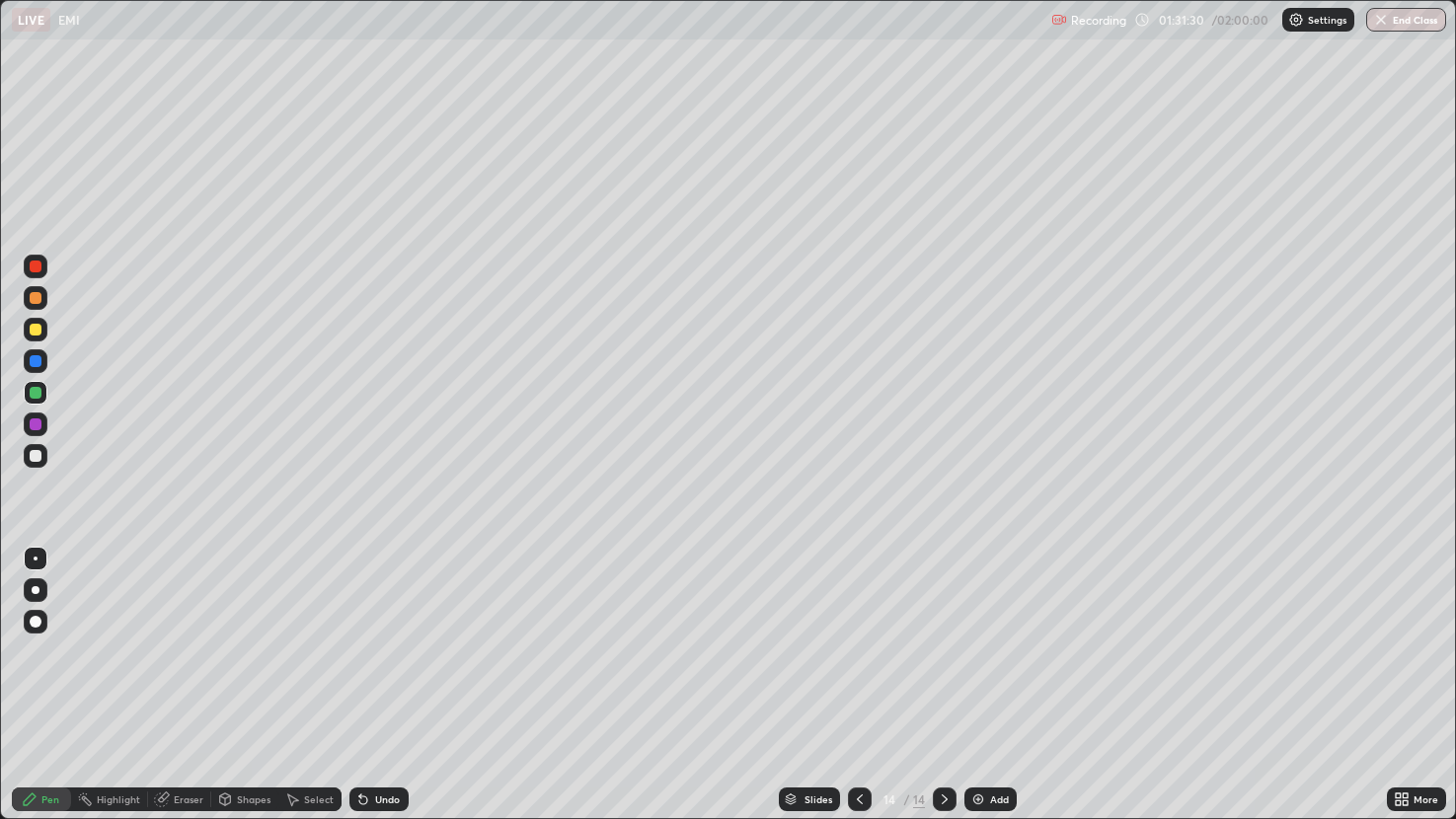 click on "Add" at bounding box center [990, 799] 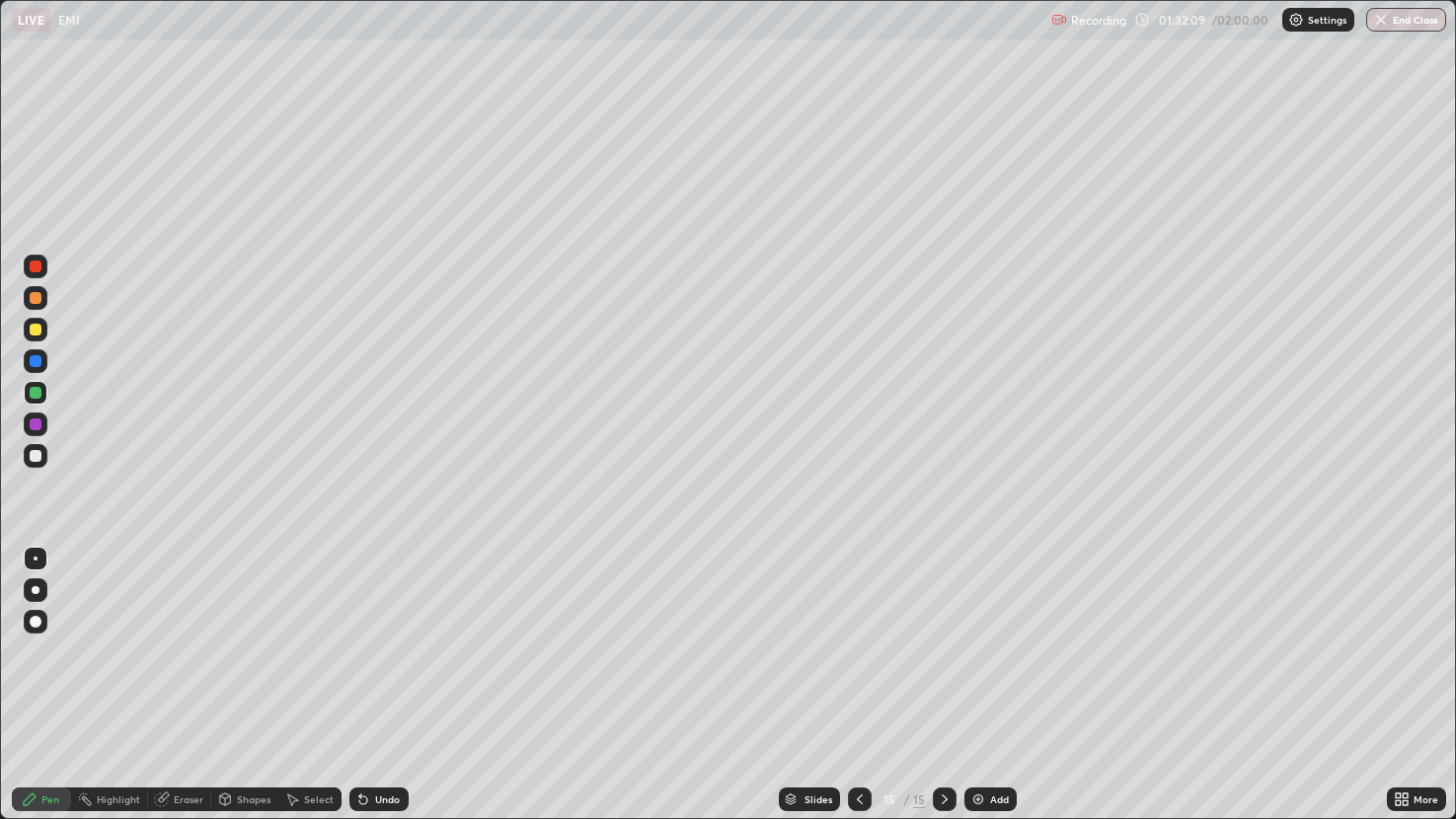 click at bounding box center [36, 298] 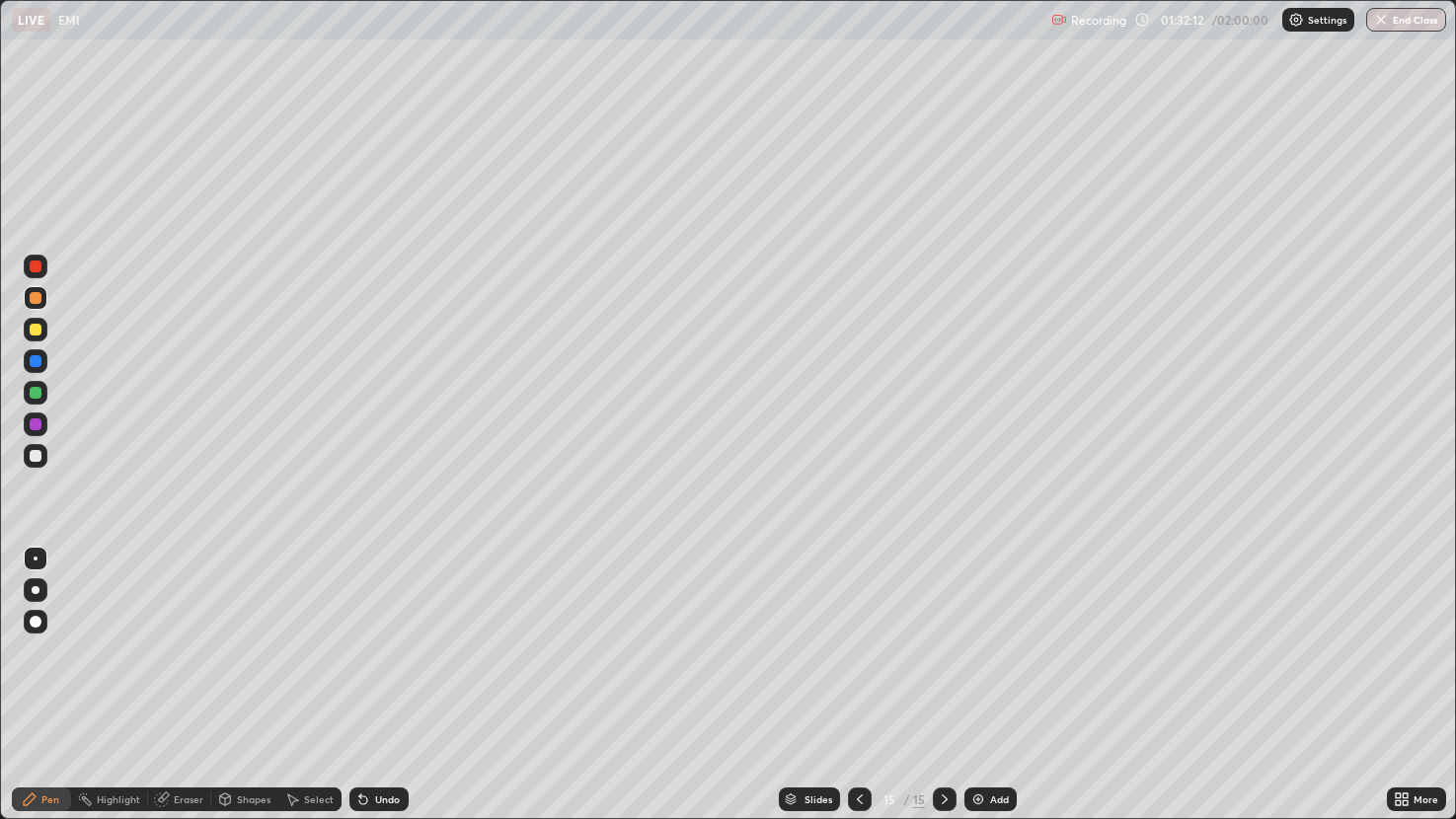 click 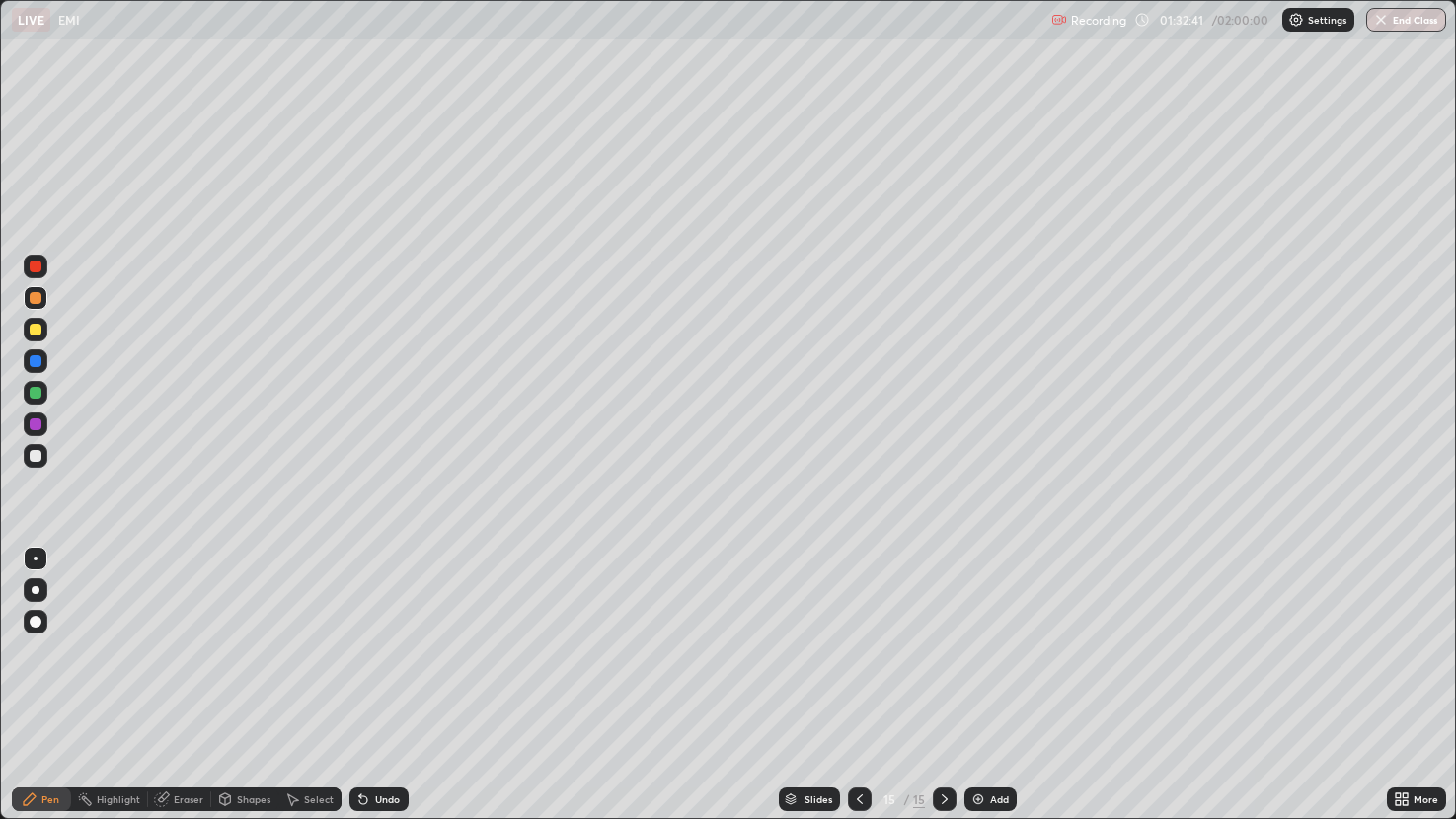 click on "Eraser" at bounding box center [180, 799] 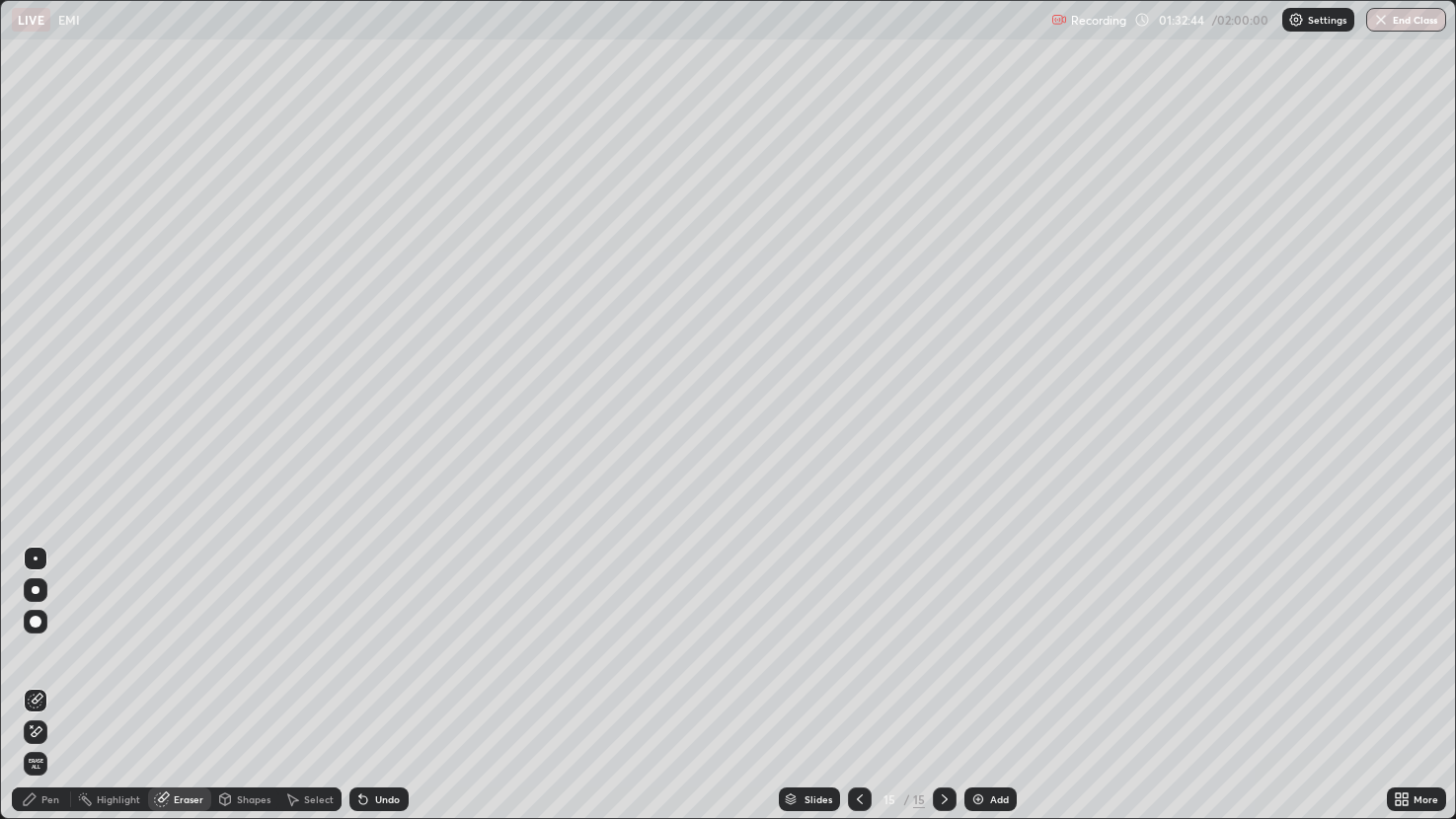 click on "Pen" at bounding box center [41, 799] 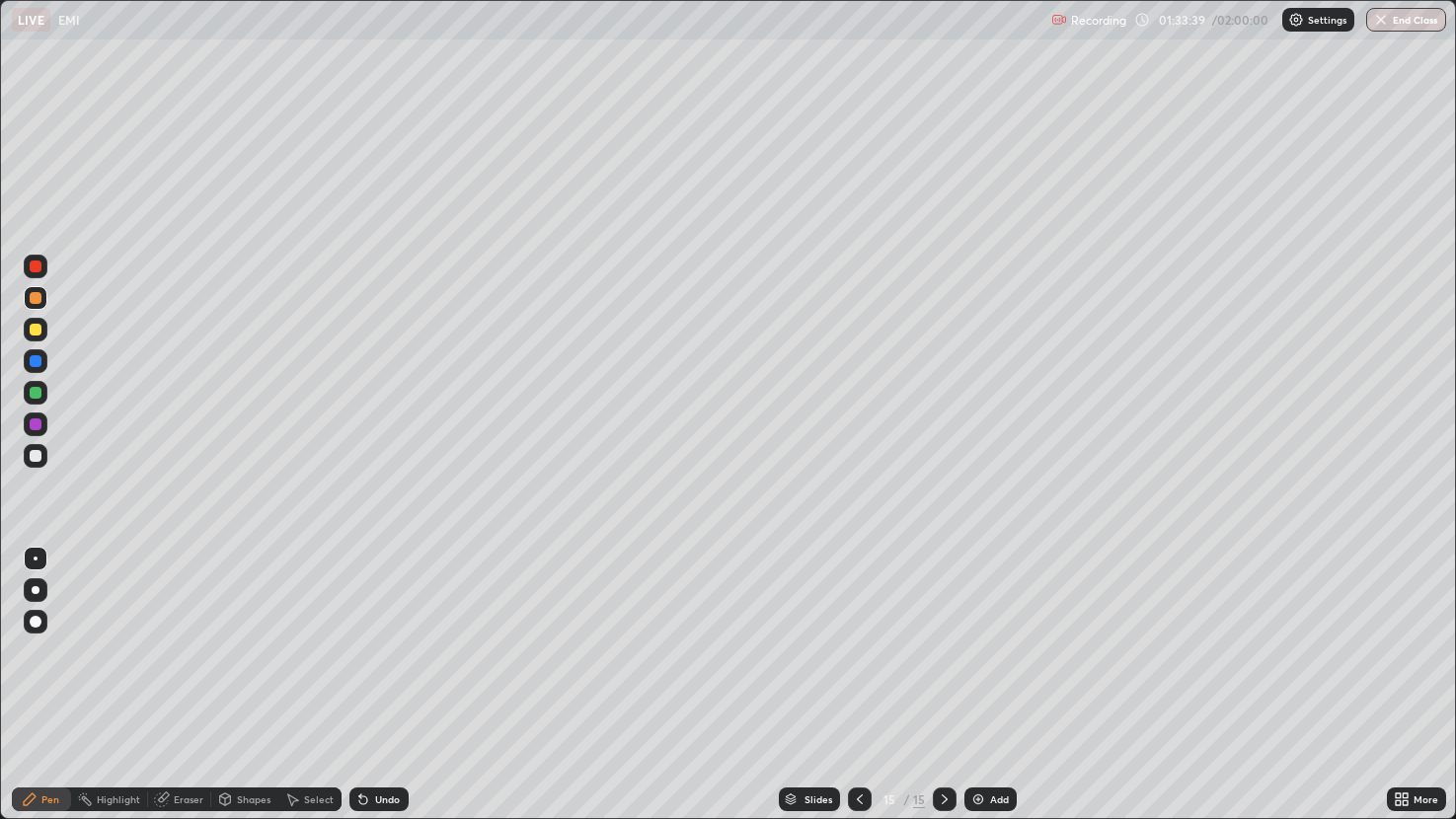 click on "Select" at bounding box center (319, 799) 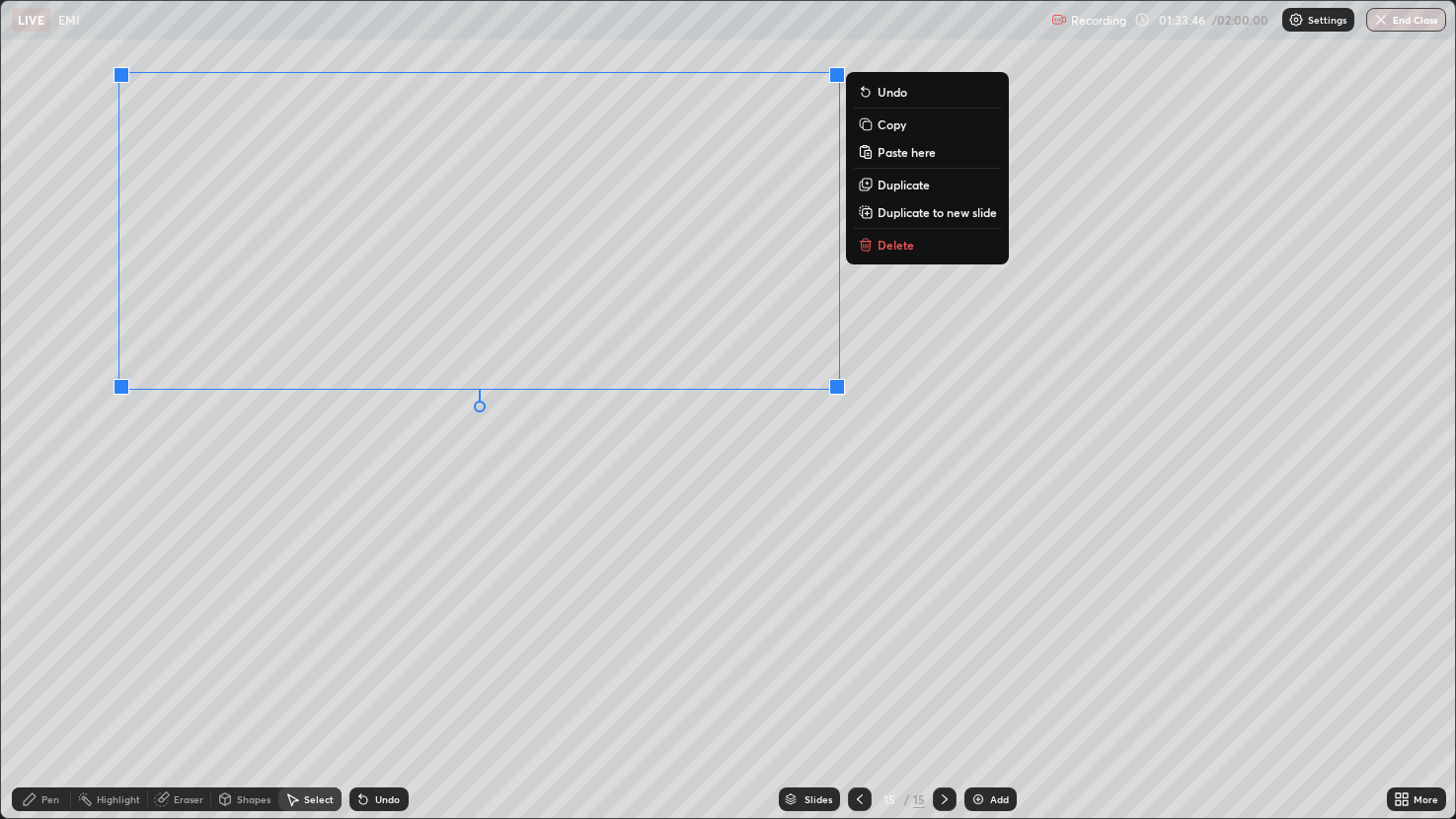 click on "0 ° Undo Copy Paste here Duplicate Duplicate to new slide Delete" at bounding box center (728, 410) 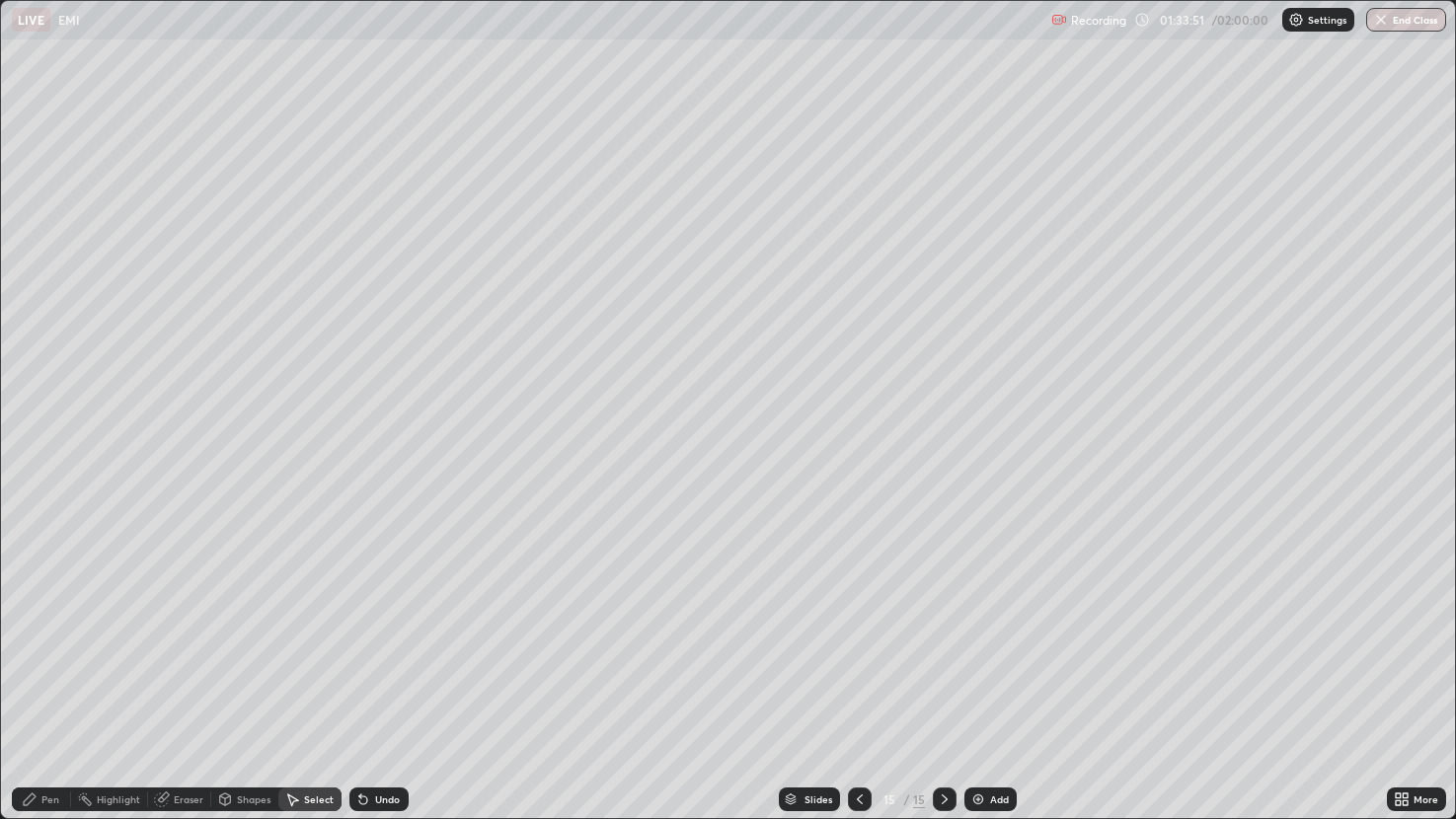 click on "Pen" at bounding box center (41, 799) 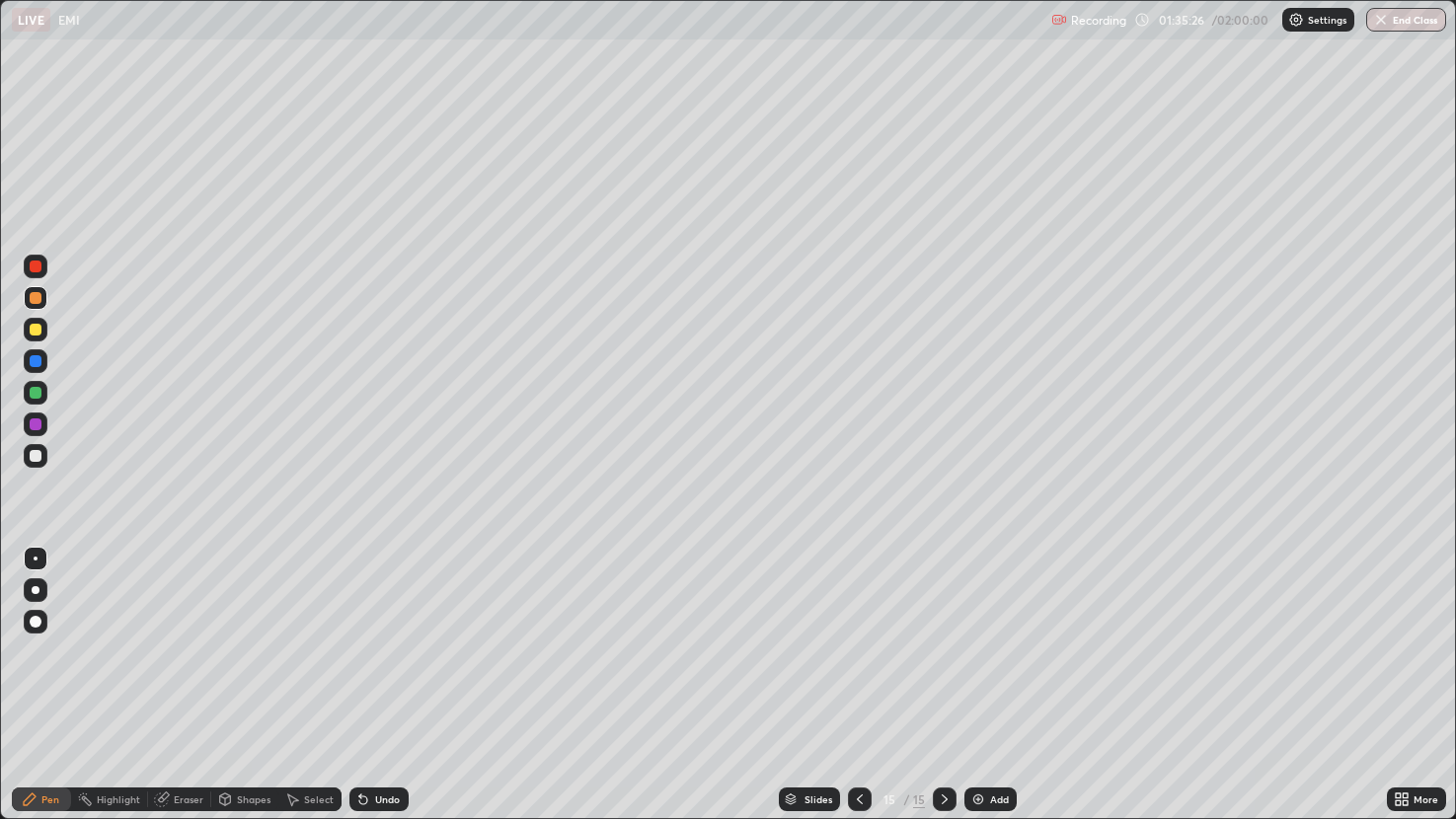 click on "Add" at bounding box center (999, 799) 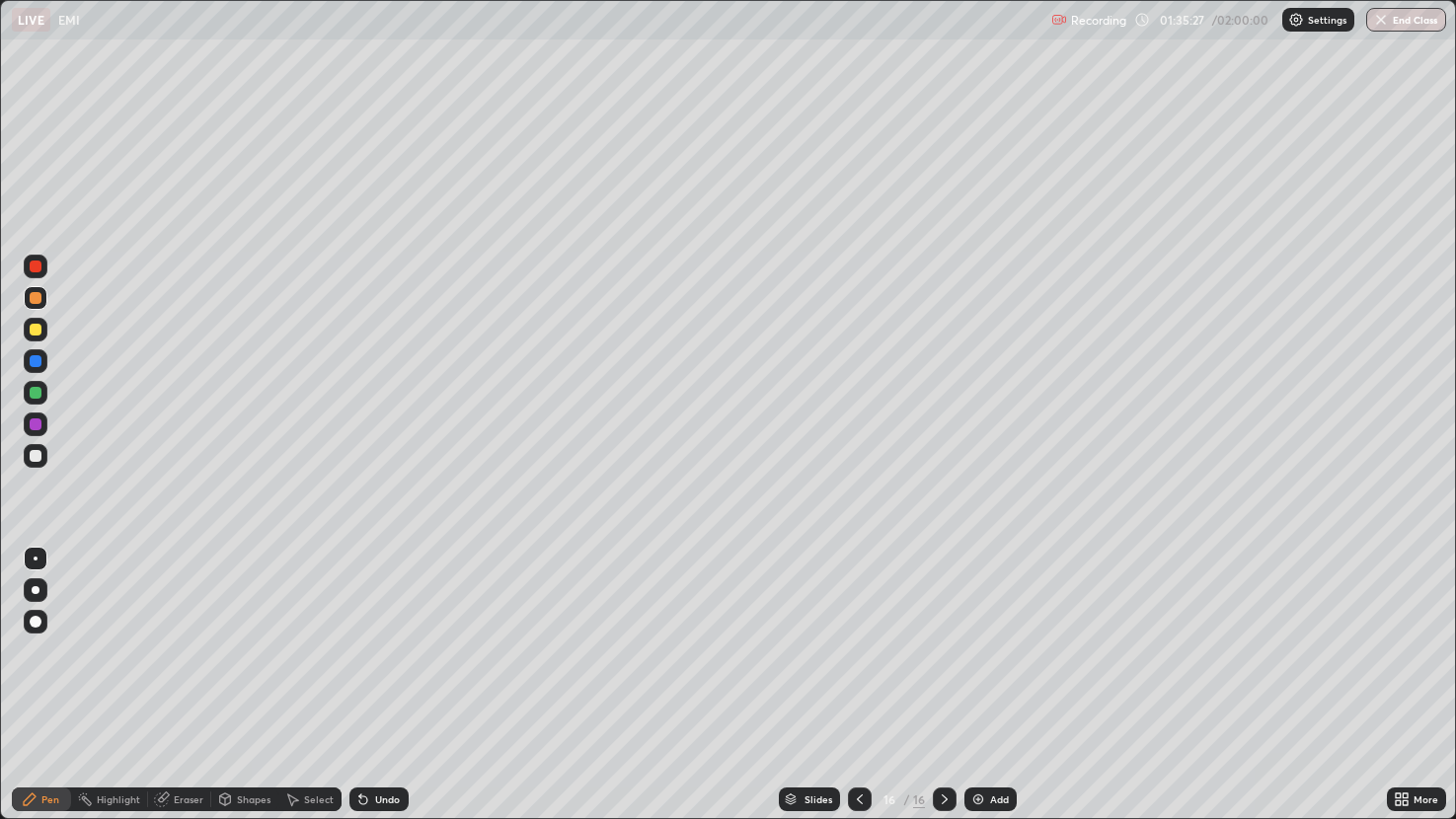 click at bounding box center [36, 456] 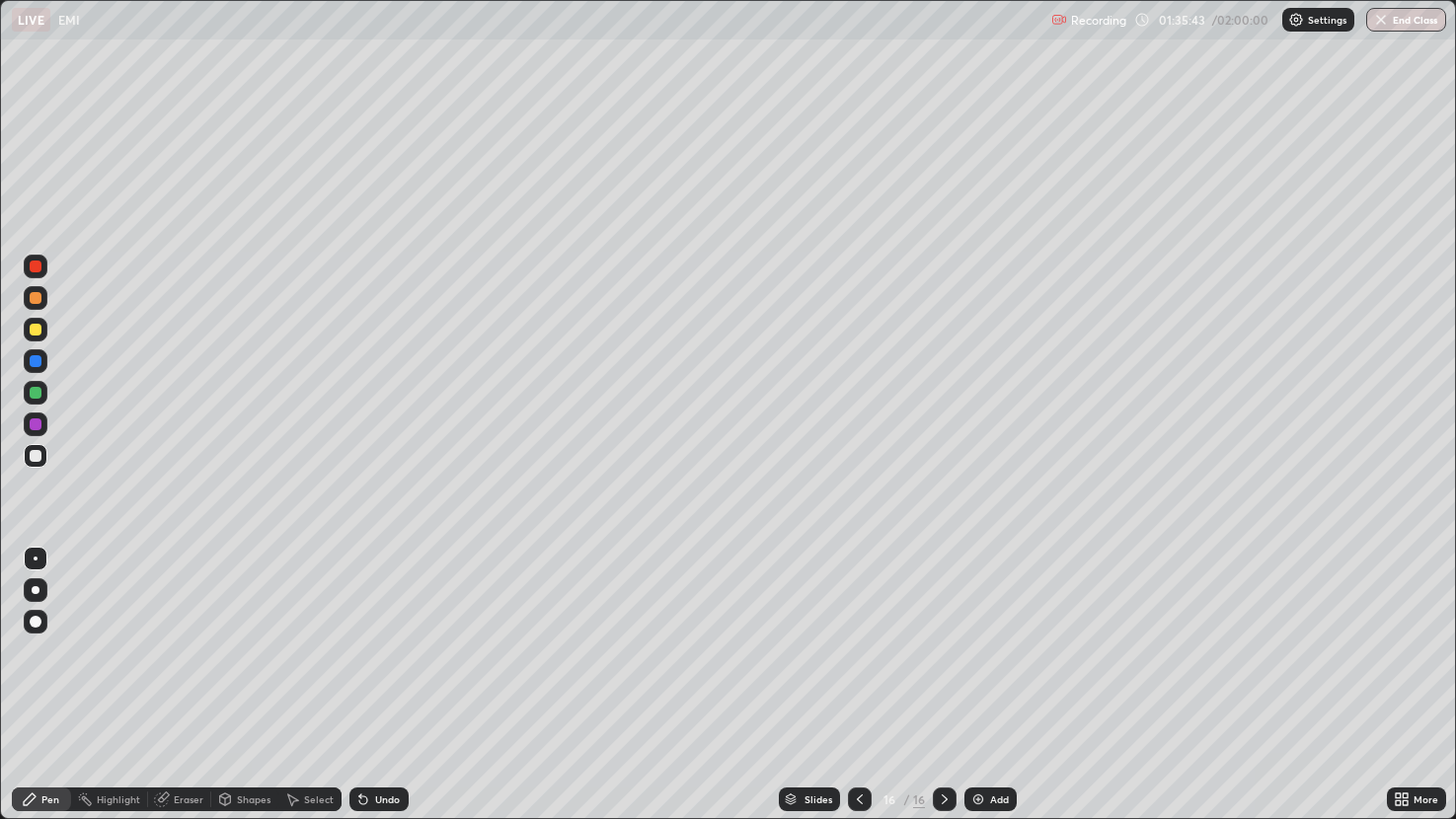click at bounding box center (36, 330) 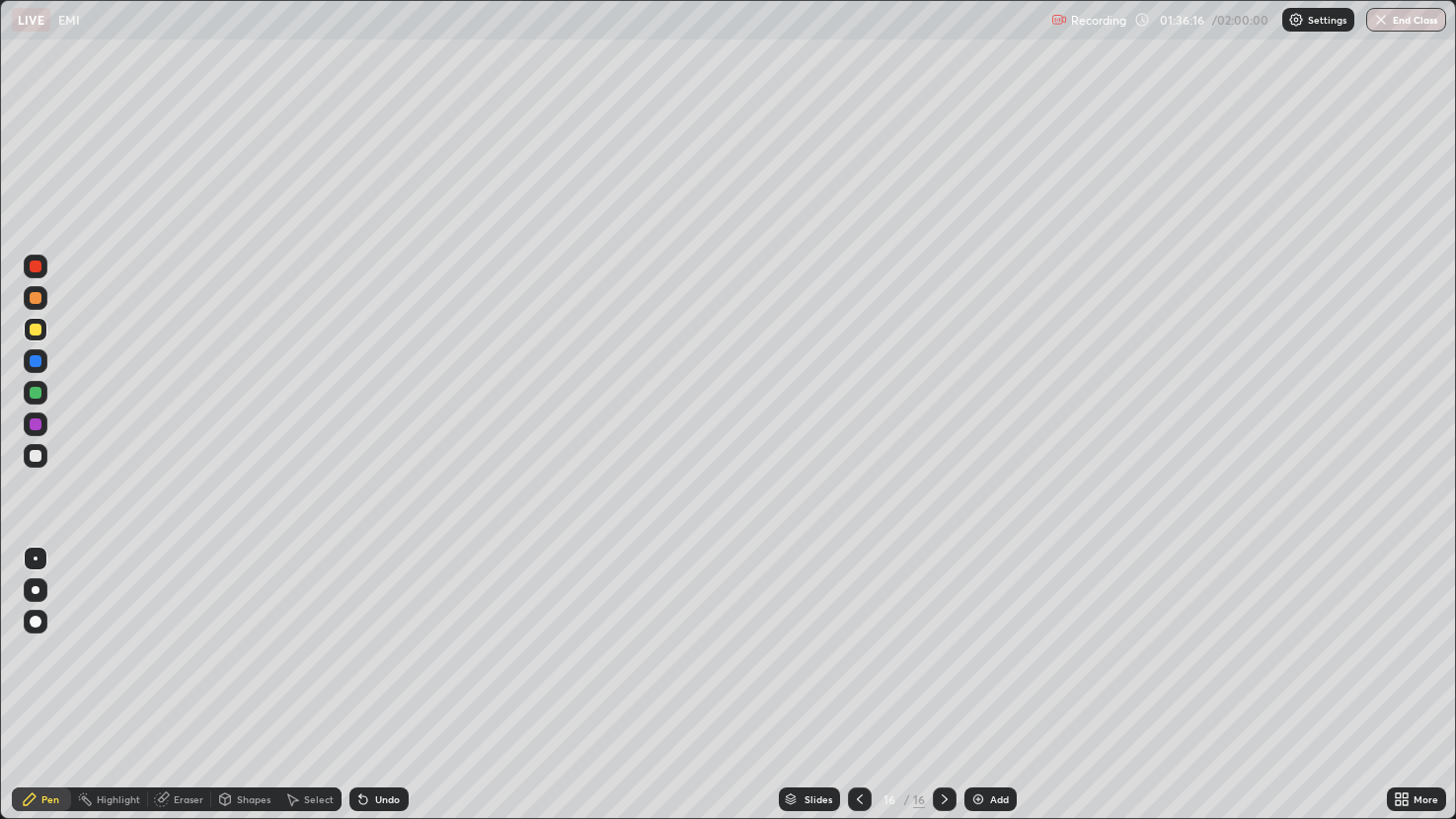 click at bounding box center (36, 393) 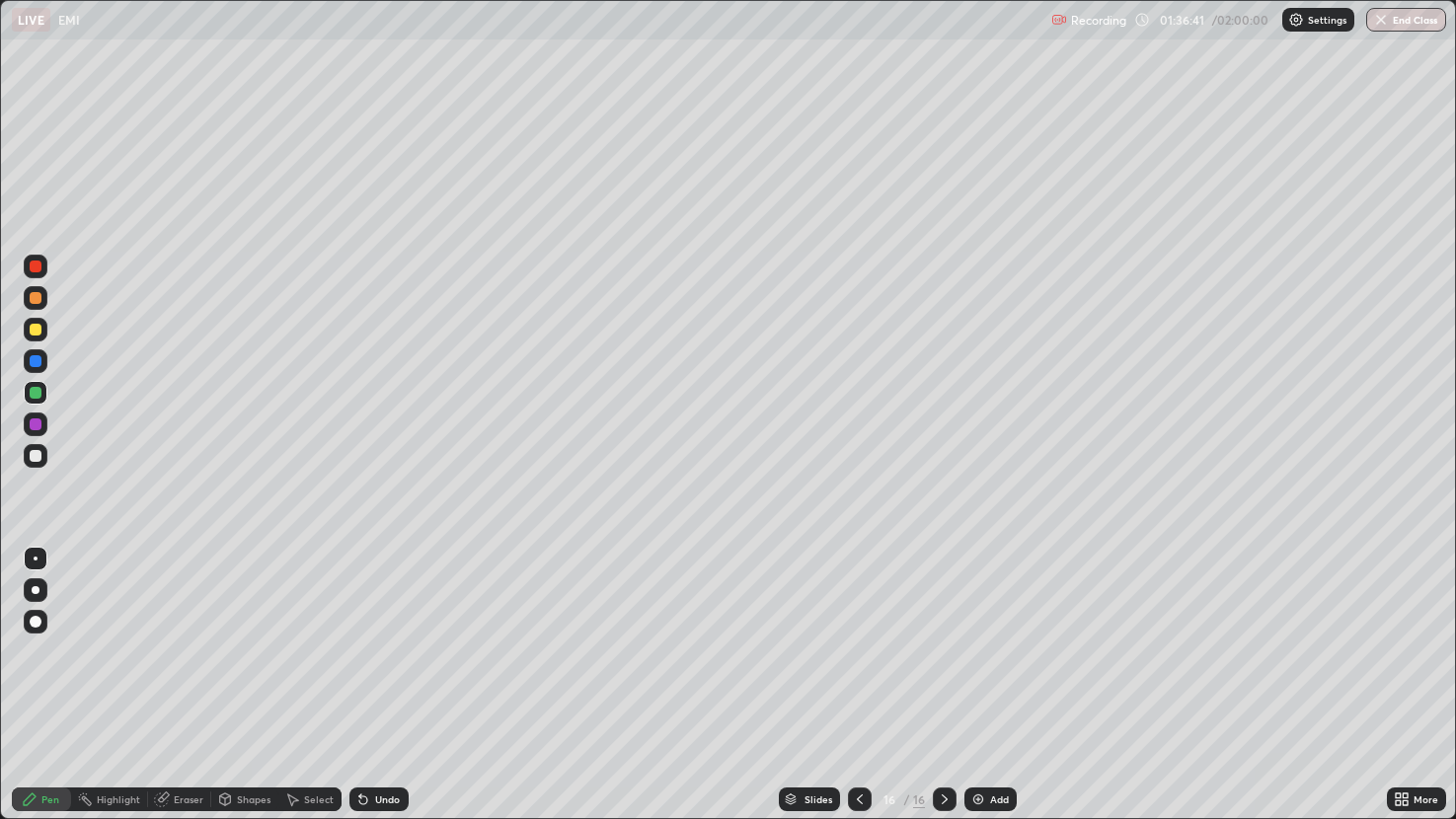 click on "Undo" at bounding box center [387, 799] 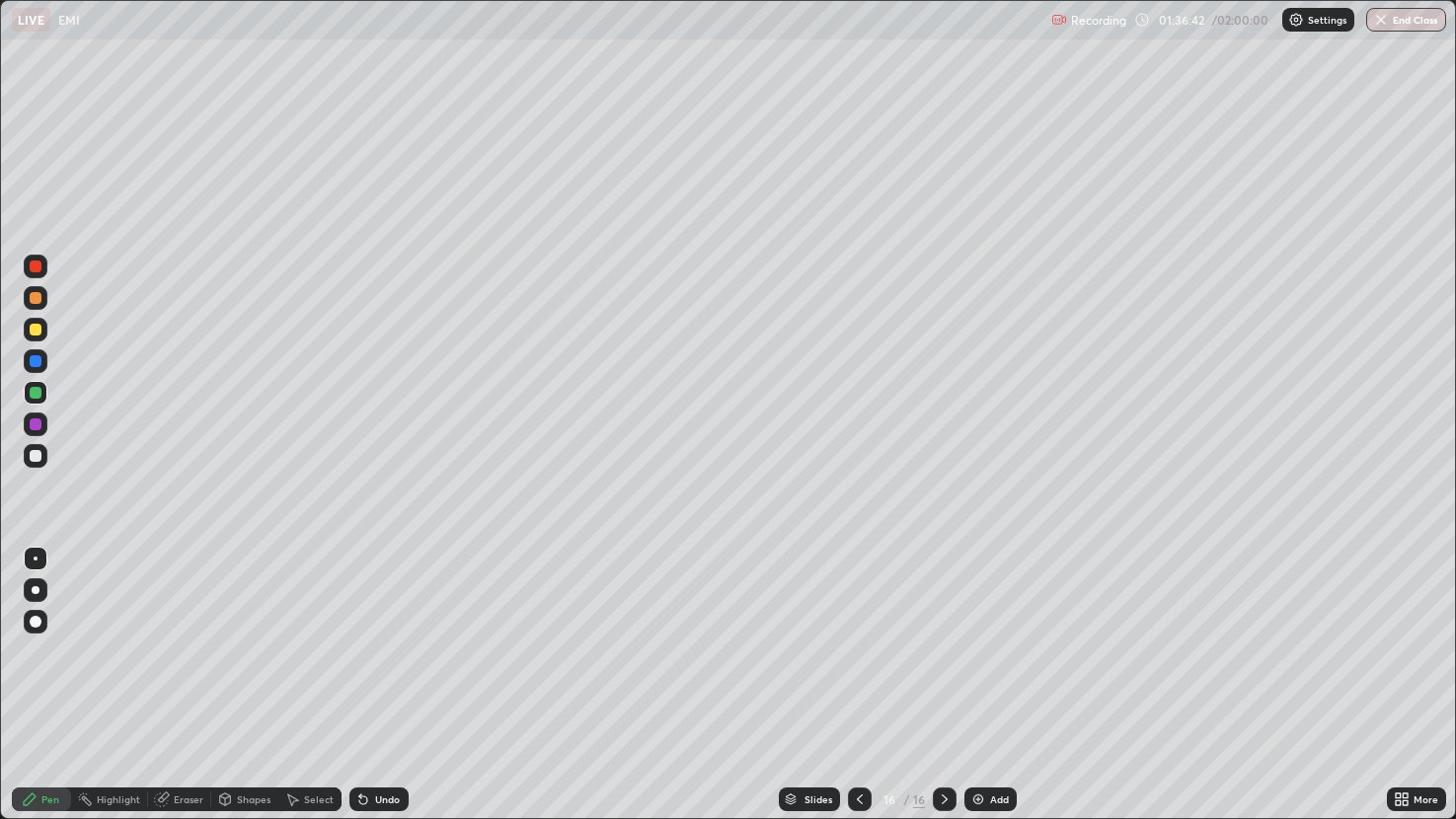 click on "Undo" at bounding box center [387, 799] 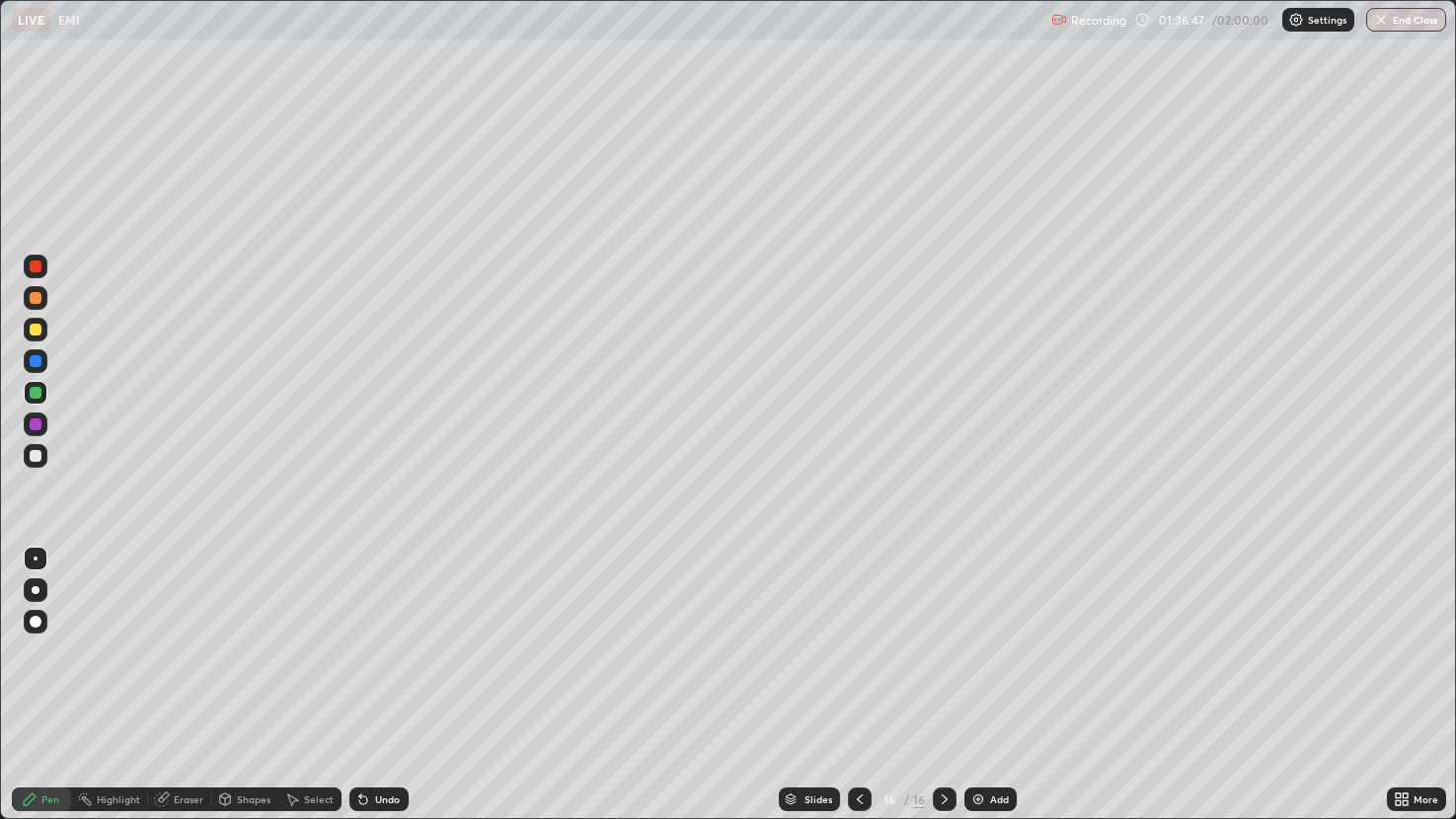 click on "Undo" at bounding box center [387, 799] 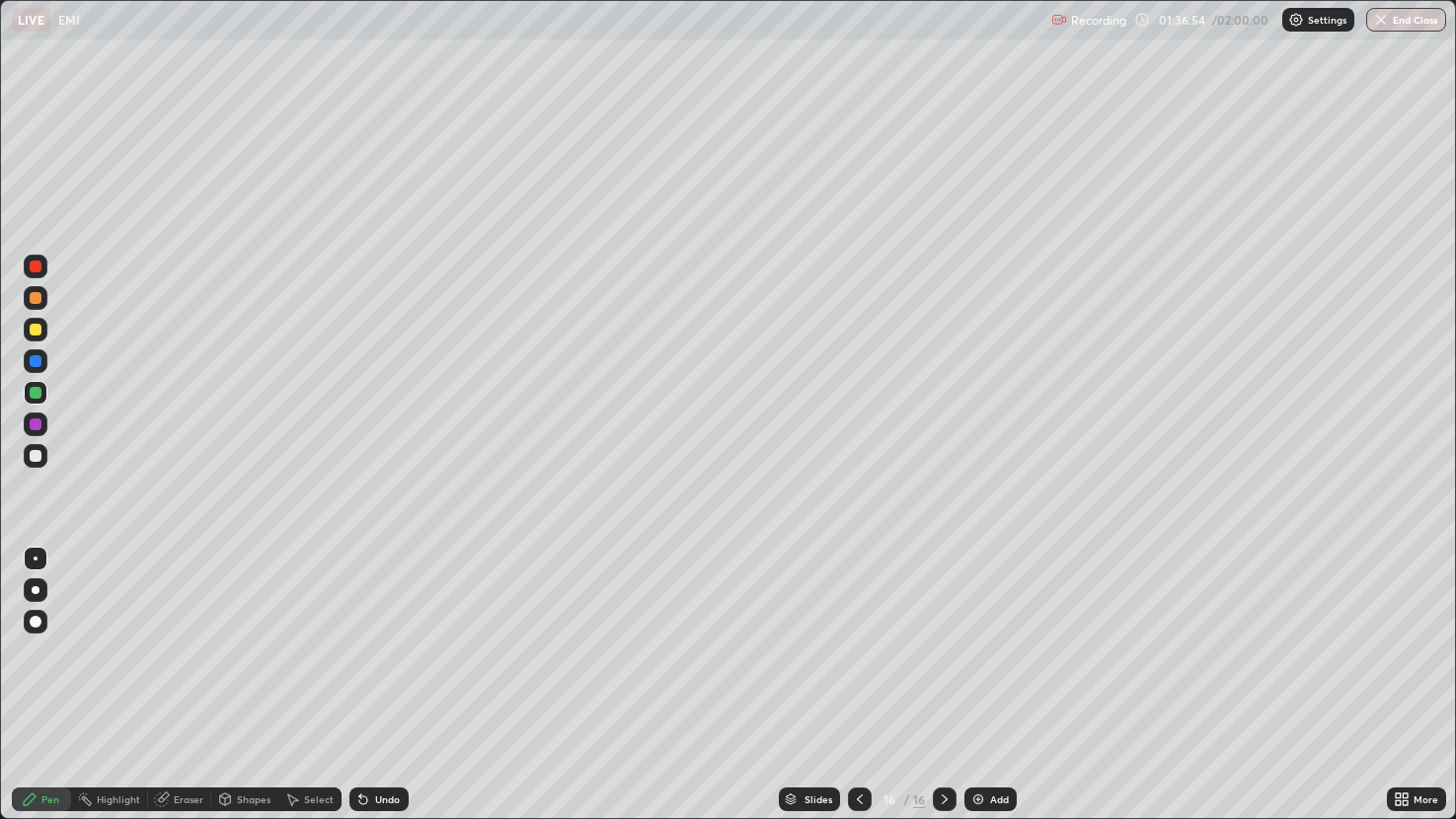 click at bounding box center [36, 330] 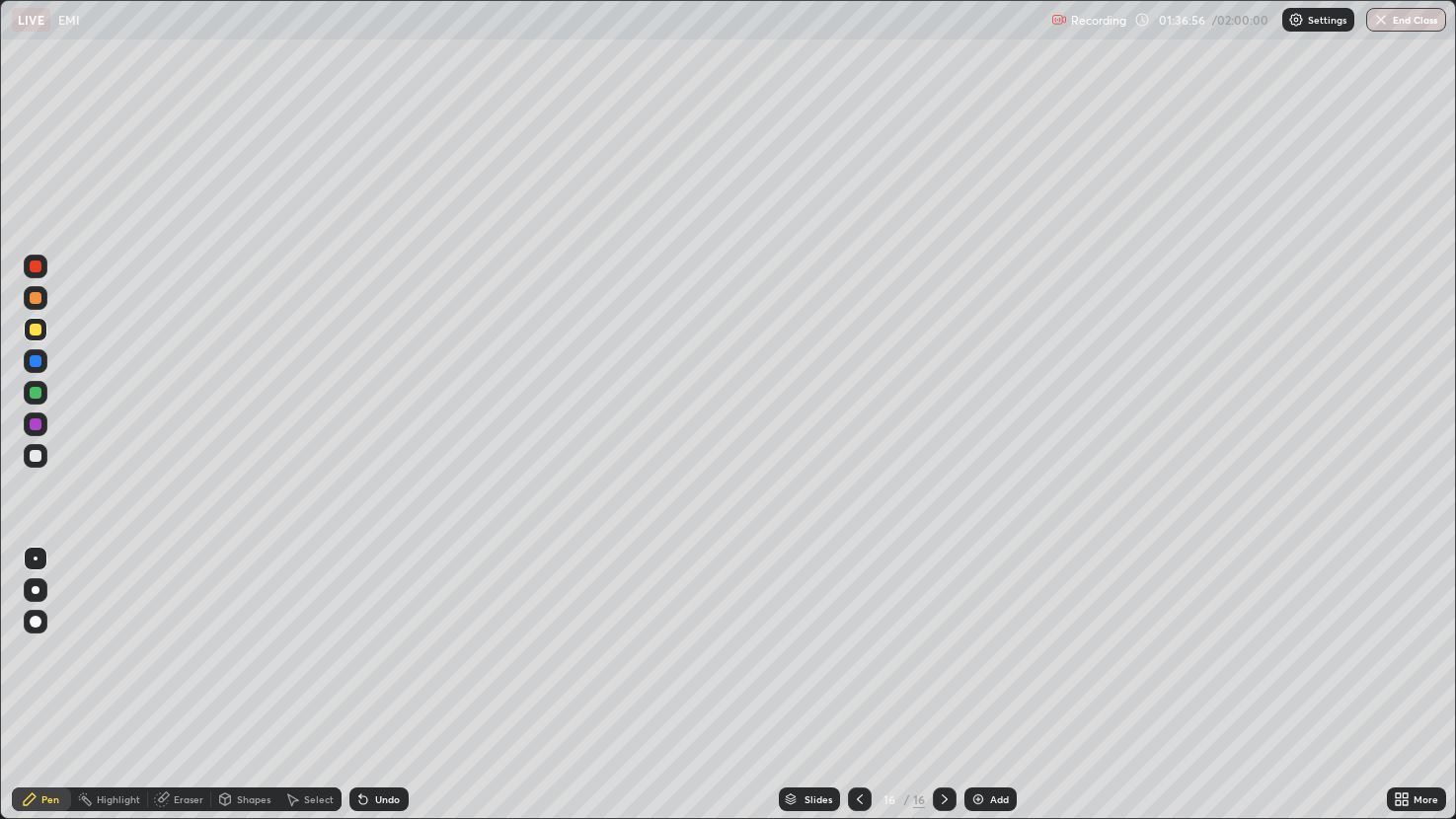 click at bounding box center [36, 424] 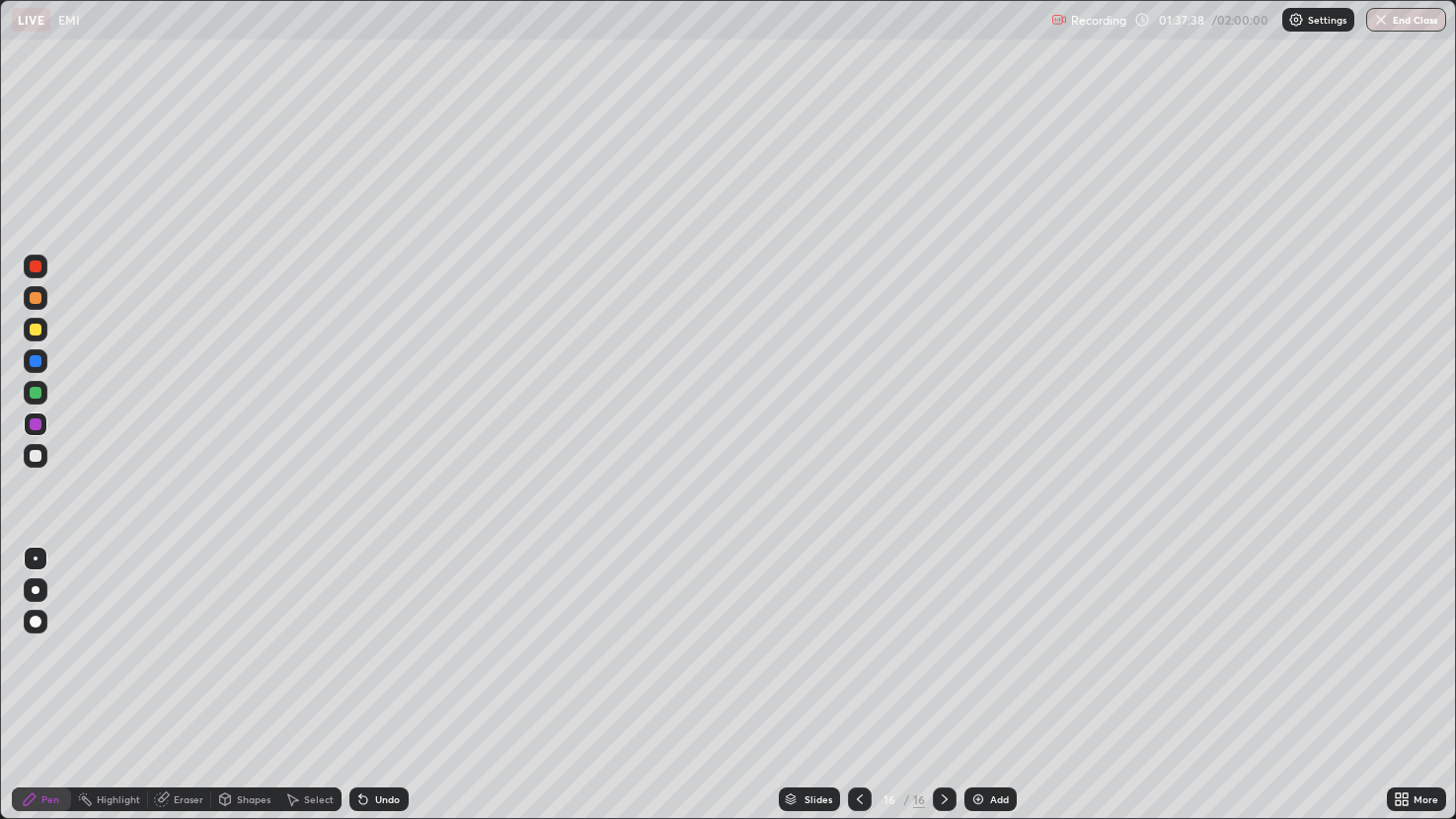 click on "Undo" at bounding box center [387, 799] 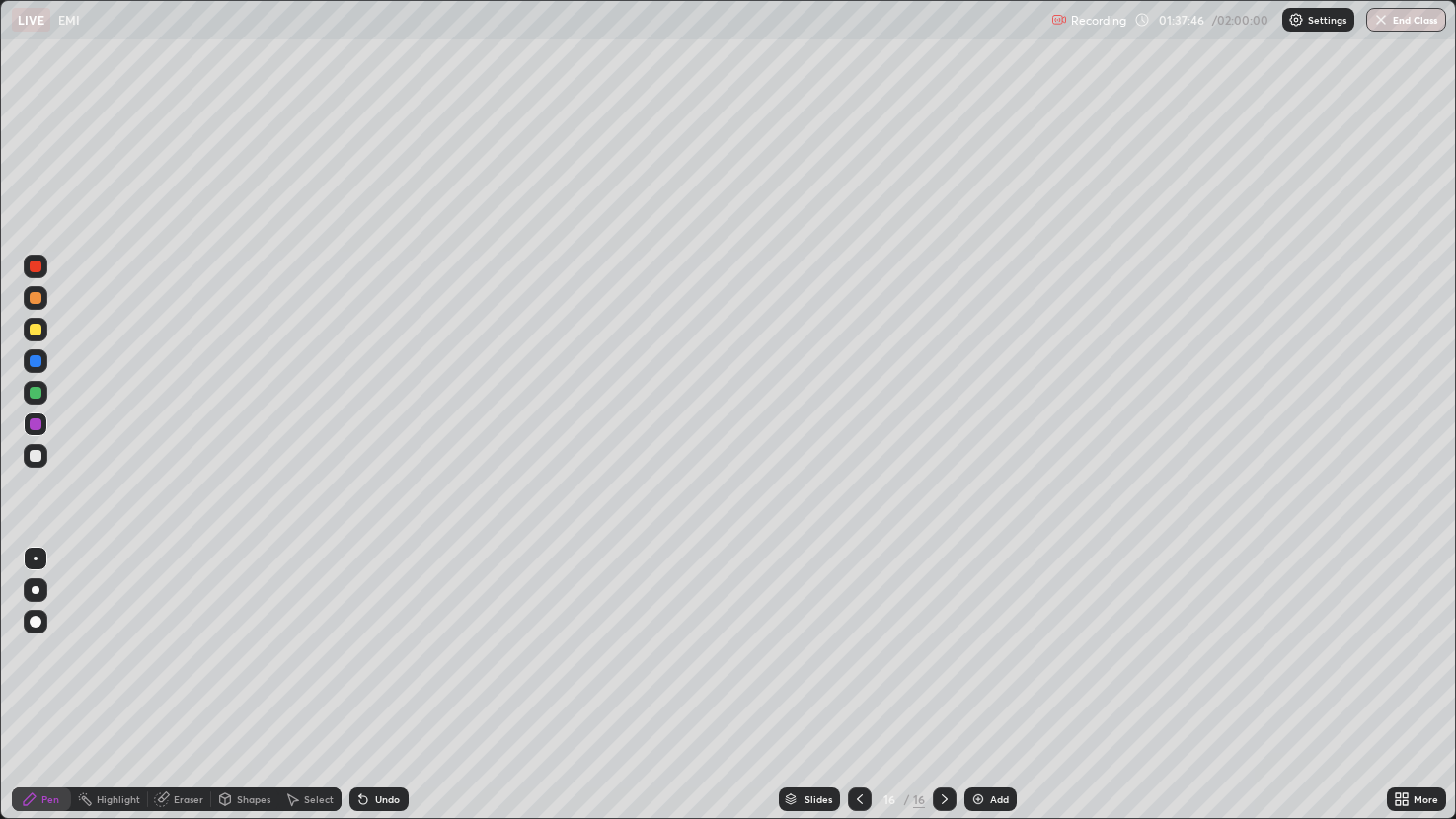 click 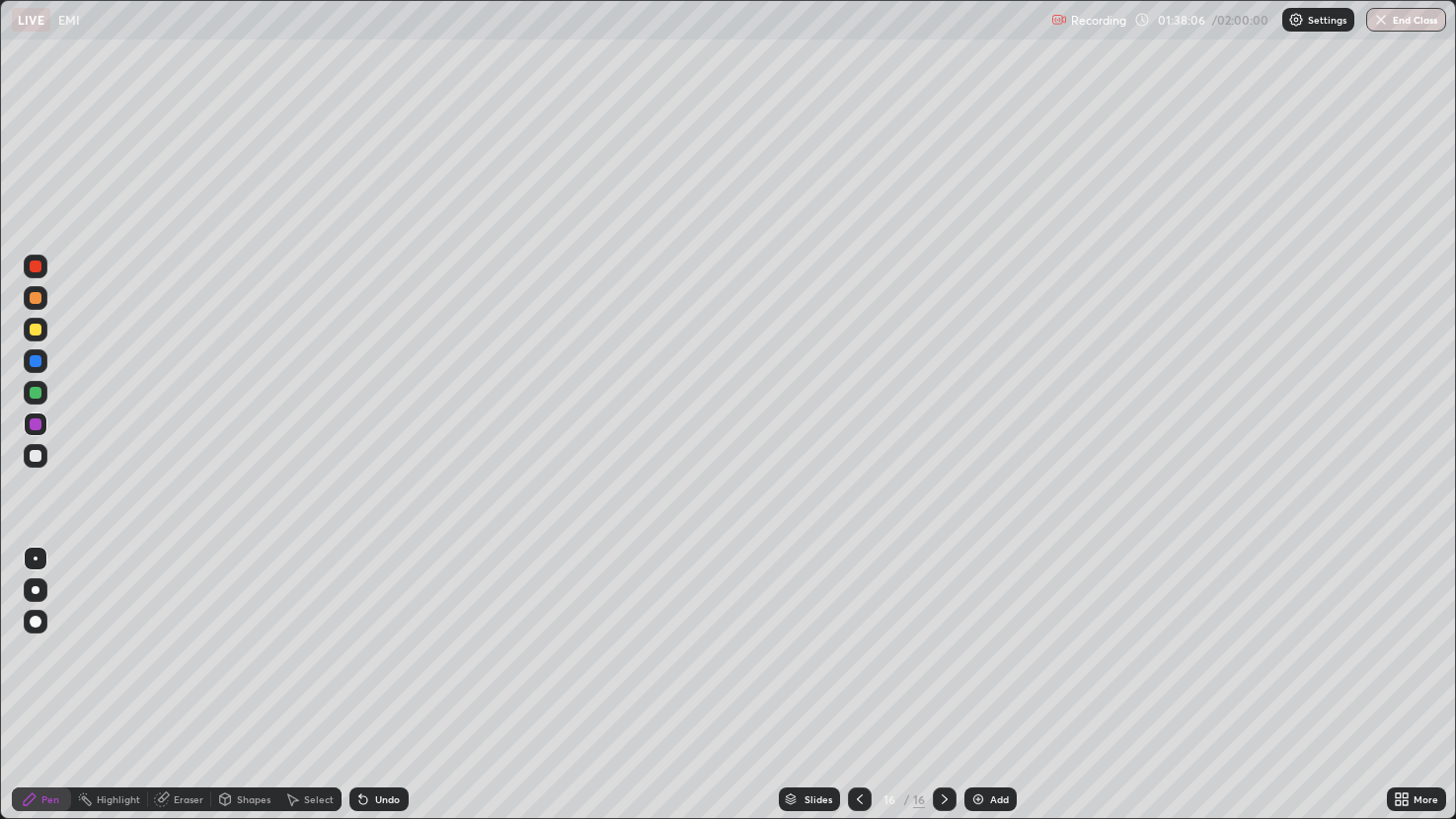 click at bounding box center [36, 393] 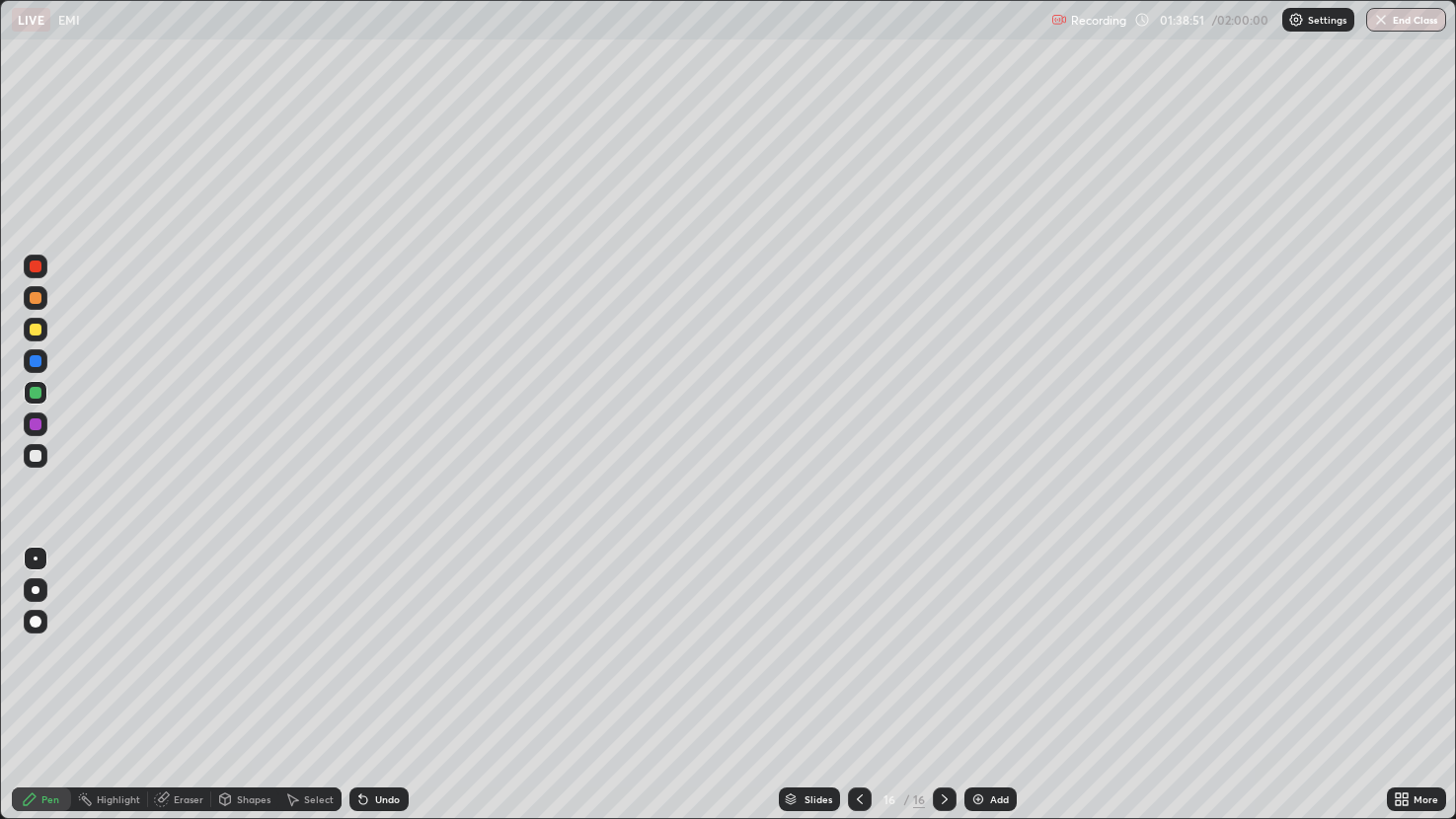 click on "Add" at bounding box center (990, 799) 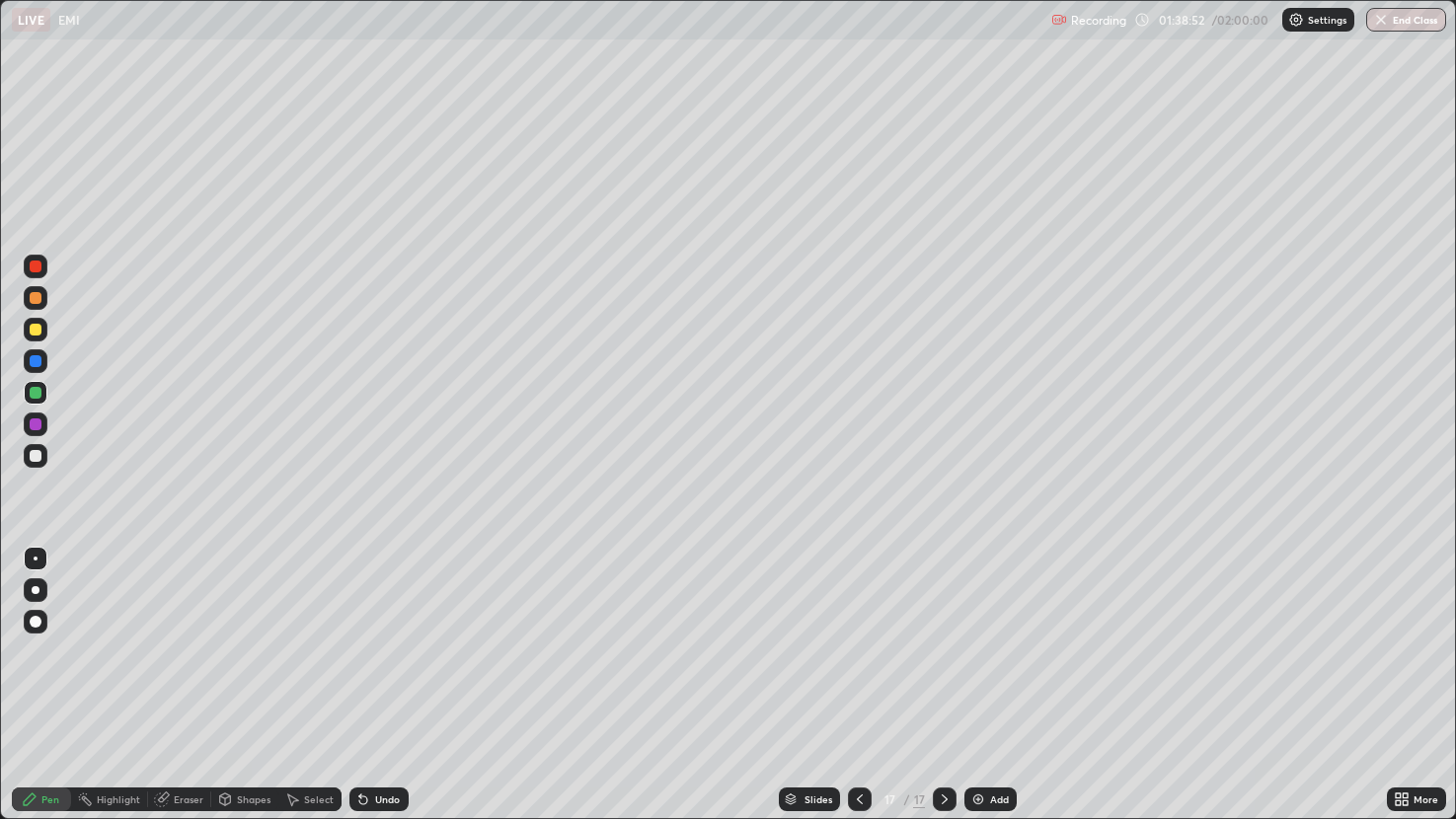 click on "Shapes" at bounding box center (245, 799) 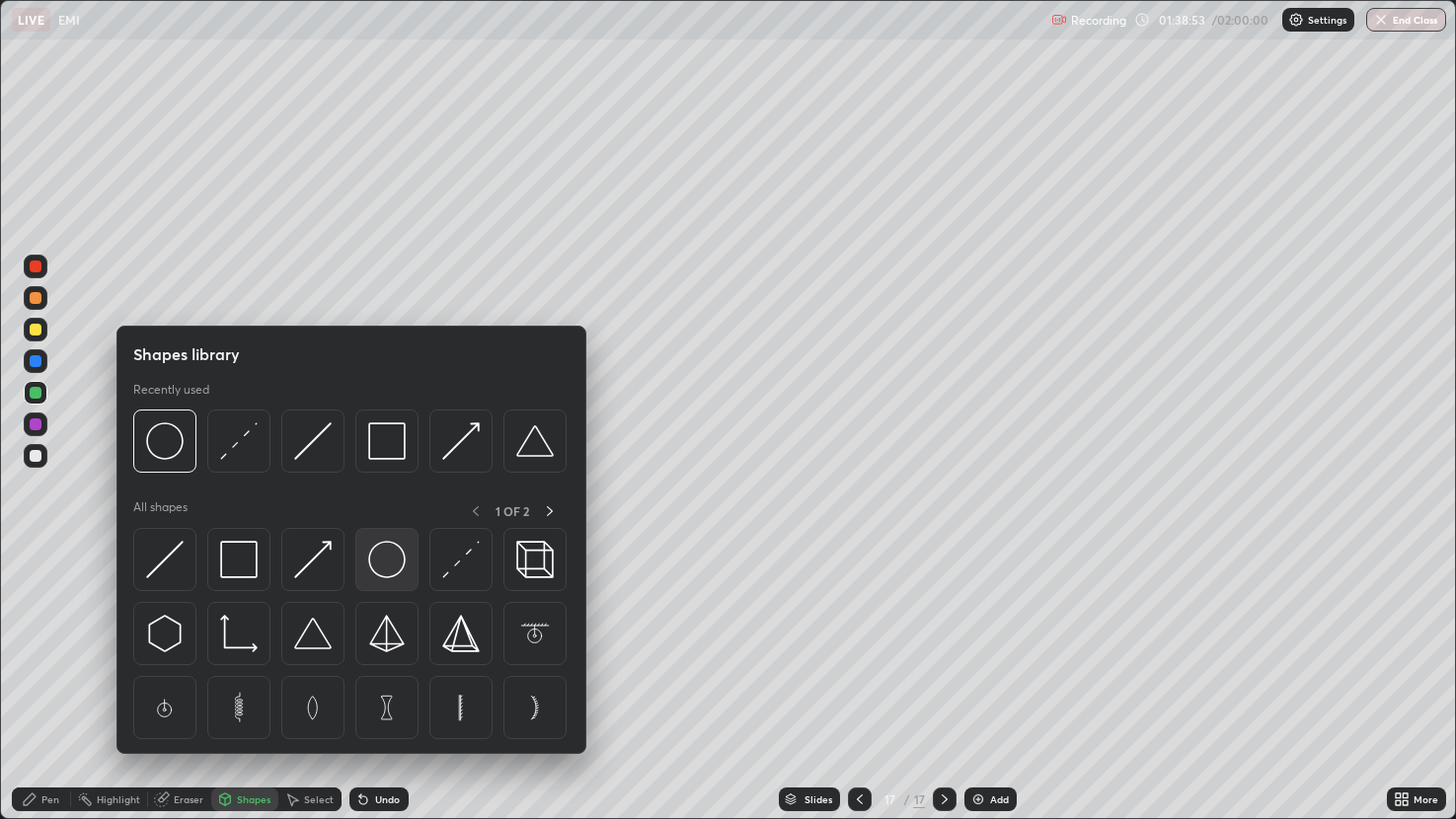 click at bounding box center (387, 559) 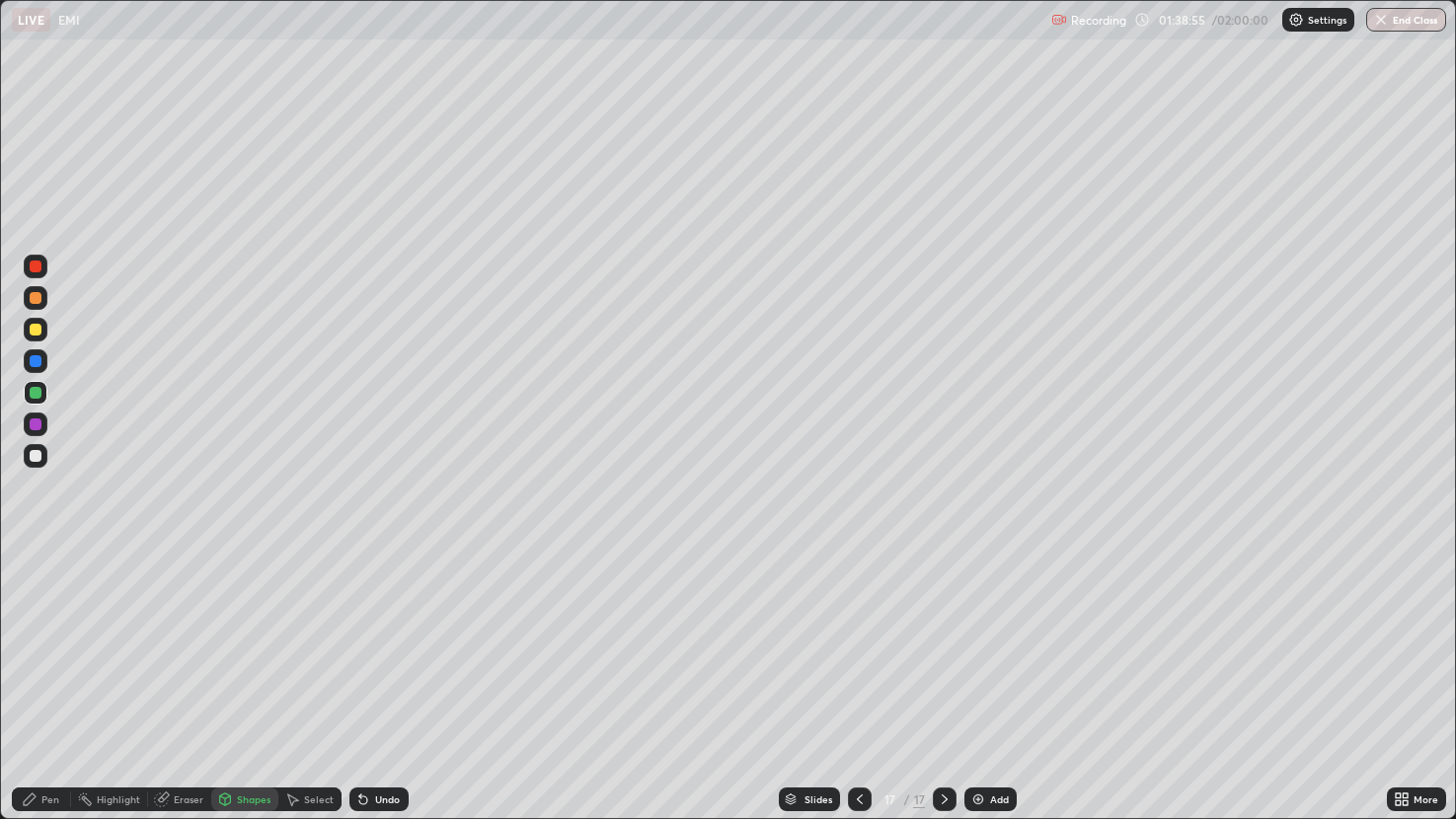 click on "Shapes" at bounding box center (245, 799) 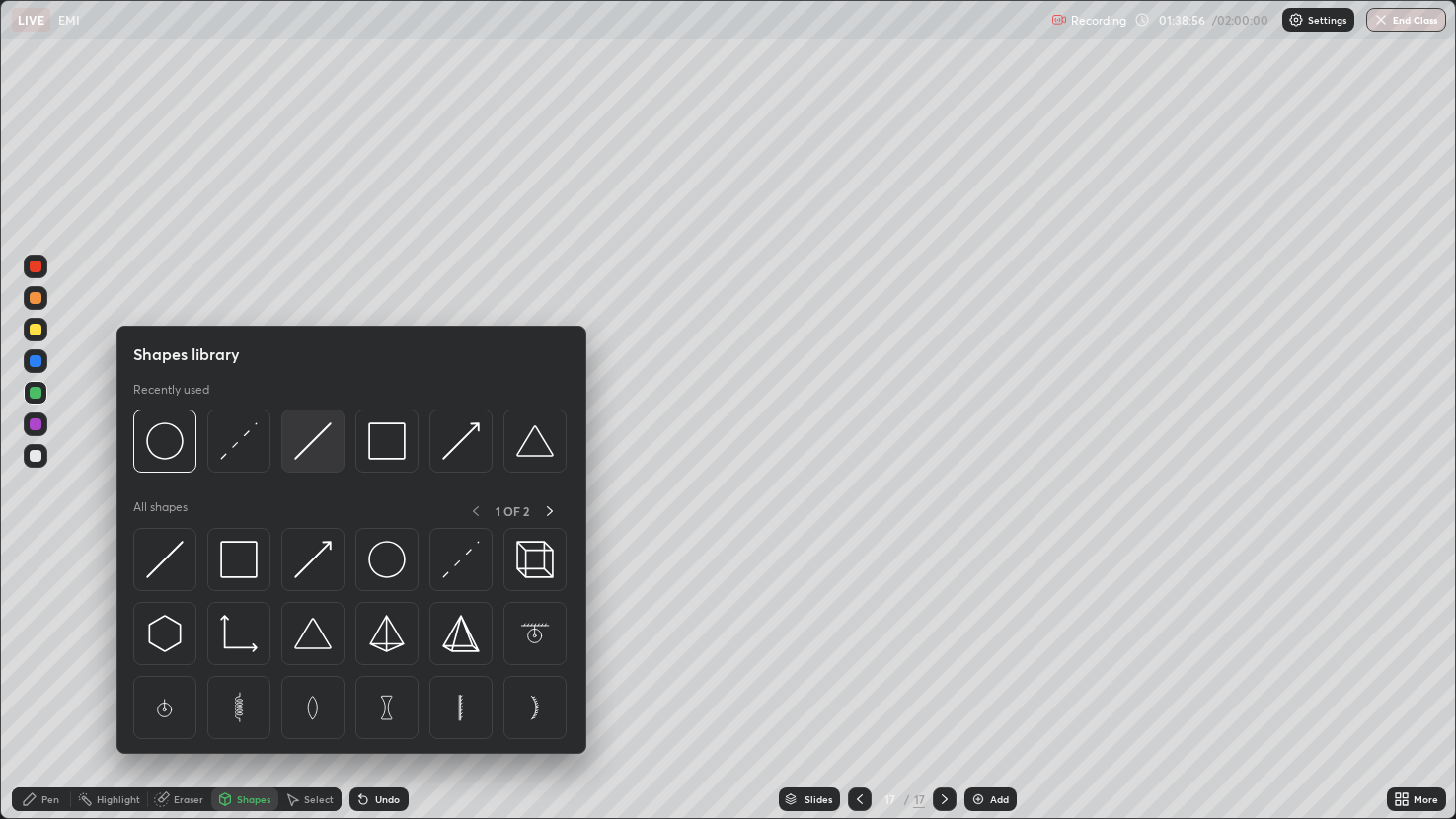 click at bounding box center [313, 441] 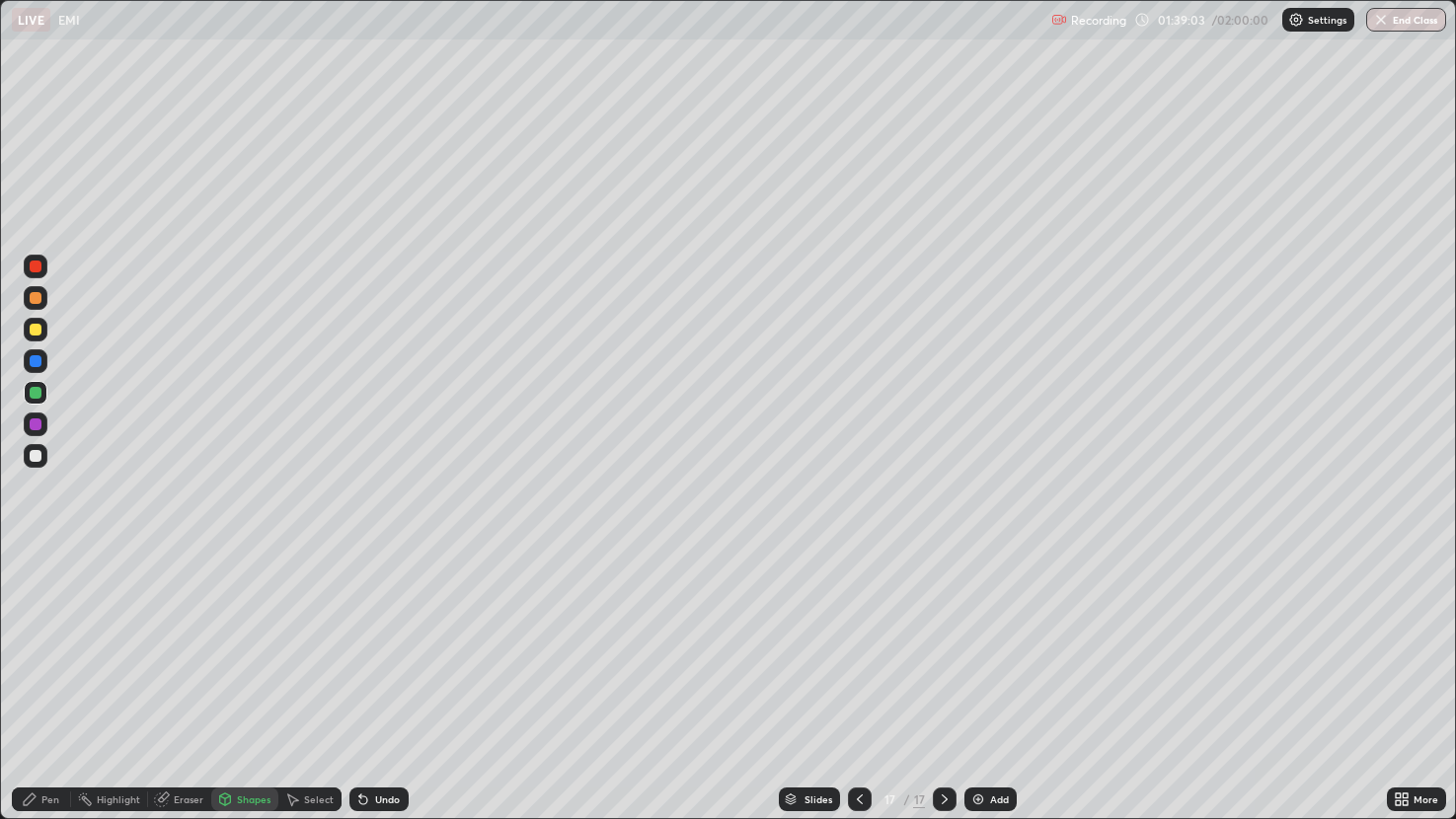 click on "Pen" at bounding box center (41, 799) 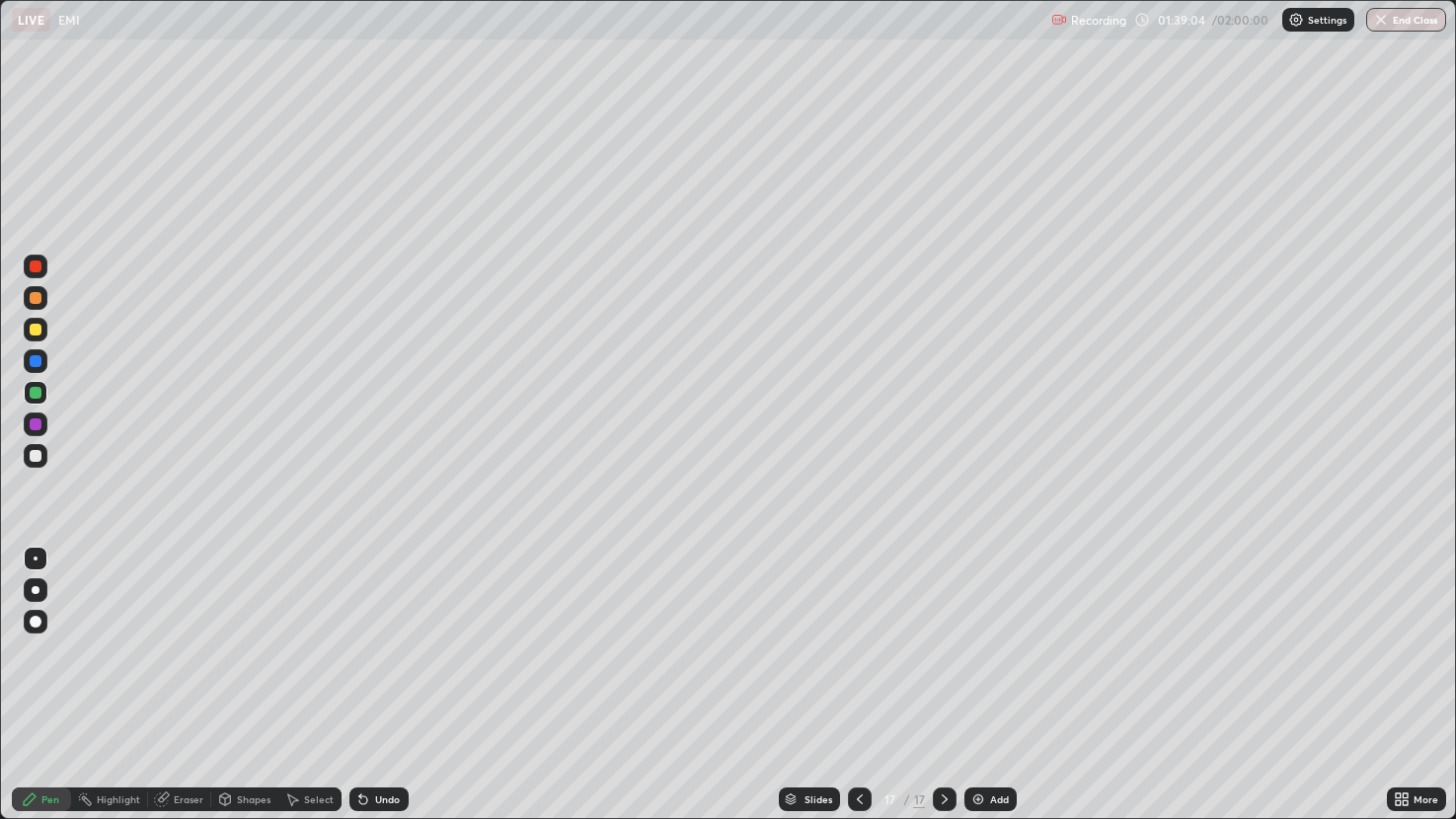 click at bounding box center [36, 361] 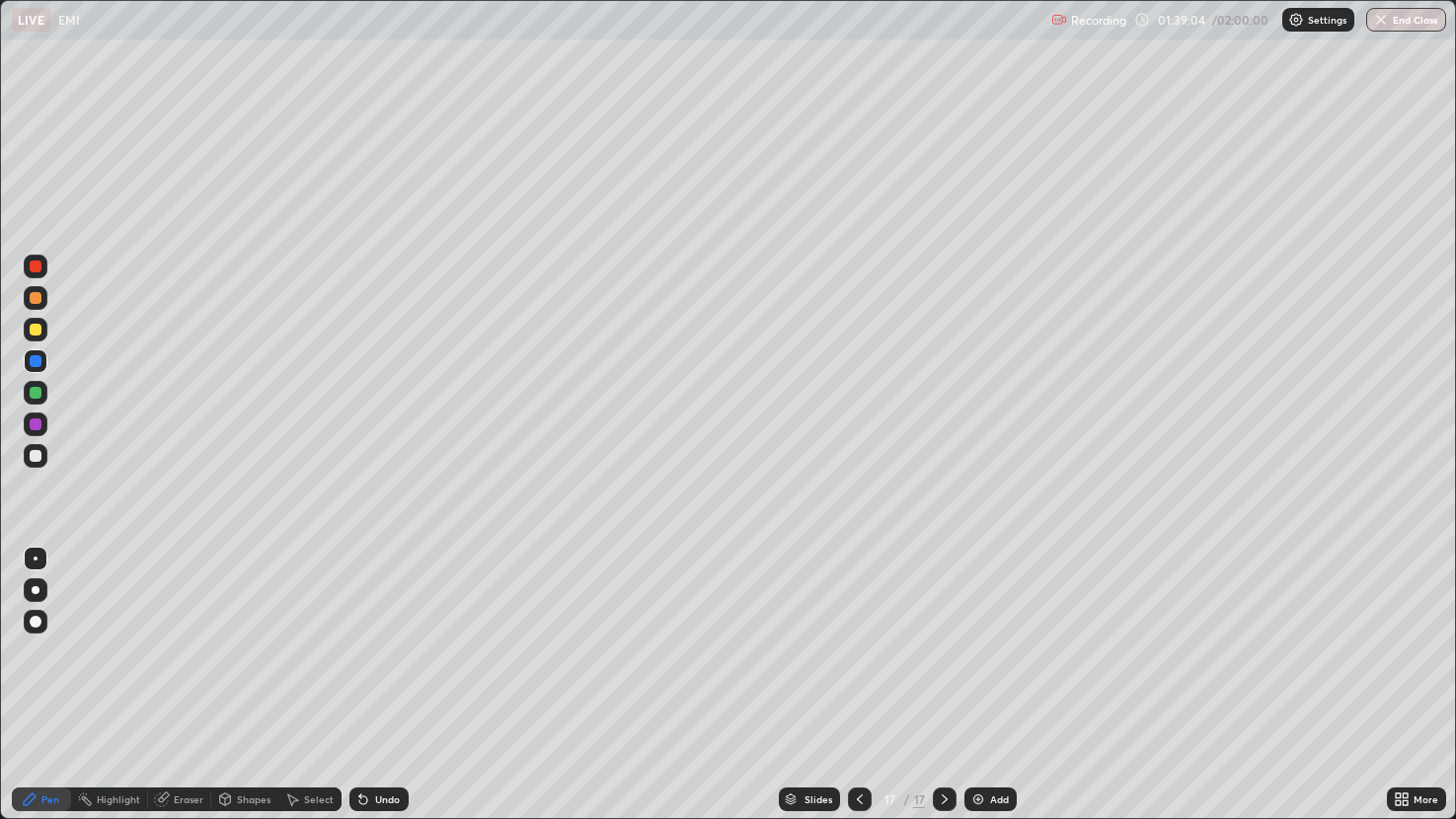 click at bounding box center (36, 330) 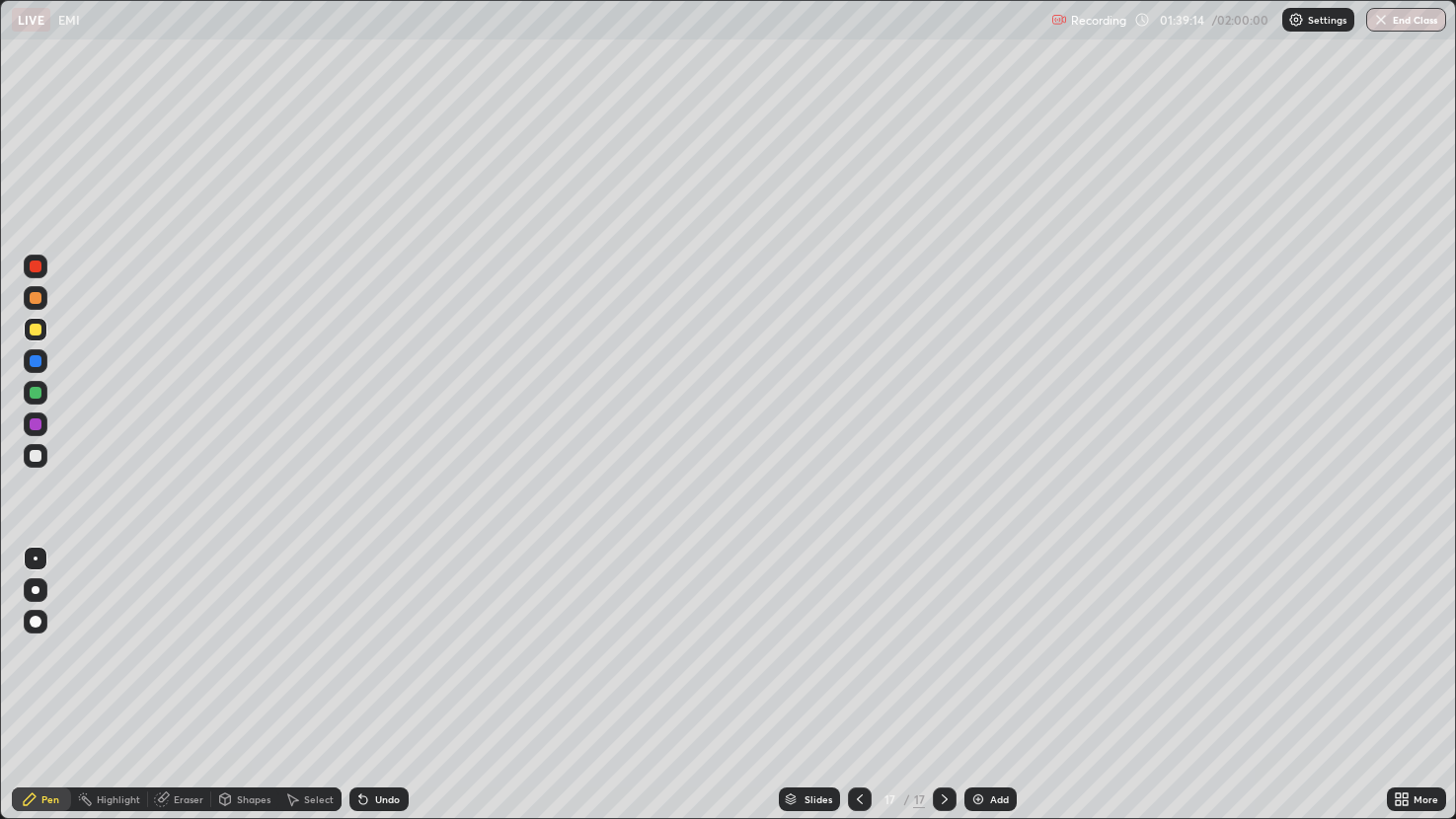 click 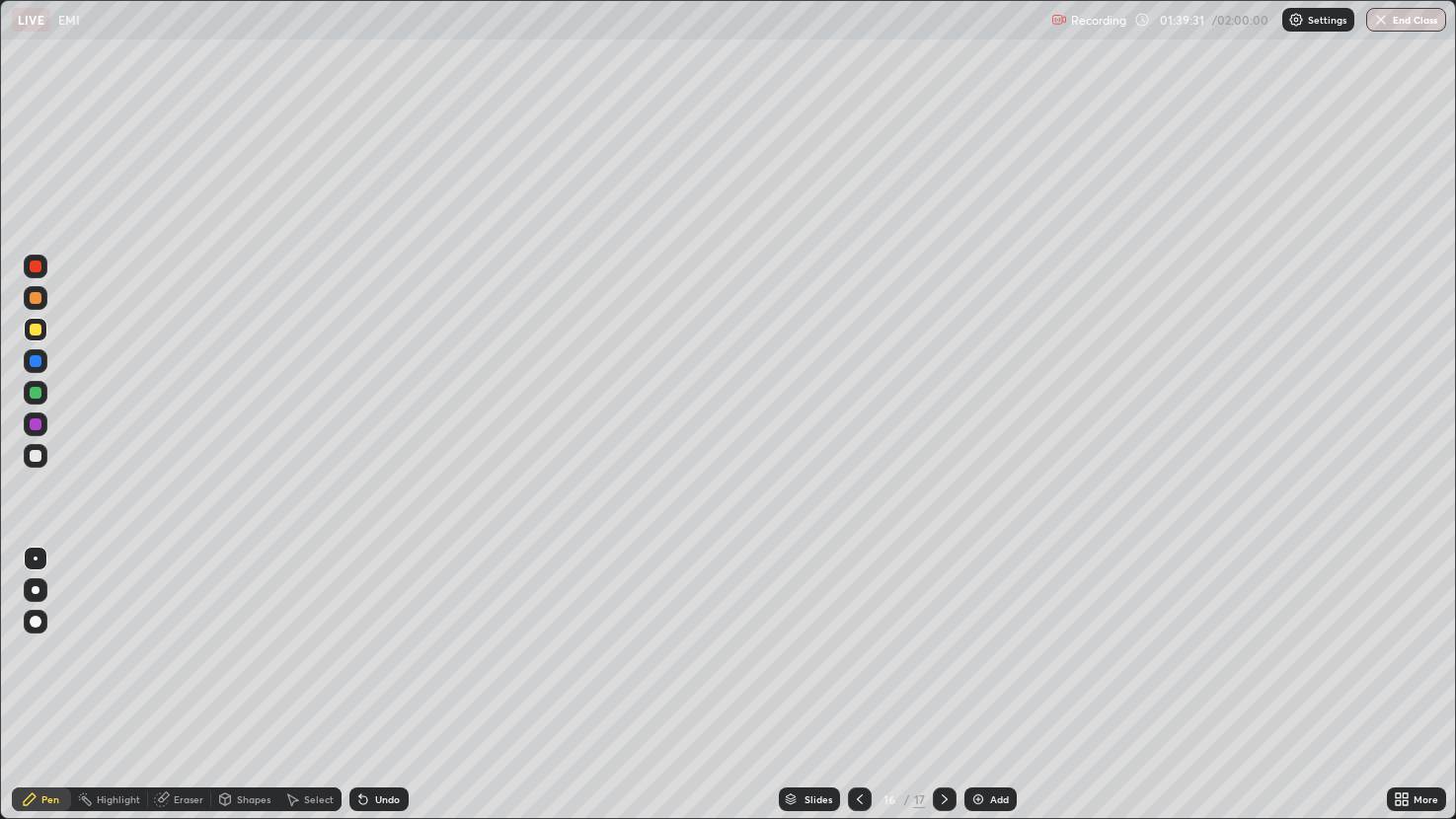 click 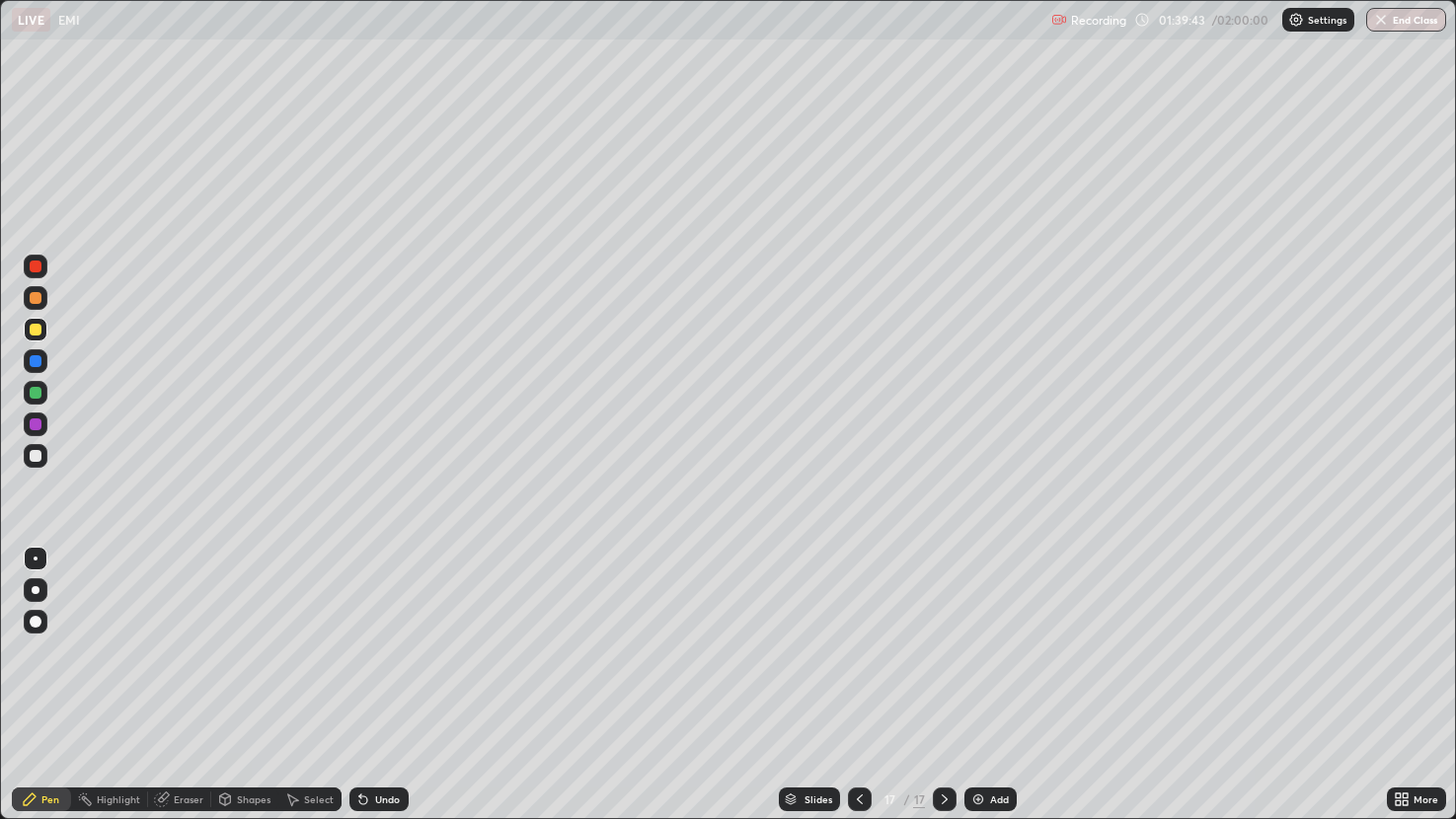 click on "Select" at bounding box center (310, 799) 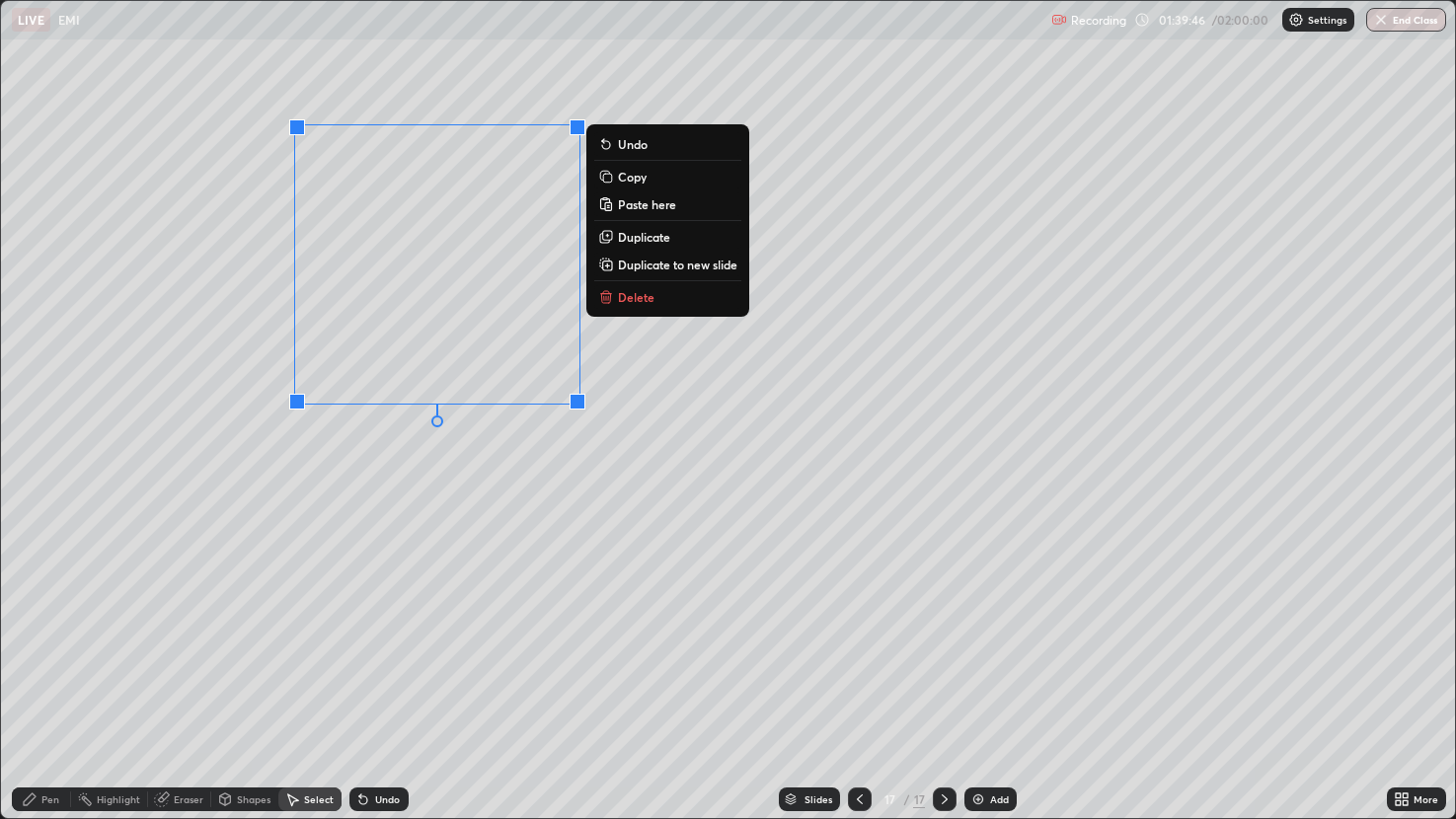 click on "Duplicate" at bounding box center [644, 237] 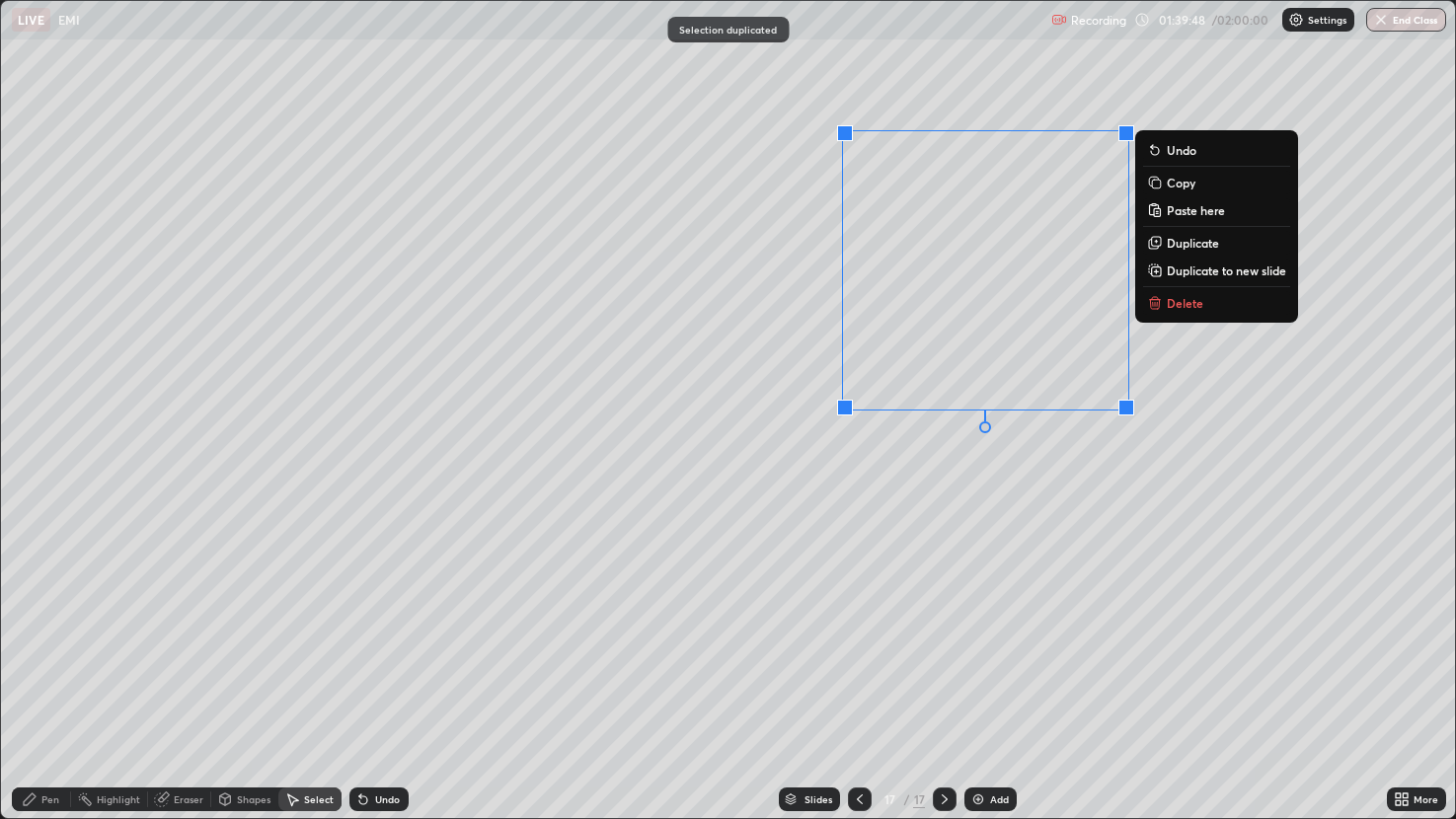 click 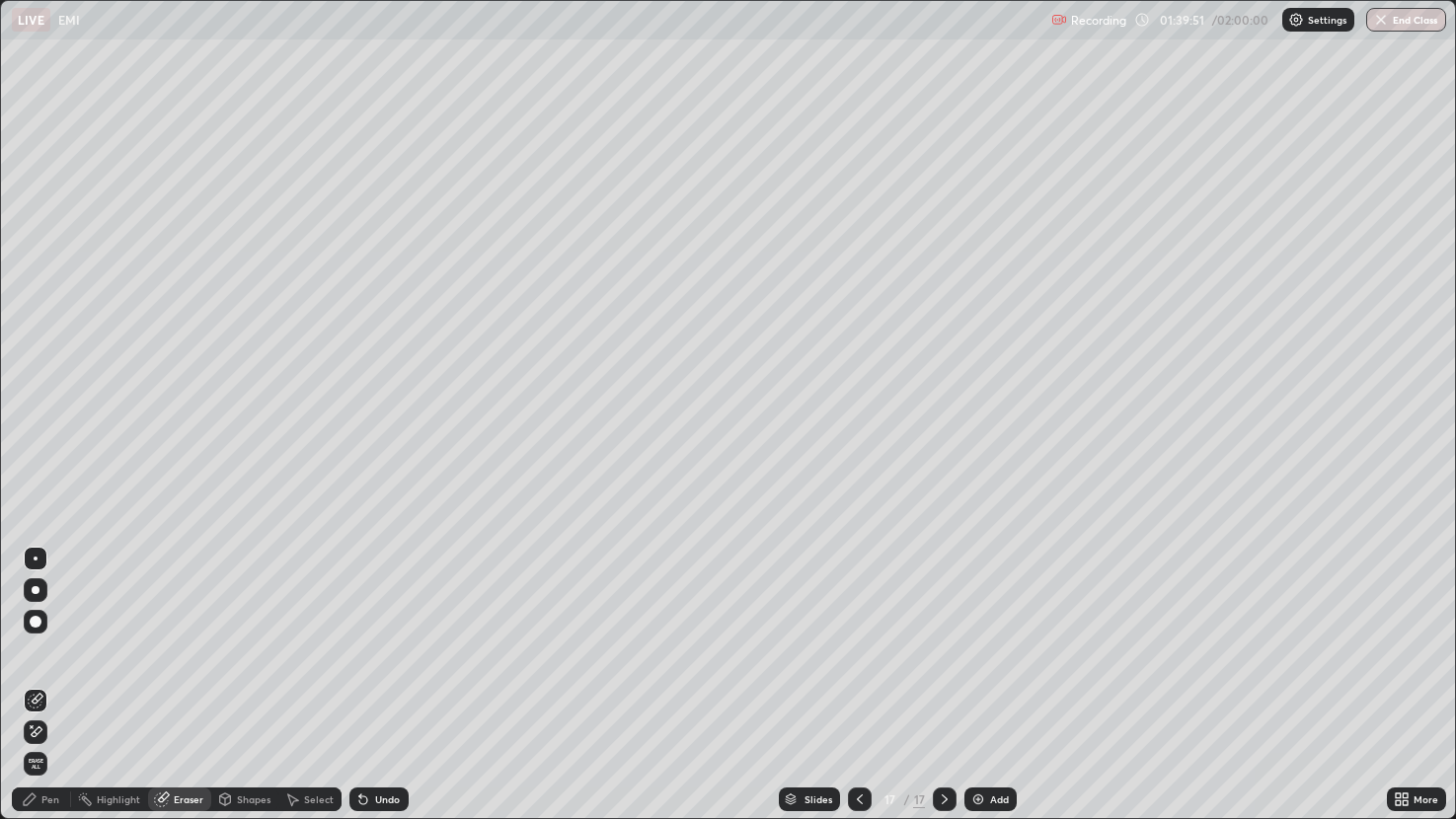 click on "Pen" at bounding box center (50, 799) 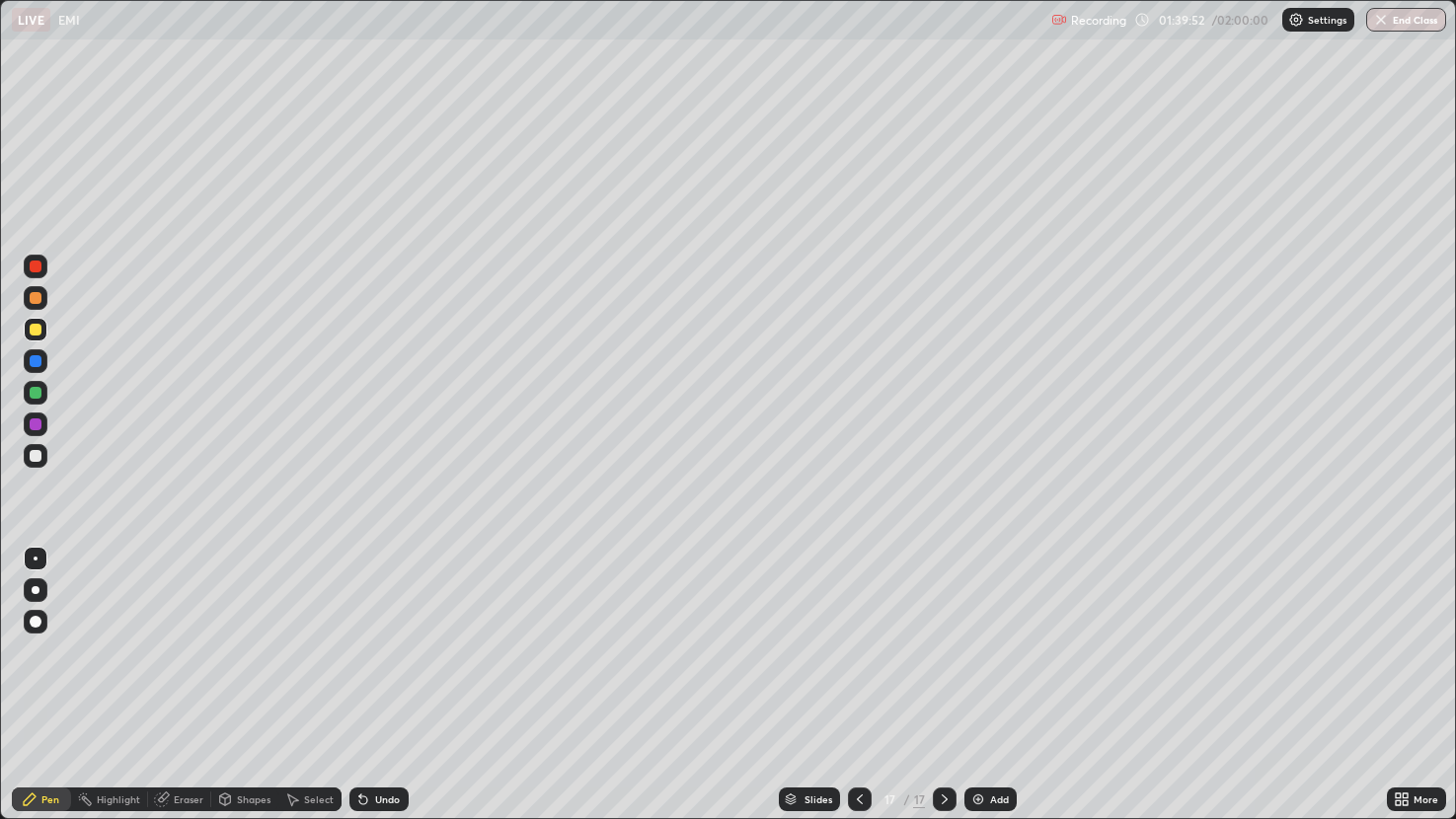 click at bounding box center [36, 456] 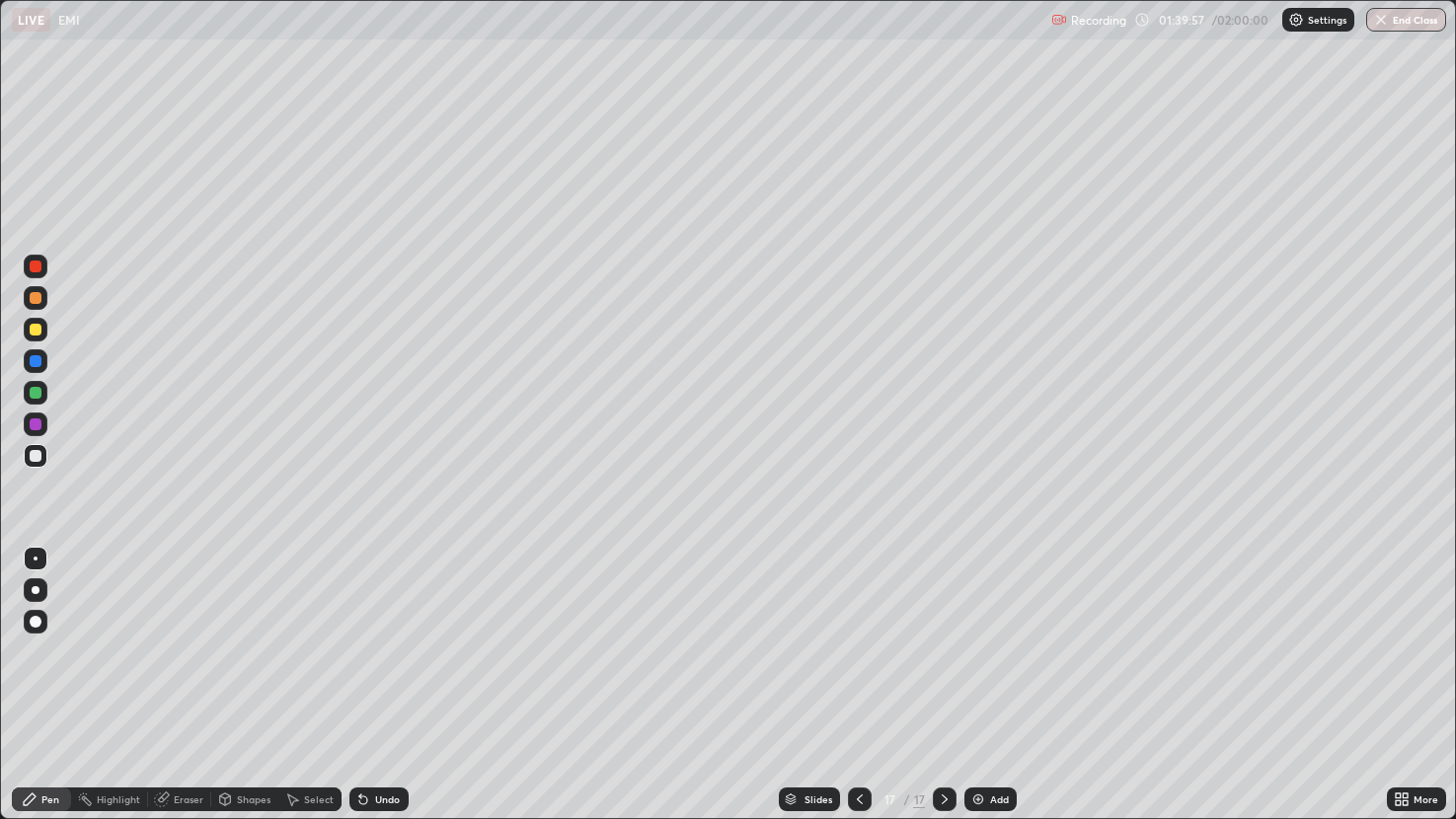 click on "Undo" at bounding box center (387, 799) 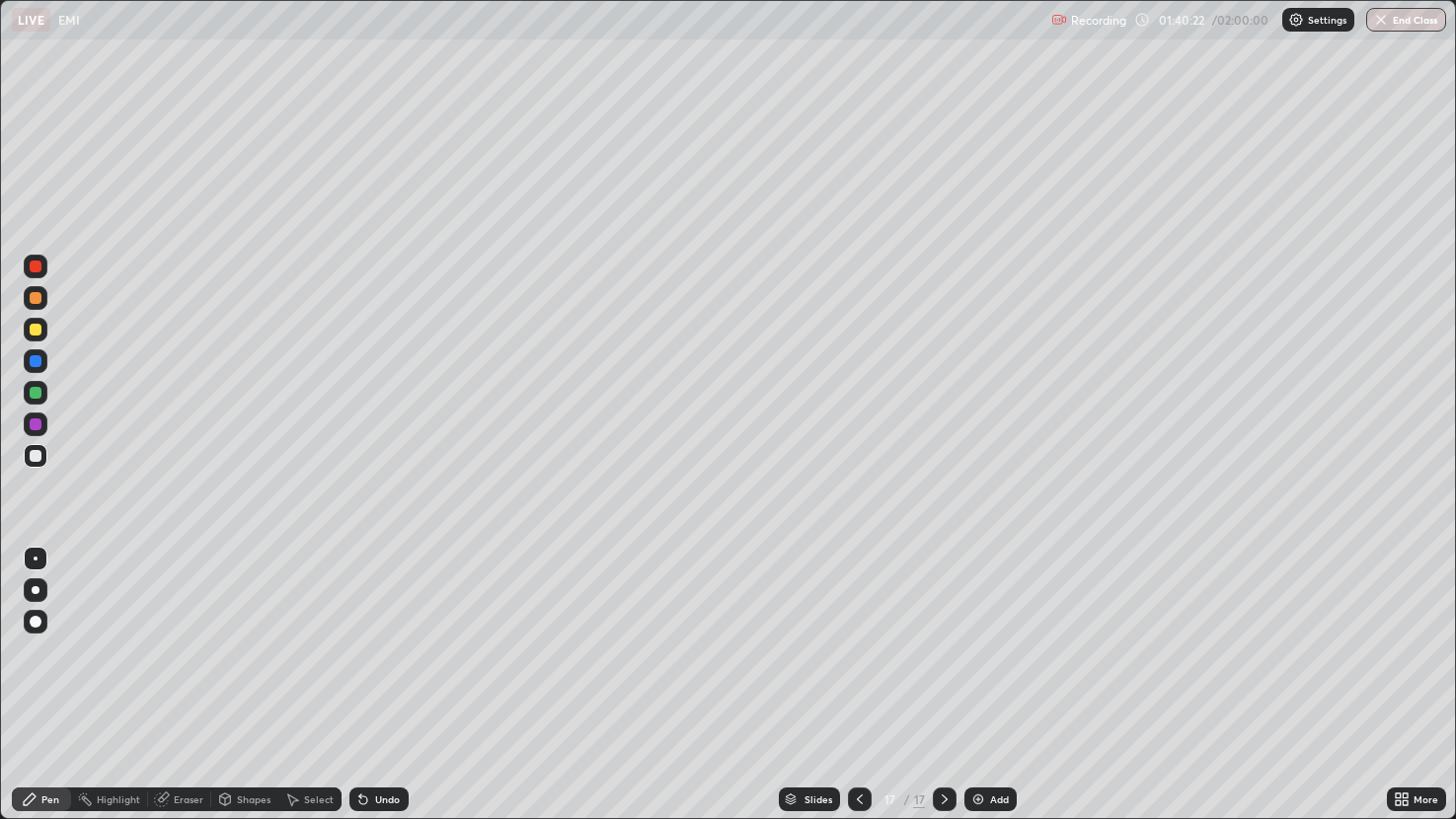 click on "Undo" at bounding box center (387, 799) 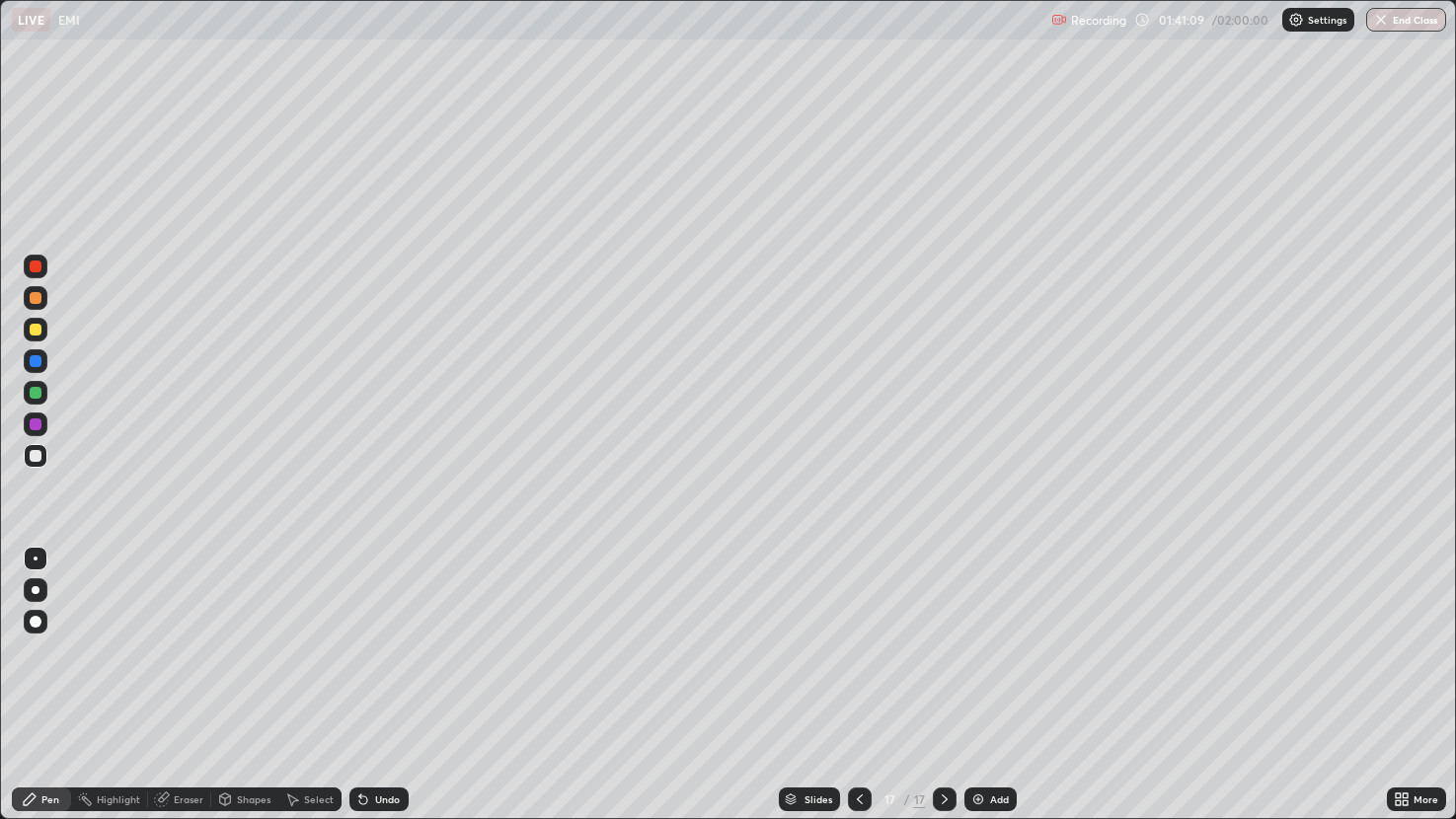 click on "Select" at bounding box center [319, 799] 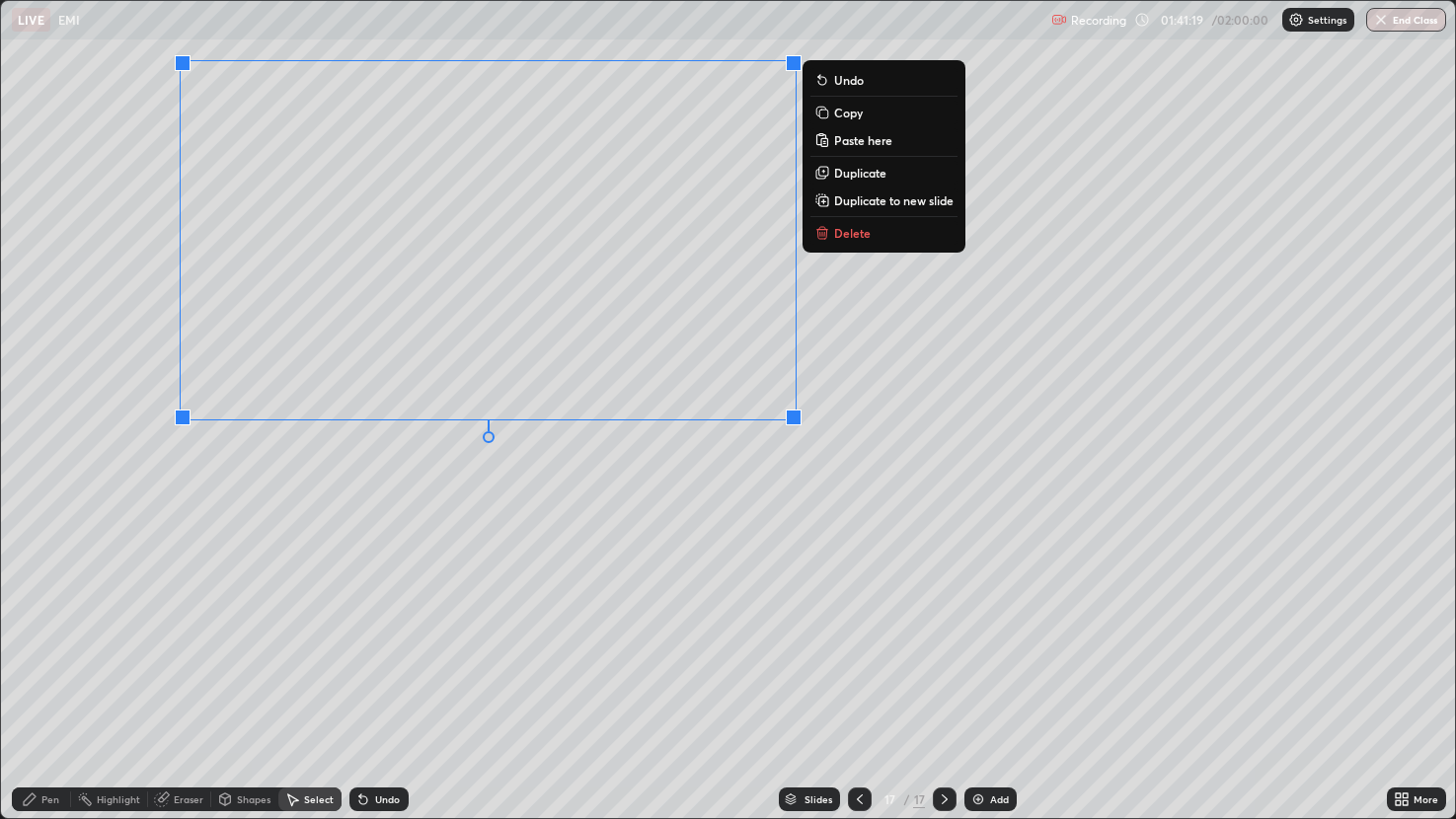 click on "0 ° Undo Copy Paste here Duplicate Duplicate to new slide Delete" at bounding box center [728, 410] 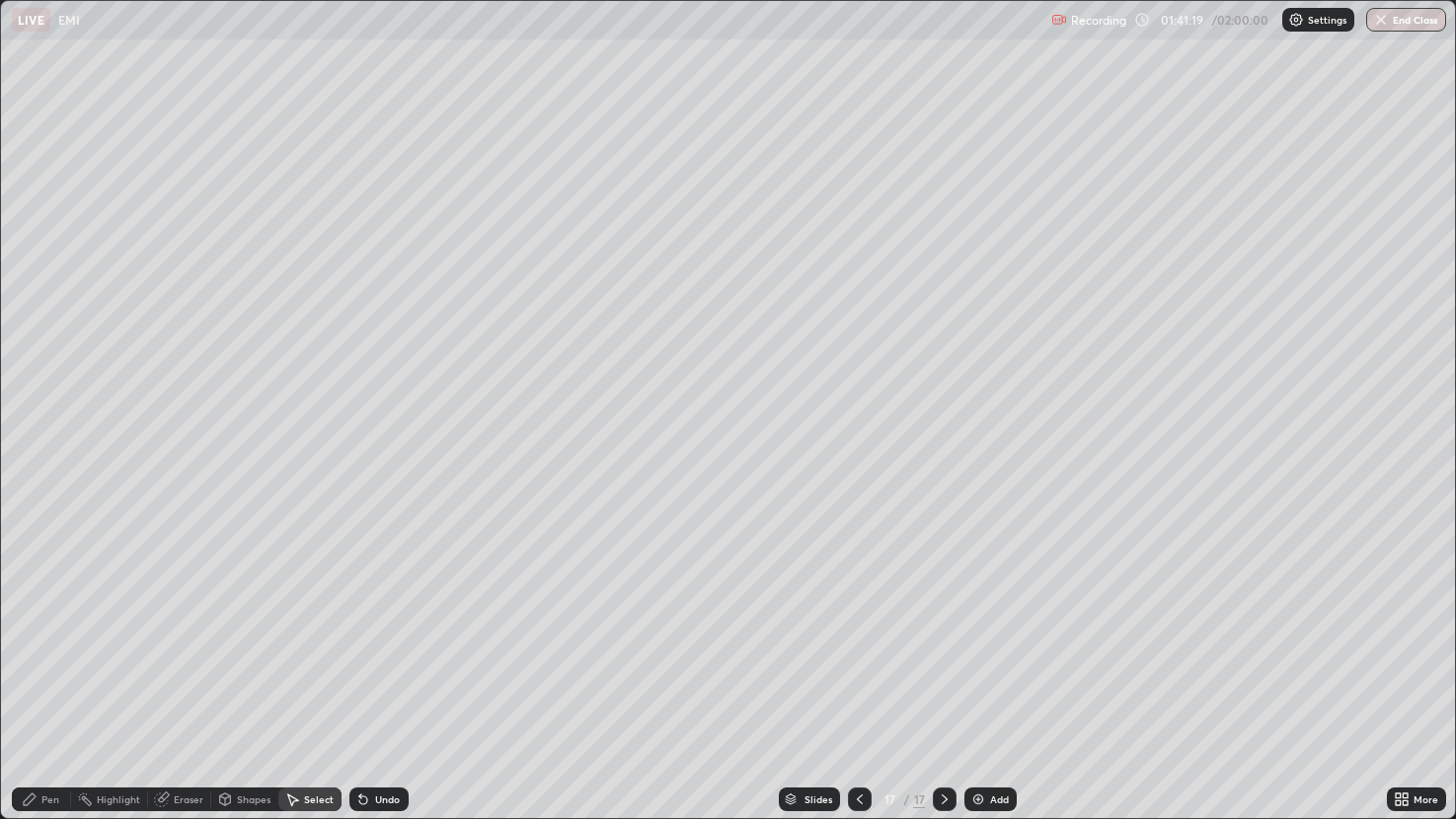 click on "Pen" at bounding box center [41, 799] 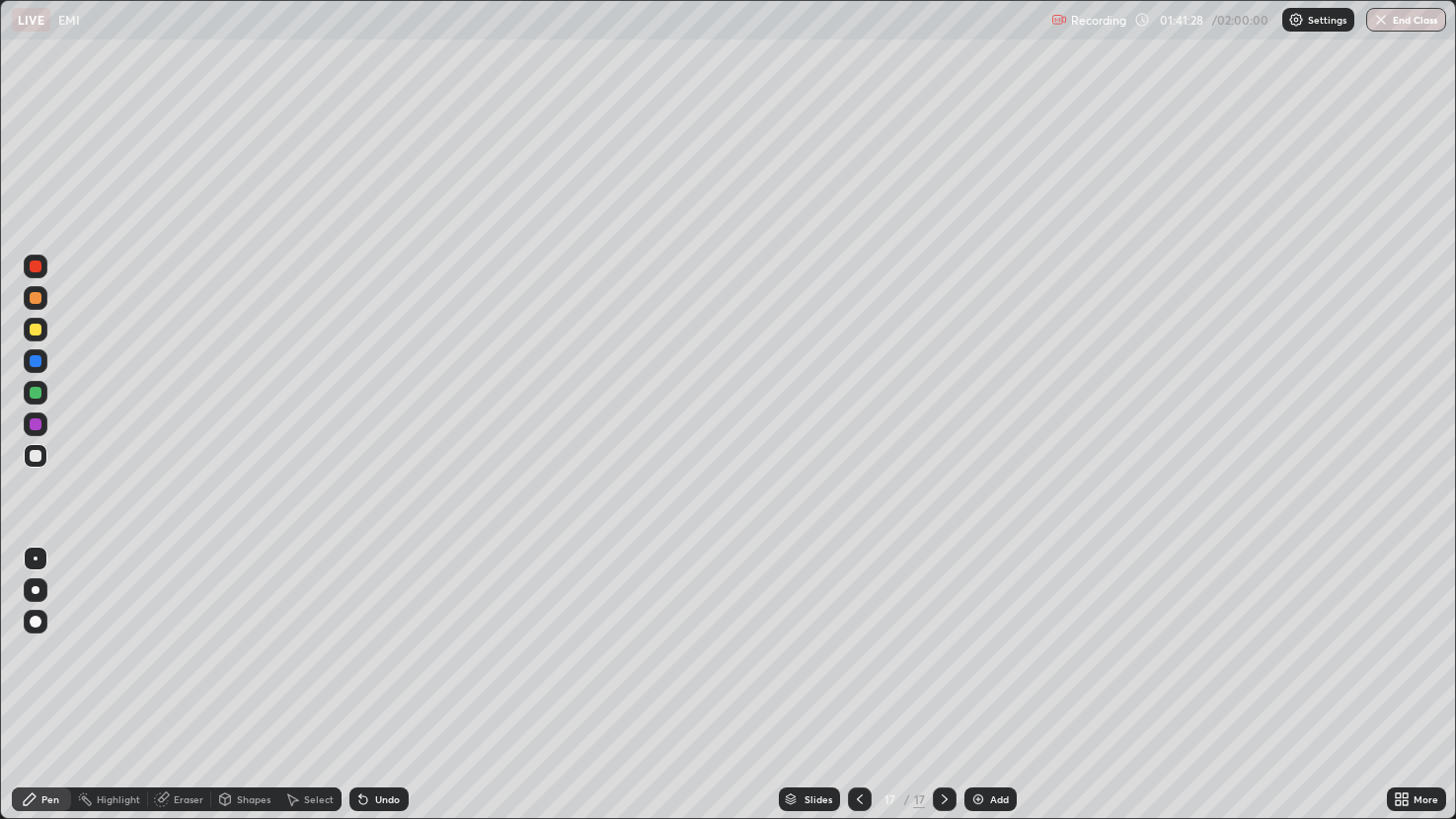 click at bounding box center [36, 424] 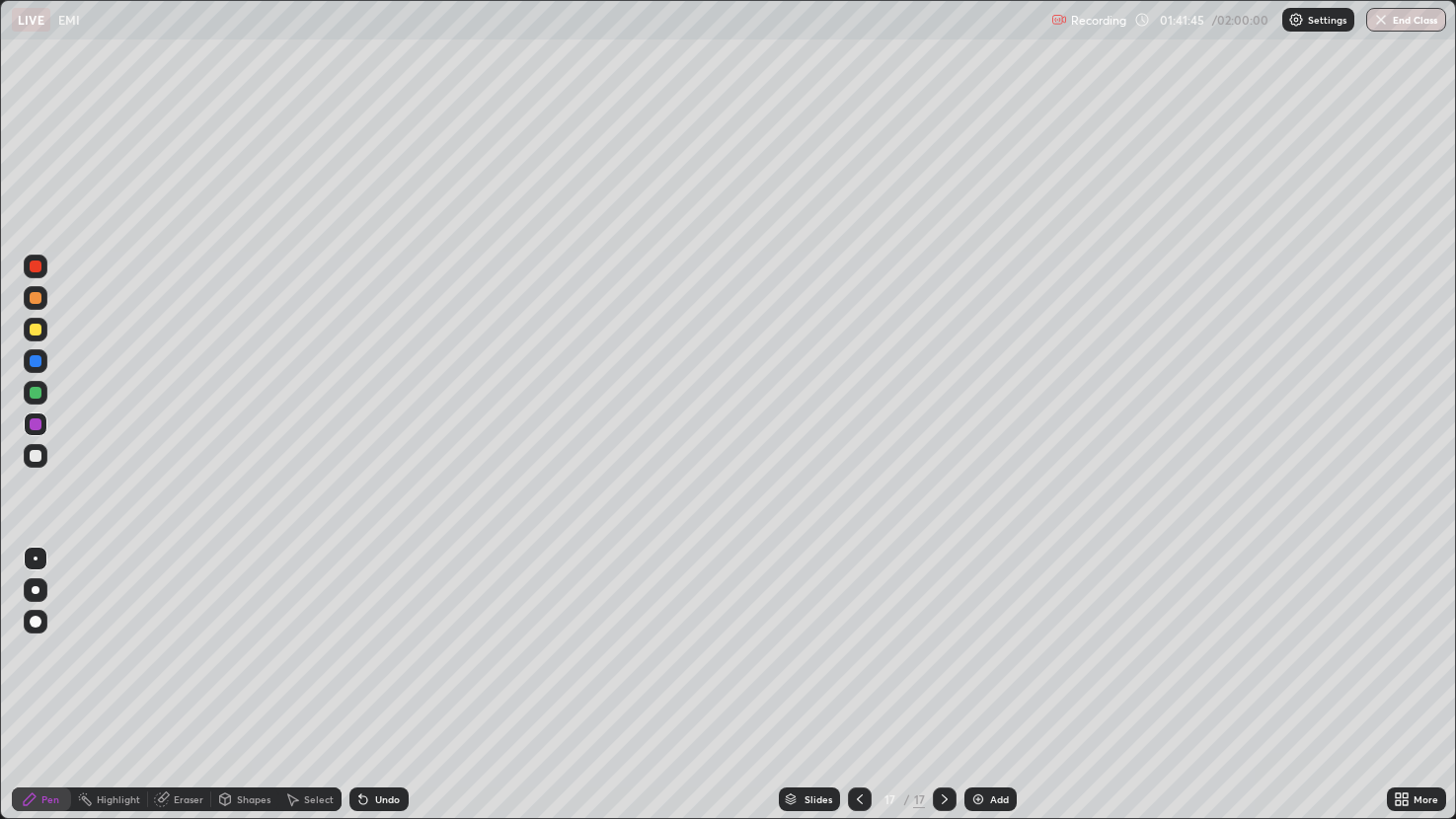 click at bounding box center (36, 393) 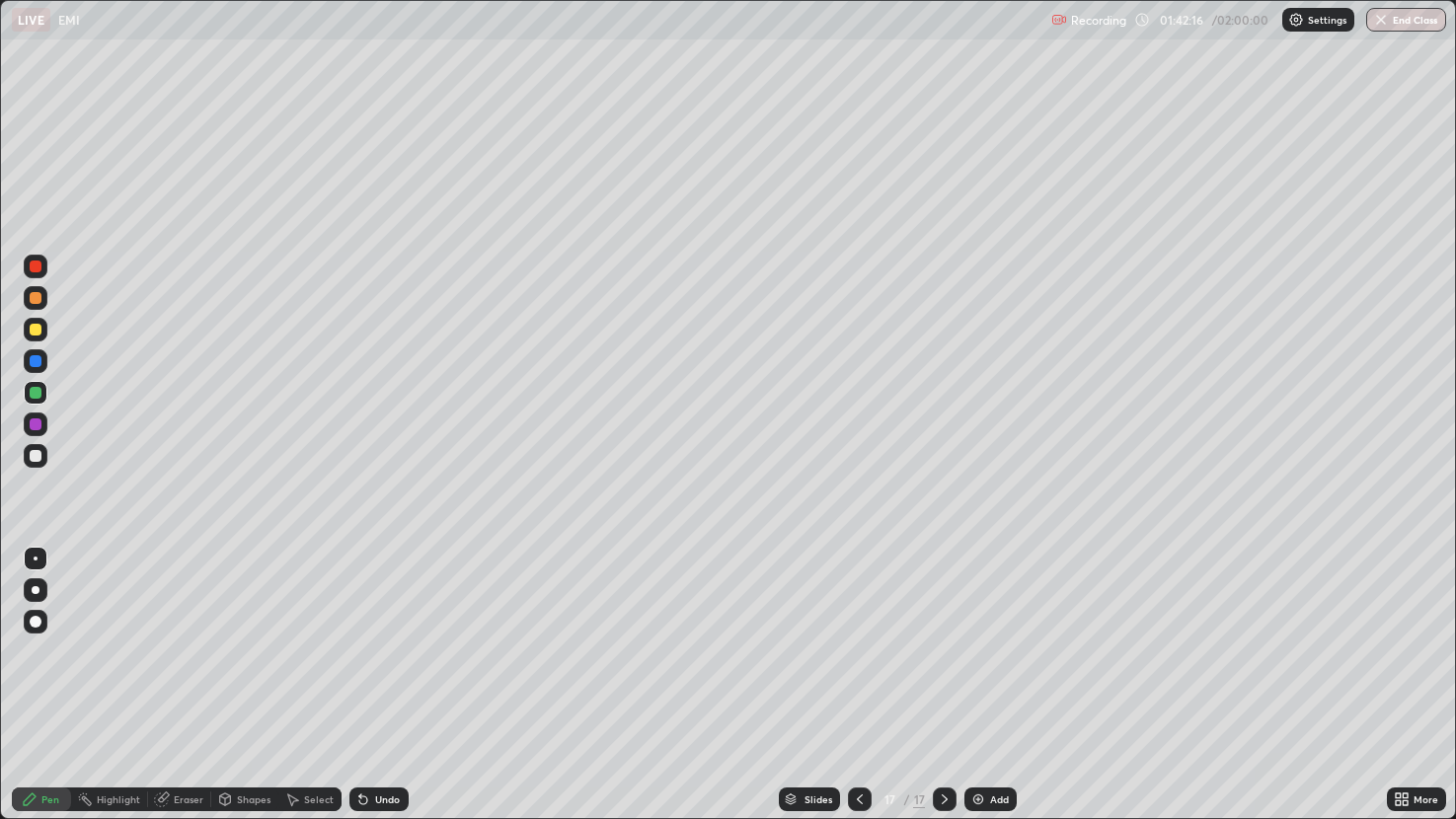 click at bounding box center (36, 330) 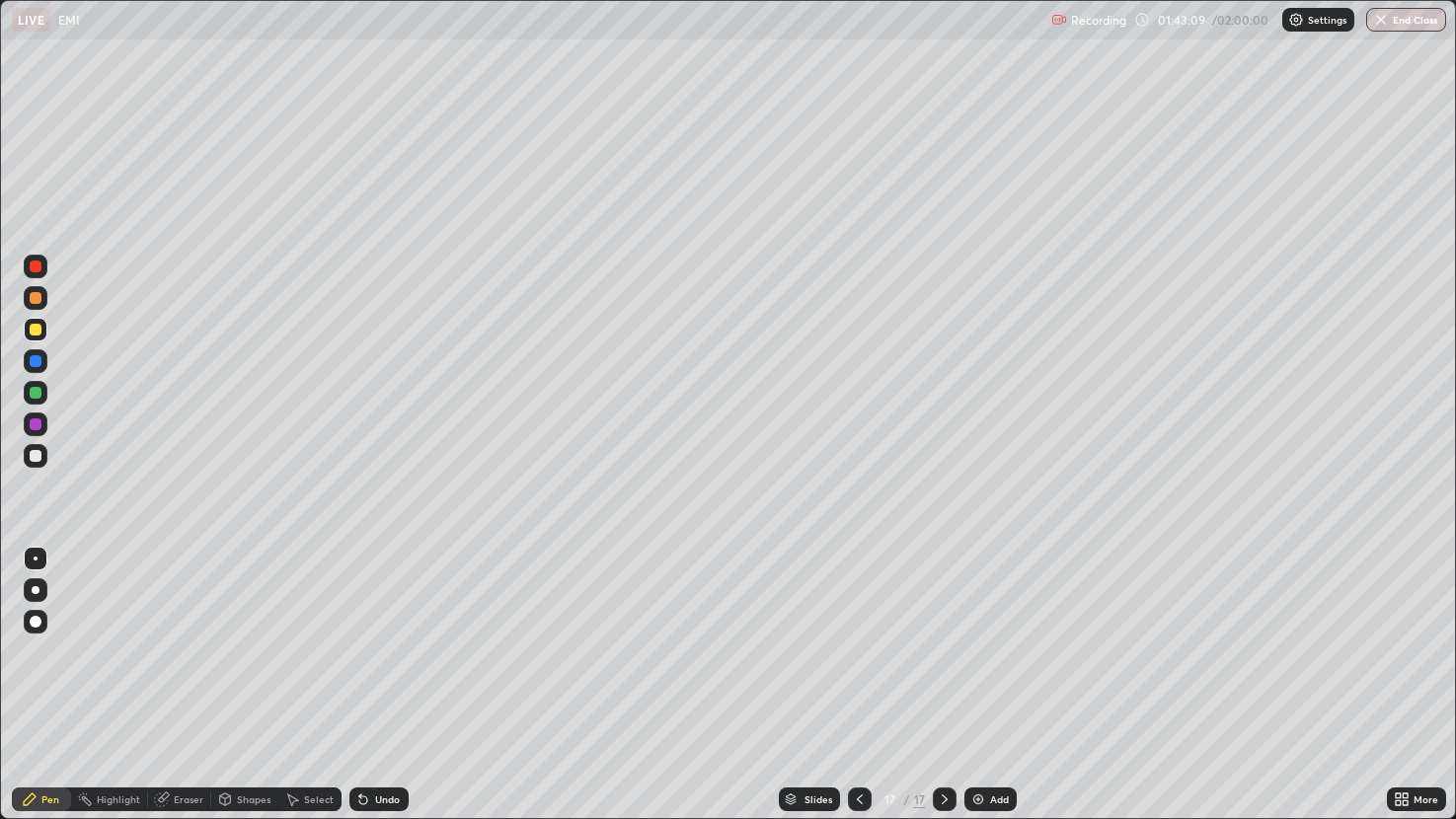 click on "Shapes" at bounding box center [254, 799] 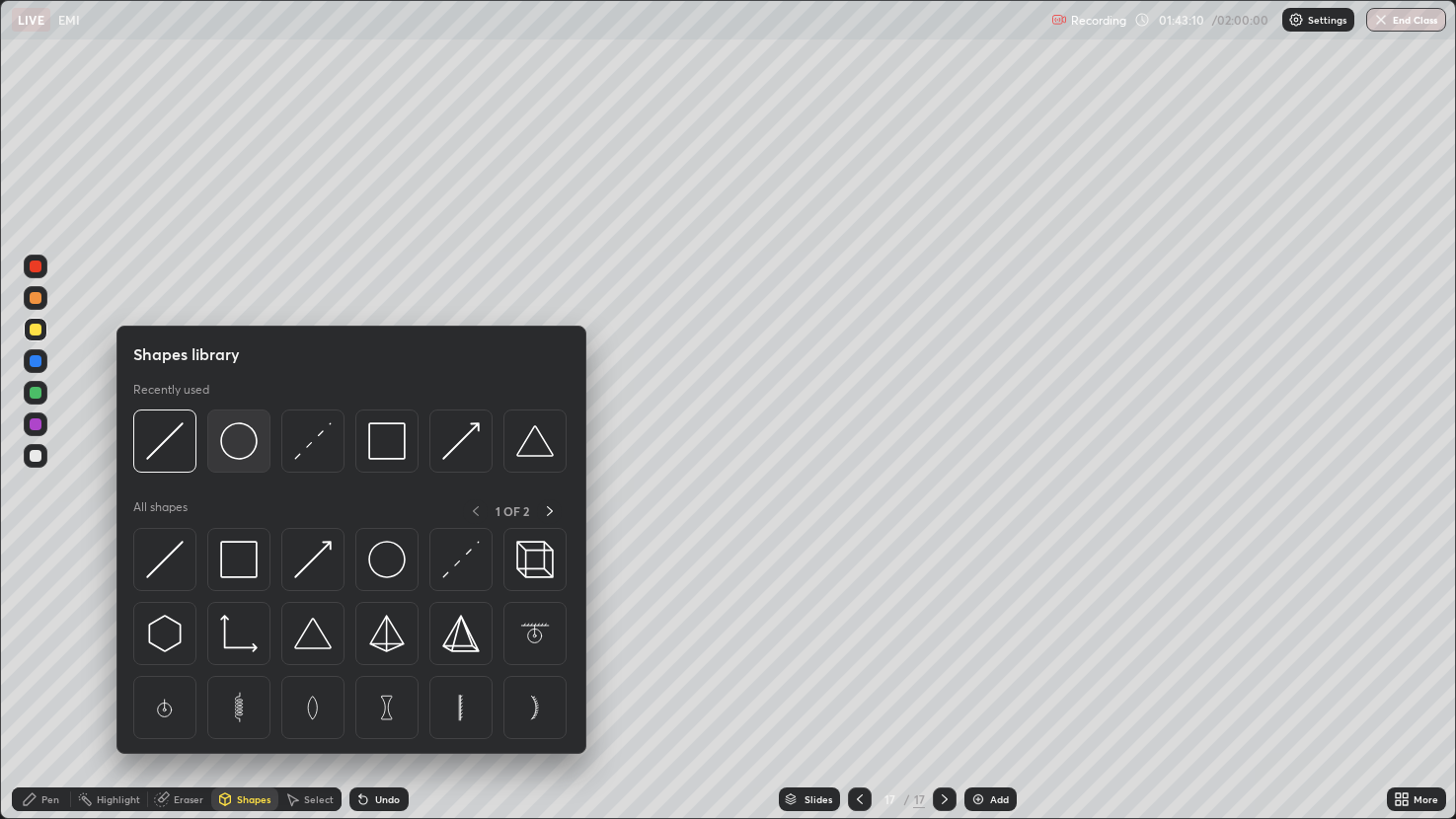 click at bounding box center (239, 441) 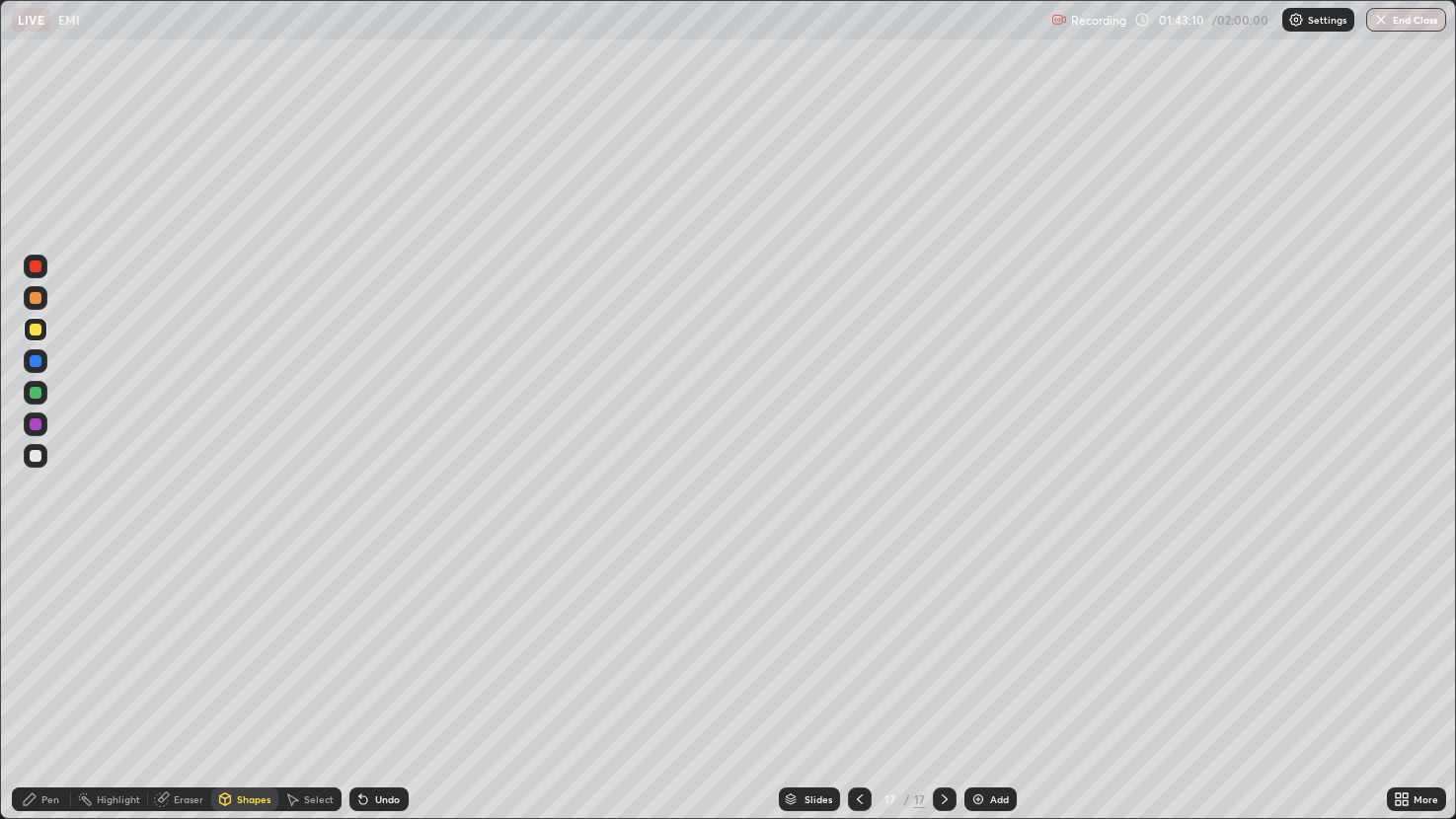 click at bounding box center [36, 456] 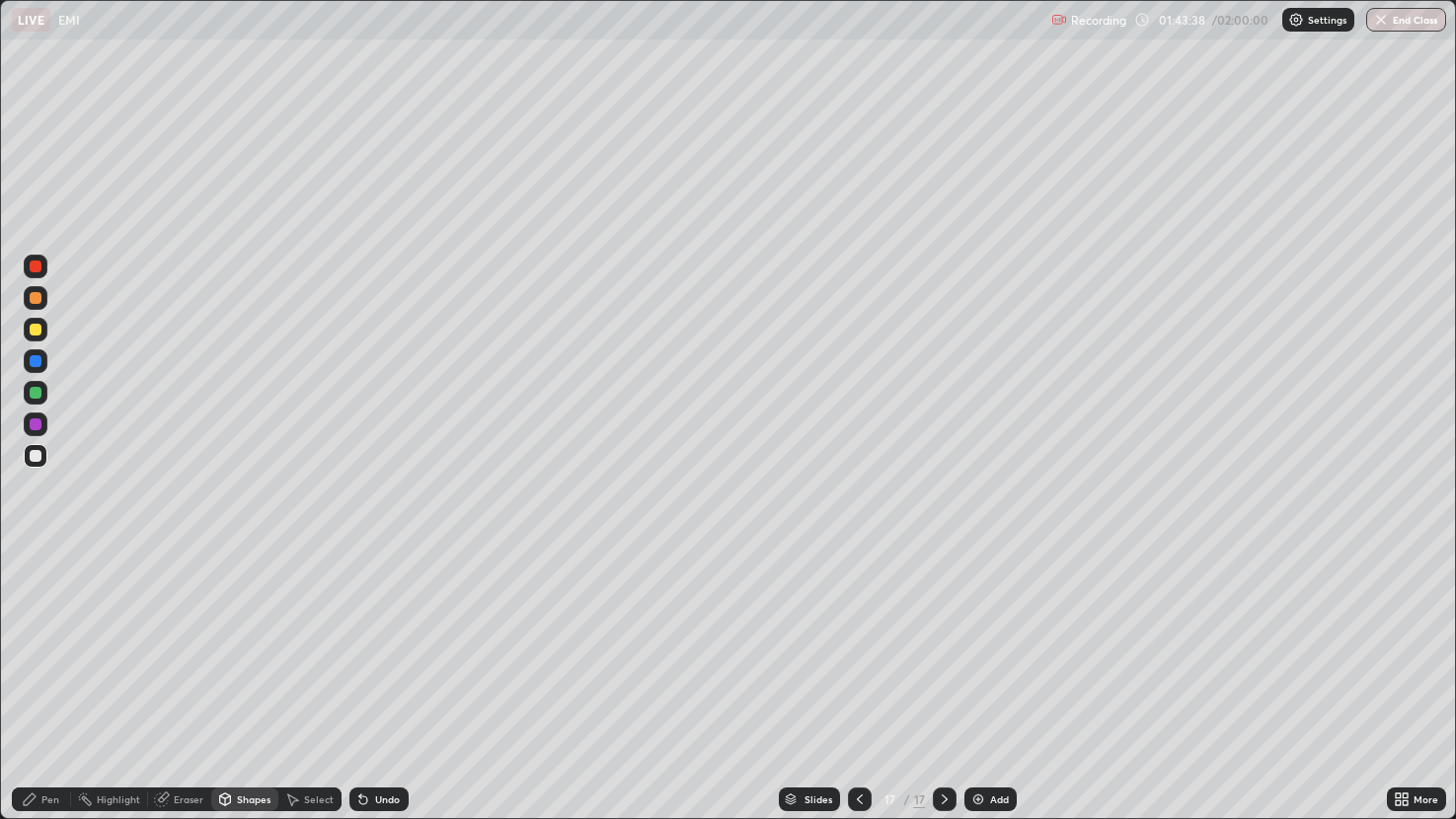 click on "Undo" at bounding box center (379, 799) 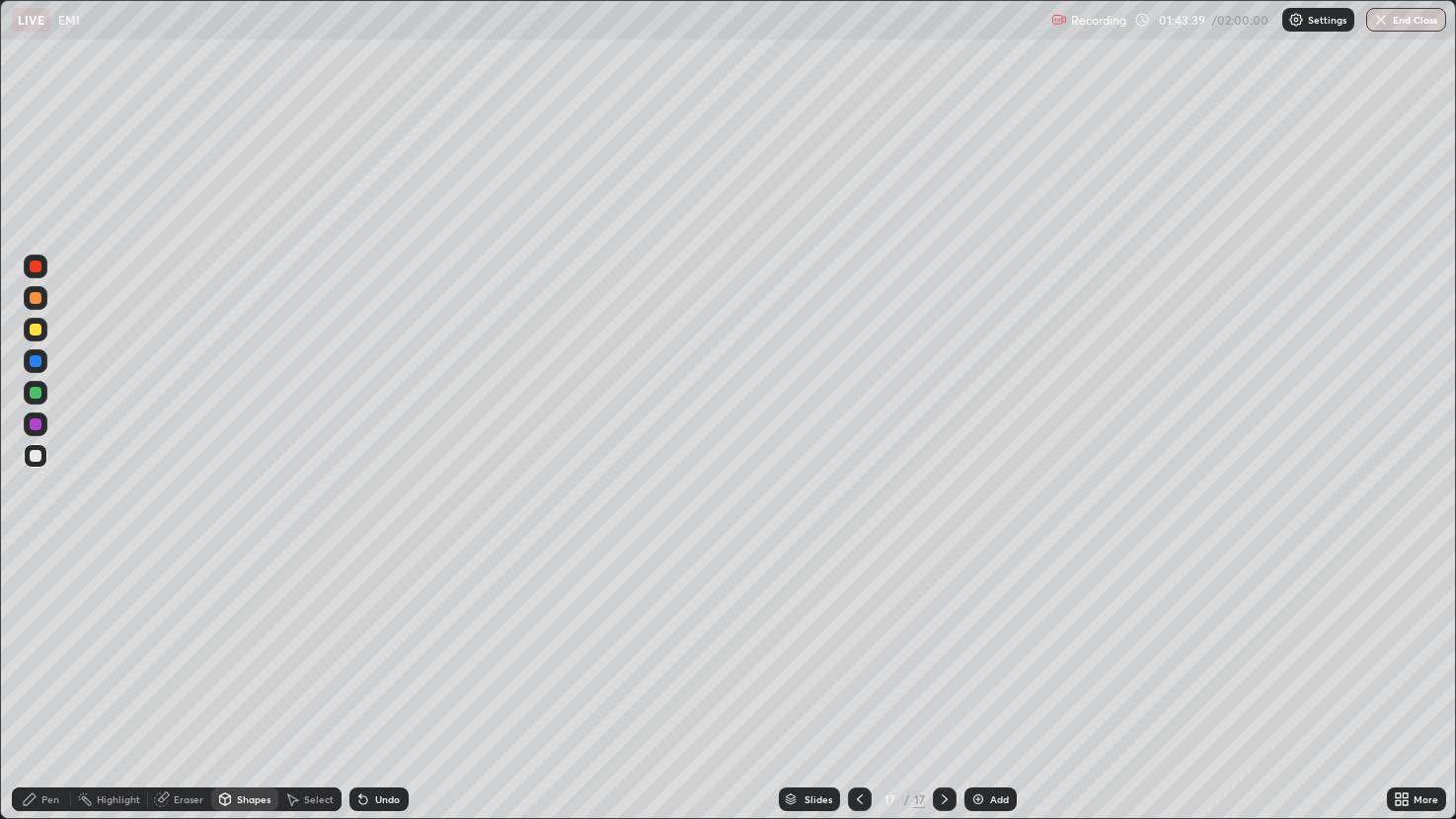 click on "Pen" at bounding box center [41, 799] 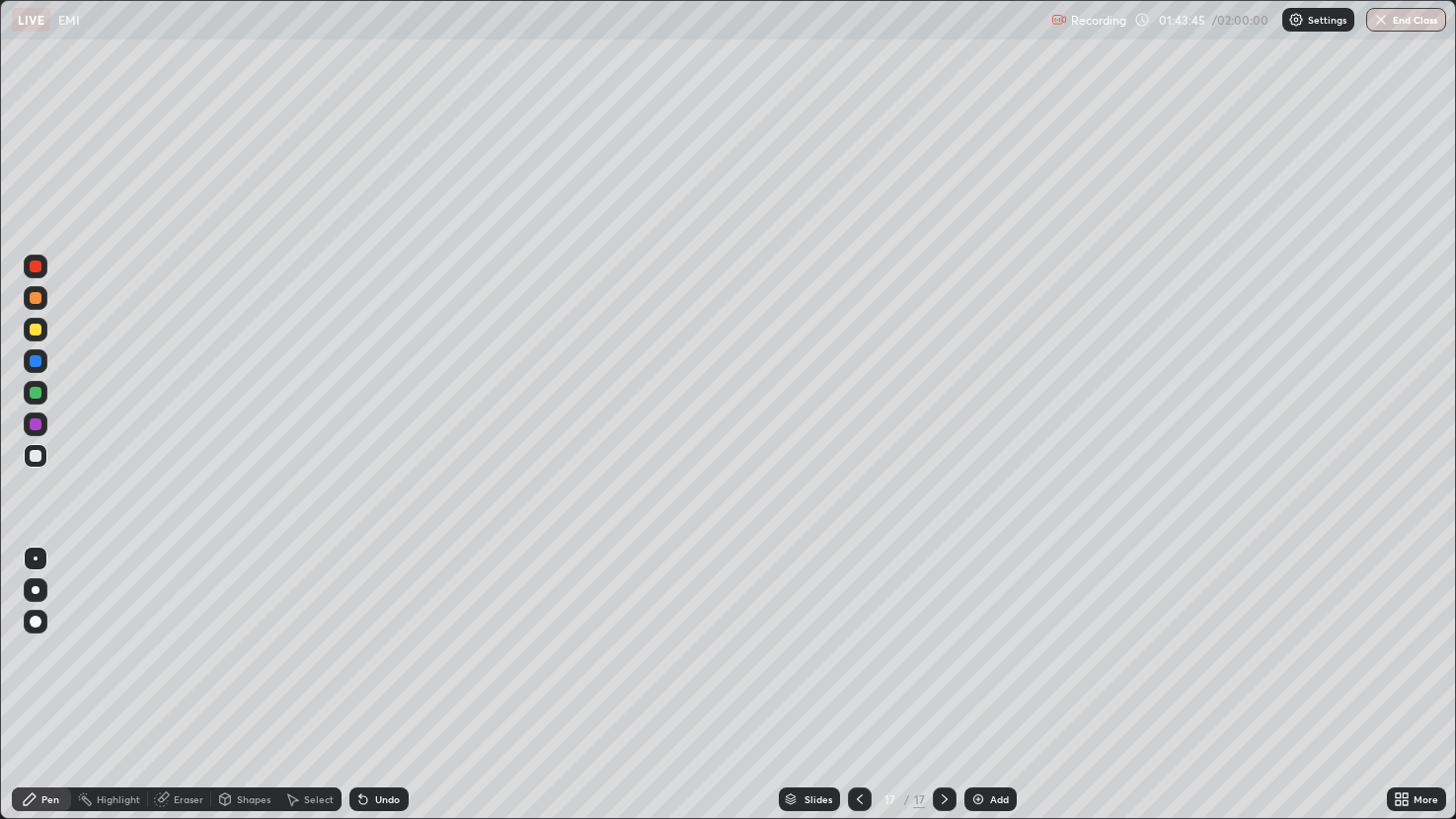 click at bounding box center [36, 330] 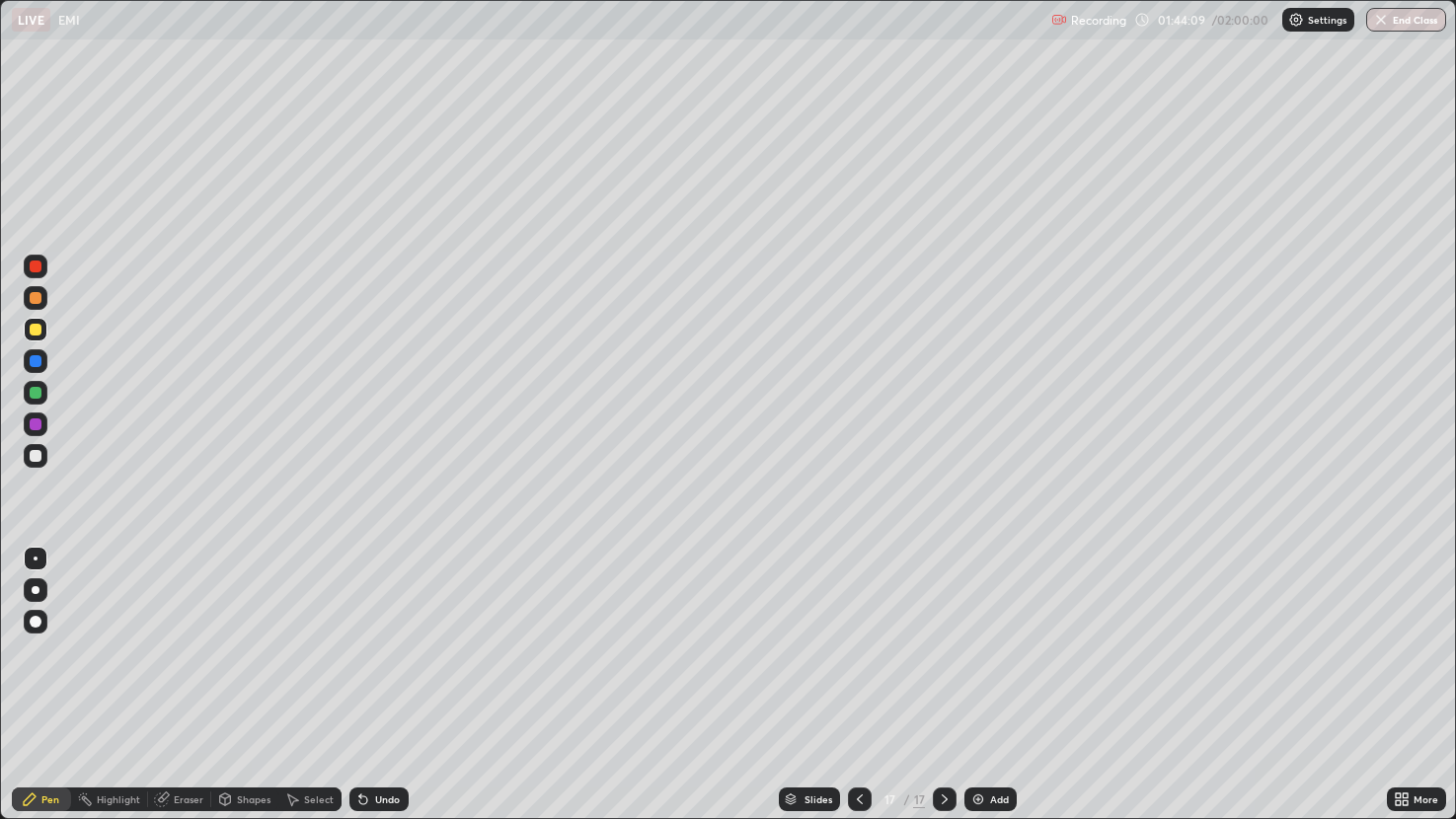 click 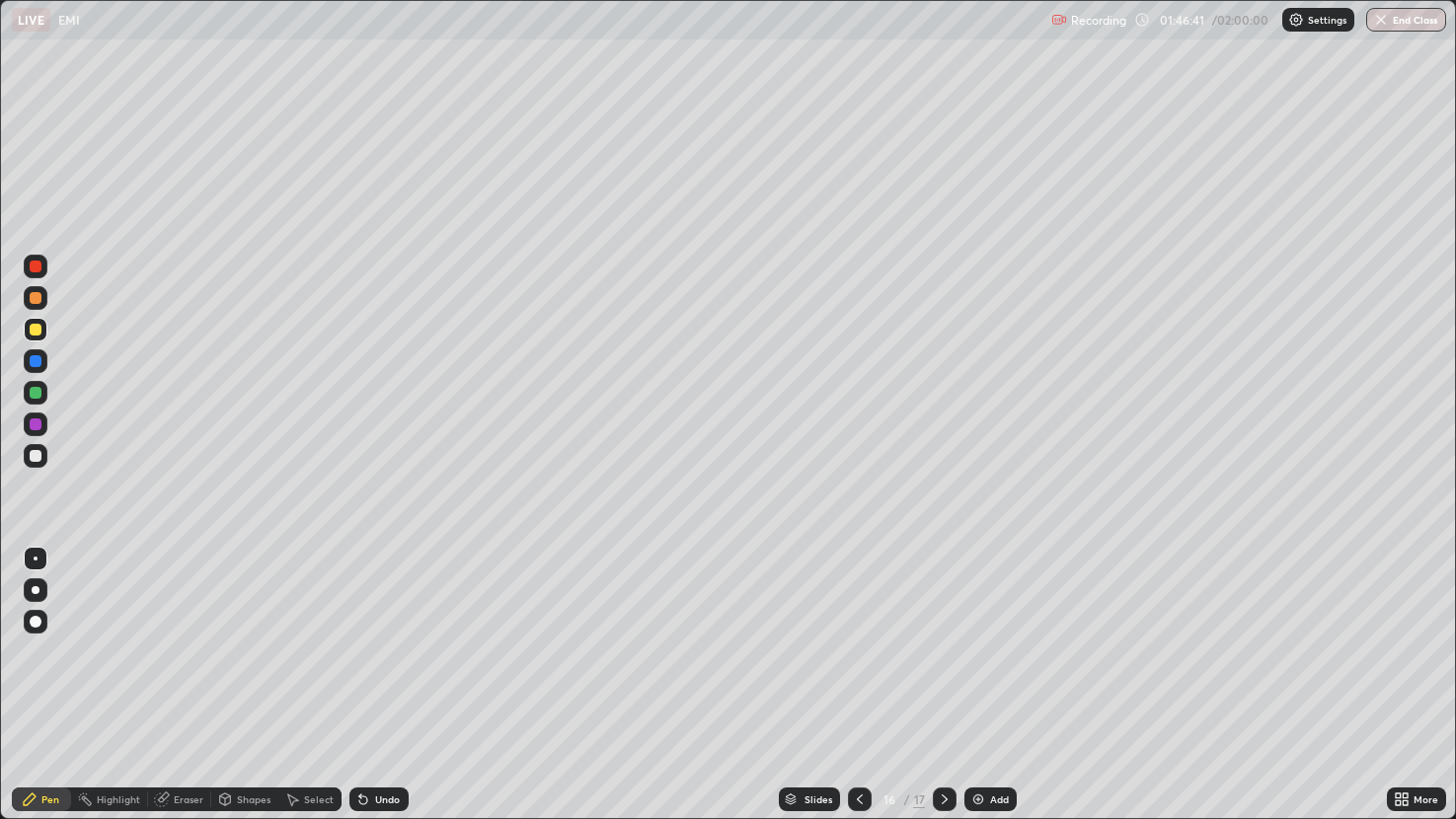click 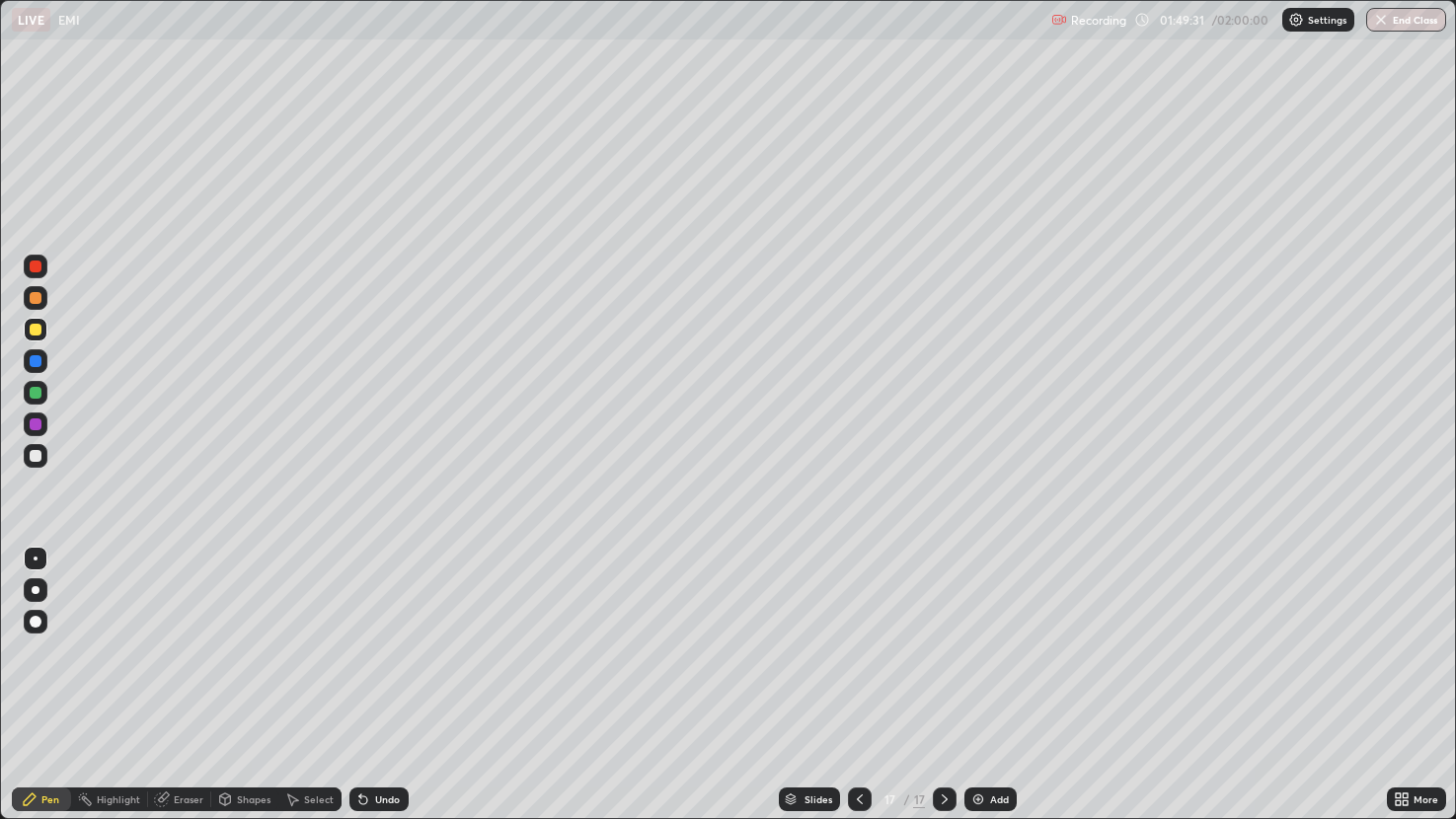 click on "End Class" at bounding box center [1406, 20] 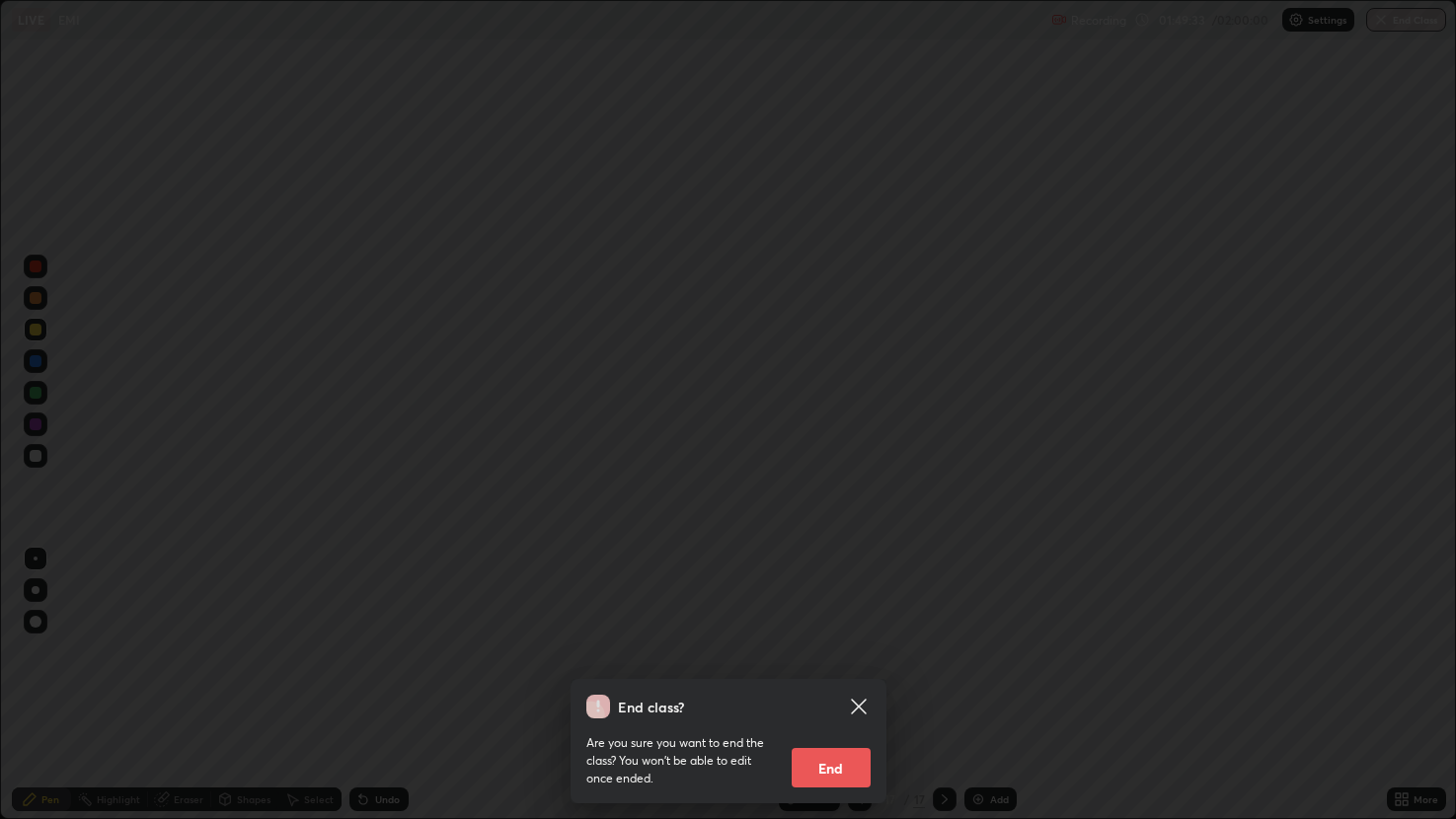 click on "End" at bounding box center [831, 768] 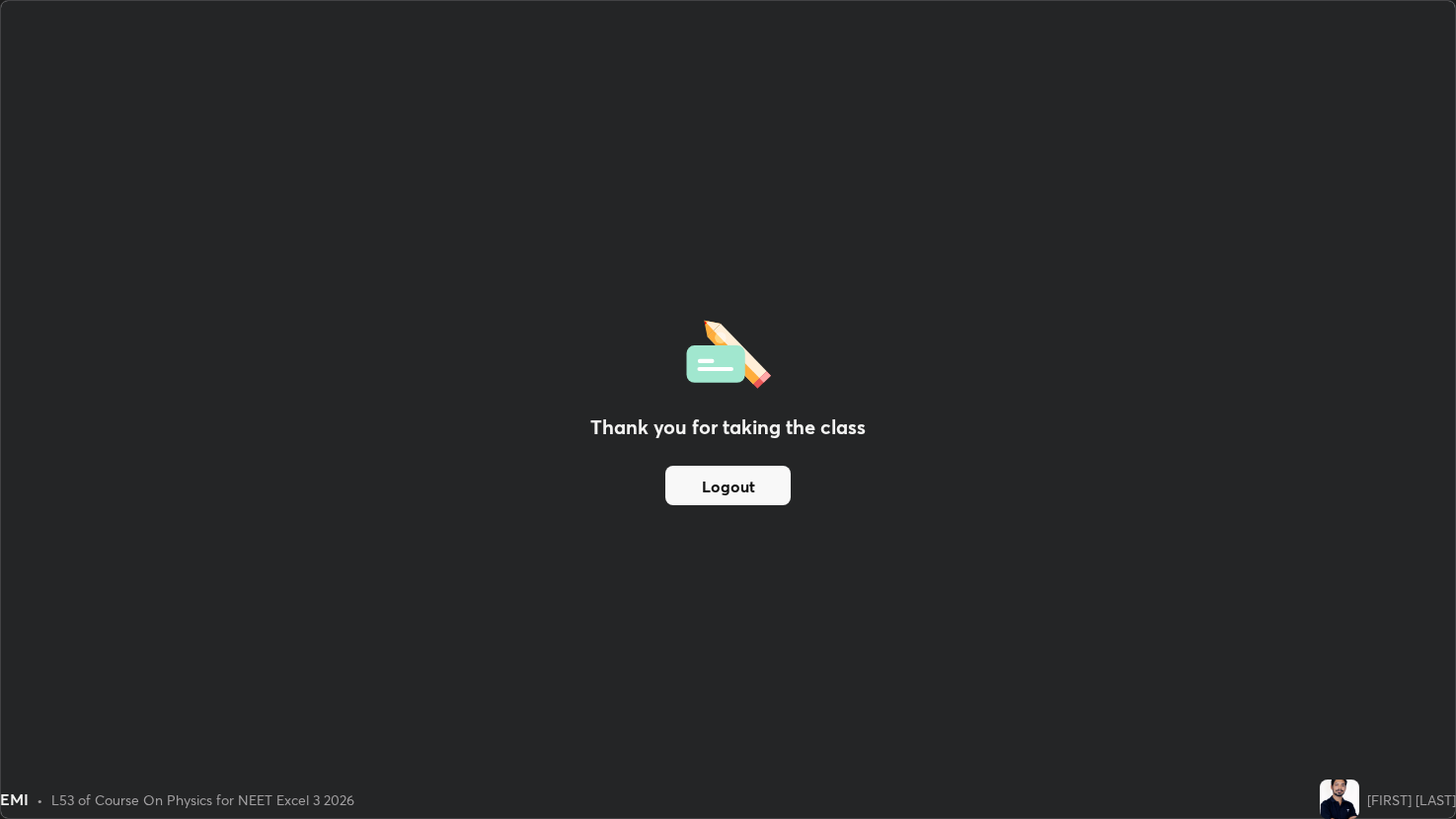 click on "Logout" at bounding box center (728, 485) 